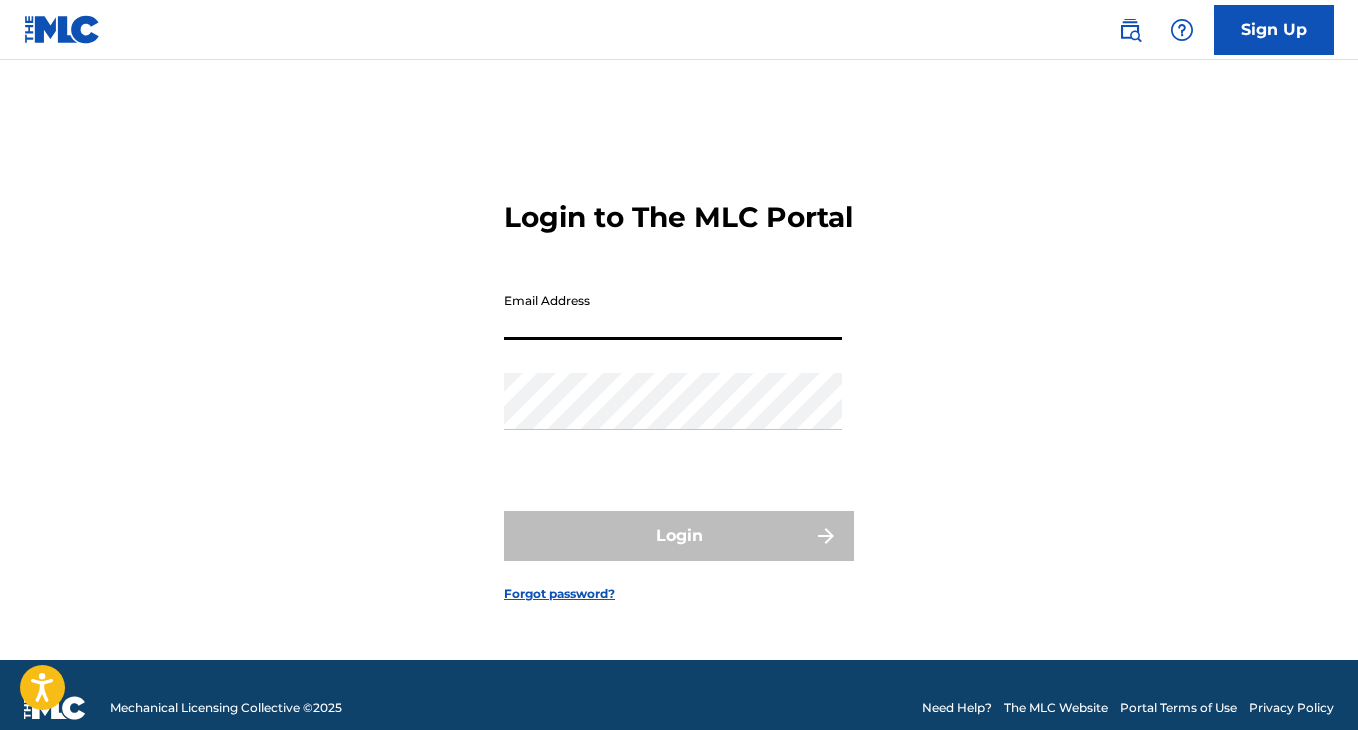 scroll, scrollTop: 0, scrollLeft: 0, axis: both 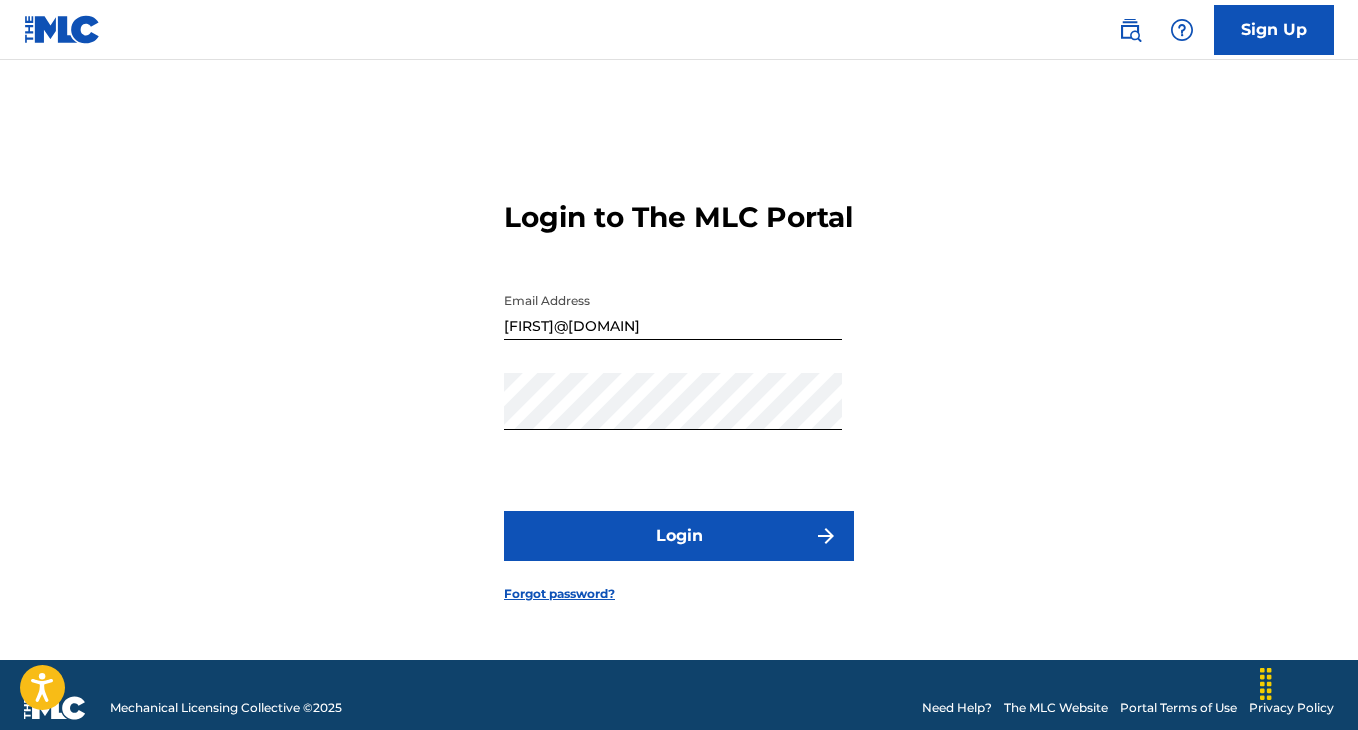 click on "Login" at bounding box center (679, 536) 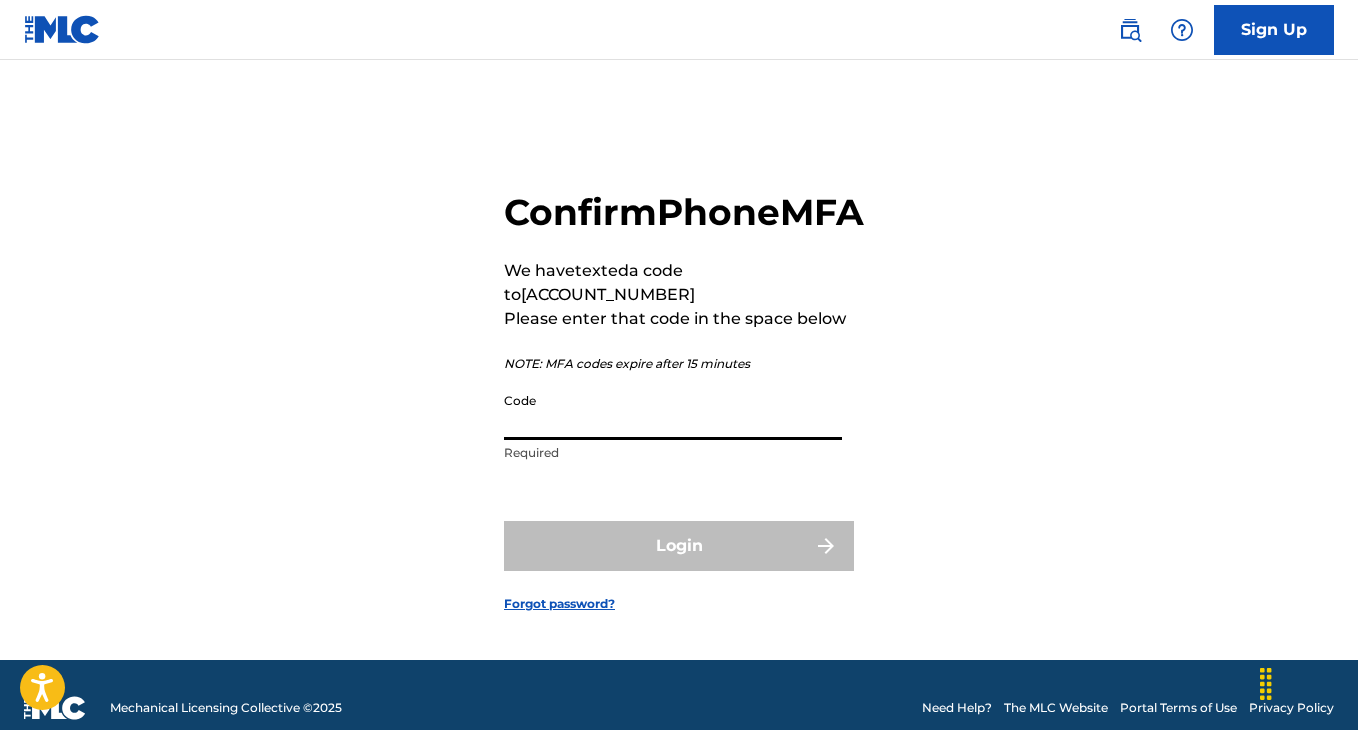 click on "Code" at bounding box center [673, 411] 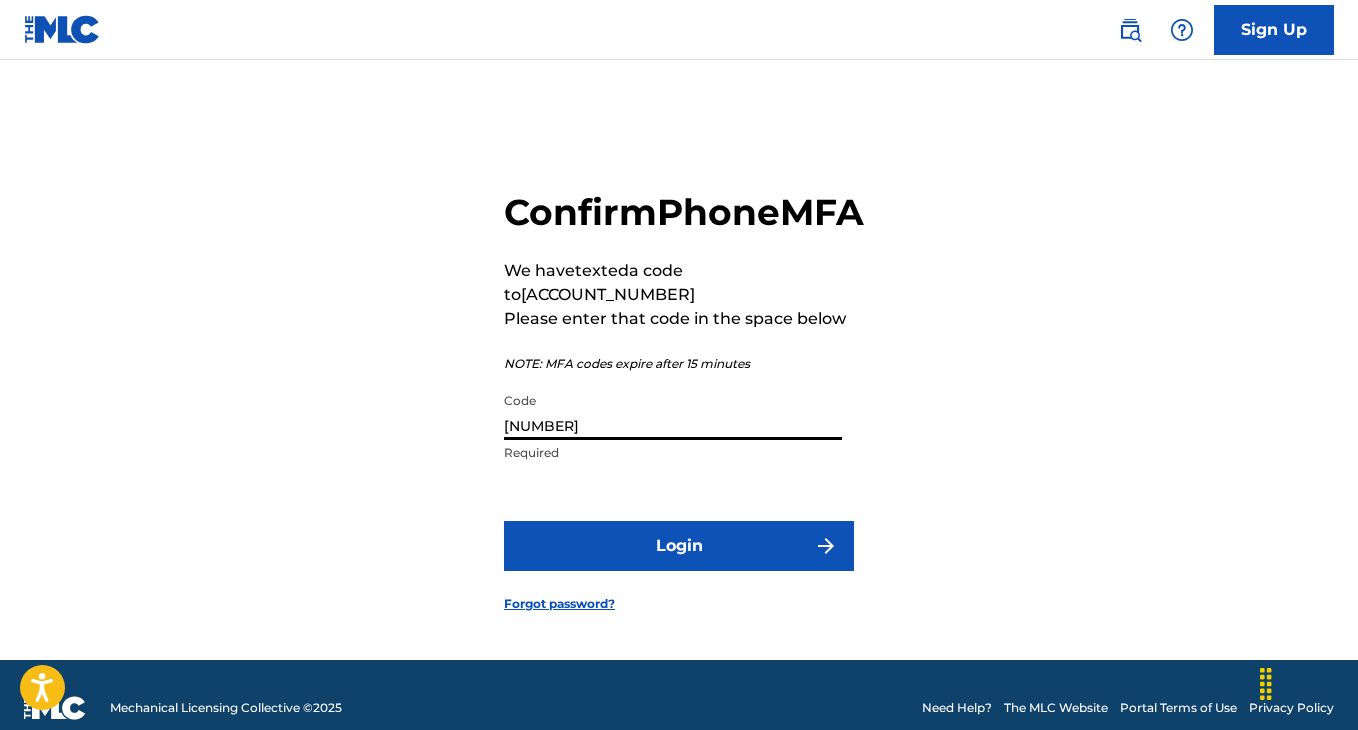 type on "[NUMBER]" 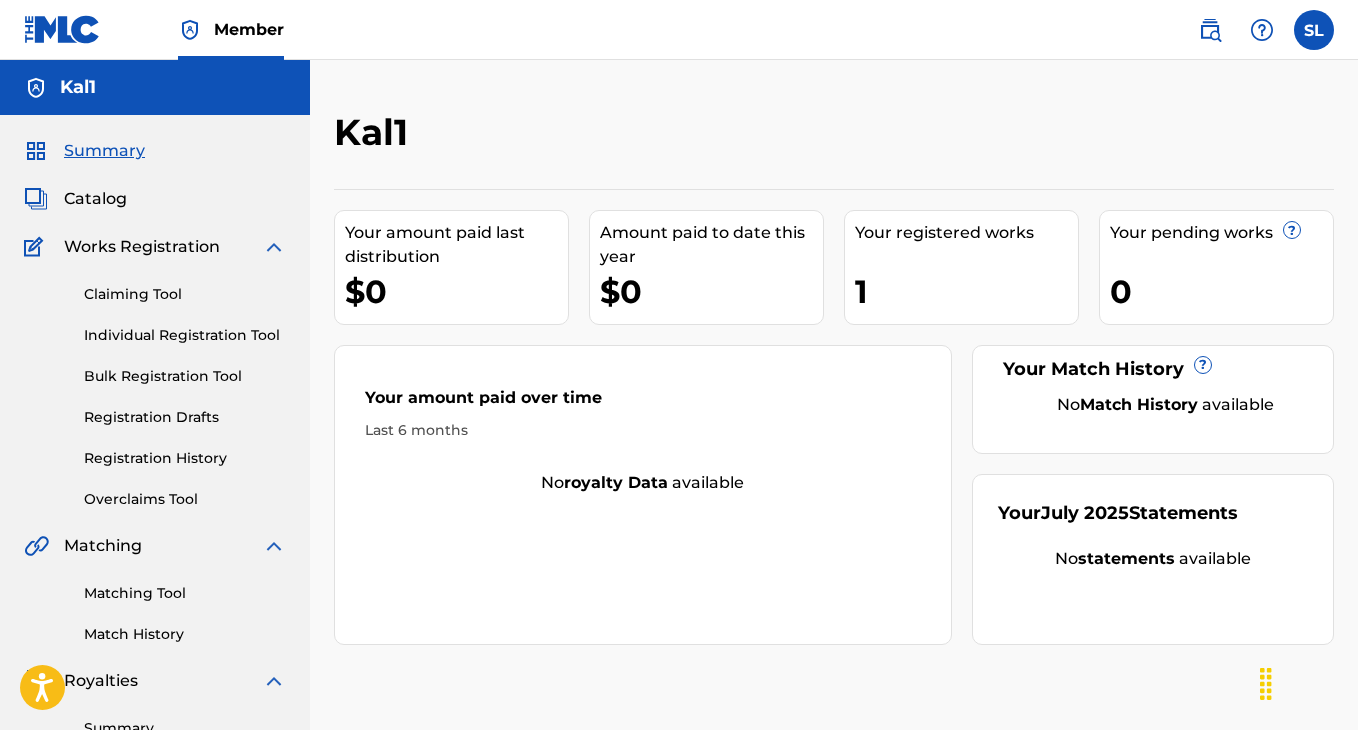 scroll, scrollTop: 0, scrollLeft: 0, axis: both 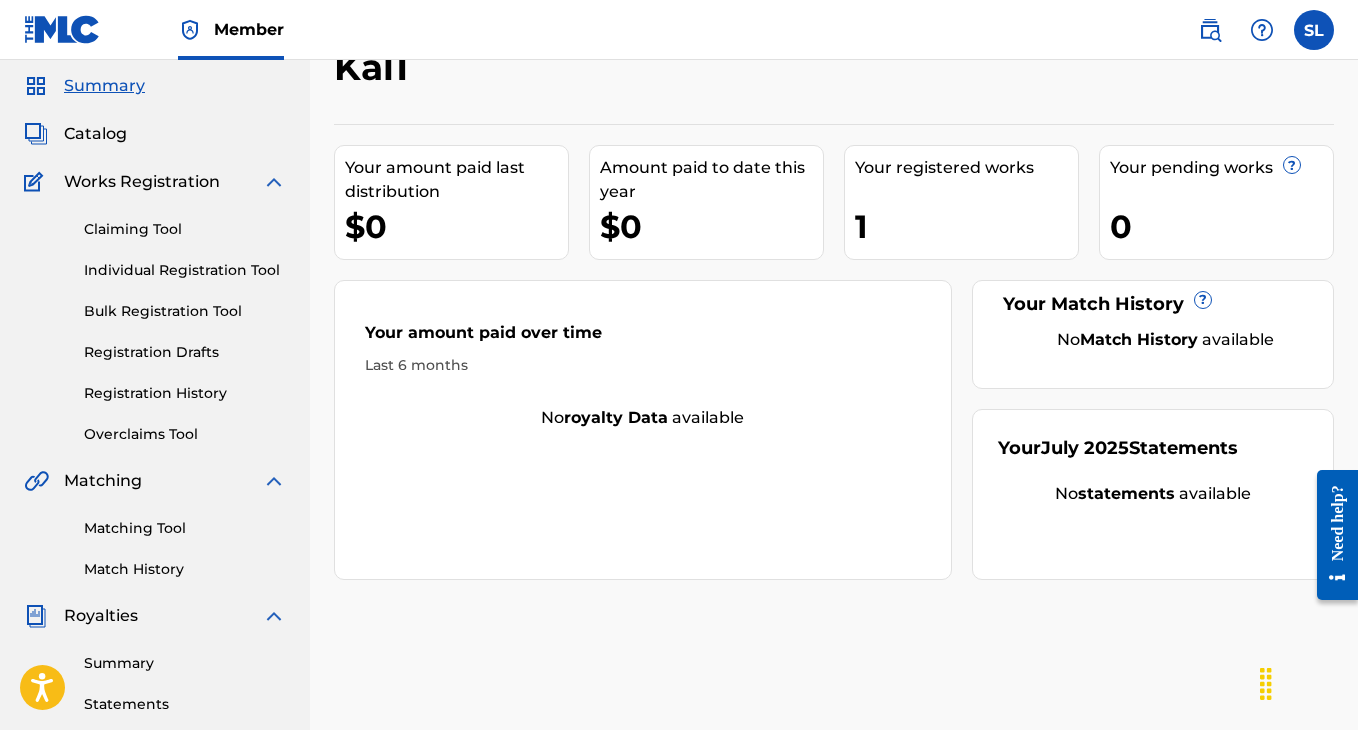 click on "Registration Drafts" at bounding box center (185, 352) 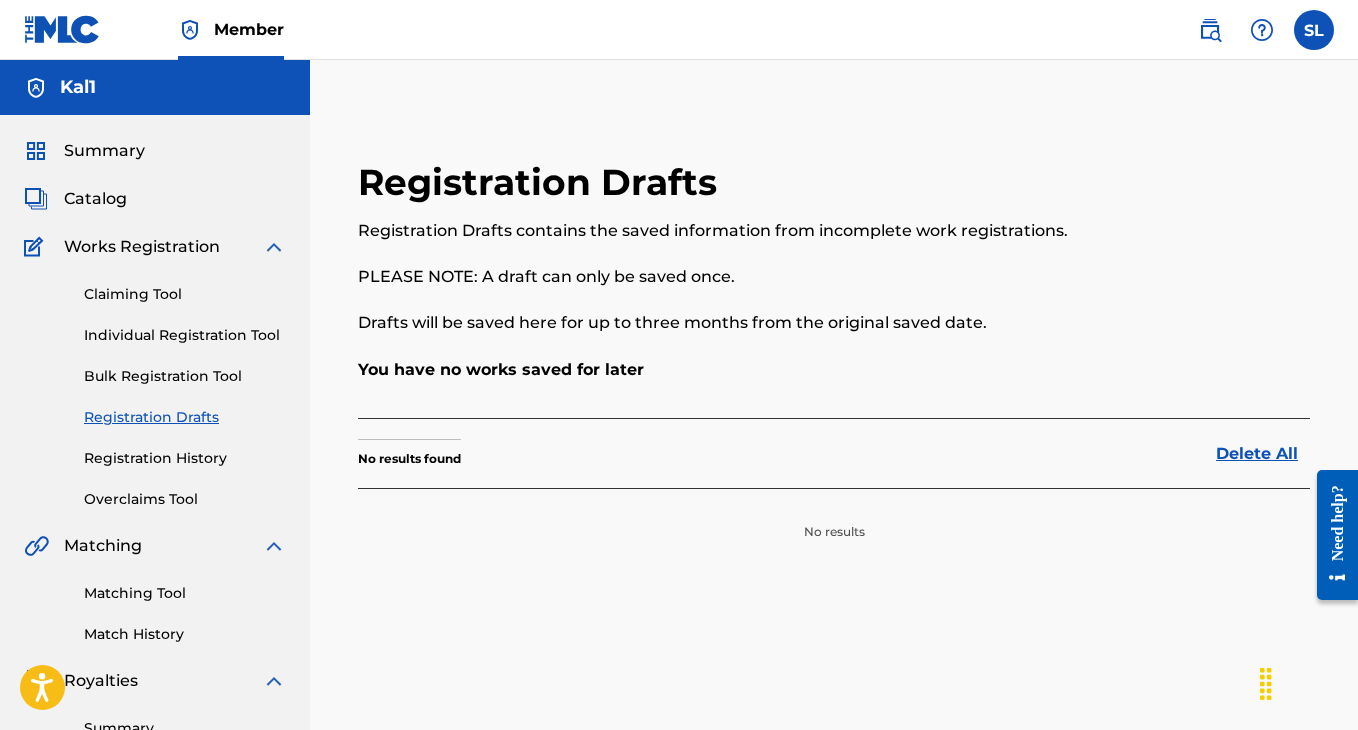 click on "Registration History" at bounding box center (185, 458) 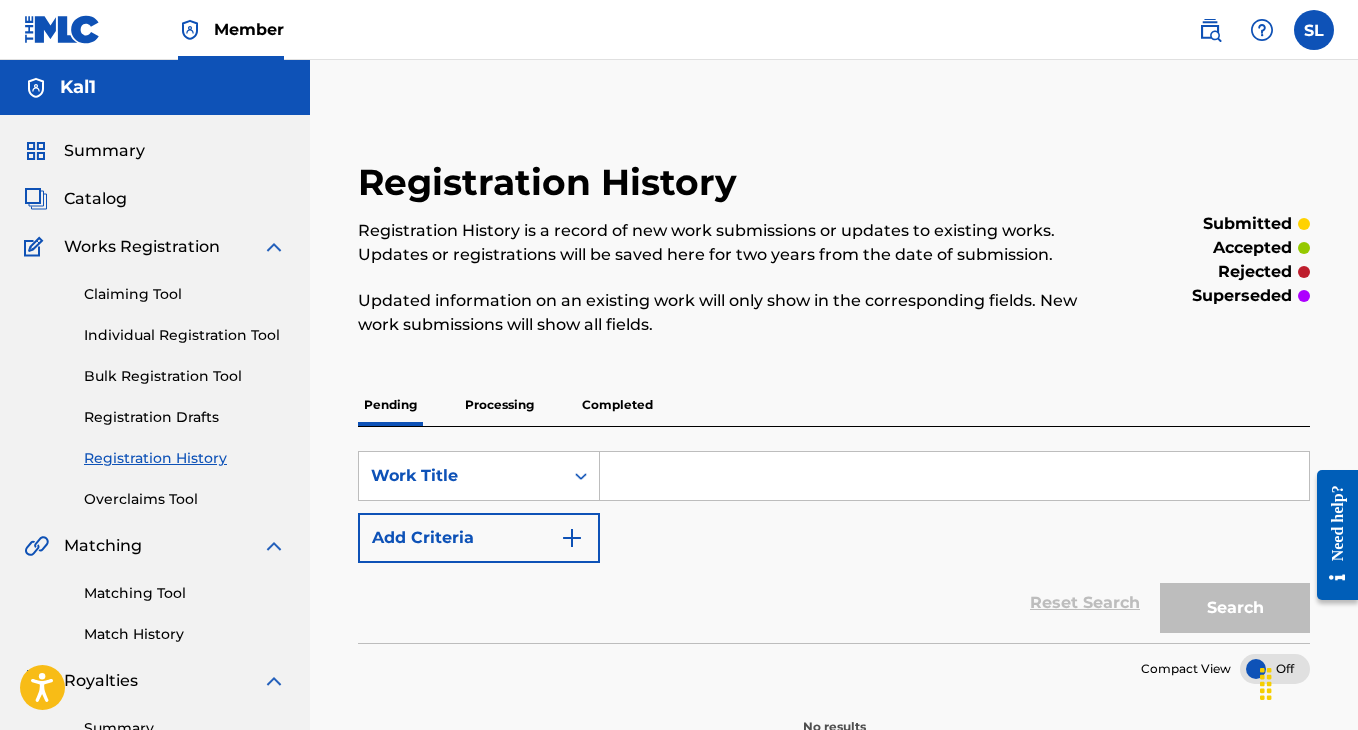 click on "Completed" at bounding box center (617, 405) 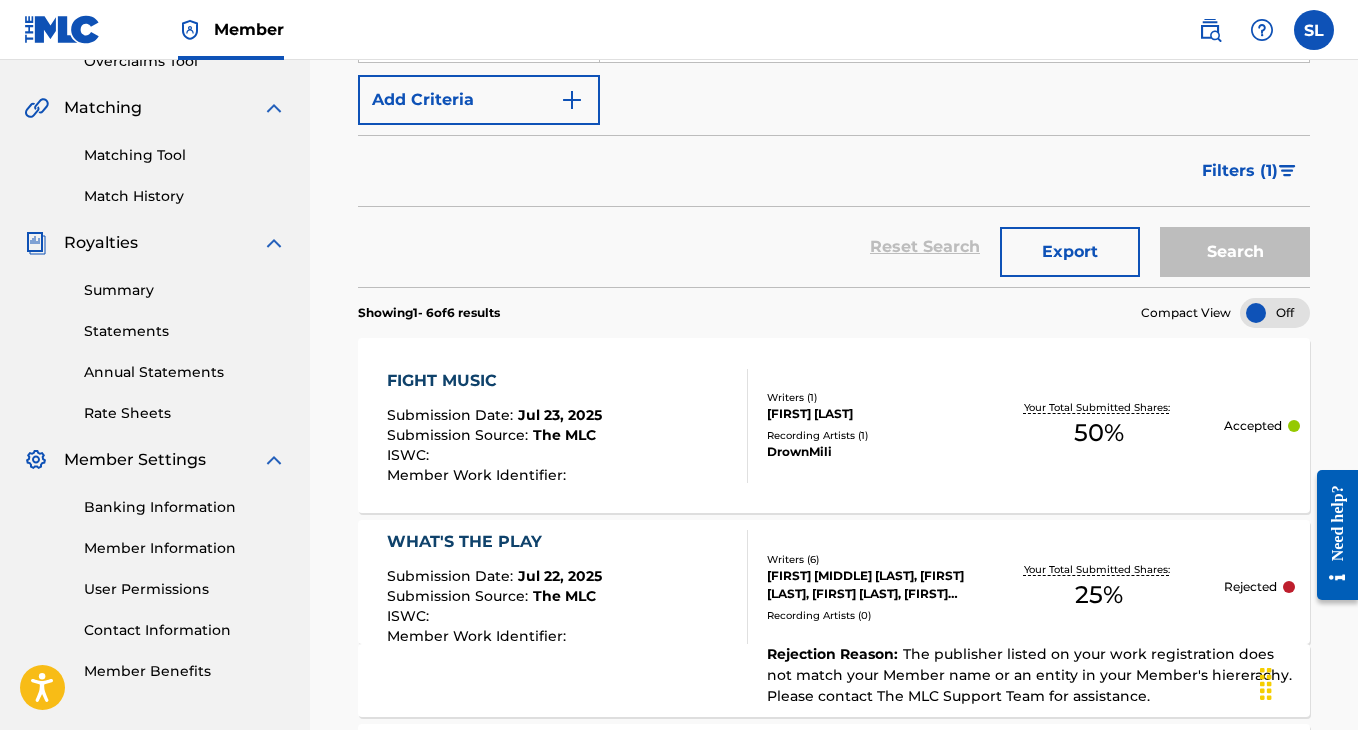 scroll, scrollTop: 502, scrollLeft: 0, axis: vertical 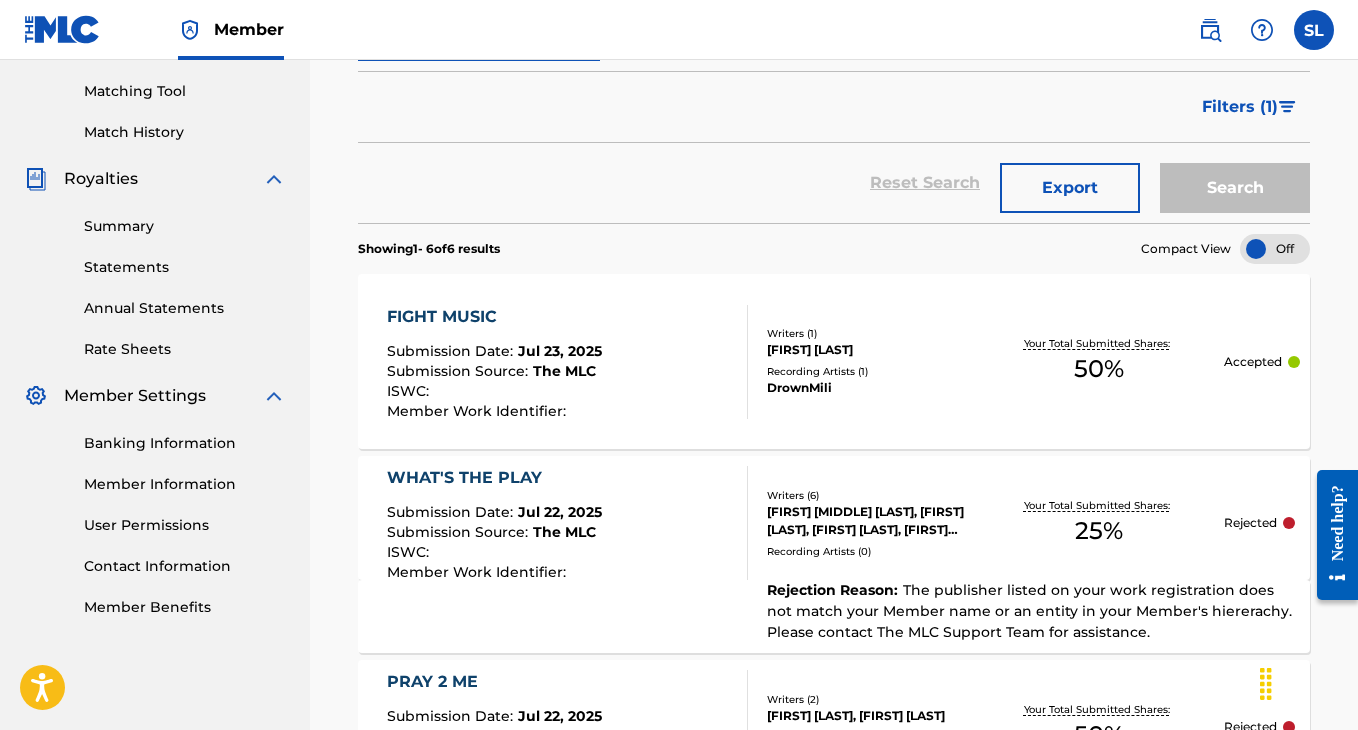 click on "WHAT'S THE PLAY Submission Date : Jul 22, 2025 Submission Source : The MLC ISWC : Member Work Identifier :" at bounding box center [568, 523] 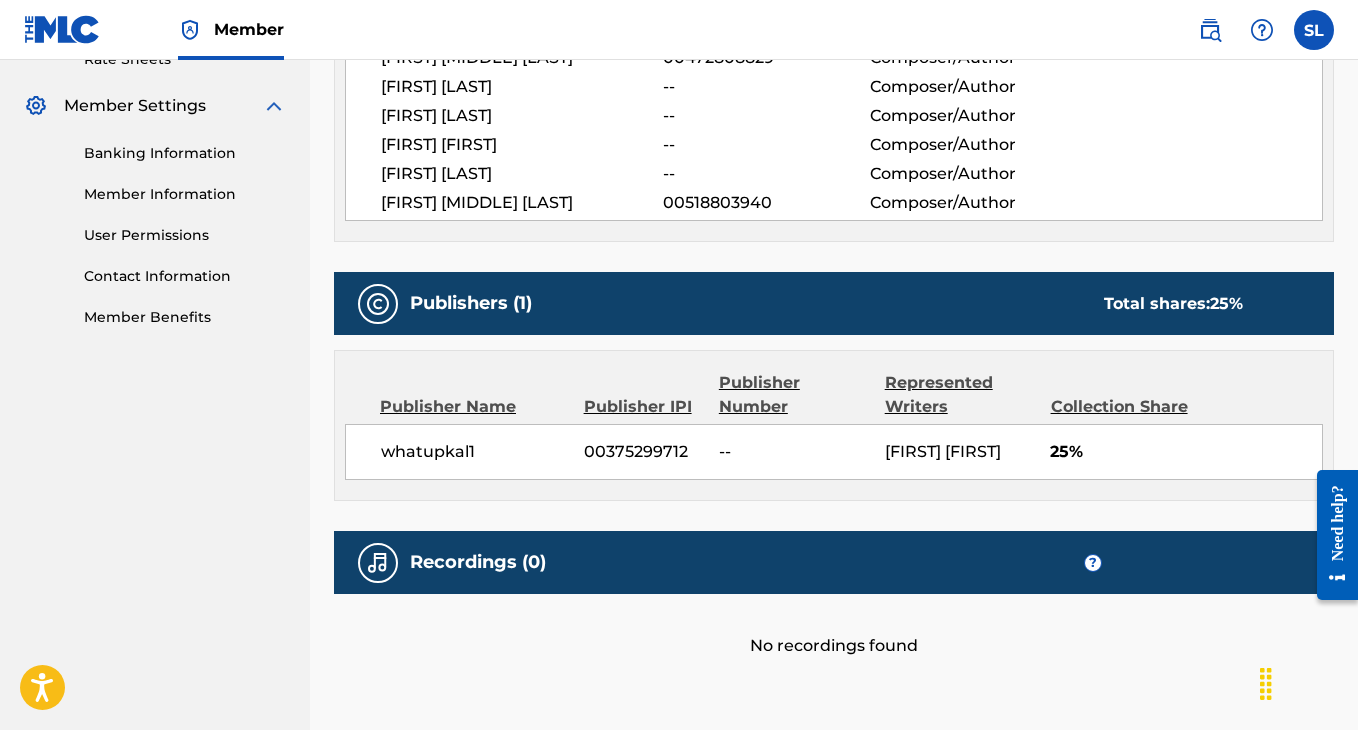 scroll, scrollTop: 0, scrollLeft: 0, axis: both 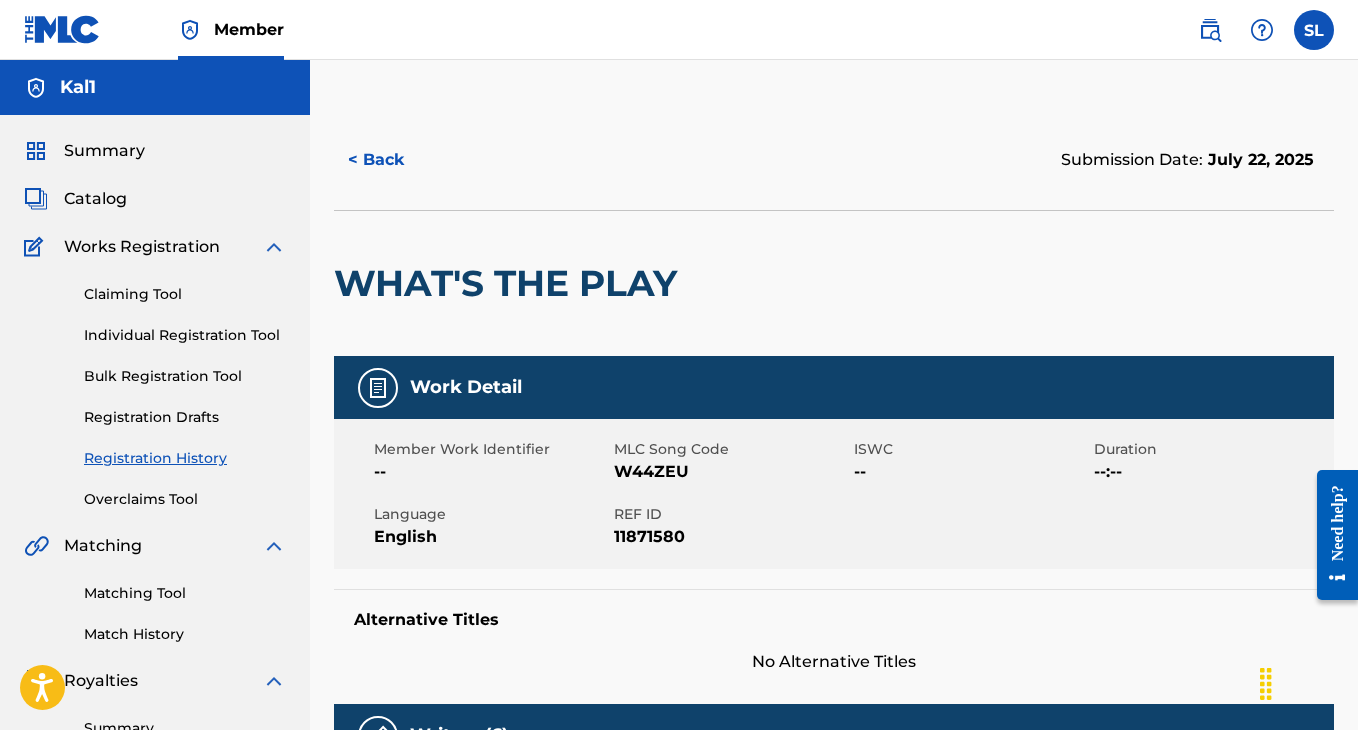 click on "Claiming Tool" at bounding box center (185, 294) 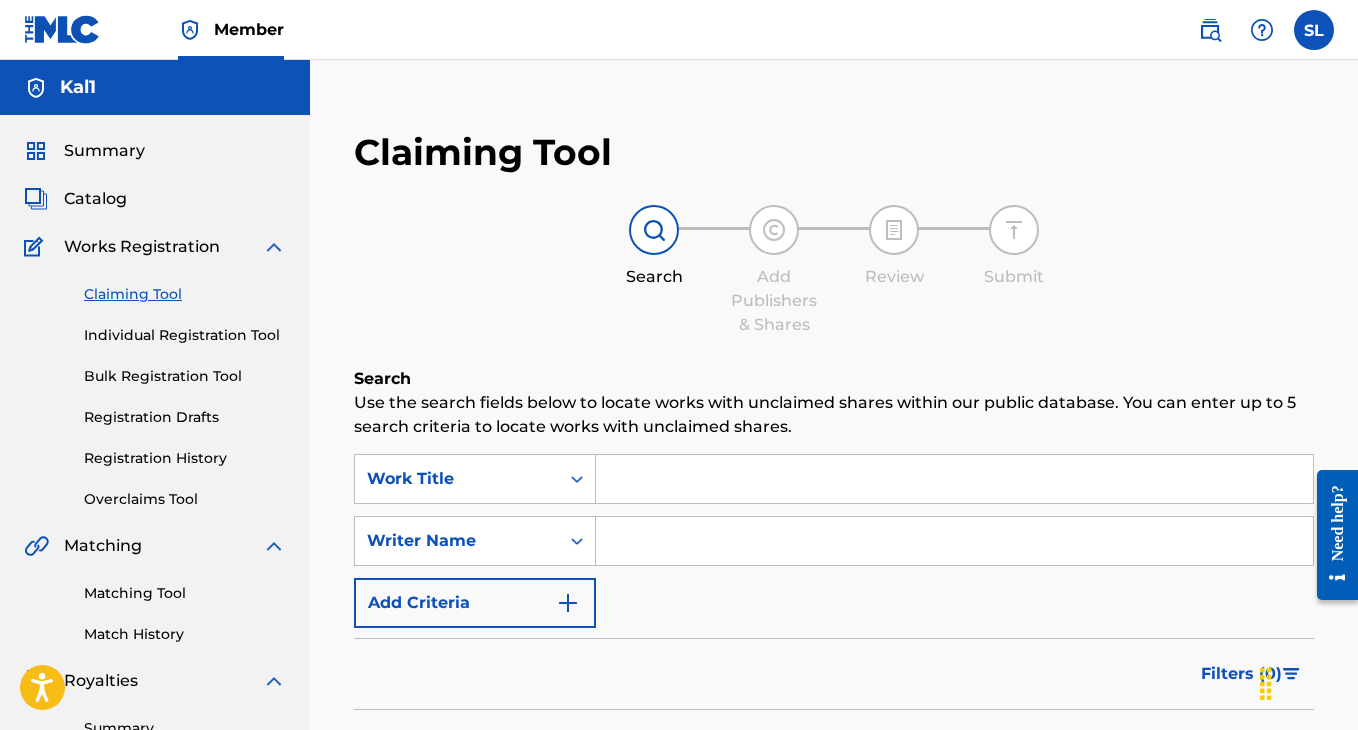 click at bounding box center [954, 479] 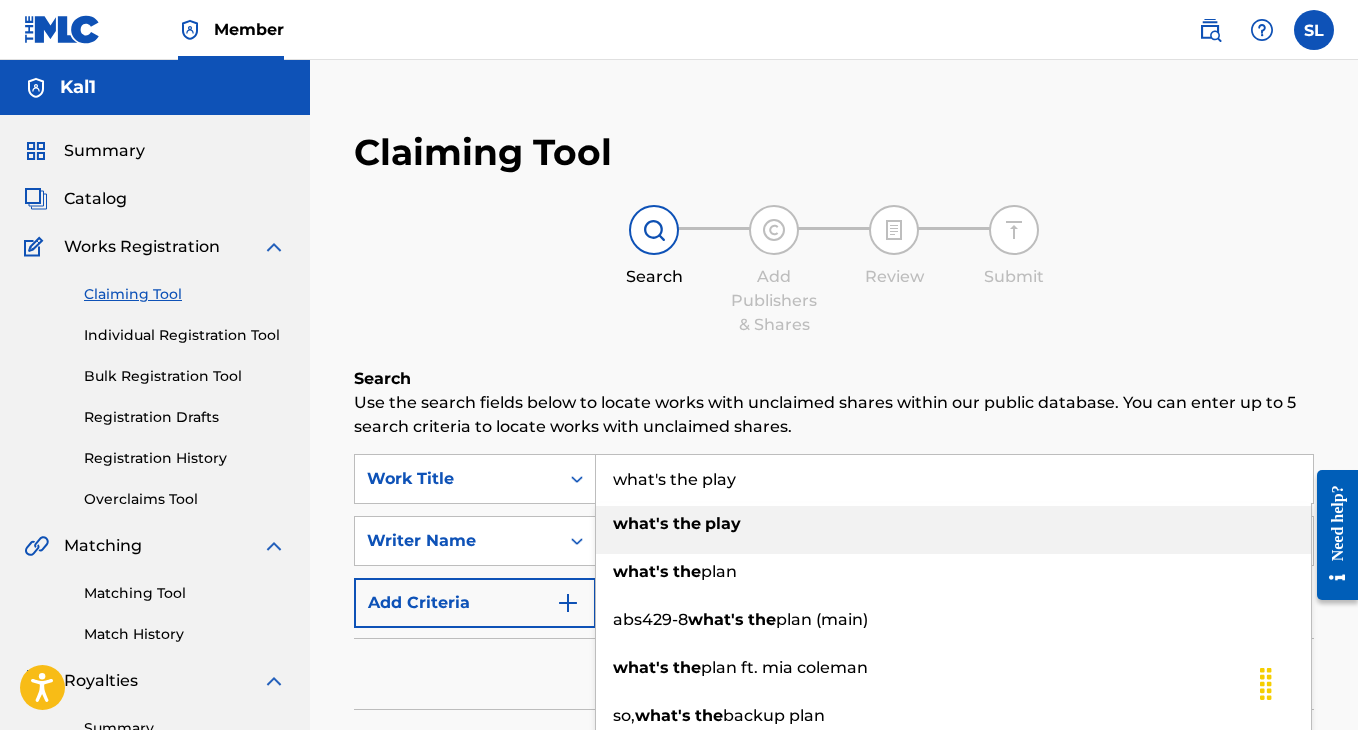 type on "what's the play" 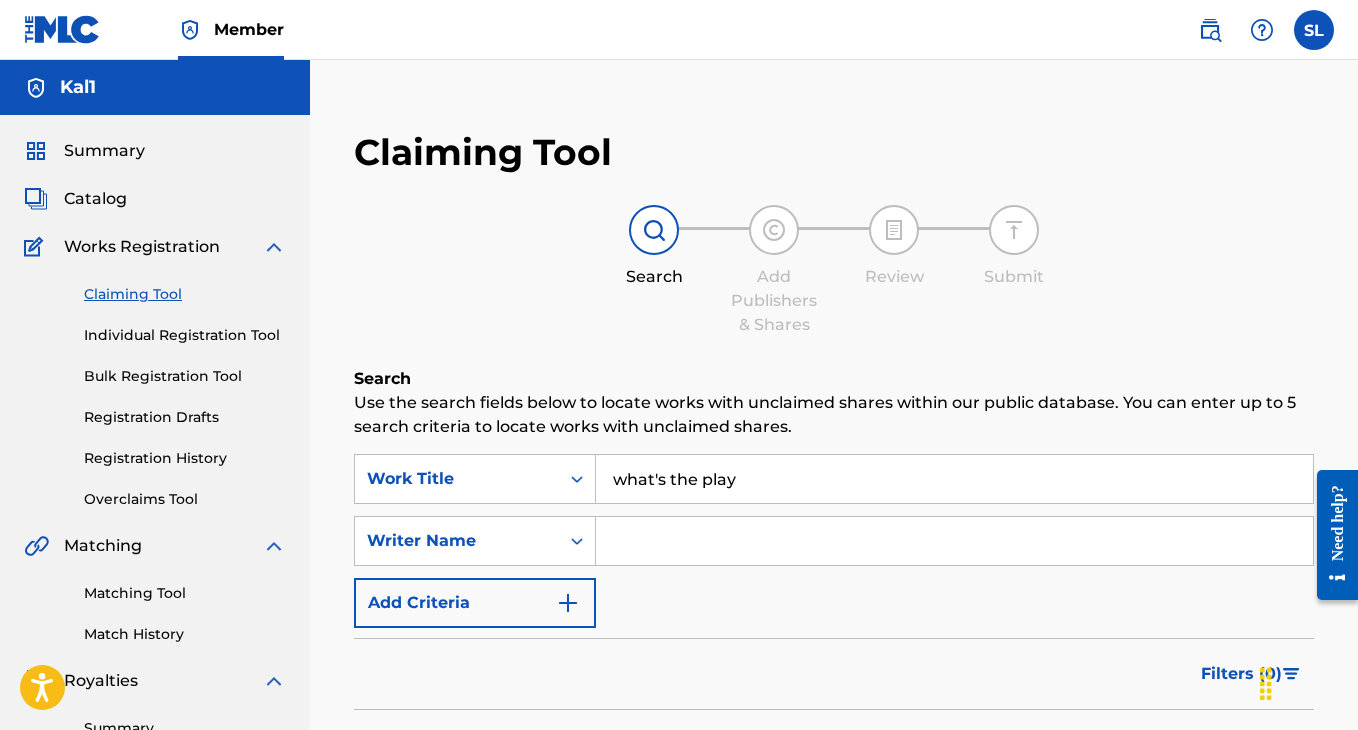 click at bounding box center [954, 541] 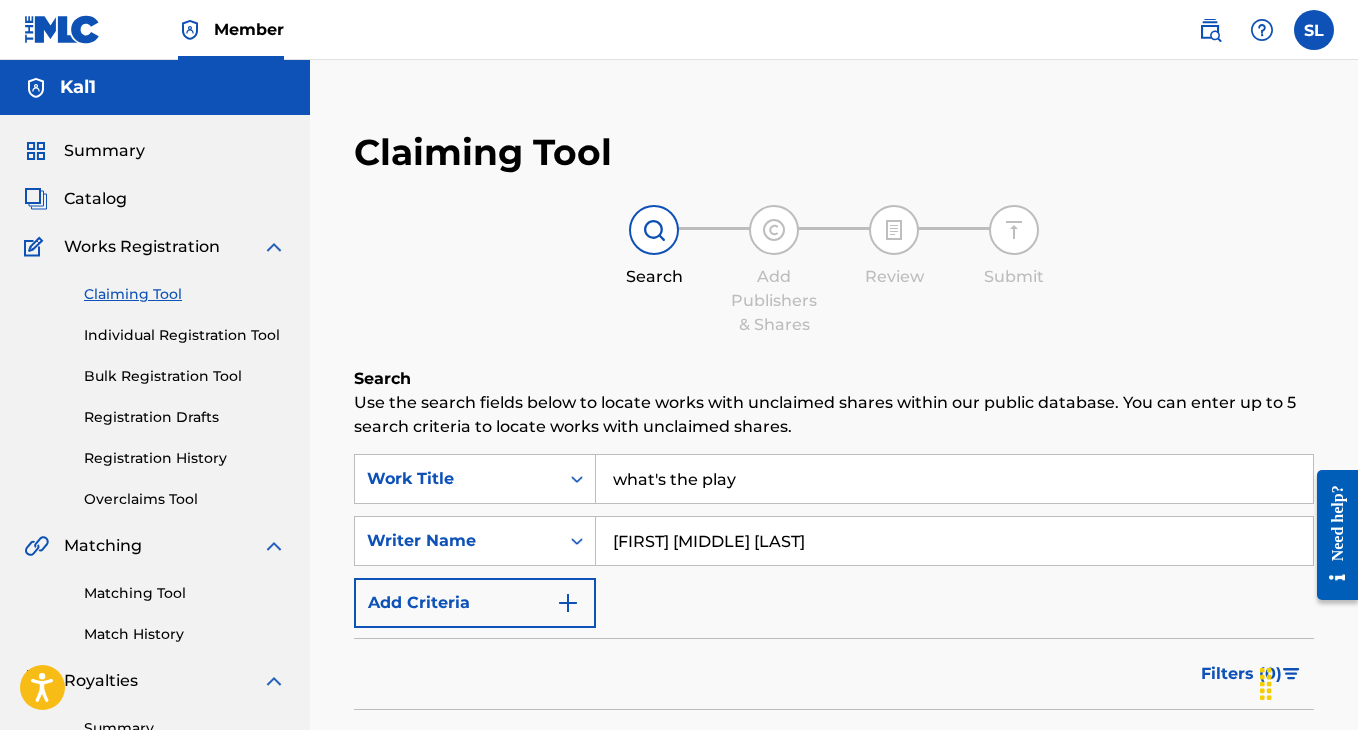 click on "Search" at bounding box center [1239, 755] 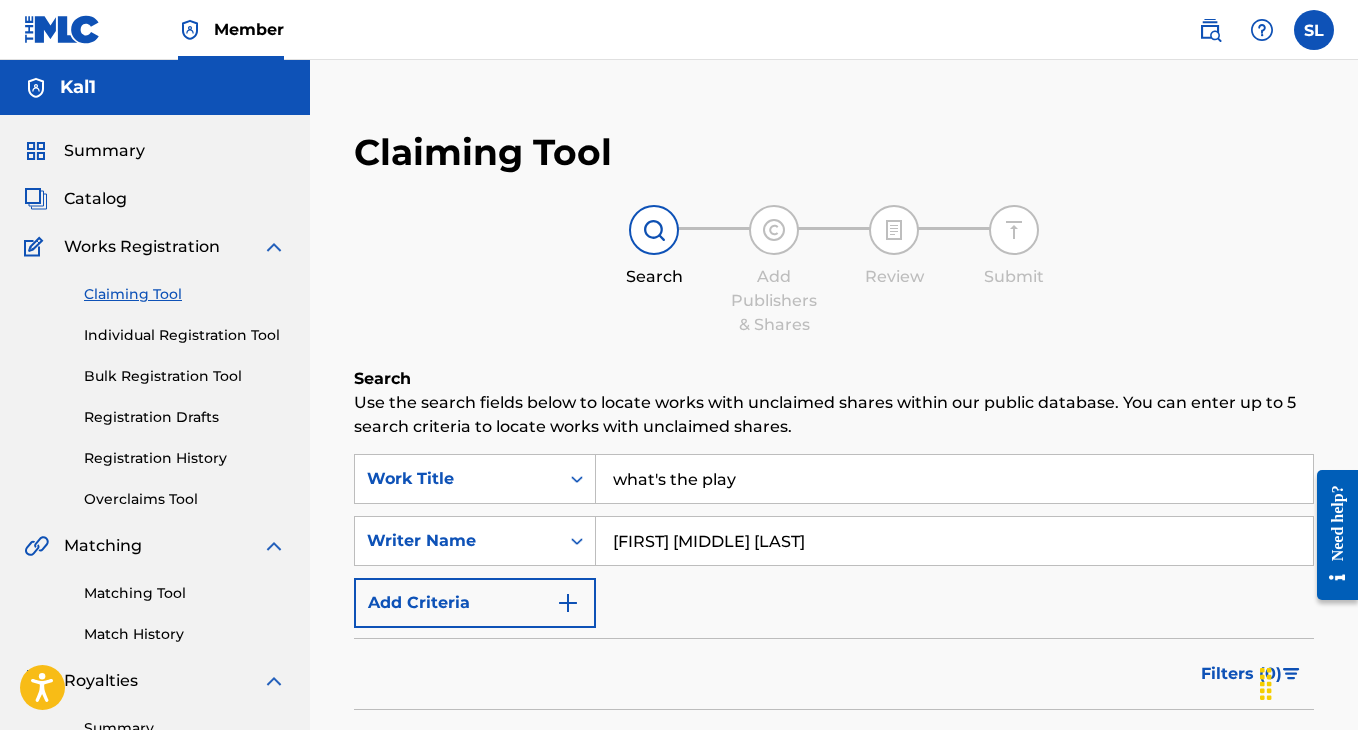 click on "[FIRST] [MIDDLE] [LAST]" at bounding box center (954, 541) 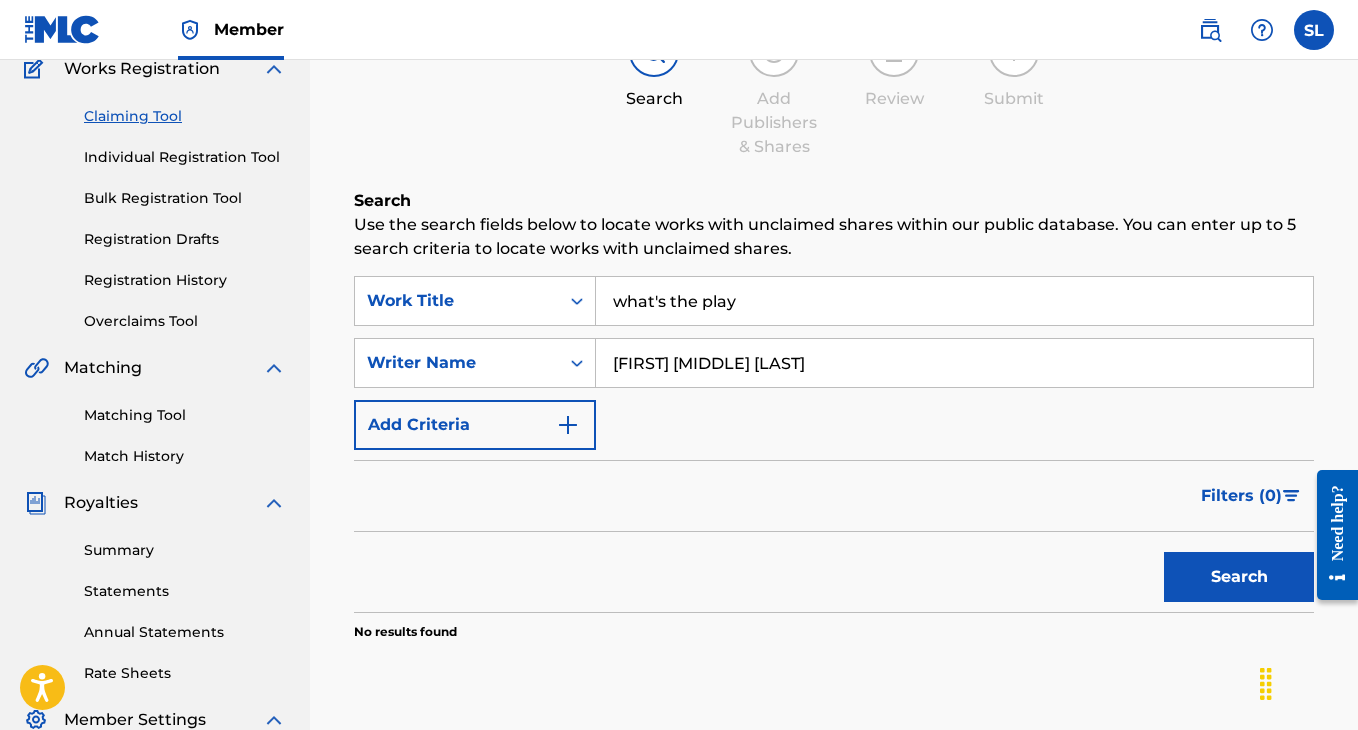 scroll, scrollTop: 181, scrollLeft: 0, axis: vertical 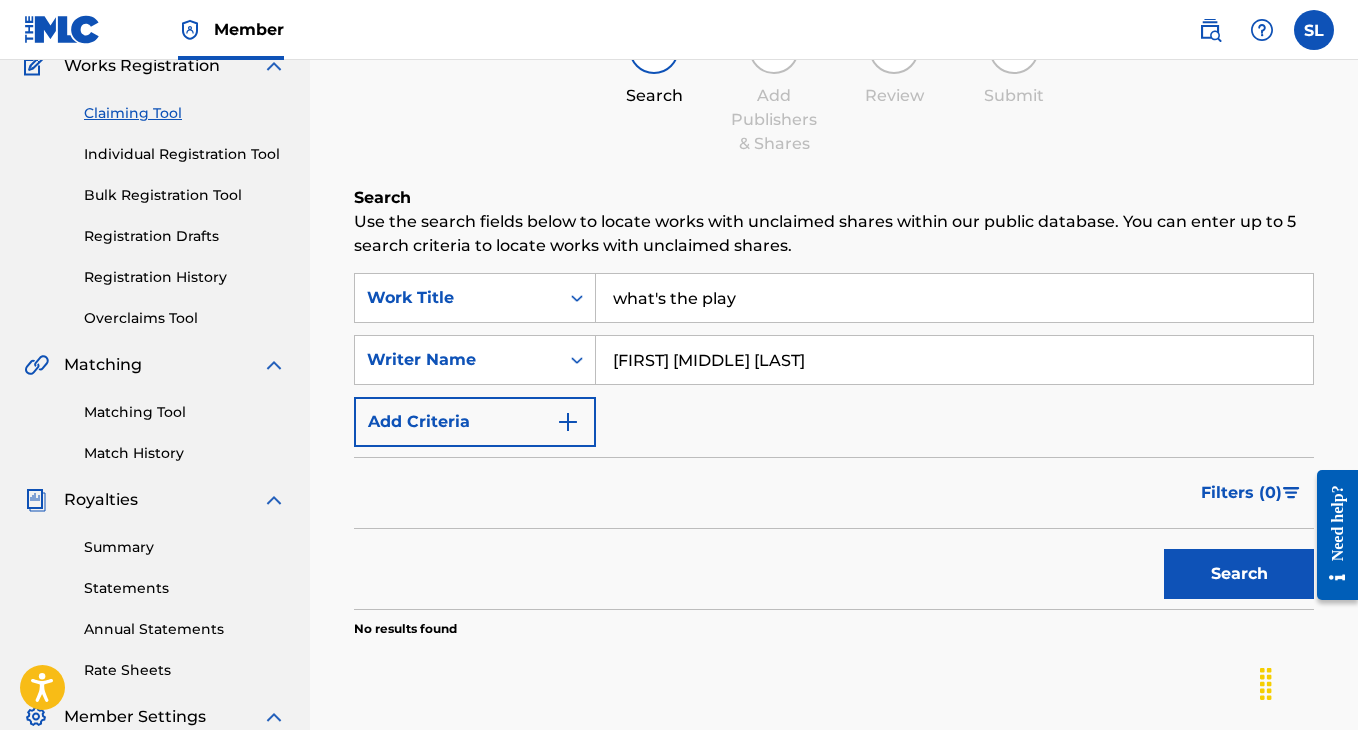 type on "[FIRST] [MIDDLE] [LAST]" 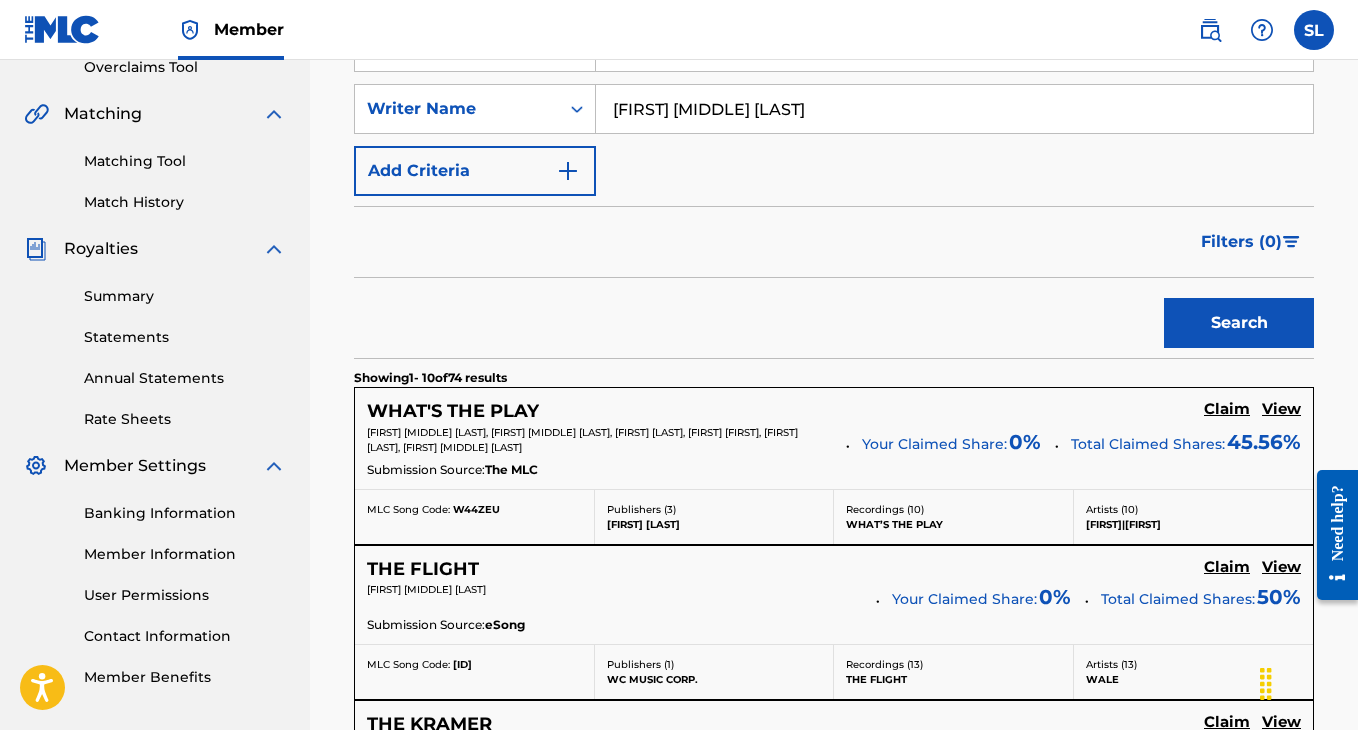 scroll, scrollTop: 443, scrollLeft: 0, axis: vertical 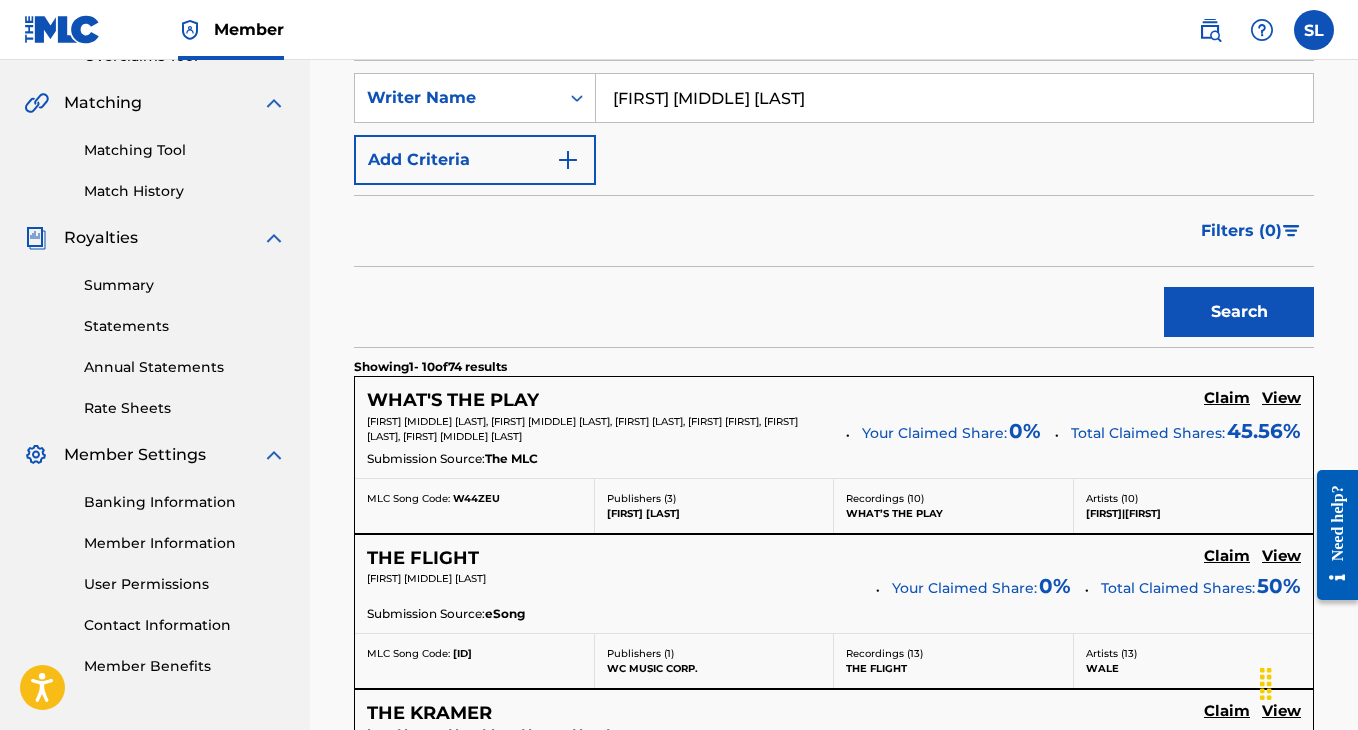 click on "View" at bounding box center [1281, 398] 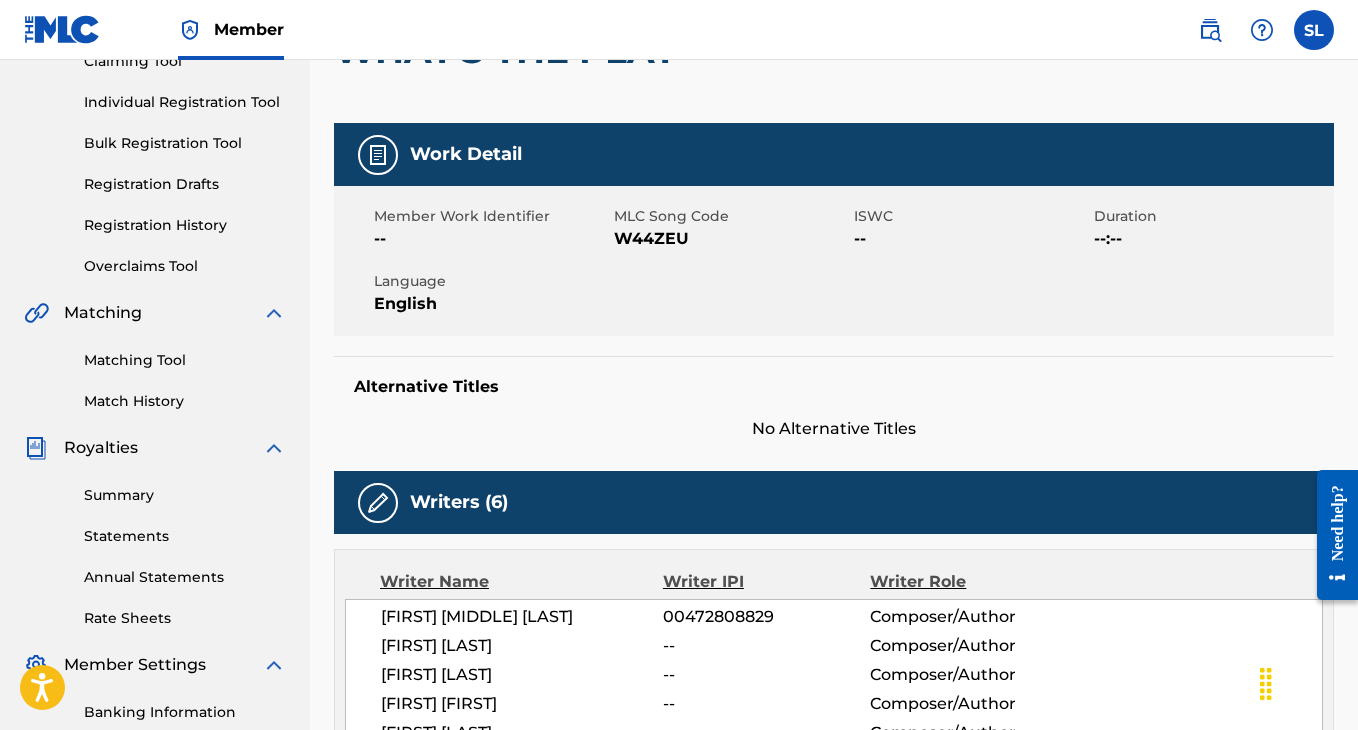 scroll, scrollTop: 14, scrollLeft: 0, axis: vertical 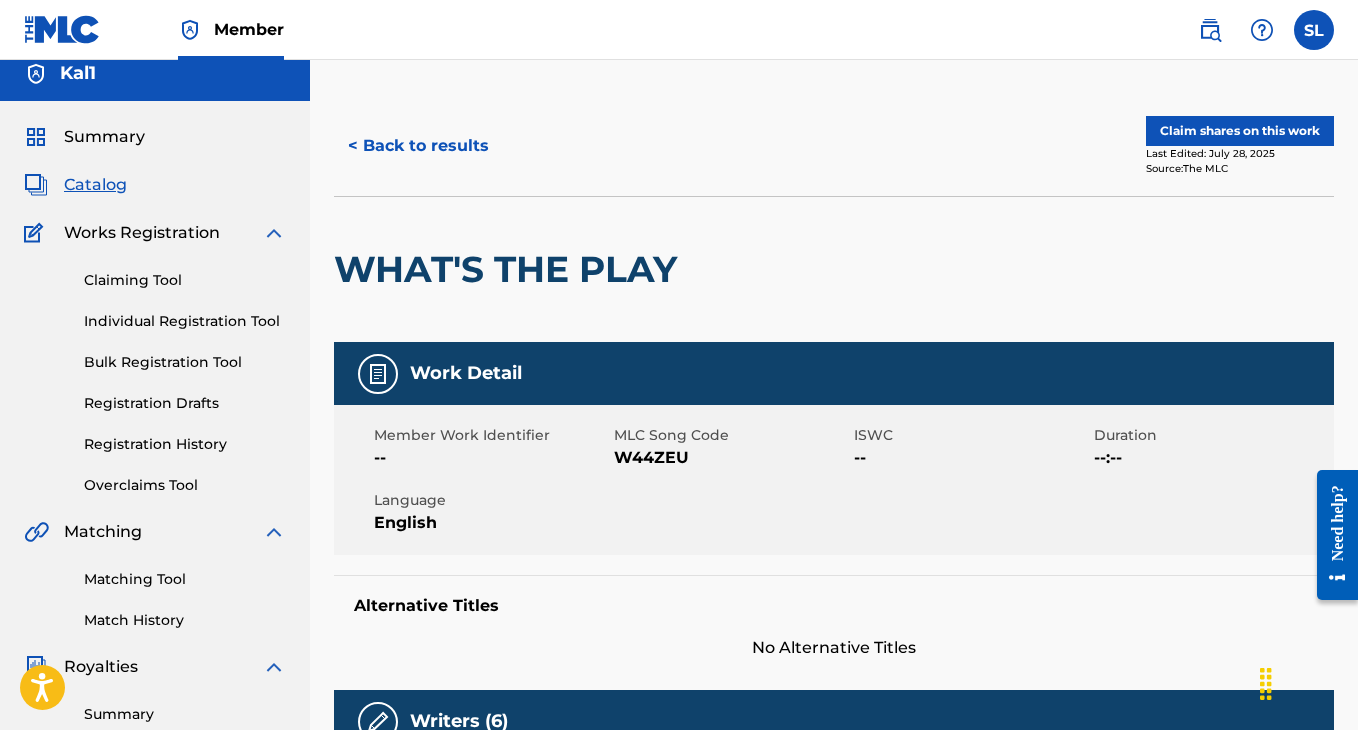 click on "Claim shares on this work" at bounding box center (1240, 131) 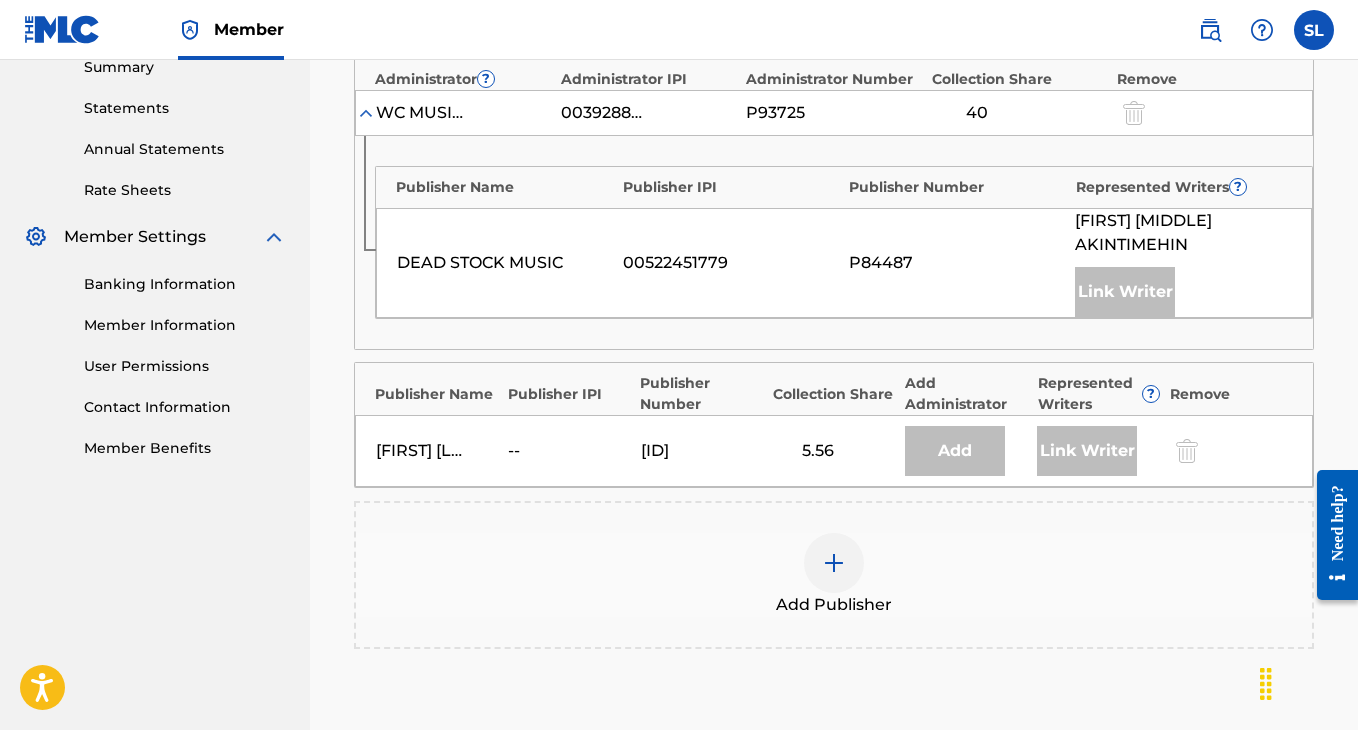 scroll, scrollTop: 649, scrollLeft: 0, axis: vertical 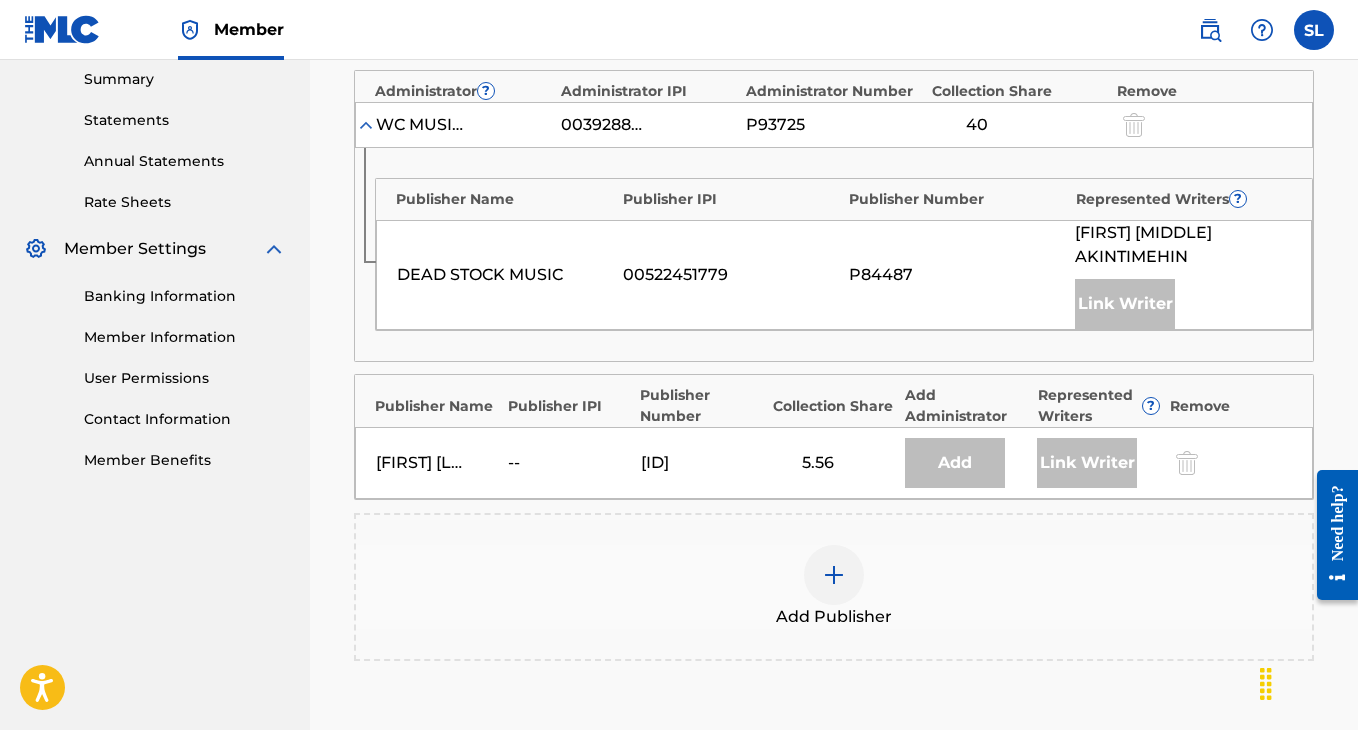 click at bounding box center [834, 575] 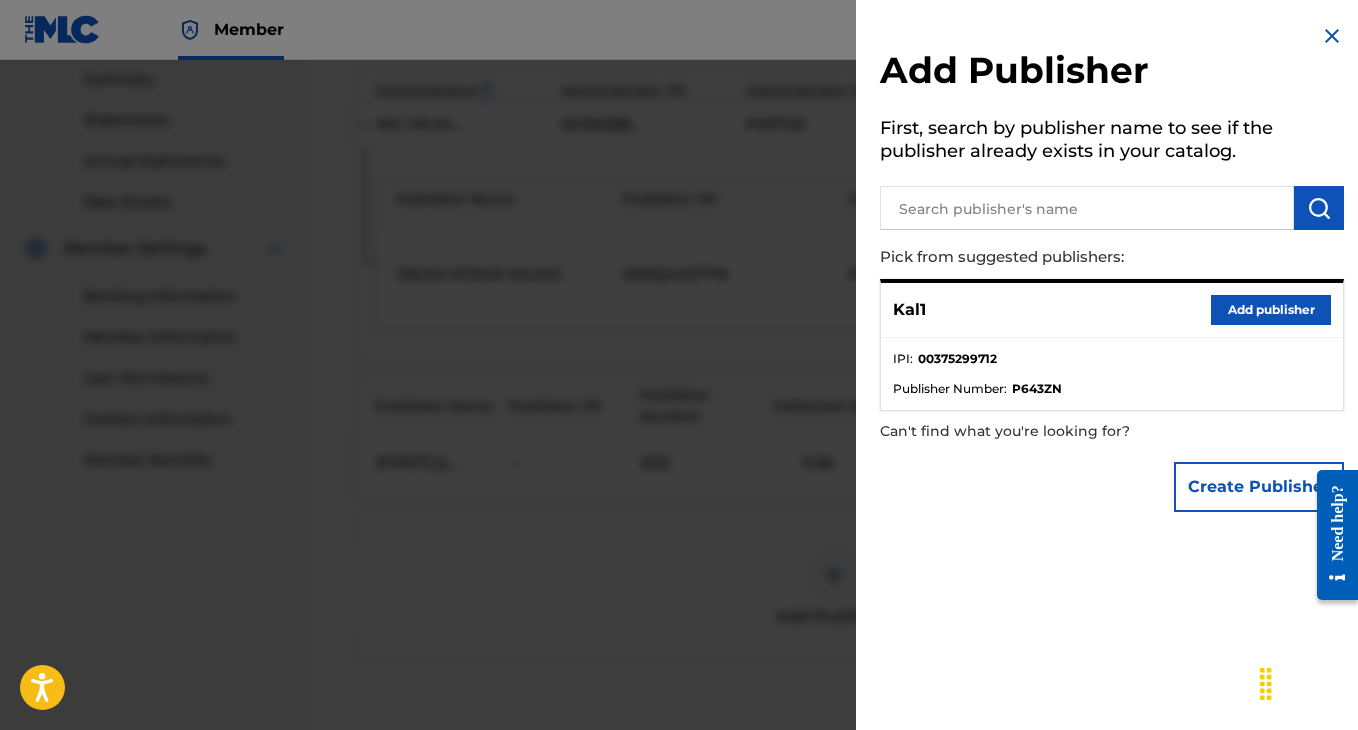 click on "Add publisher" at bounding box center [1271, 310] 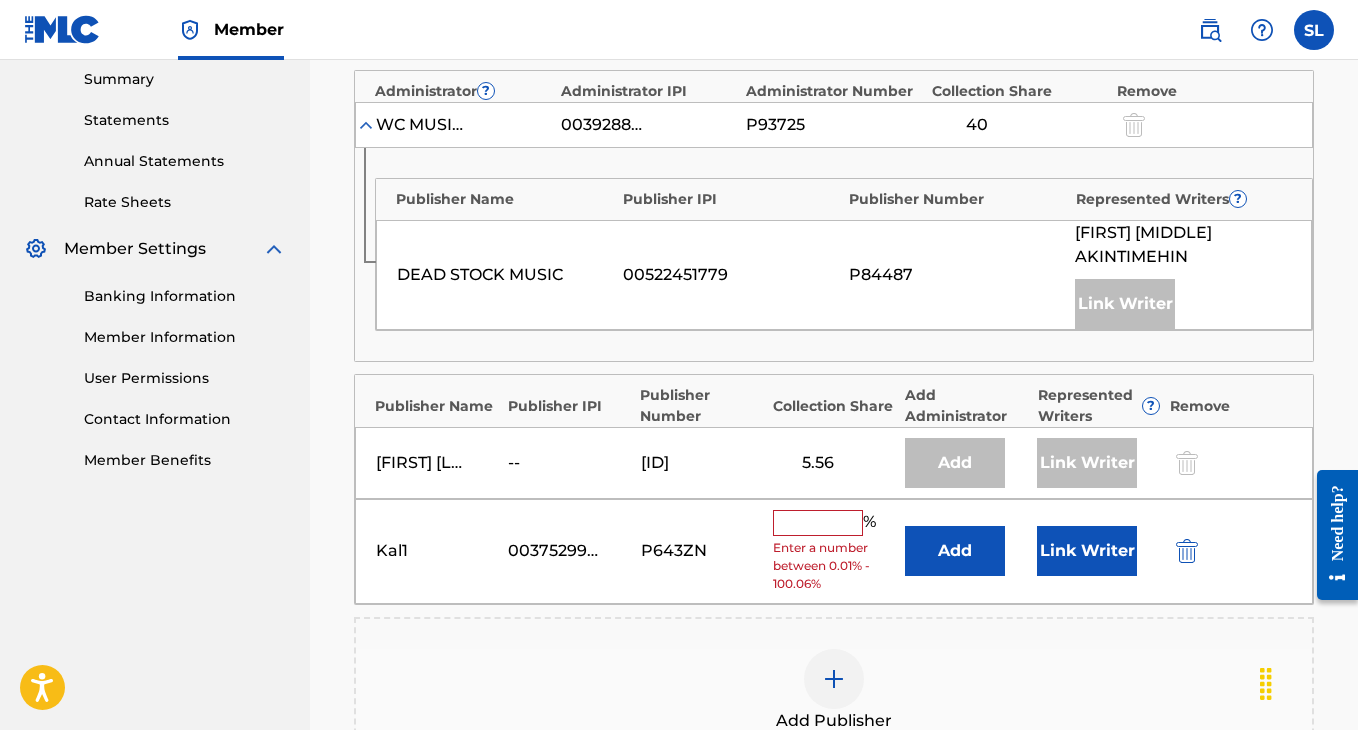 click at bounding box center [818, 523] 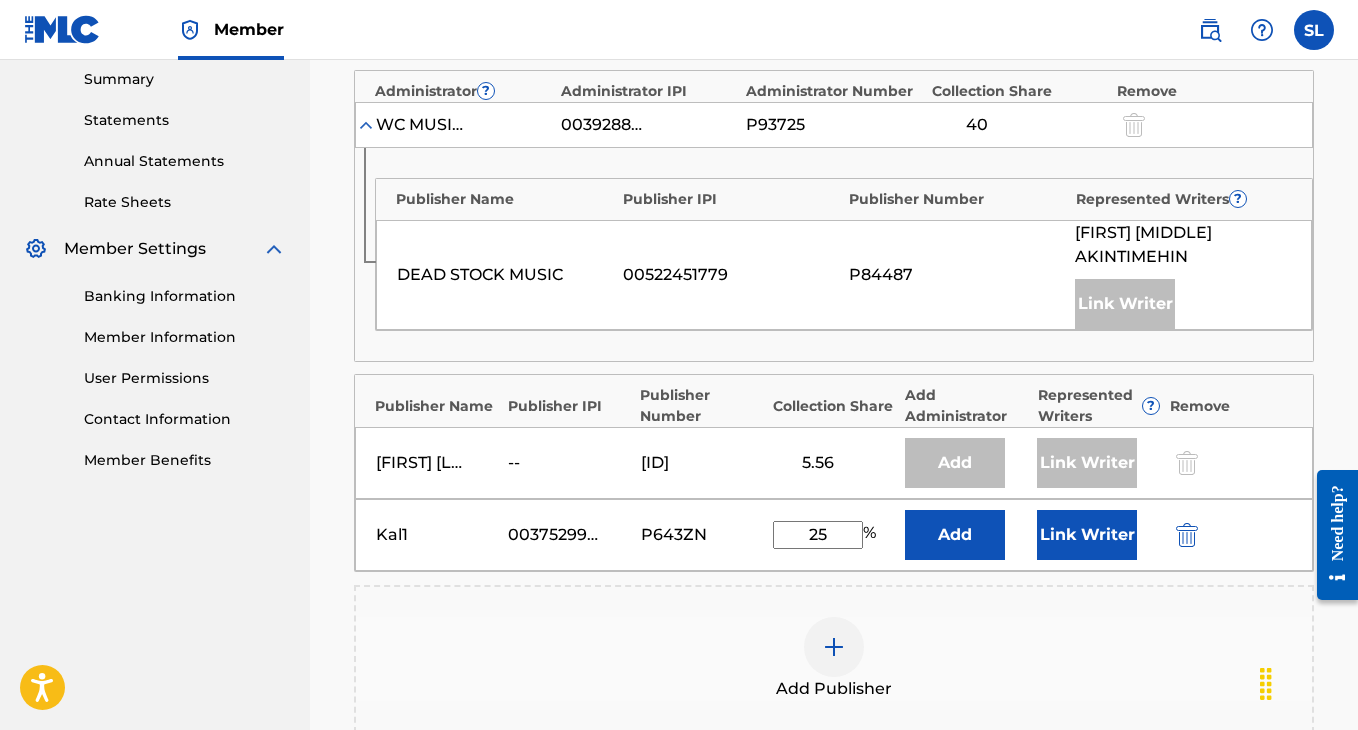 type on "25" 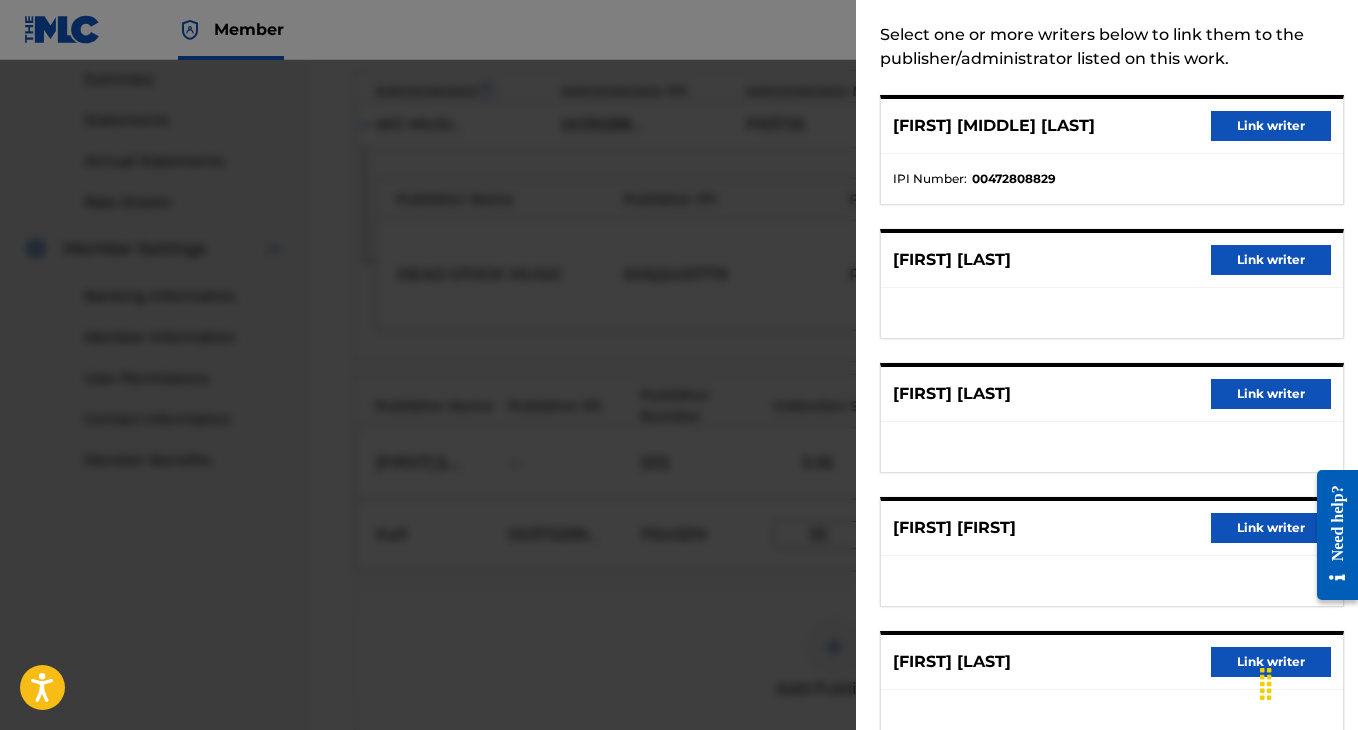 scroll, scrollTop: 90, scrollLeft: 0, axis: vertical 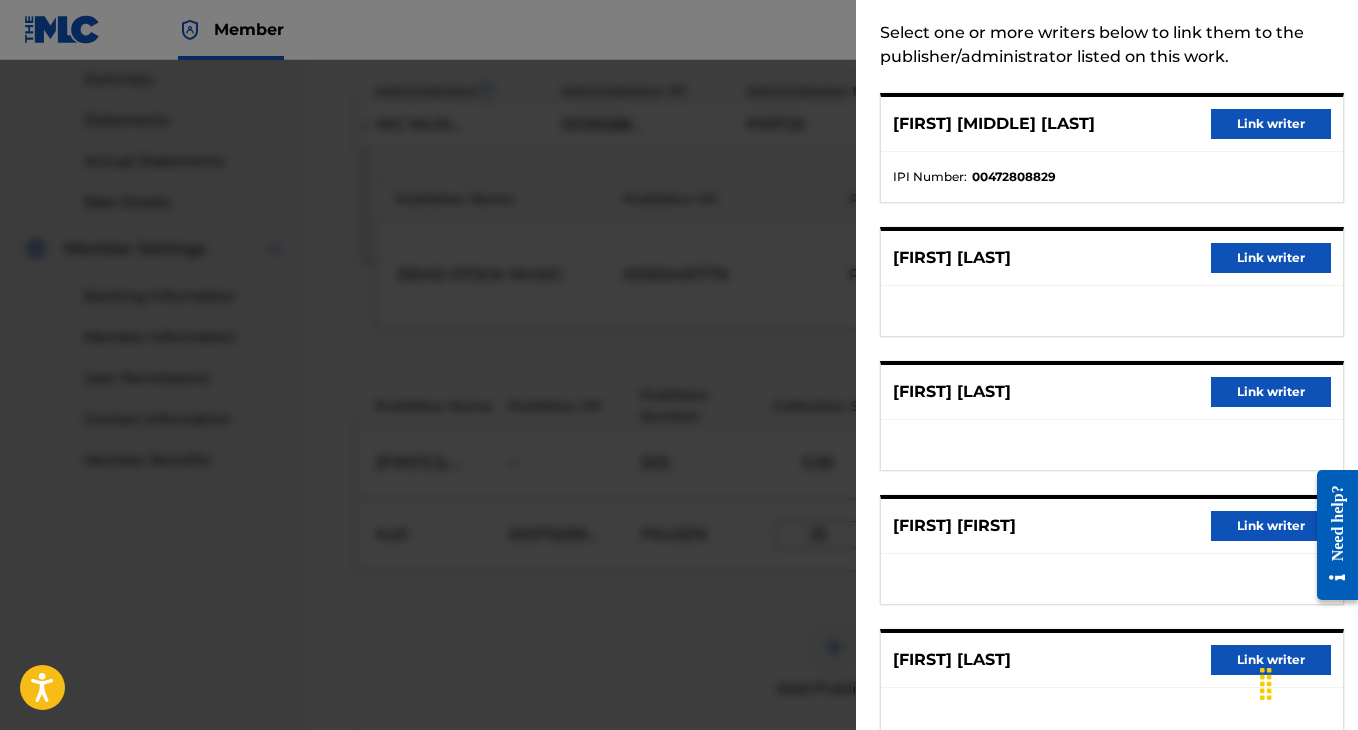 click on "Link writer" at bounding box center [1271, 526] 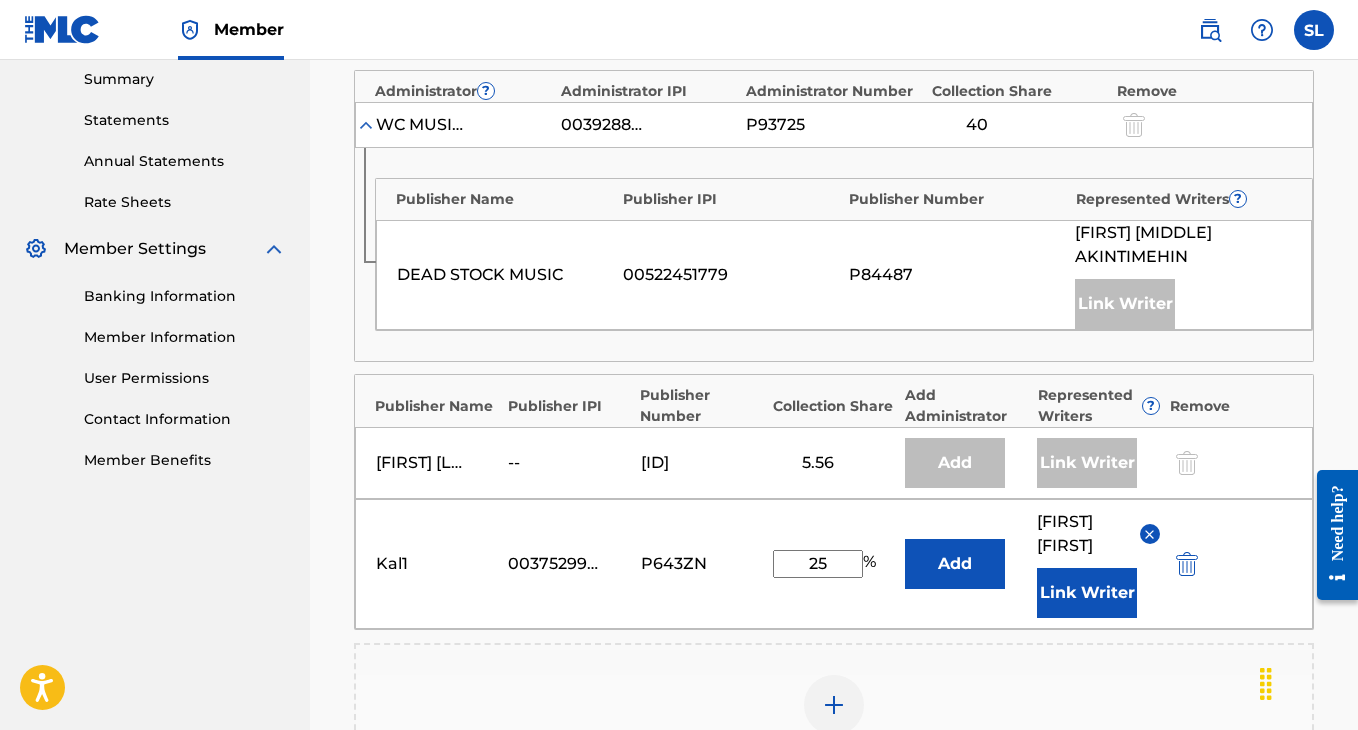 click at bounding box center [1149, 534] 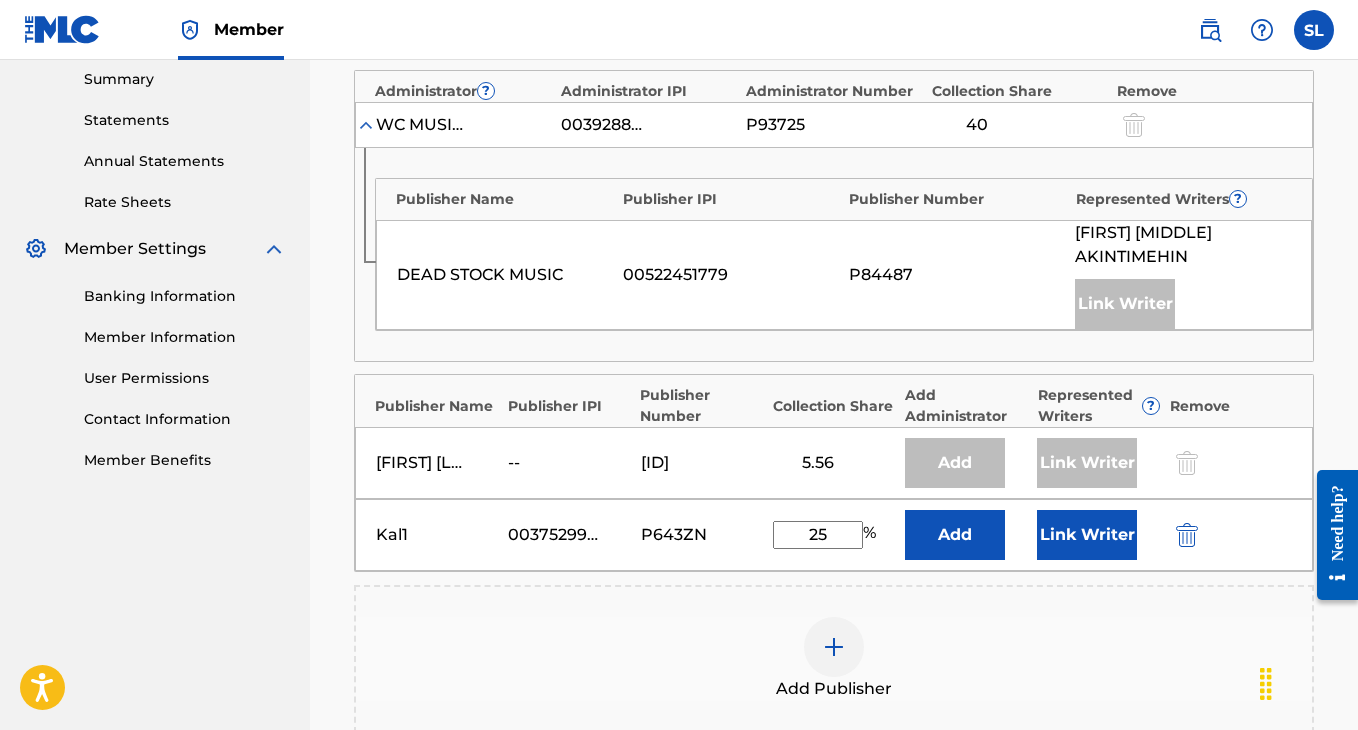 click on "Link Writer" at bounding box center (1087, 535) 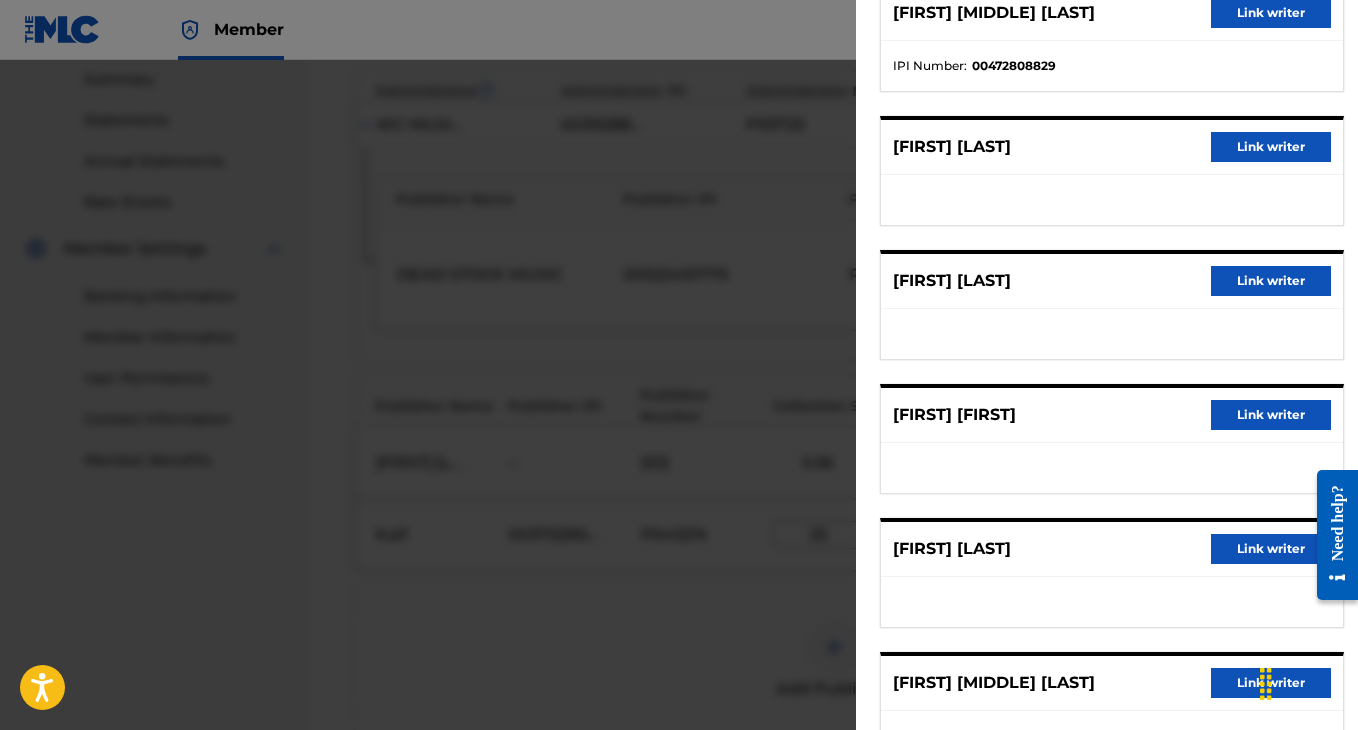 scroll, scrollTop: 281, scrollLeft: 0, axis: vertical 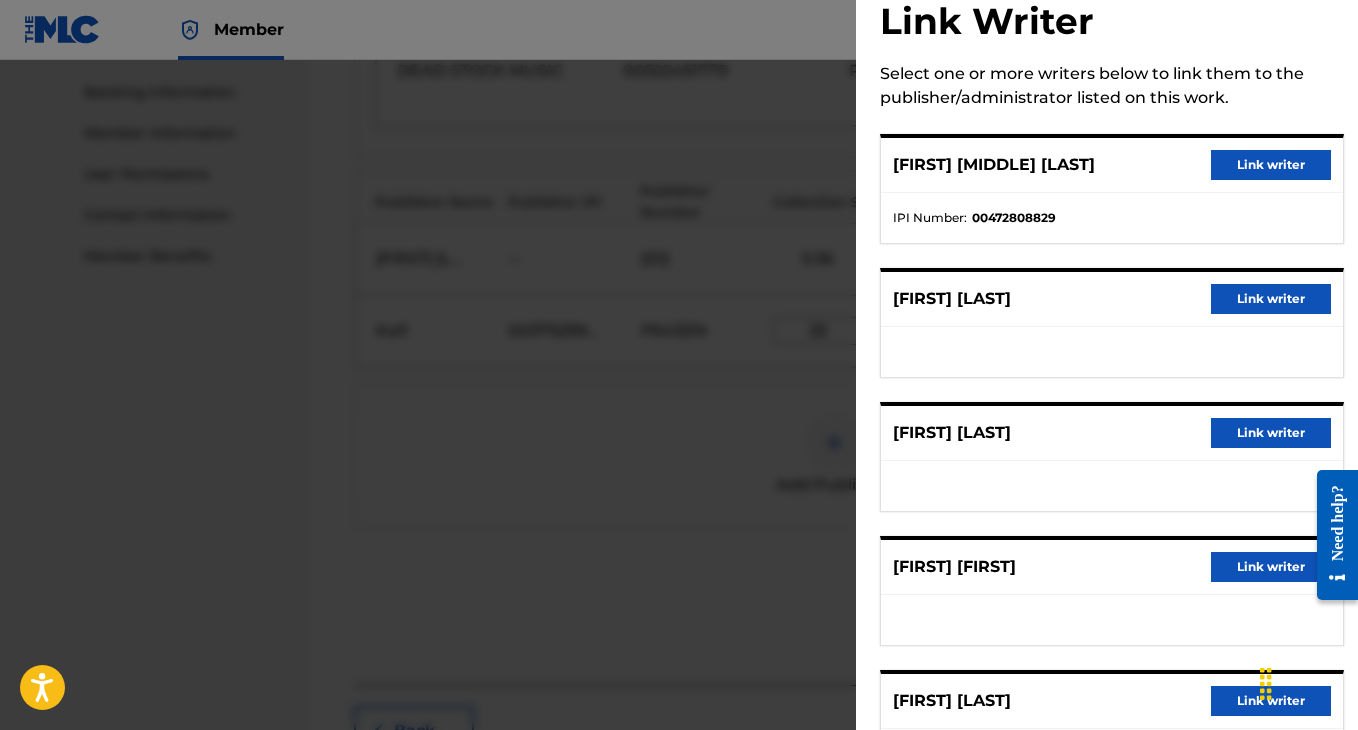 click on "Link writer" at bounding box center [1271, 567] 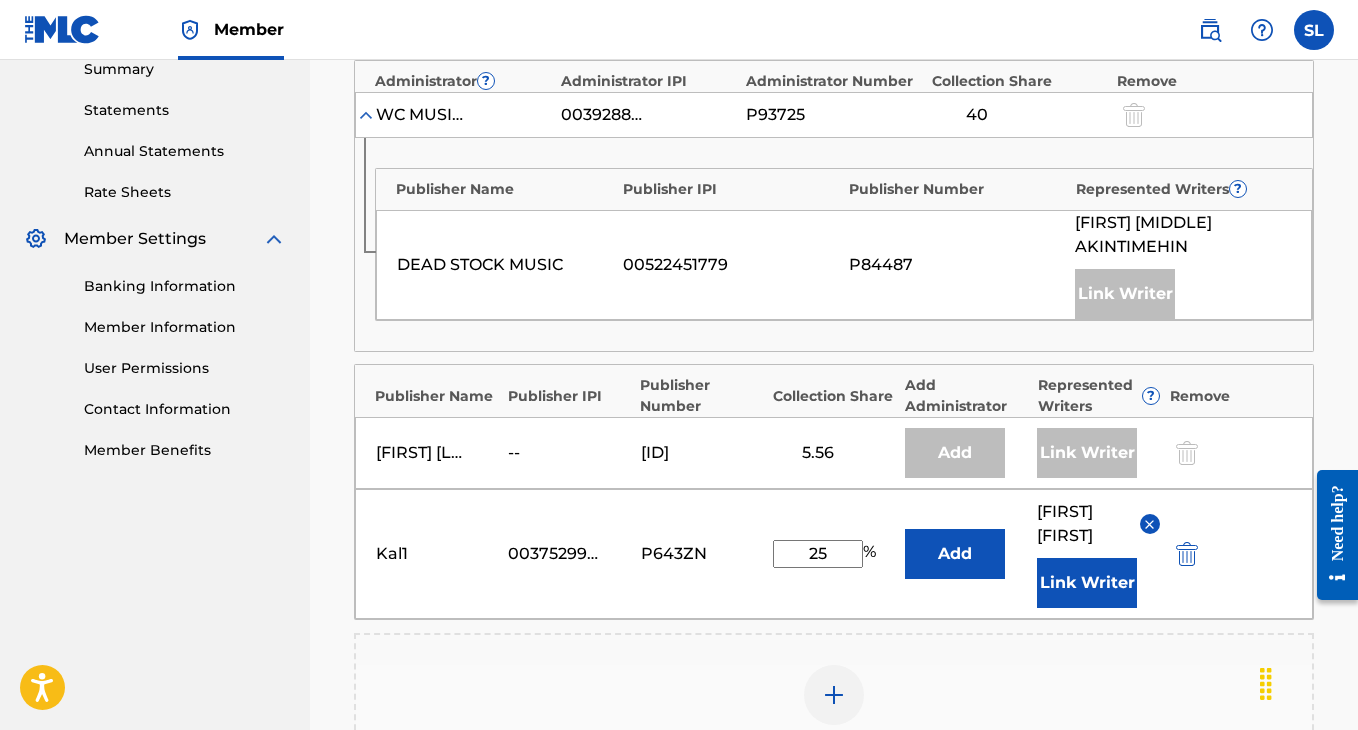 scroll, scrollTop: 663, scrollLeft: 0, axis: vertical 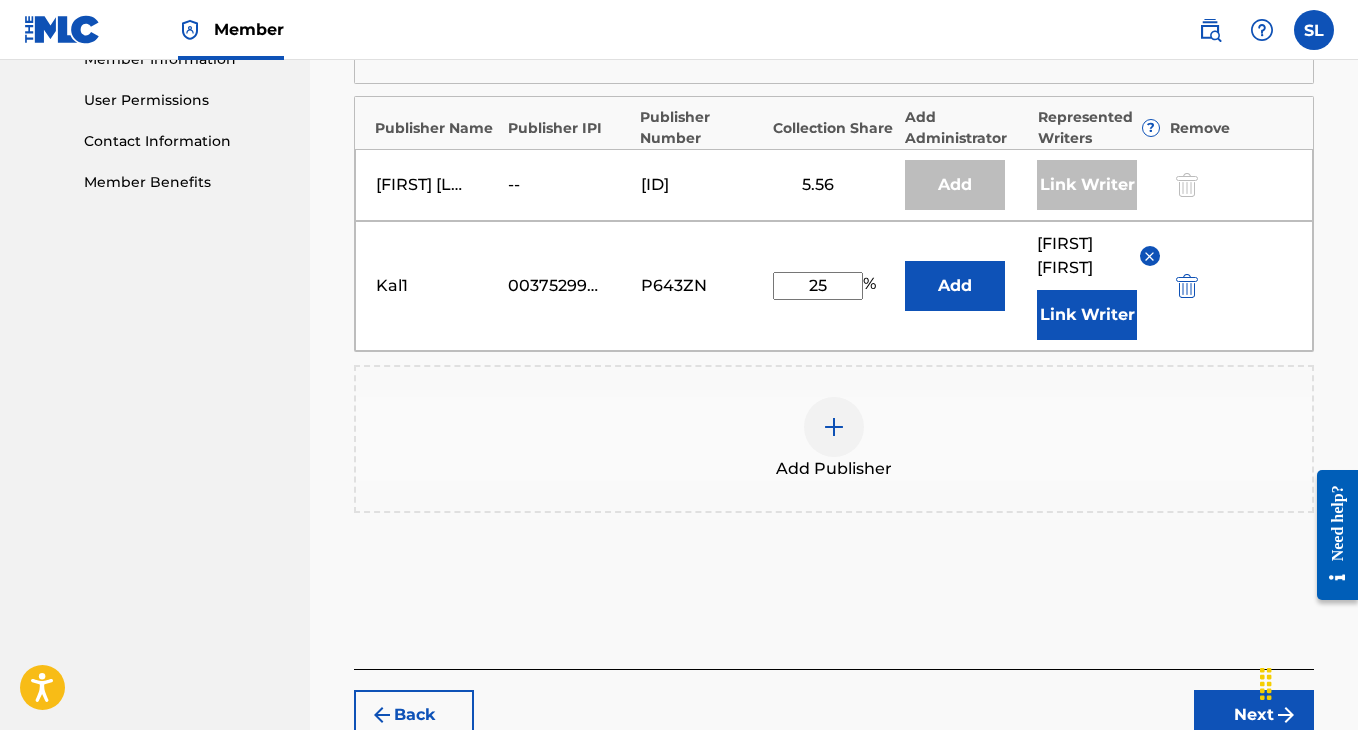 click on "Next" at bounding box center [1254, 715] 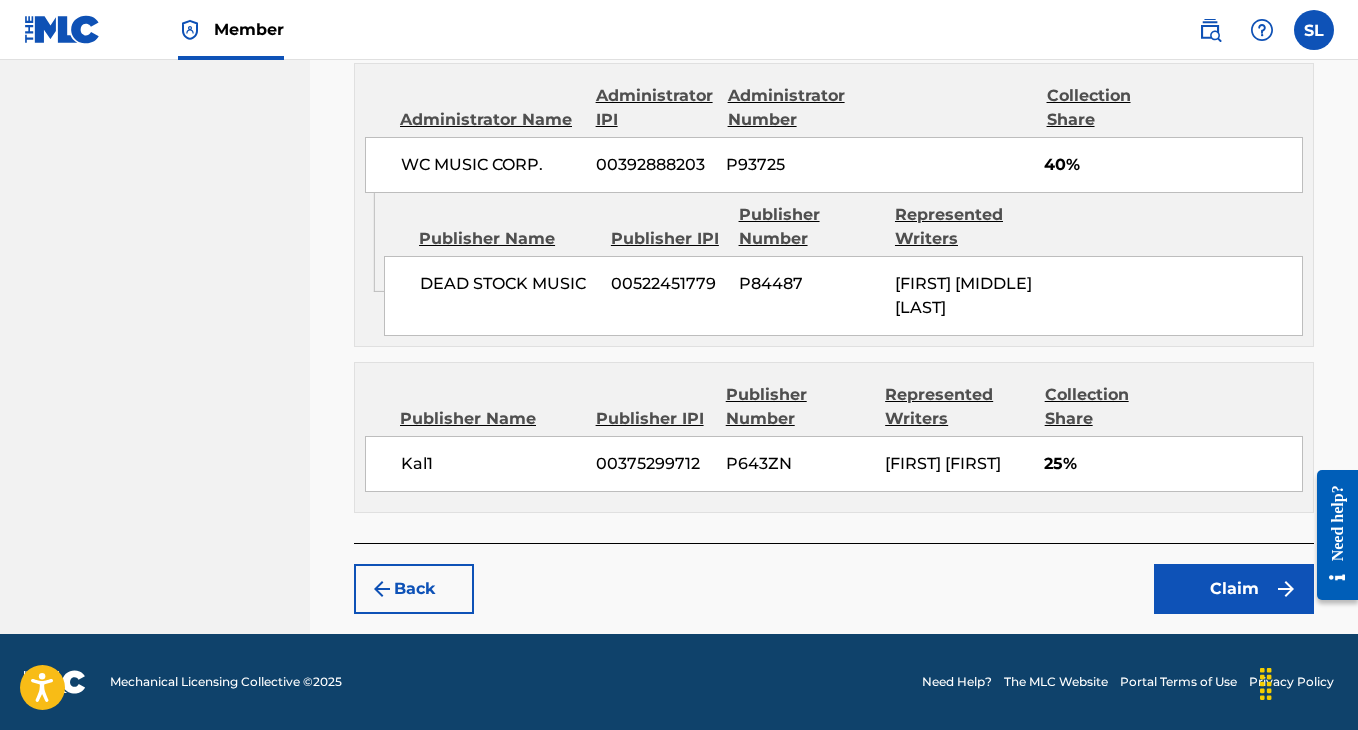scroll, scrollTop: 1158, scrollLeft: 0, axis: vertical 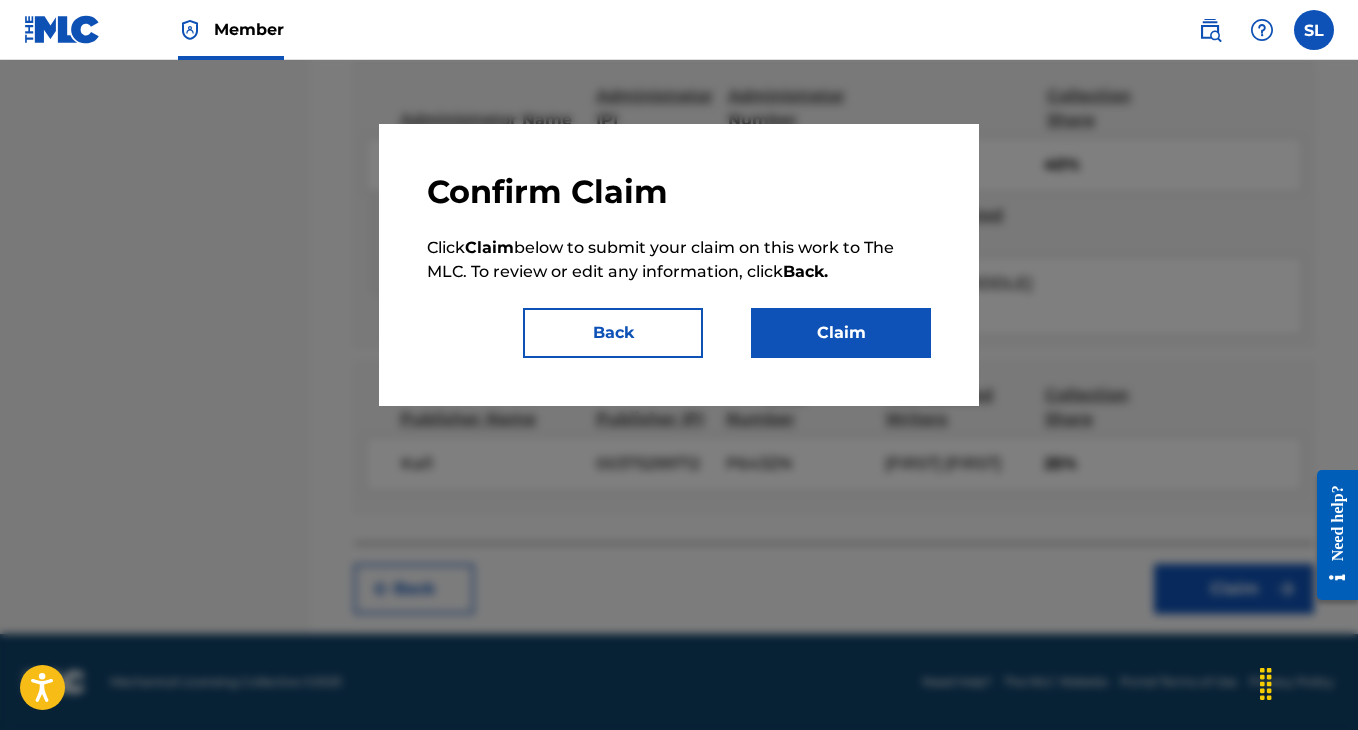 click on "Claim" at bounding box center [841, 333] 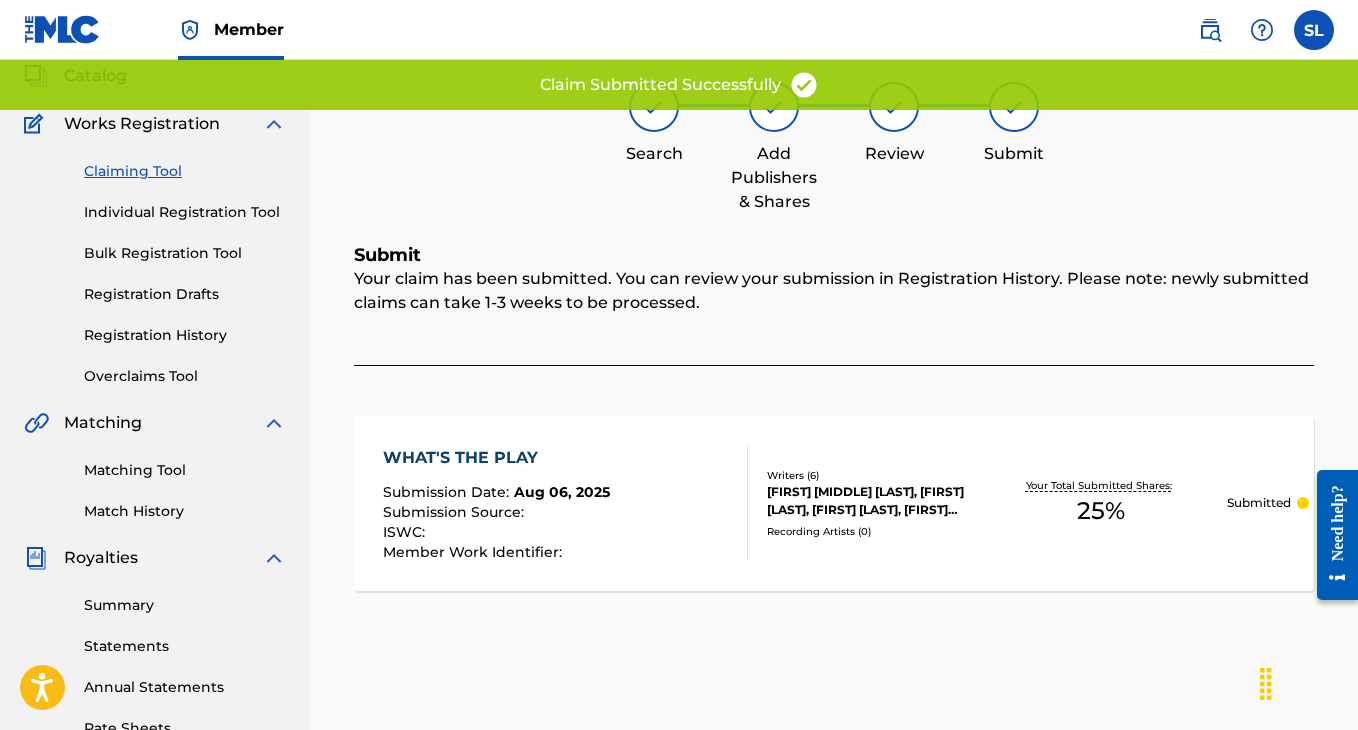 scroll, scrollTop: 0, scrollLeft: 0, axis: both 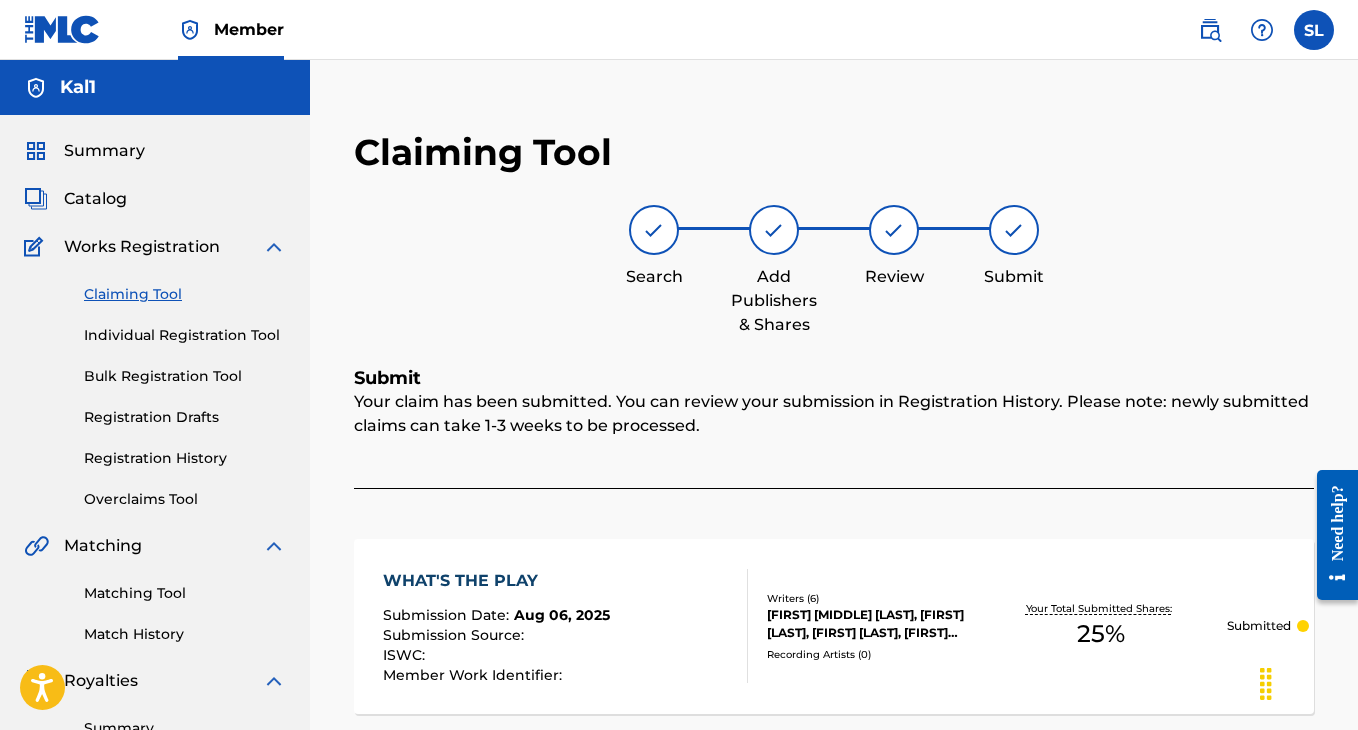 click on "Claiming Tool" at bounding box center [185, 294] 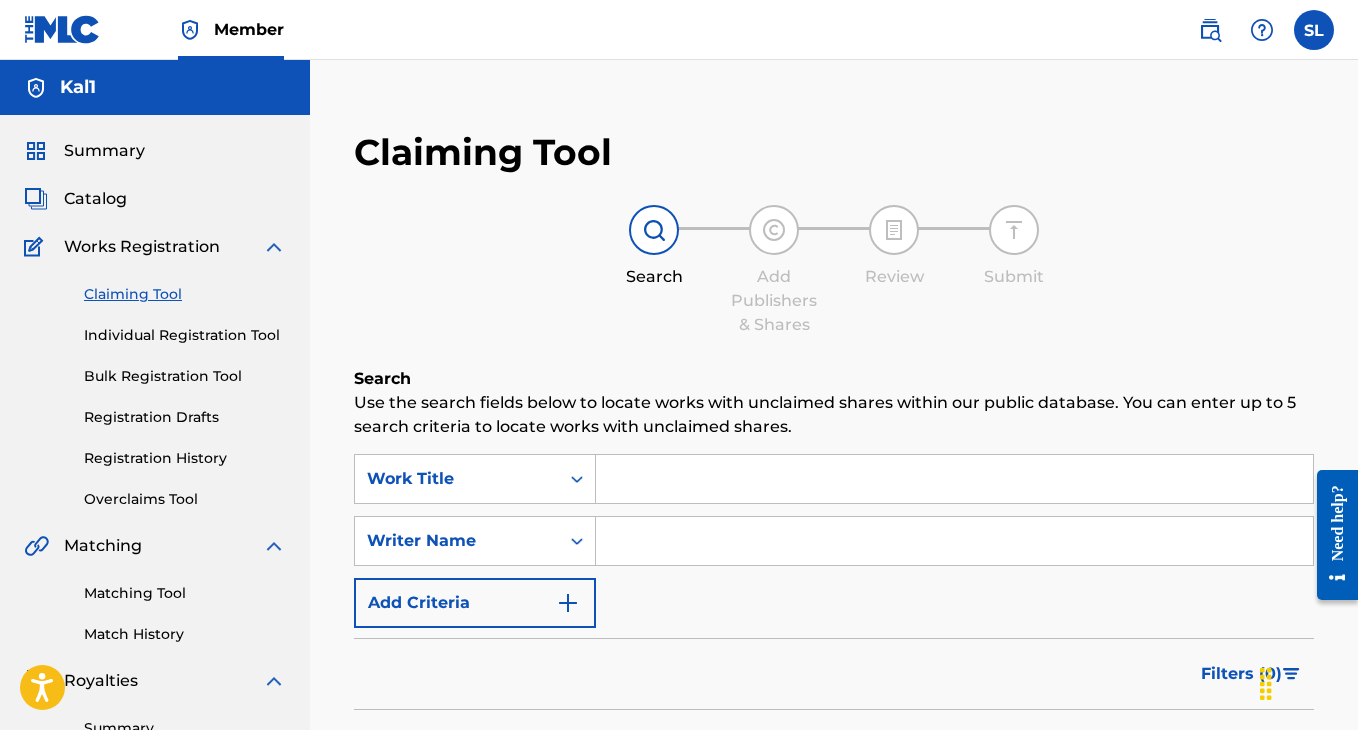 click at bounding box center [954, 479] 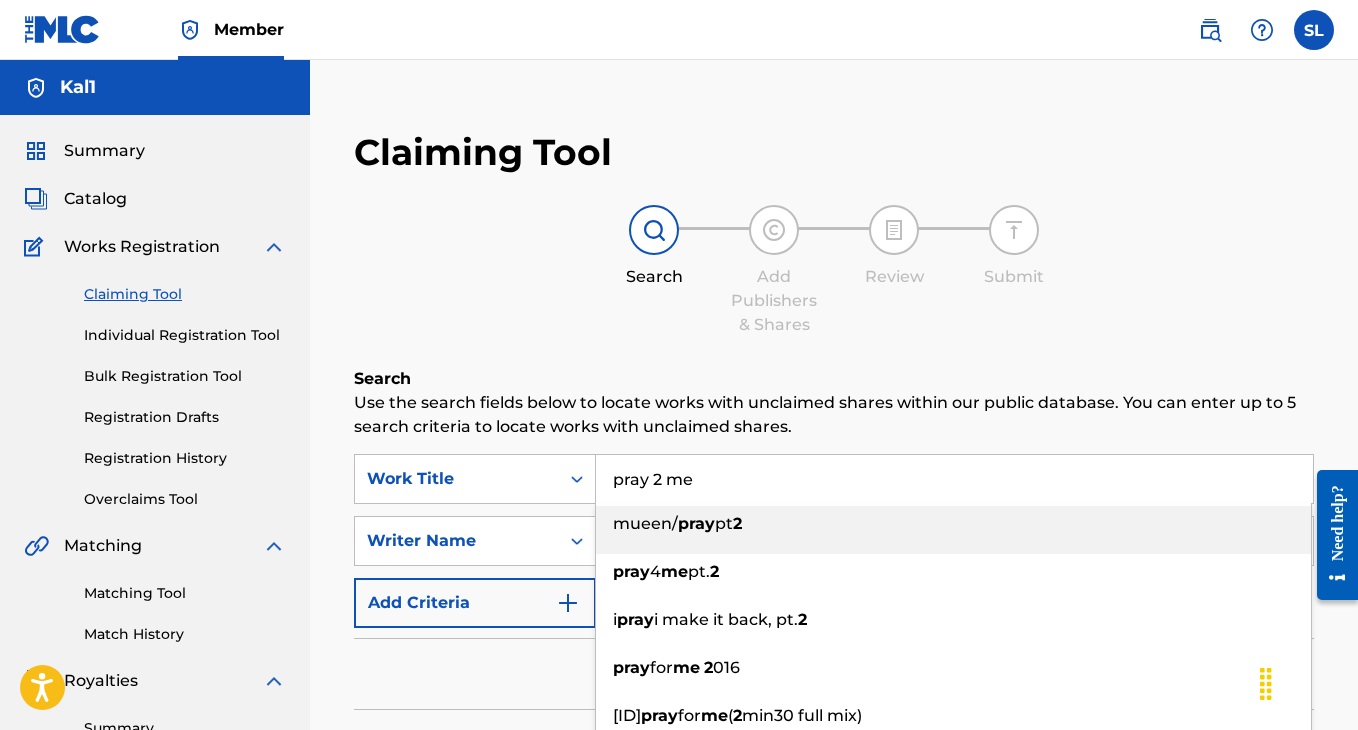 type on "pray 2 me" 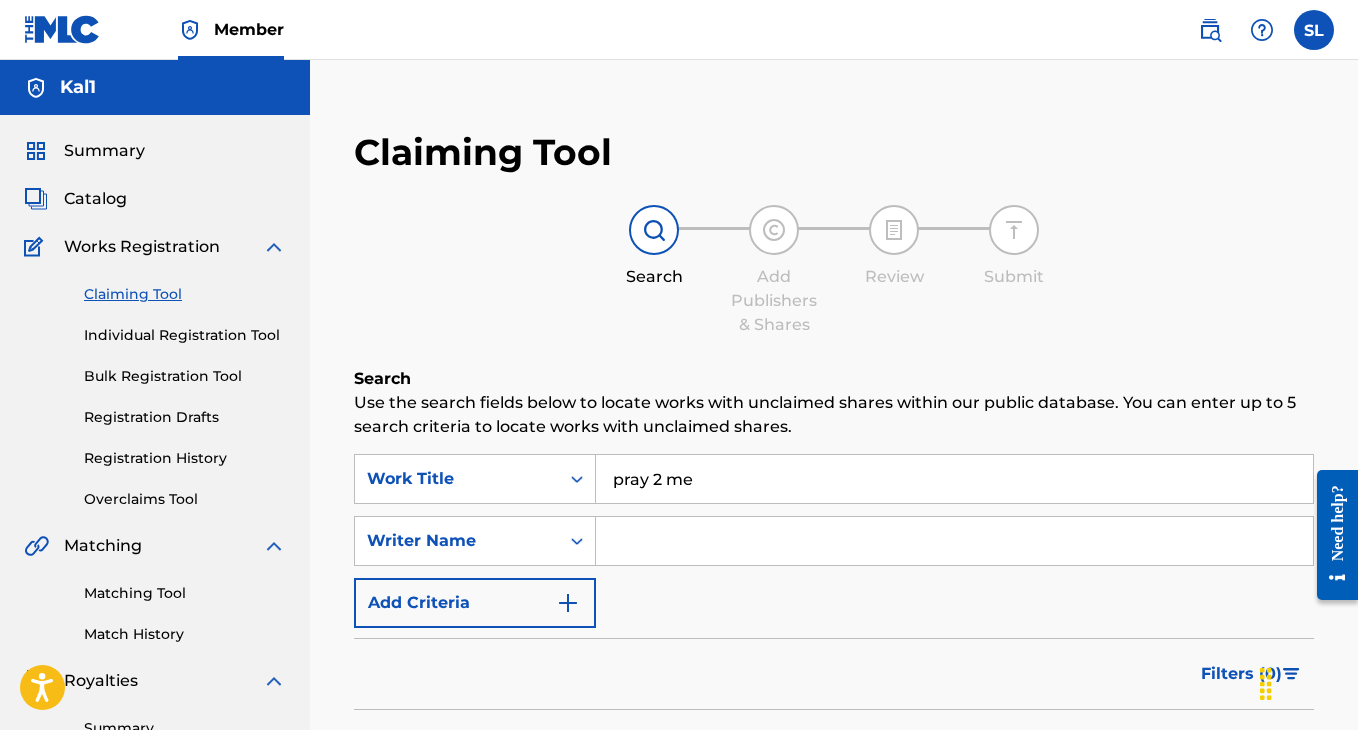 type 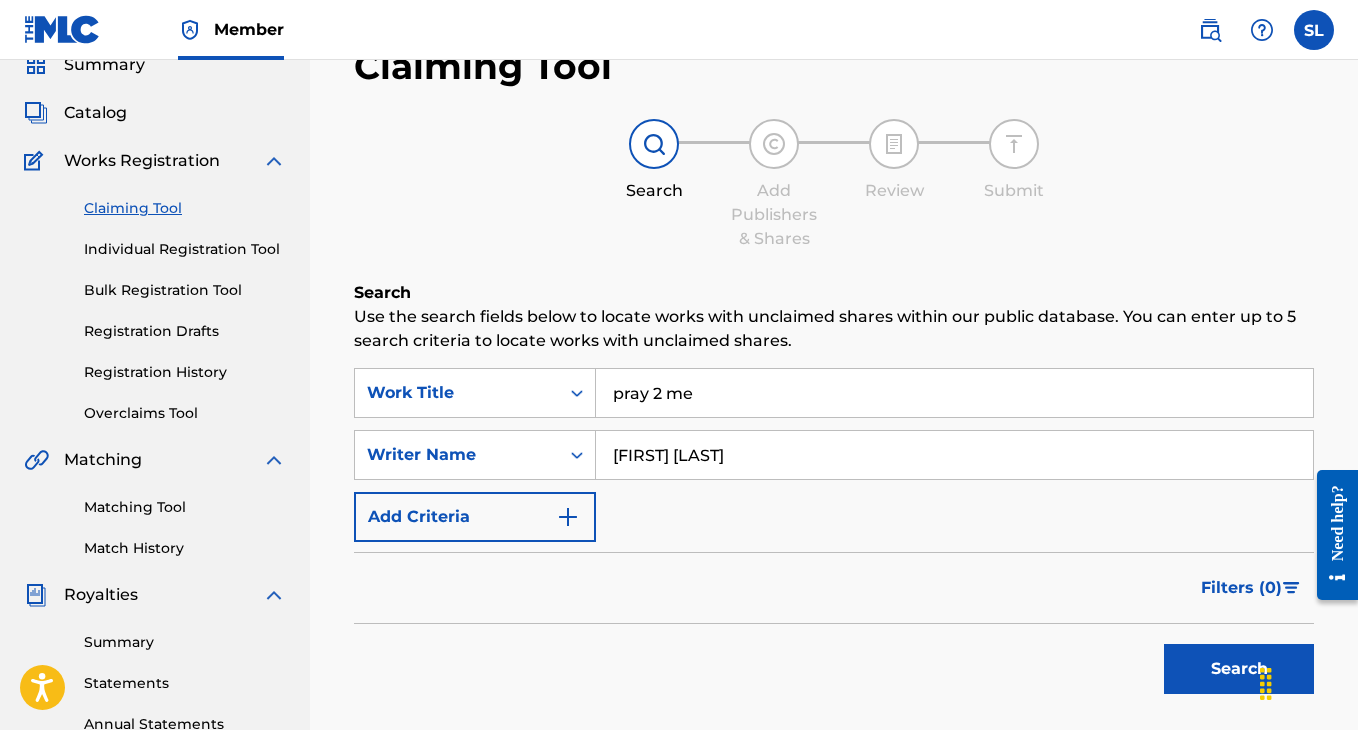 scroll, scrollTop: 134, scrollLeft: 0, axis: vertical 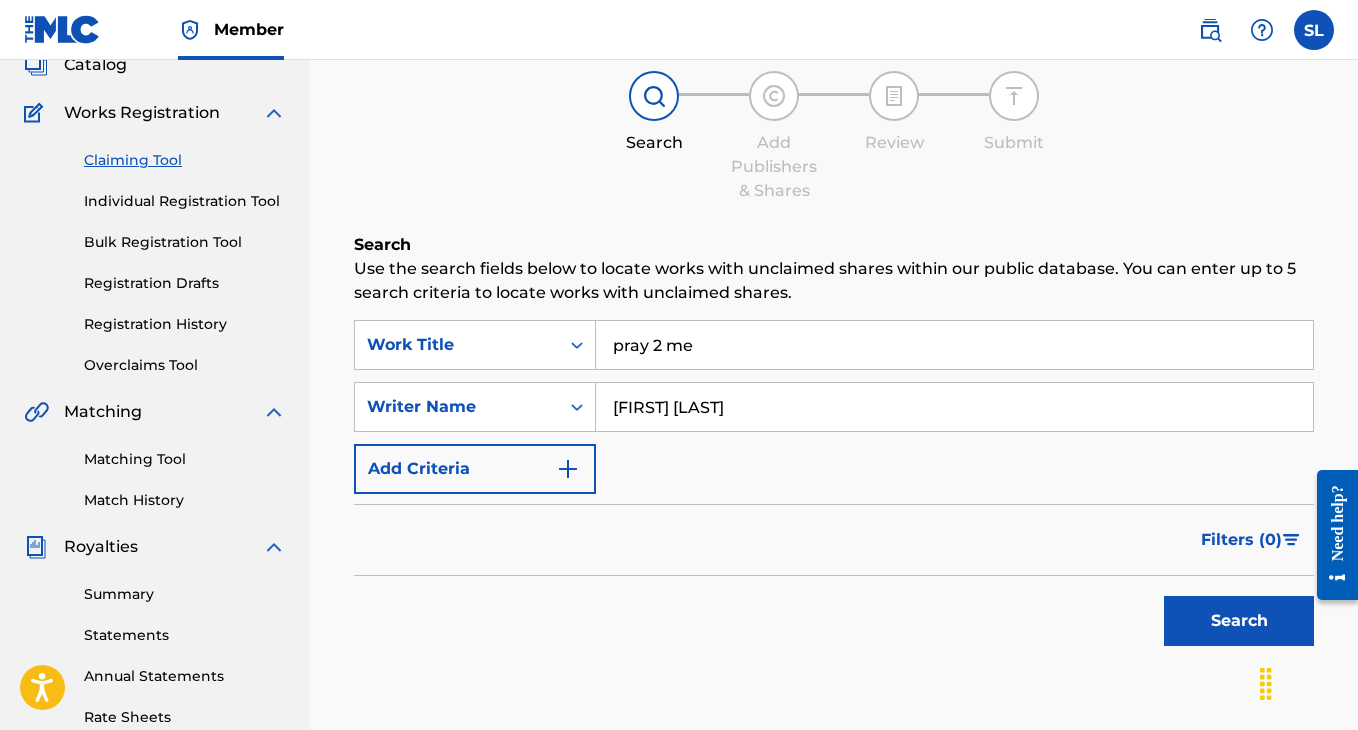 click on "Search" at bounding box center (1239, 621) 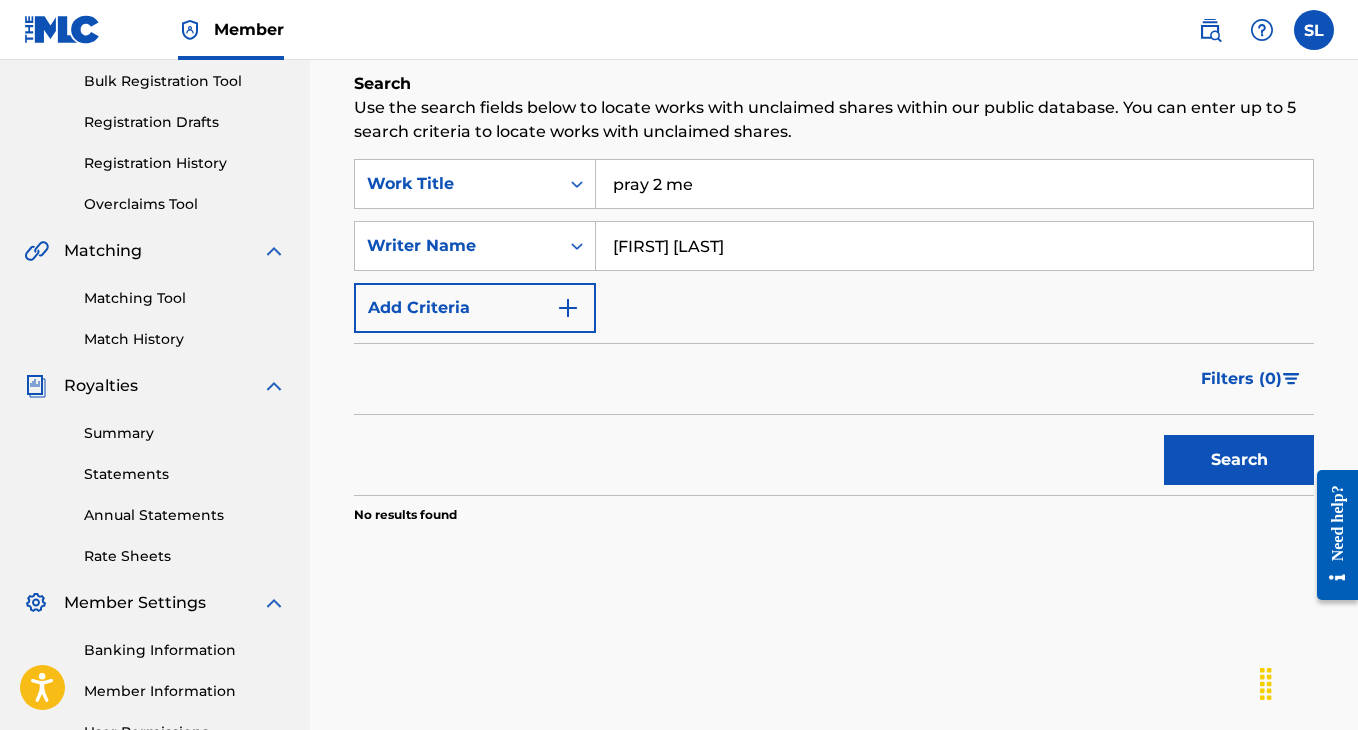 scroll, scrollTop: 200, scrollLeft: 0, axis: vertical 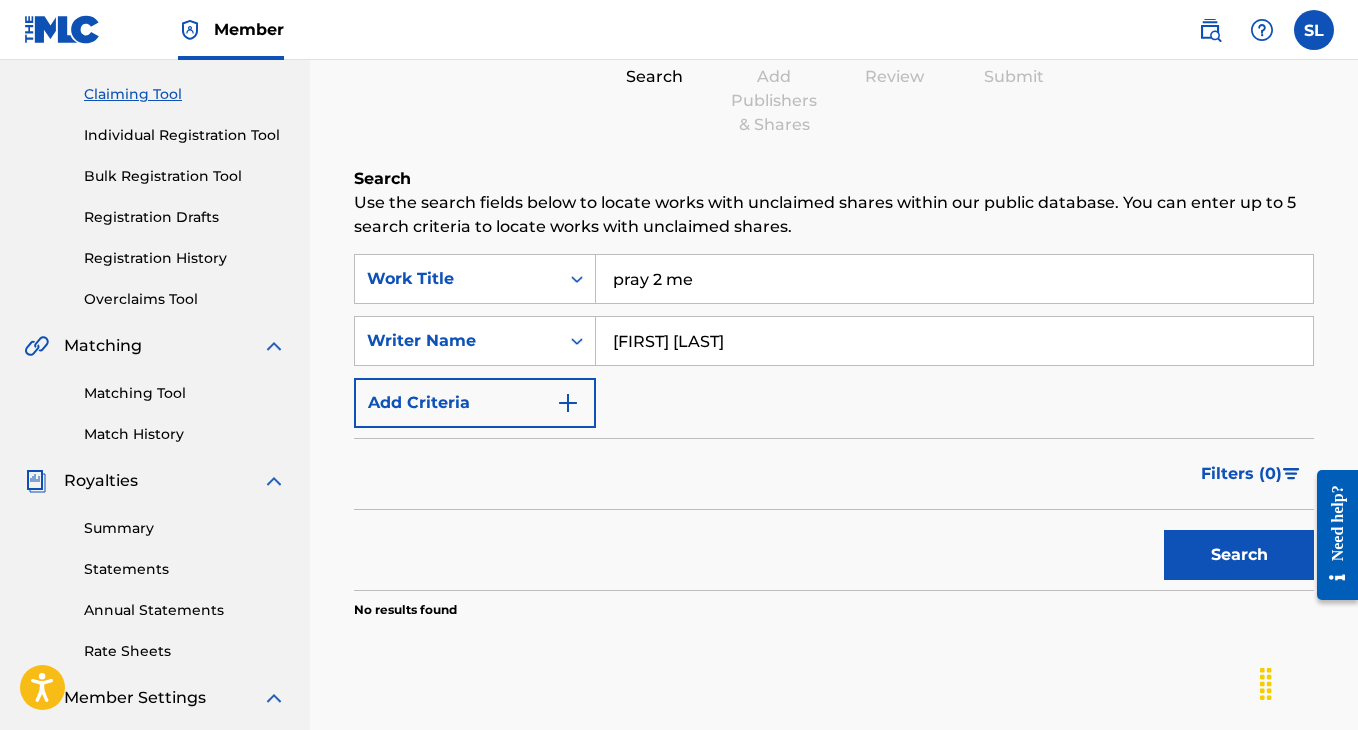 click on "[FIRST] [LAST]" at bounding box center (954, 341) 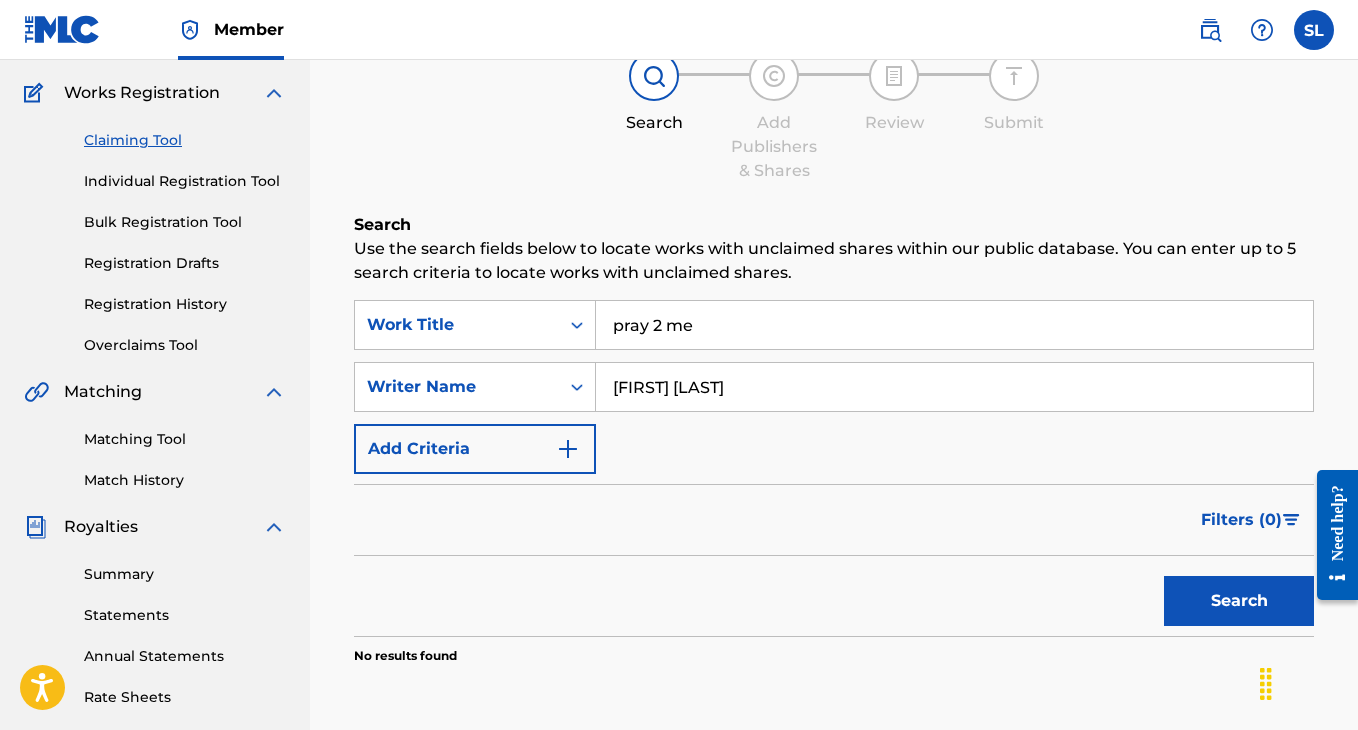 scroll, scrollTop: 141, scrollLeft: 0, axis: vertical 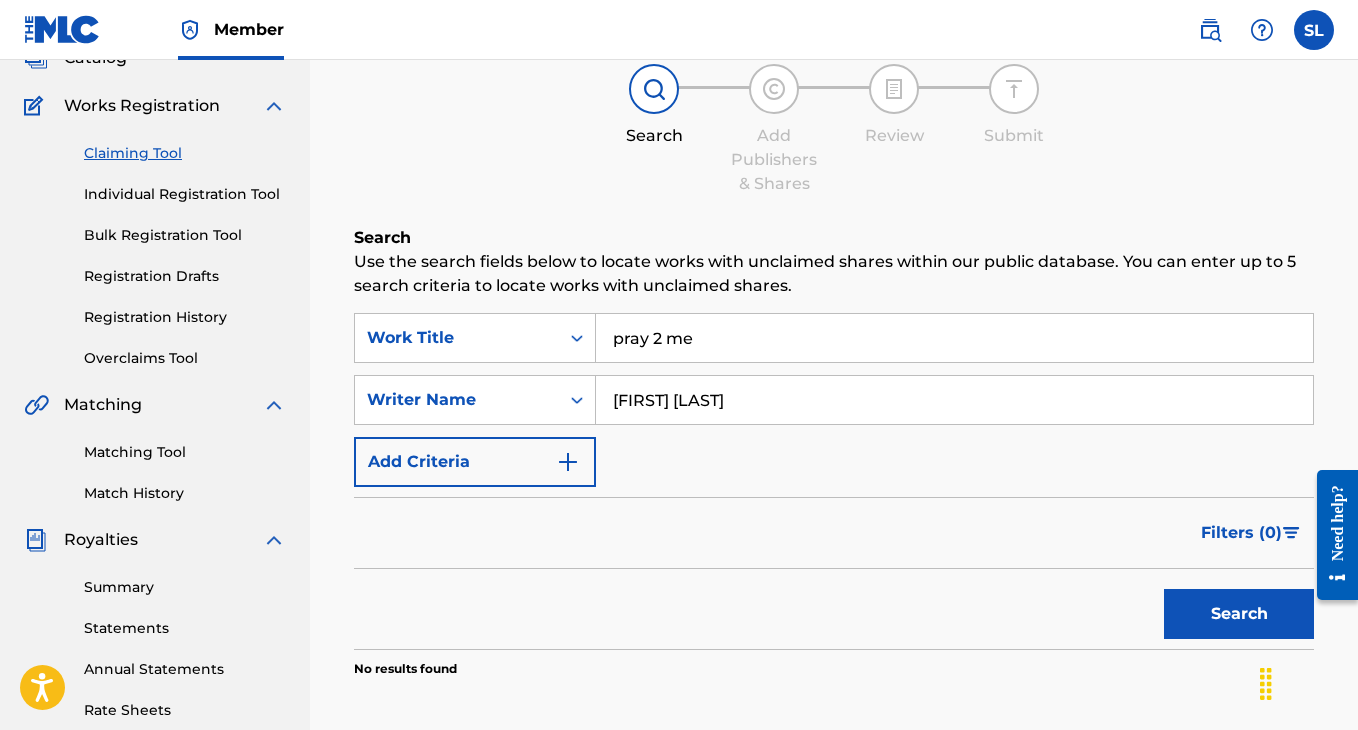 click on "Bulk Registration Tool" at bounding box center (185, 235) 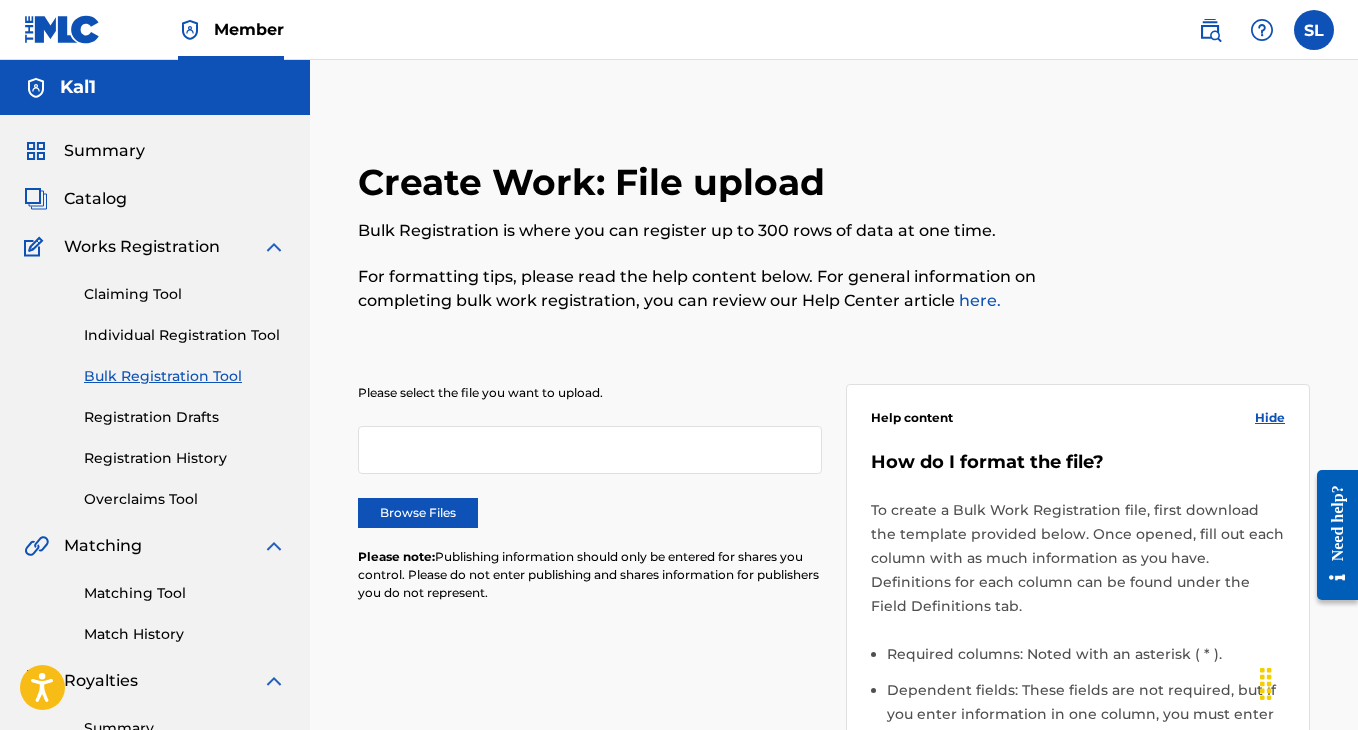 click on "Individual Registration Tool" at bounding box center [185, 335] 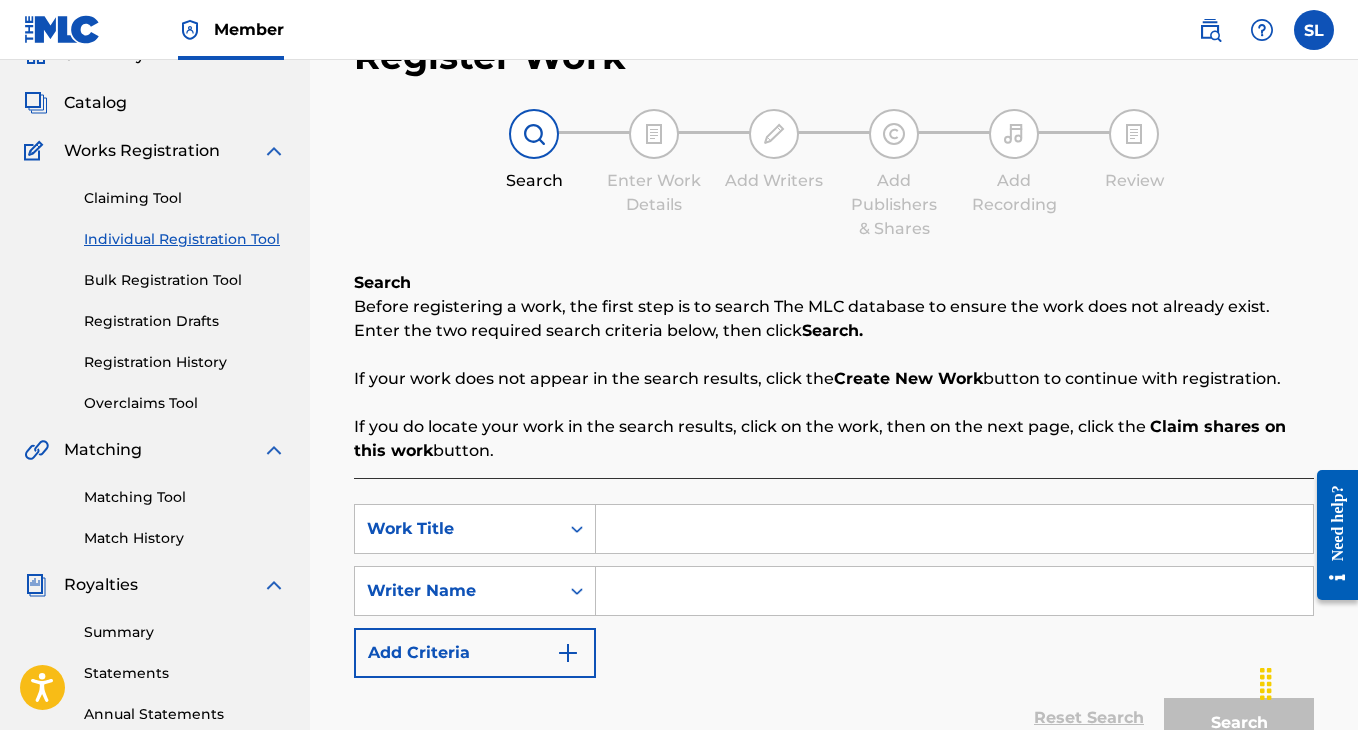 scroll, scrollTop: 172, scrollLeft: 0, axis: vertical 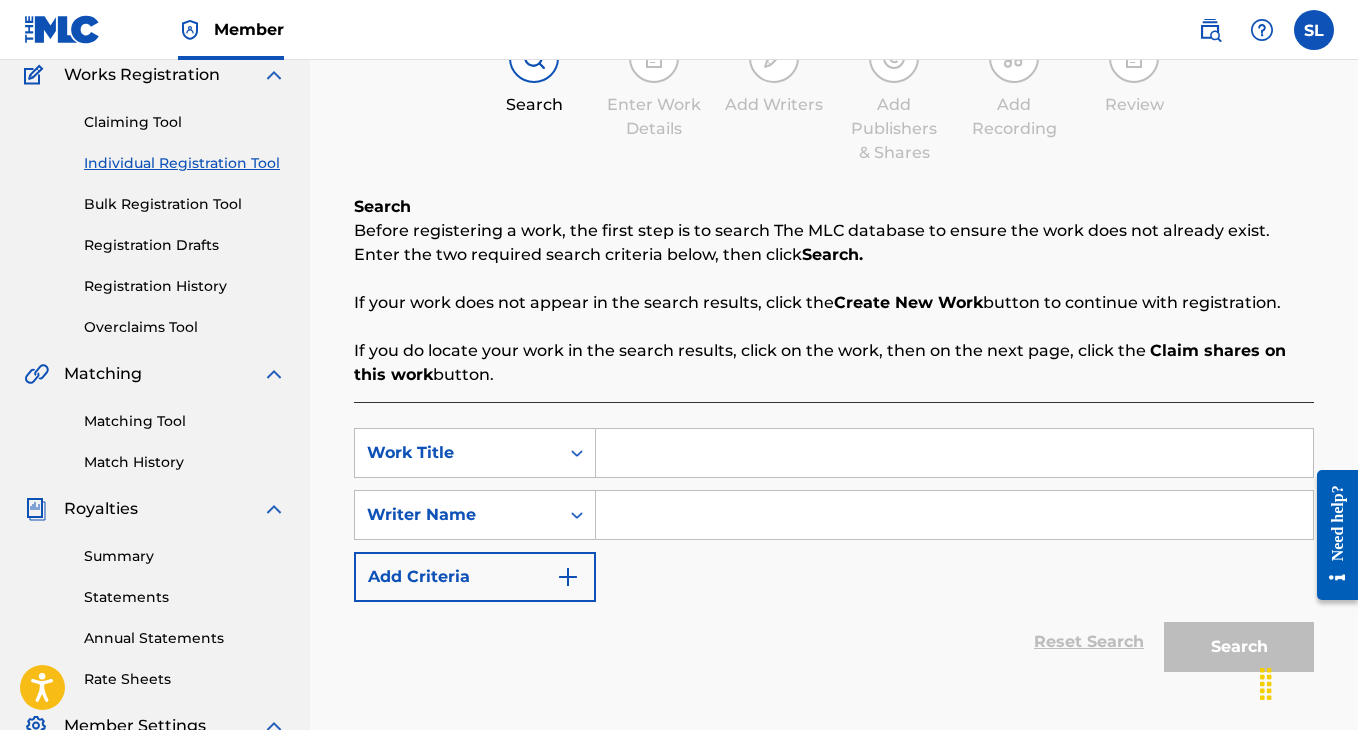 click at bounding box center (954, 453) 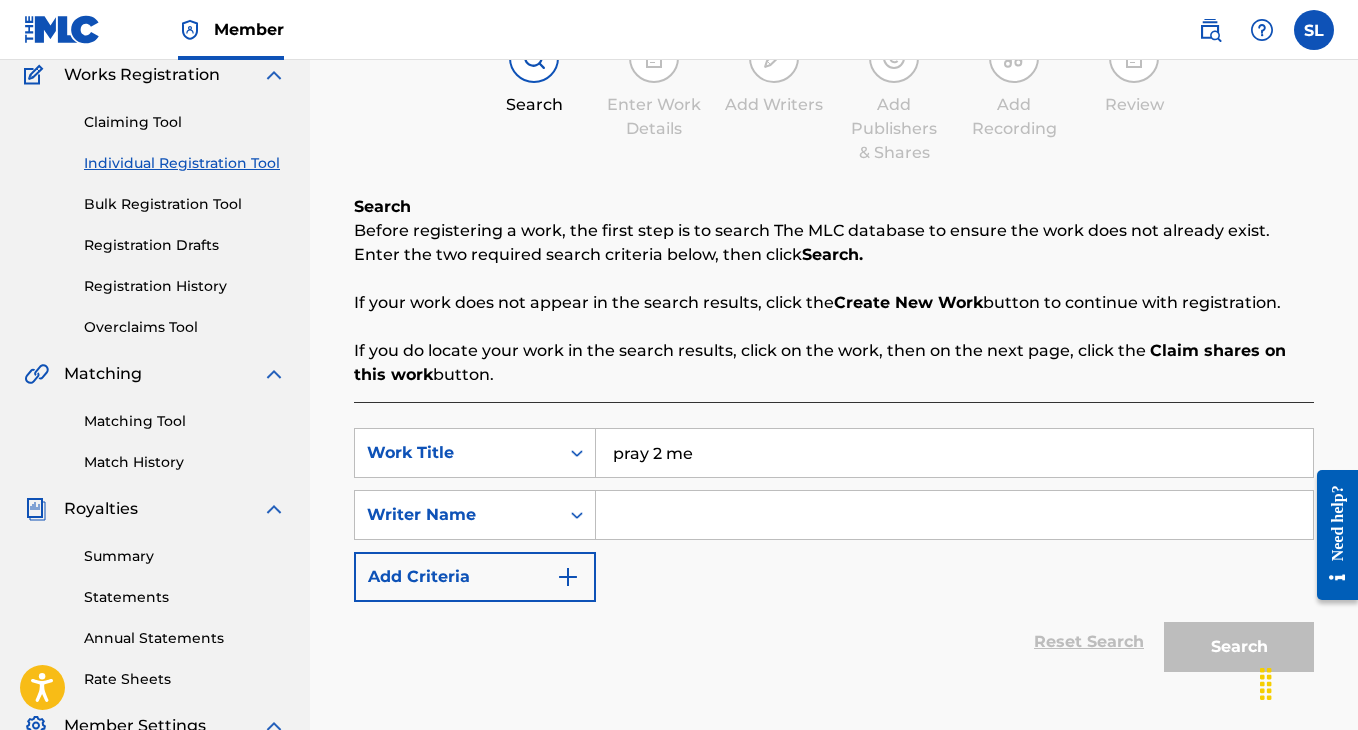 type on "pray 2 me" 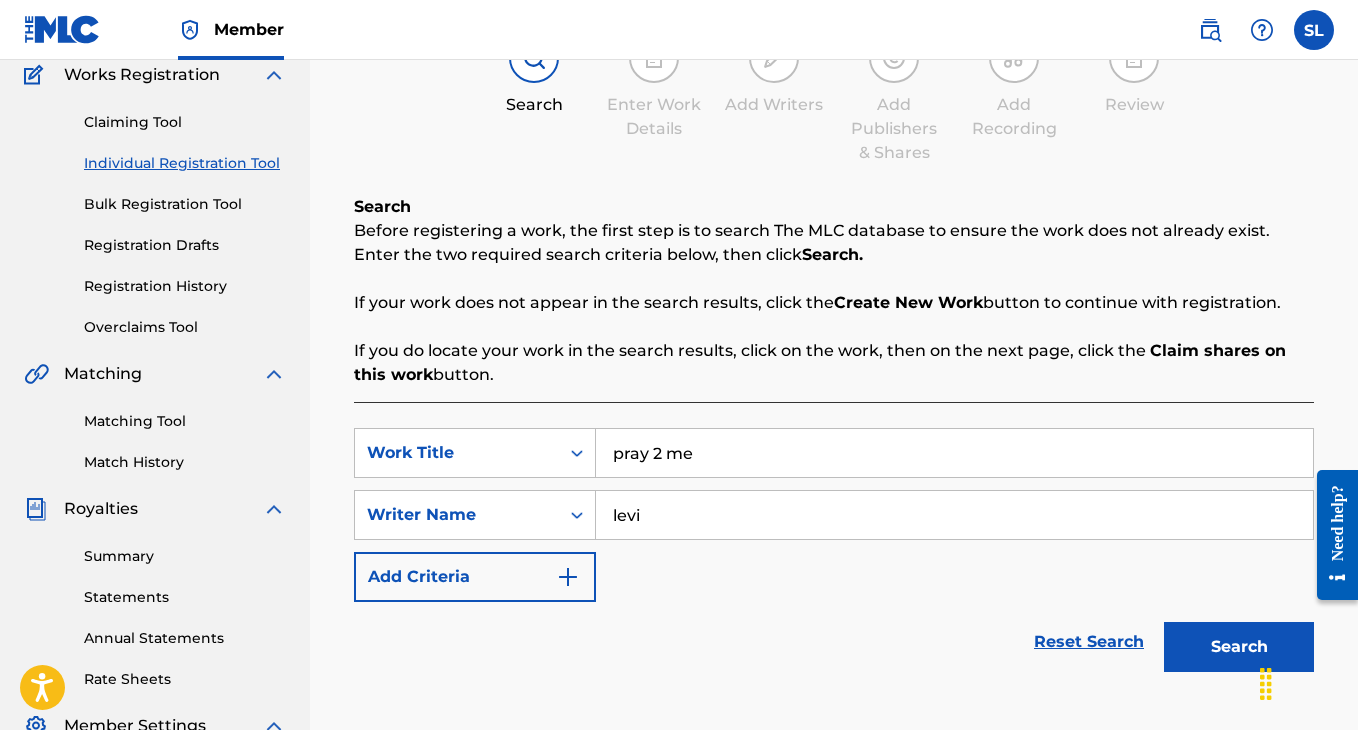 type on "[FIRST] [LAST]" 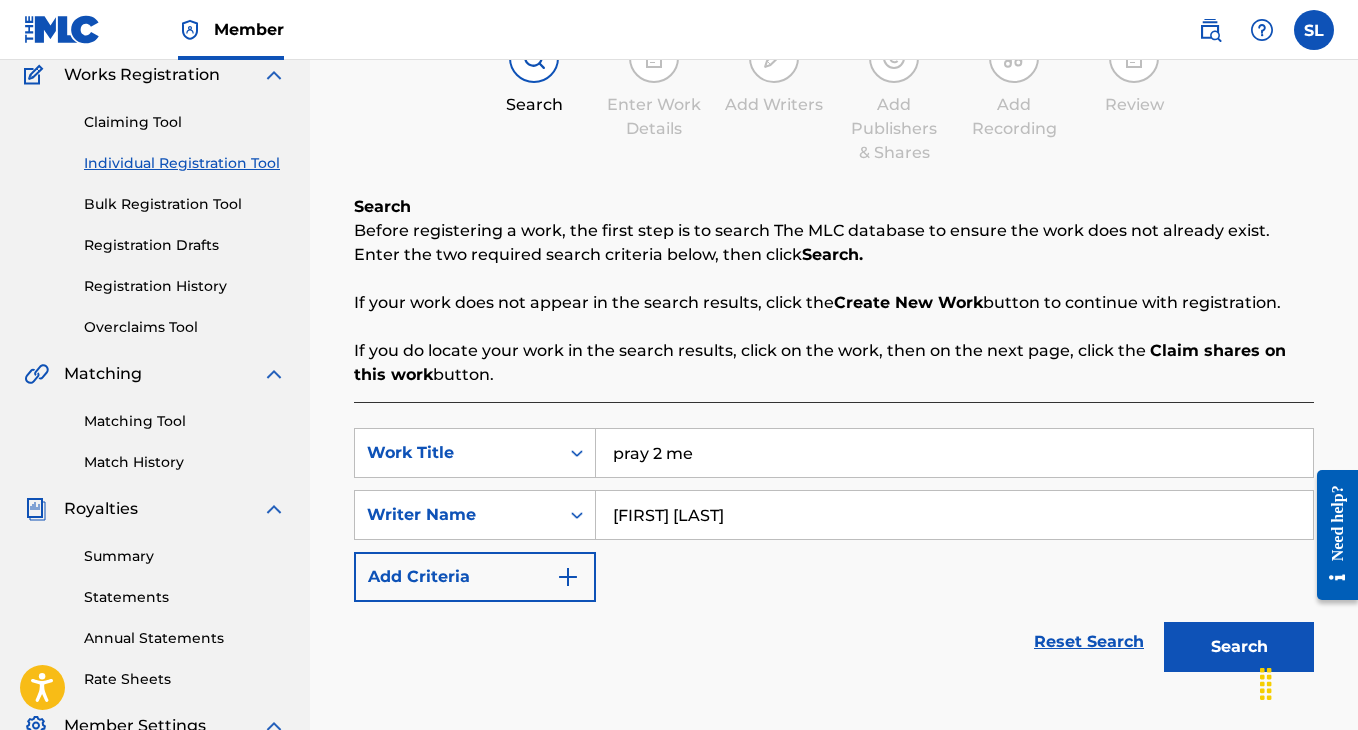 click on "Search" at bounding box center (1239, 647) 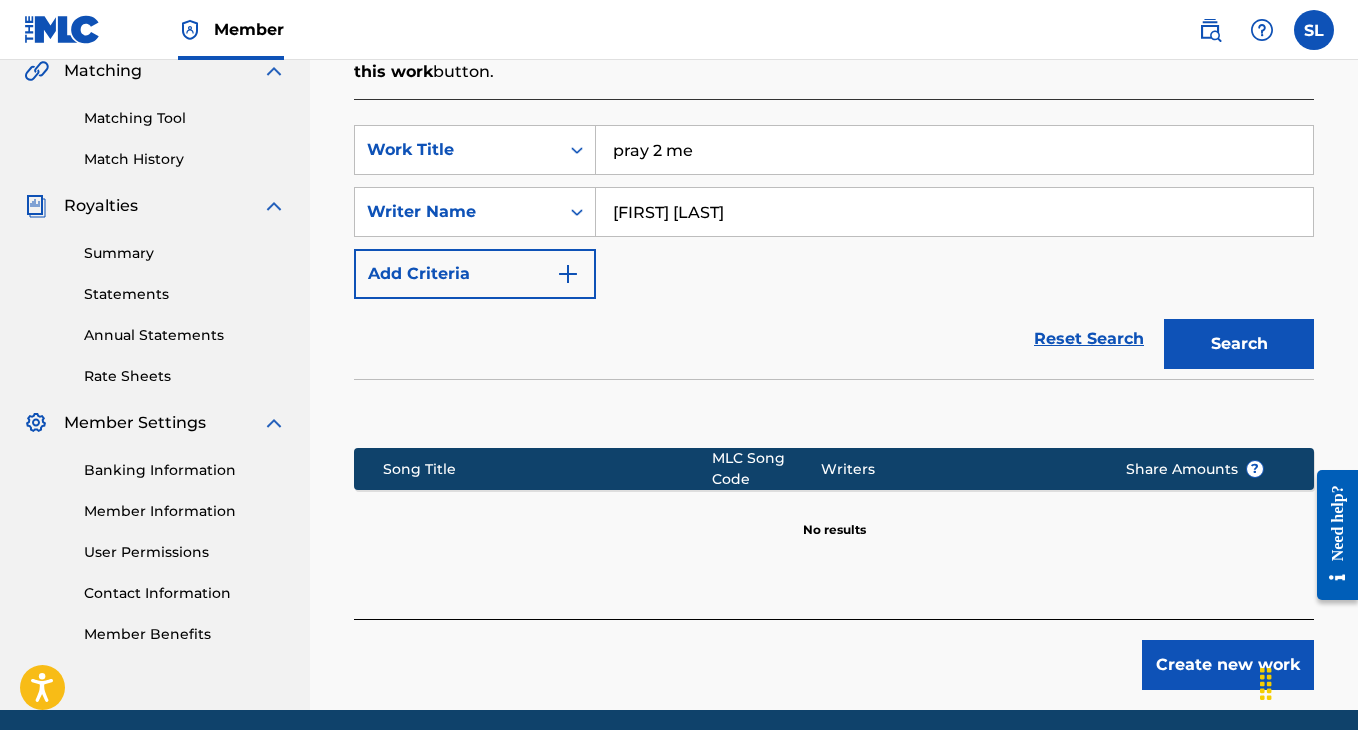 scroll, scrollTop: 551, scrollLeft: 0, axis: vertical 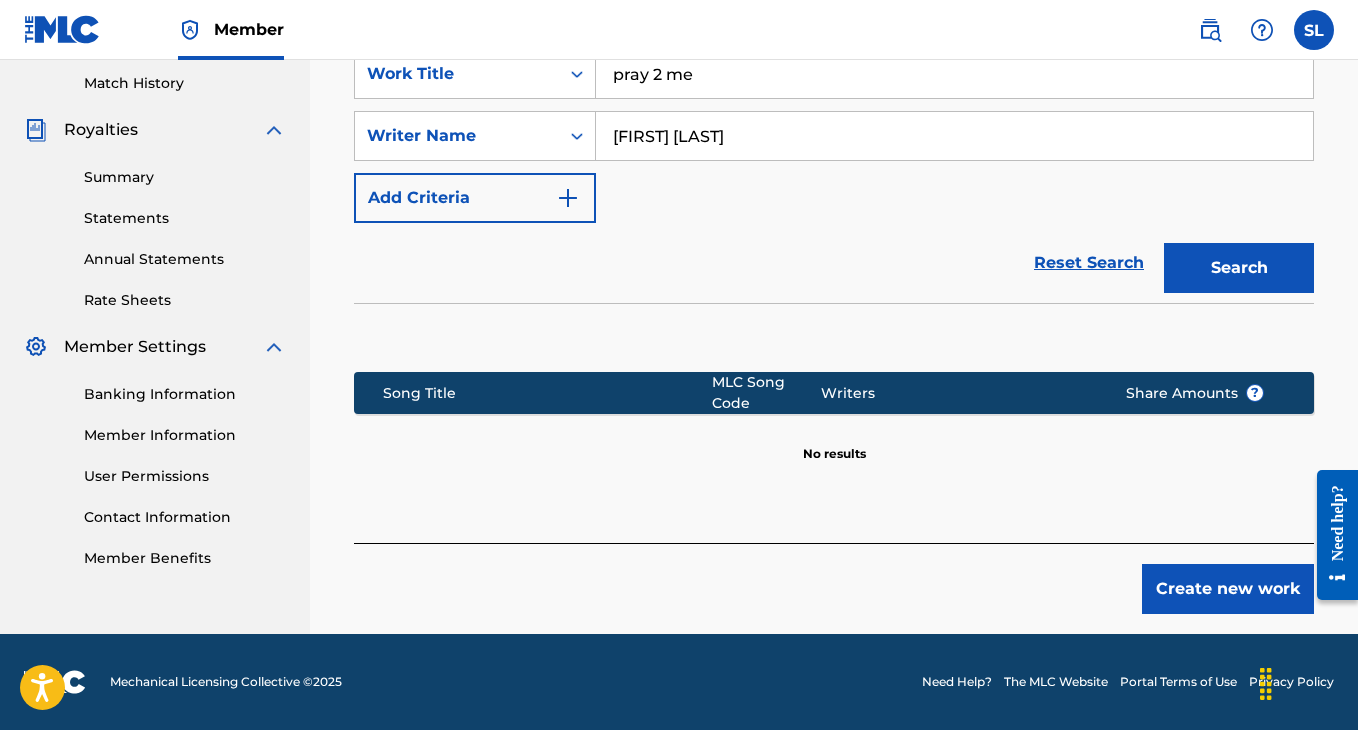 click on "Create new work" at bounding box center (1228, 589) 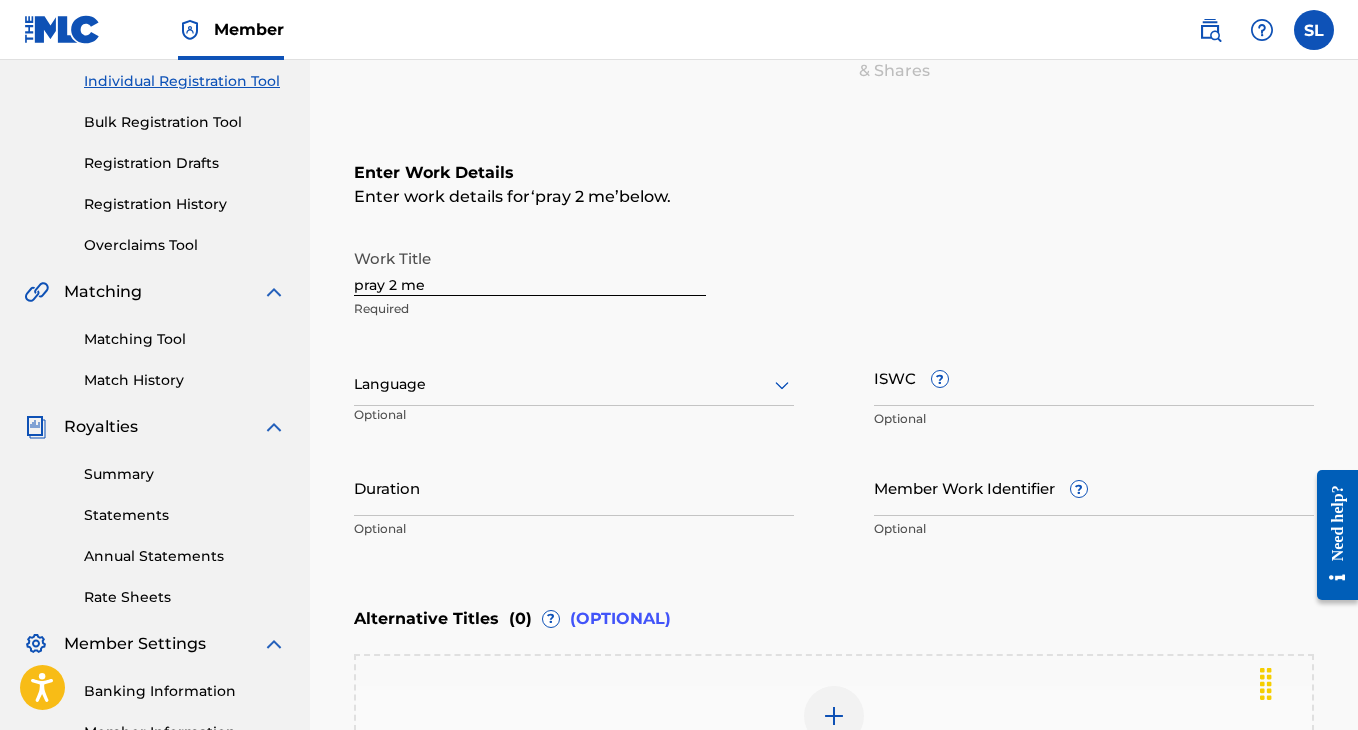 scroll, scrollTop: 283, scrollLeft: 0, axis: vertical 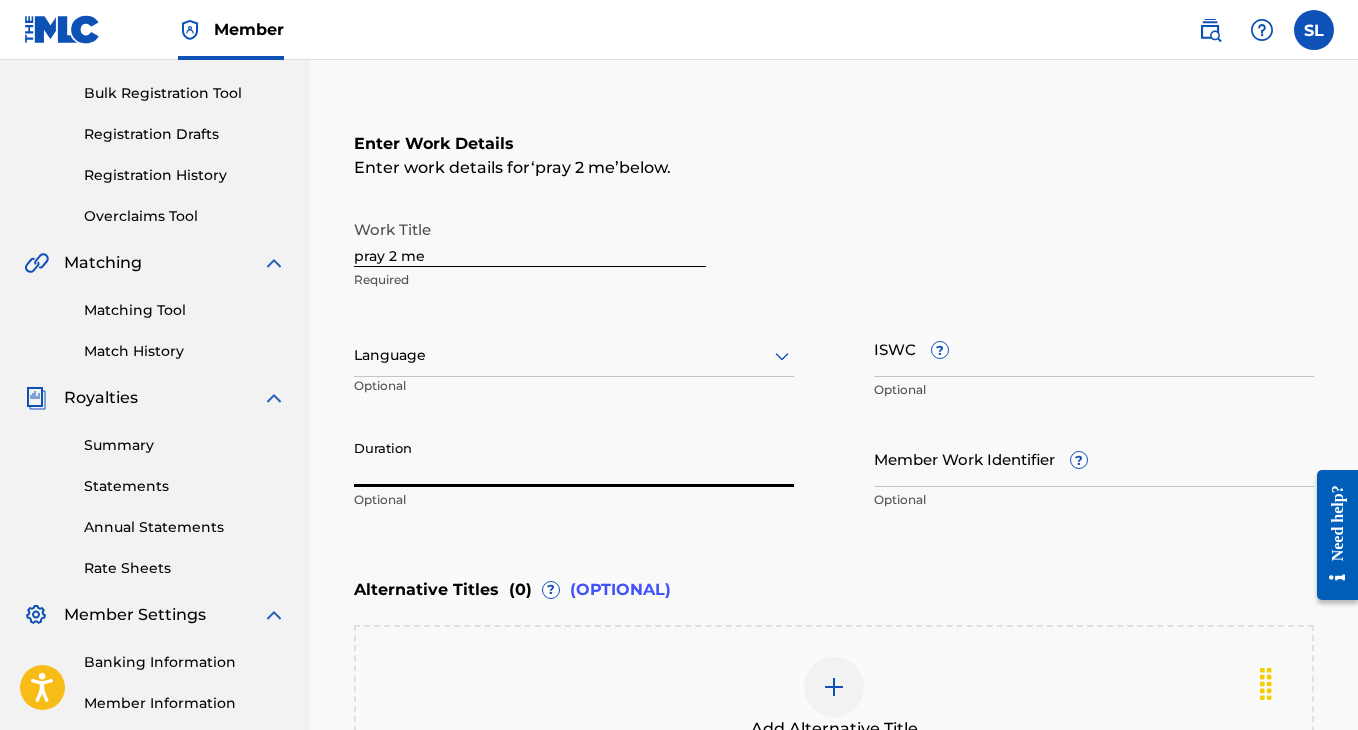 click on "Duration" at bounding box center [574, 458] 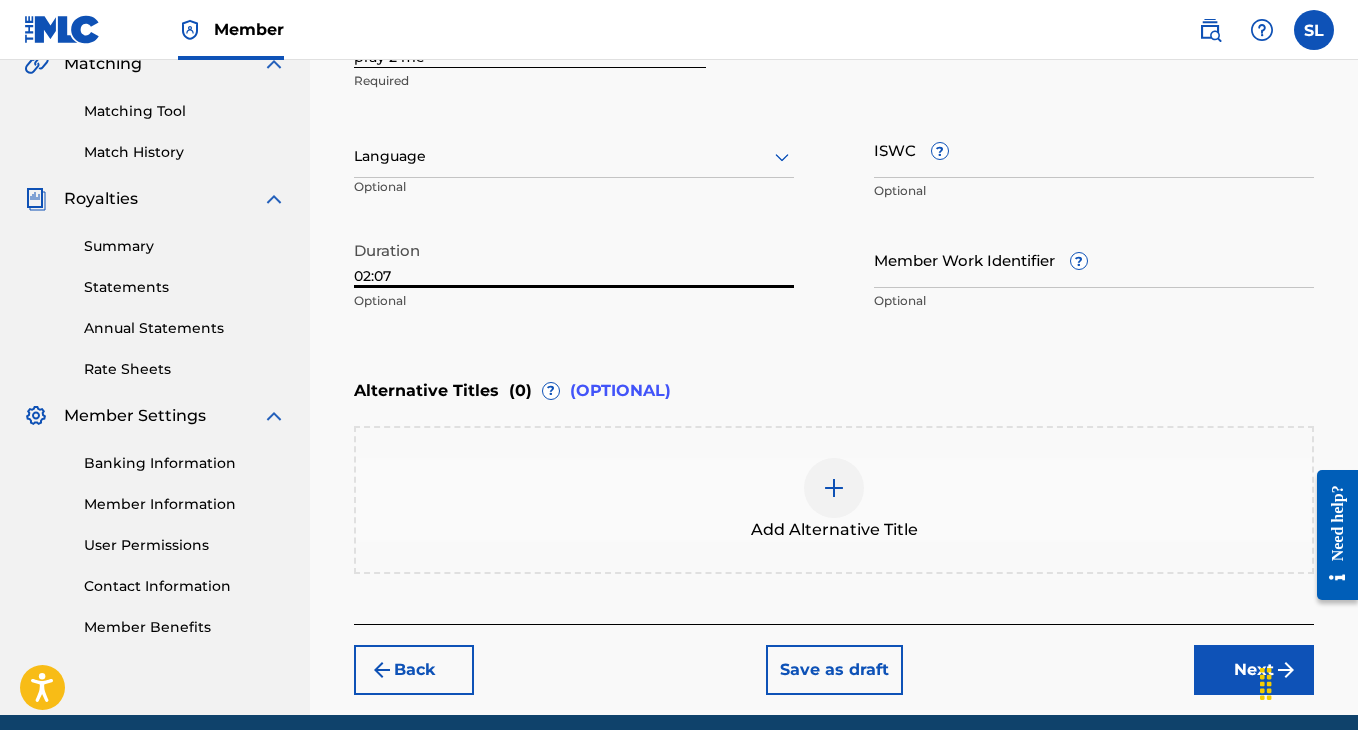 scroll, scrollTop: 562, scrollLeft: 0, axis: vertical 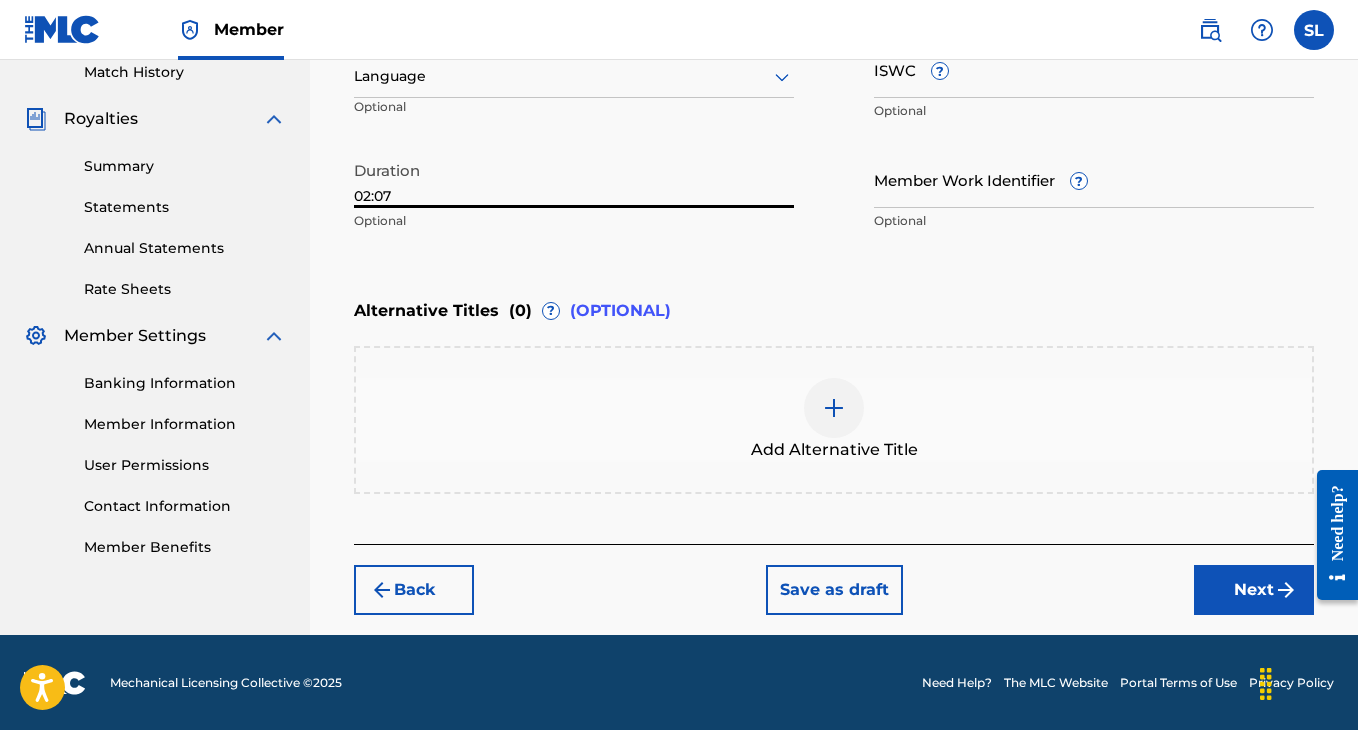 type on "02:07" 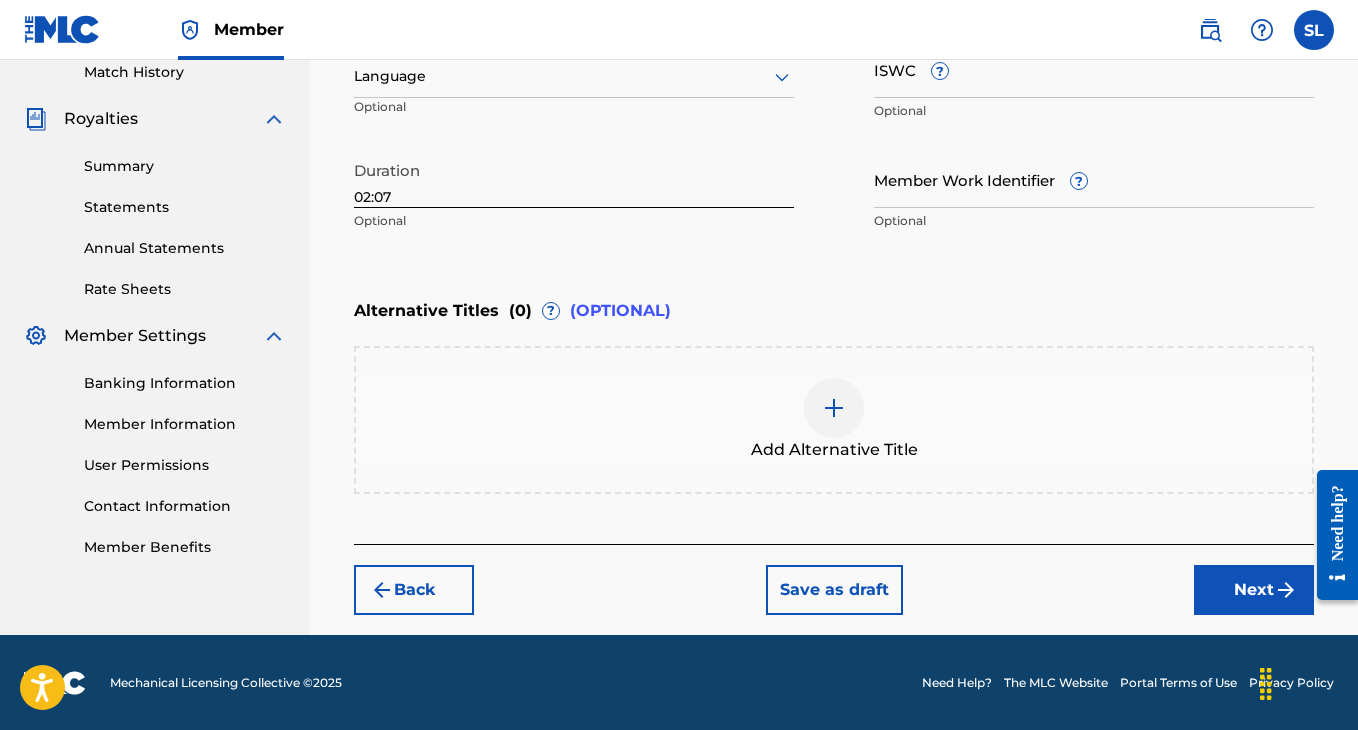 click on "Next" at bounding box center (1254, 590) 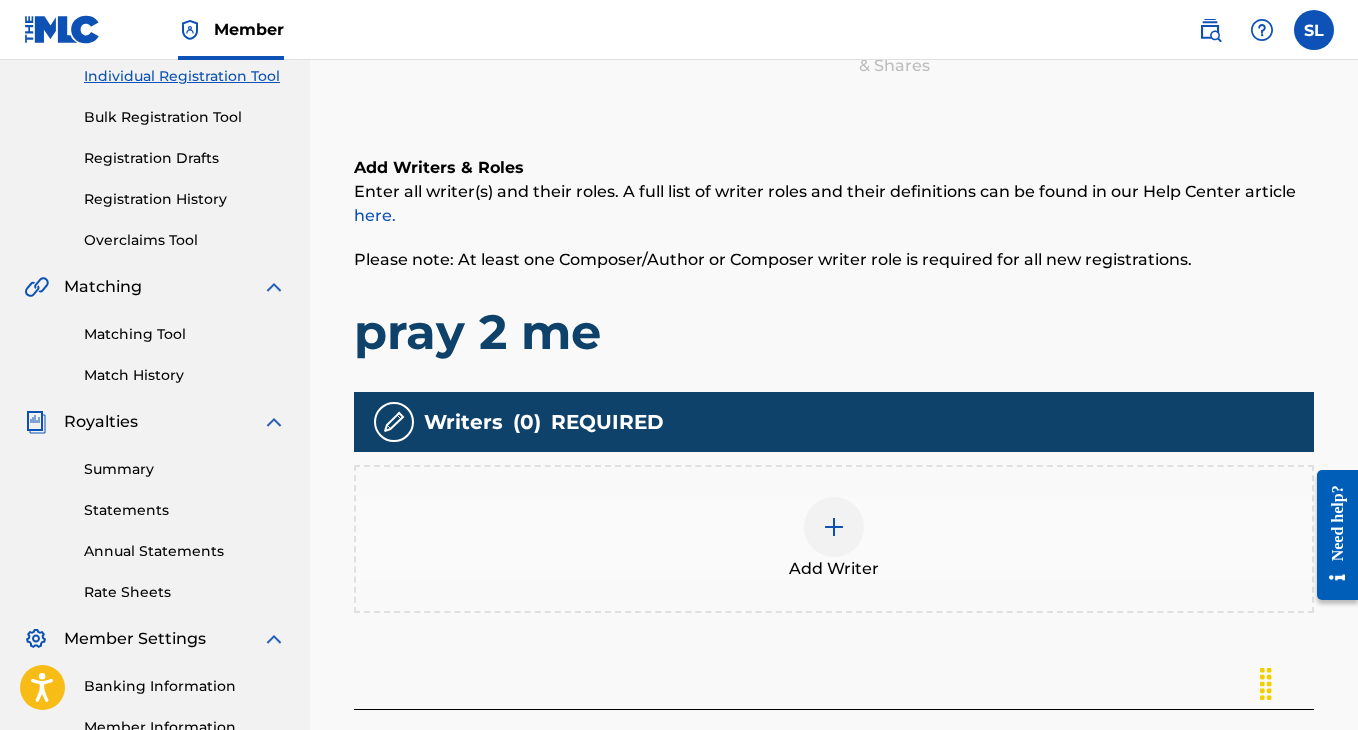 scroll, scrollTop: 360, scrollLeft: 0, axis: vertical 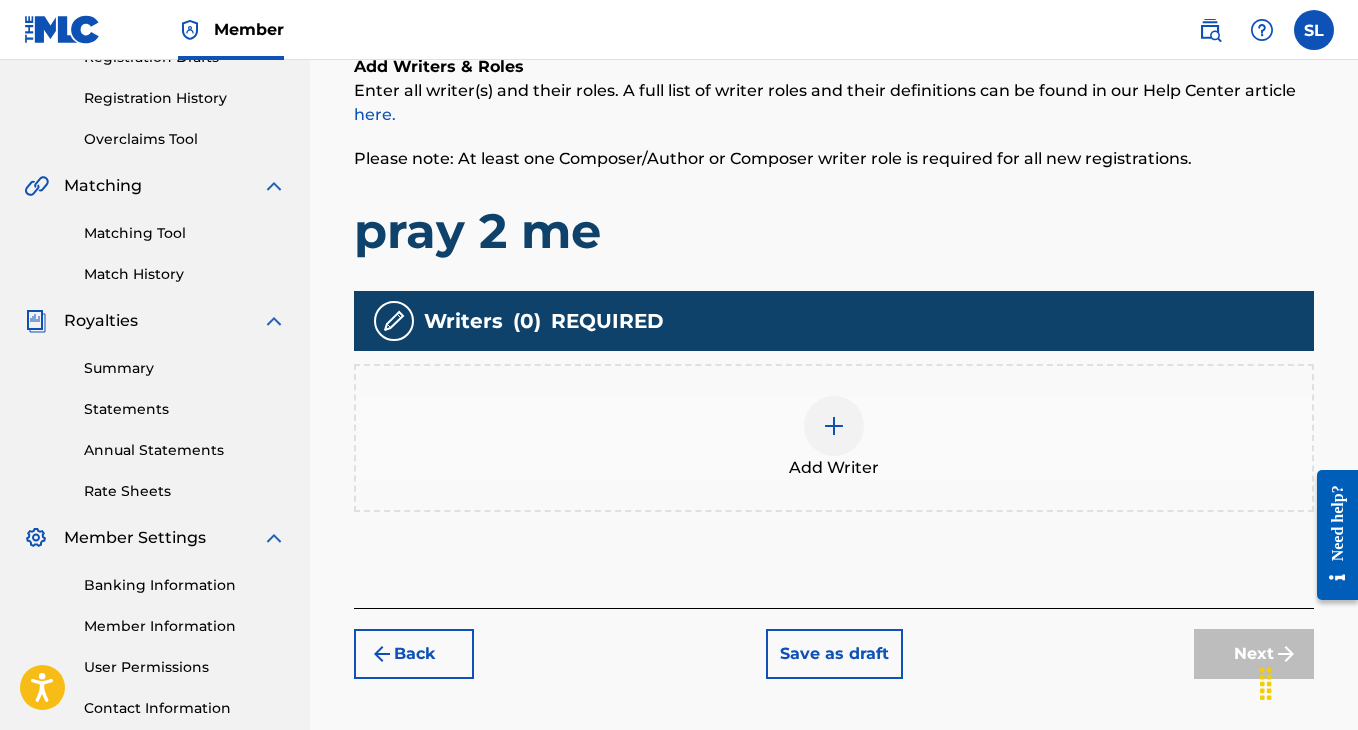 click at bounding box center [834, 426] 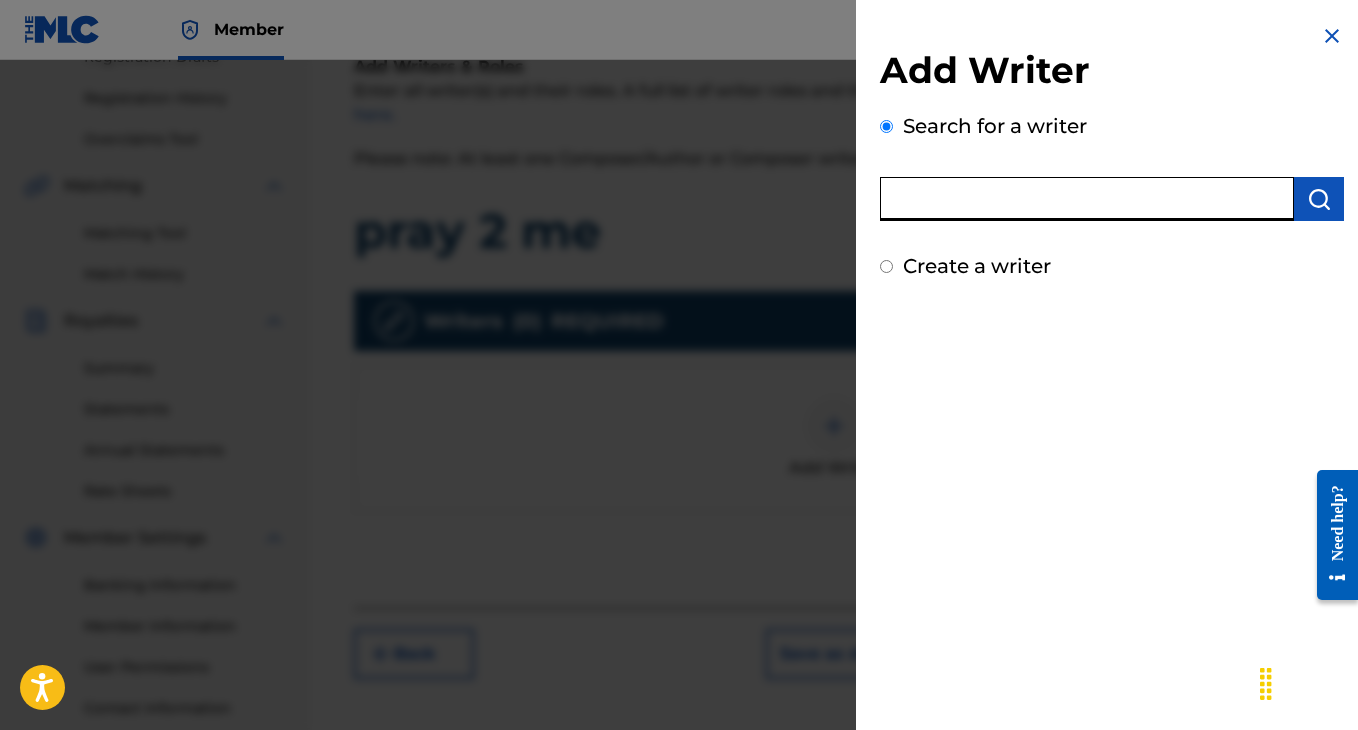 click at bounding box center (1087, 199) 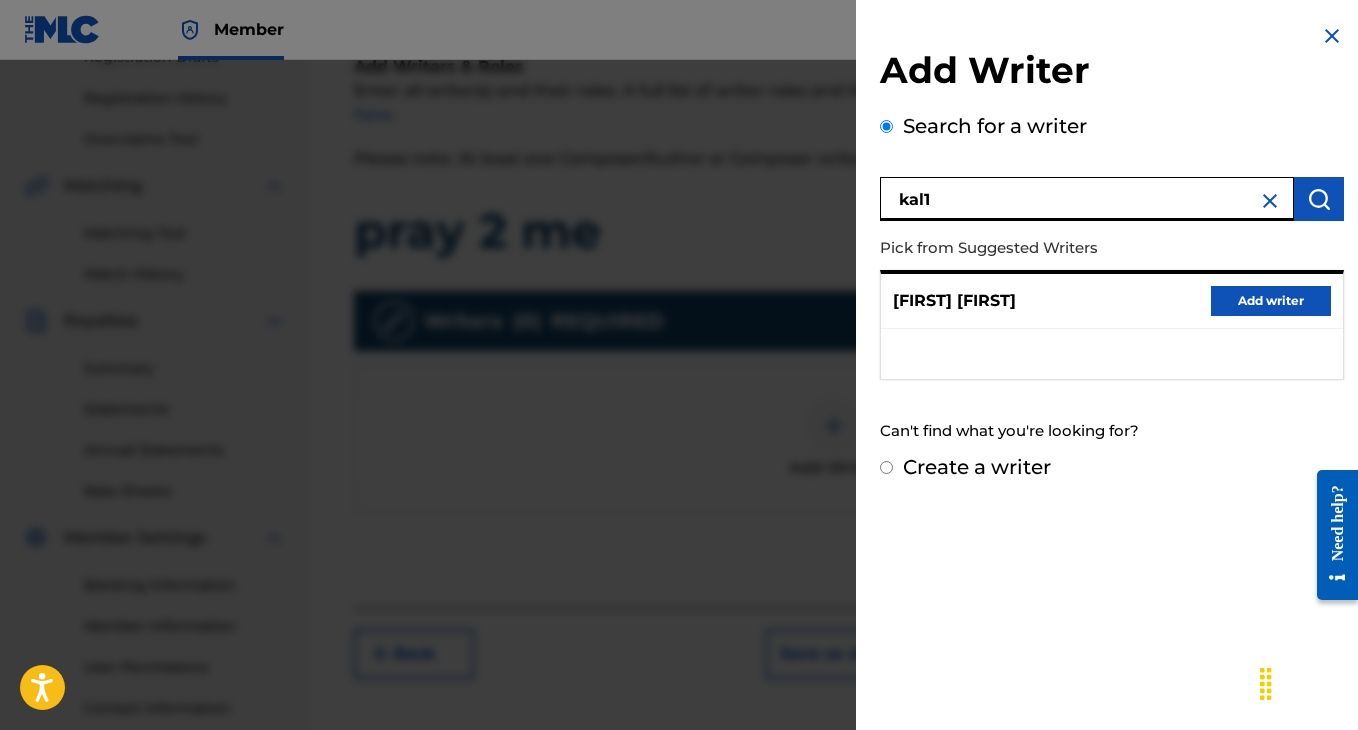 click on "kal1" at bounding box center (1087, 199) 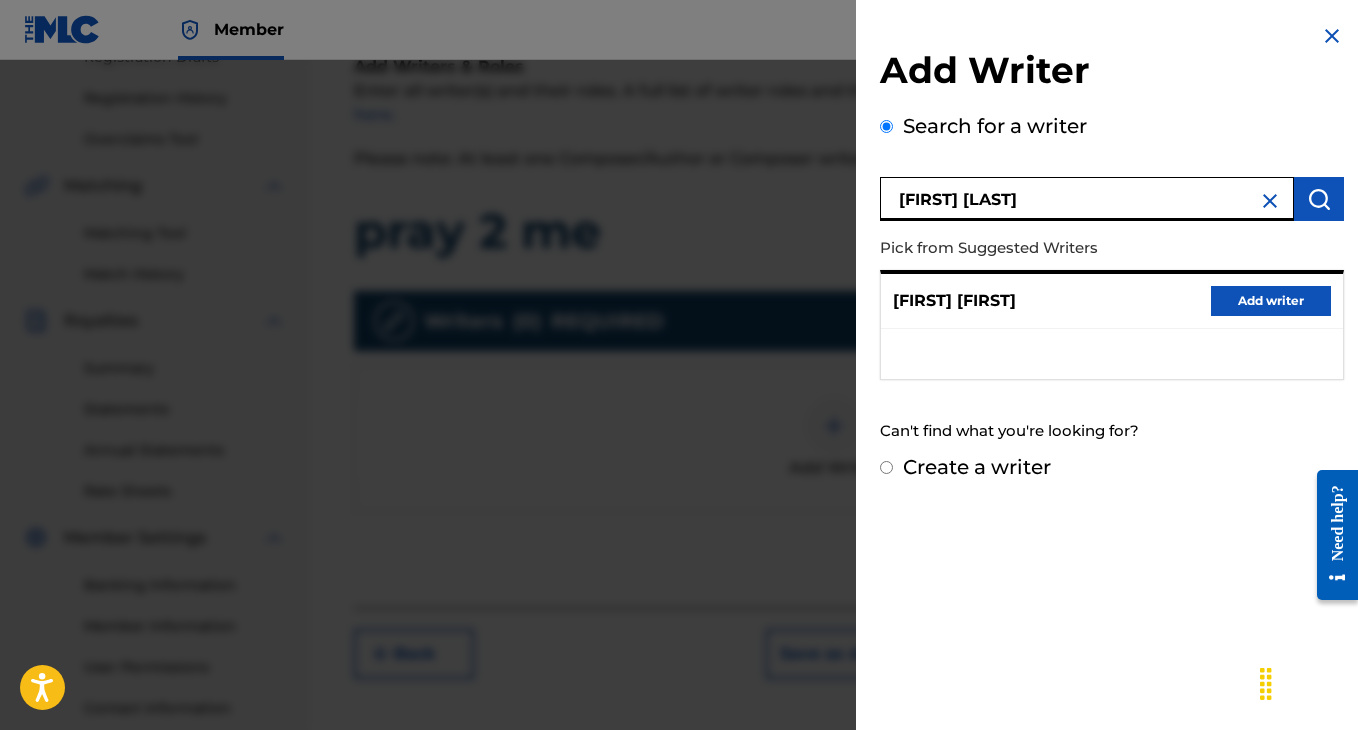type on "[FIRST] [LAST]" 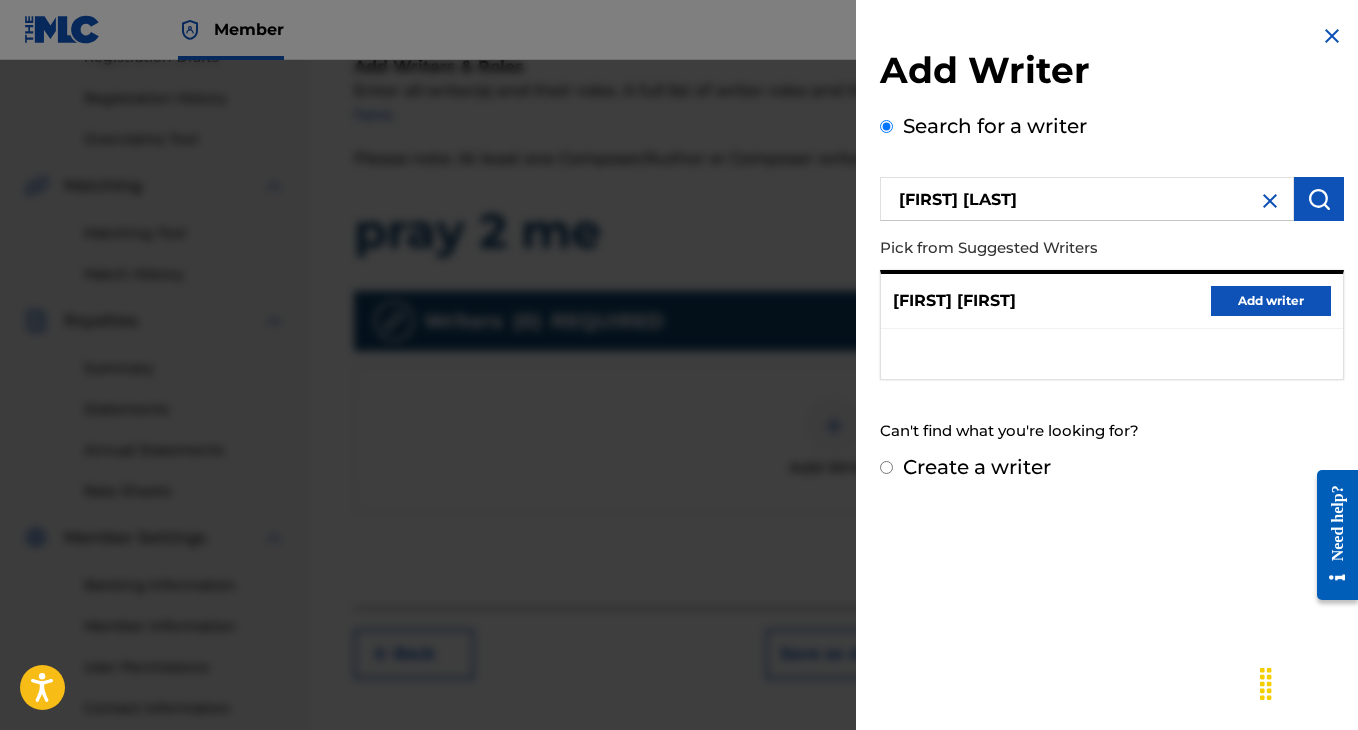 click at bounding box center (1319, 199) 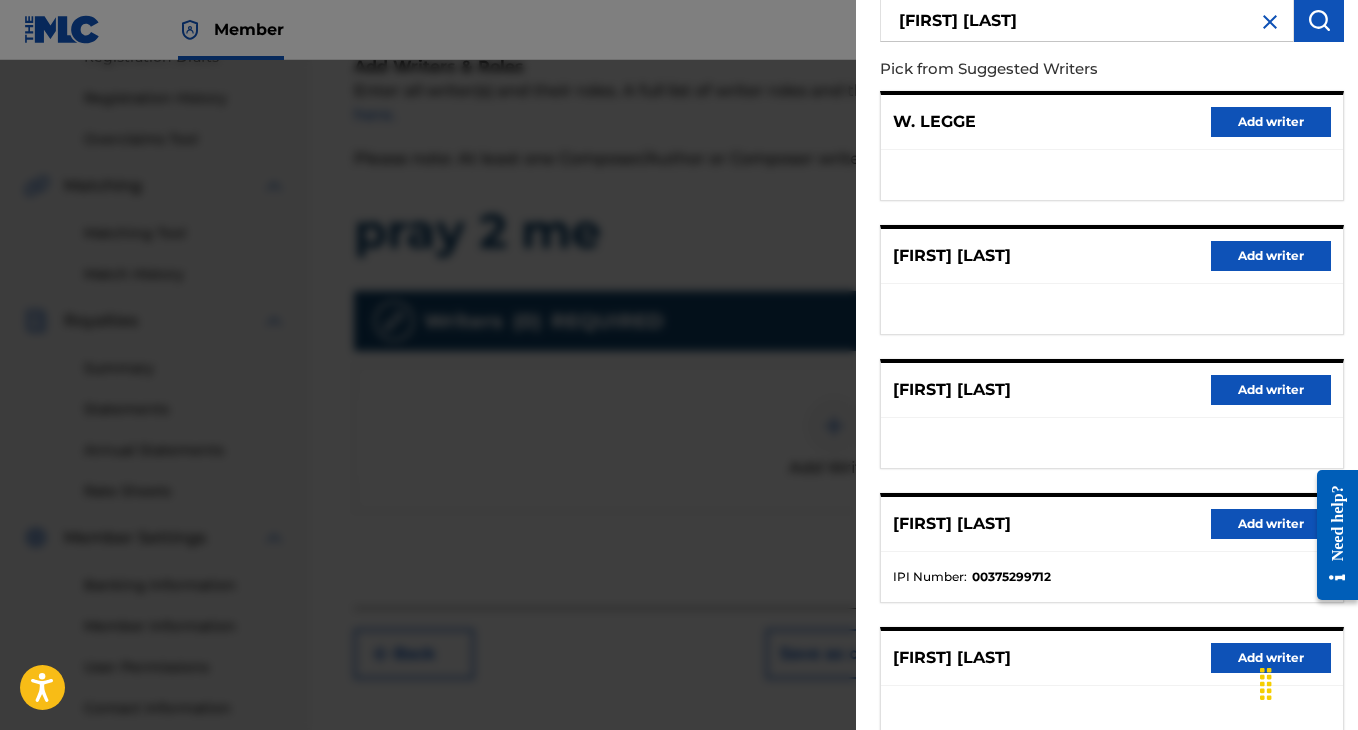 scroll, scrollTop: 244, scrollLeft: 0, axis: vertical 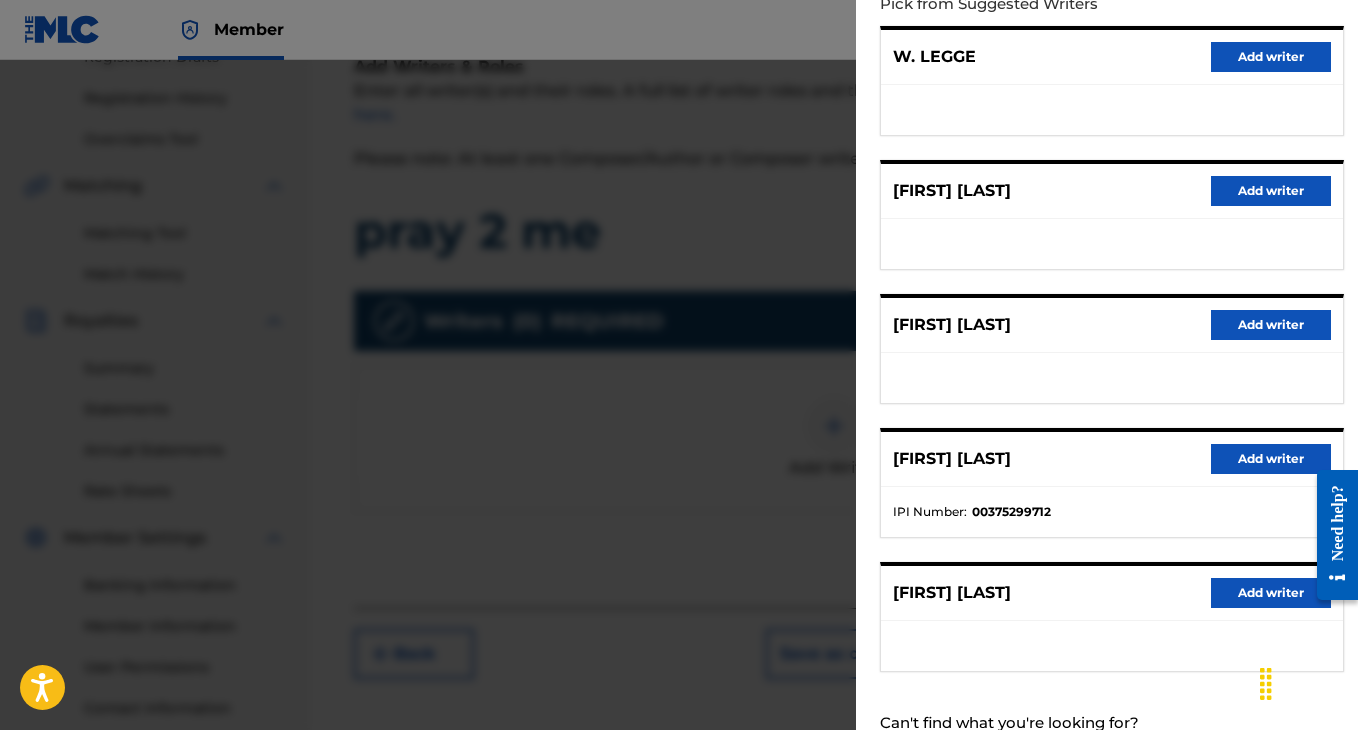 click on "Add writer" at bounding box center [1271, 459] 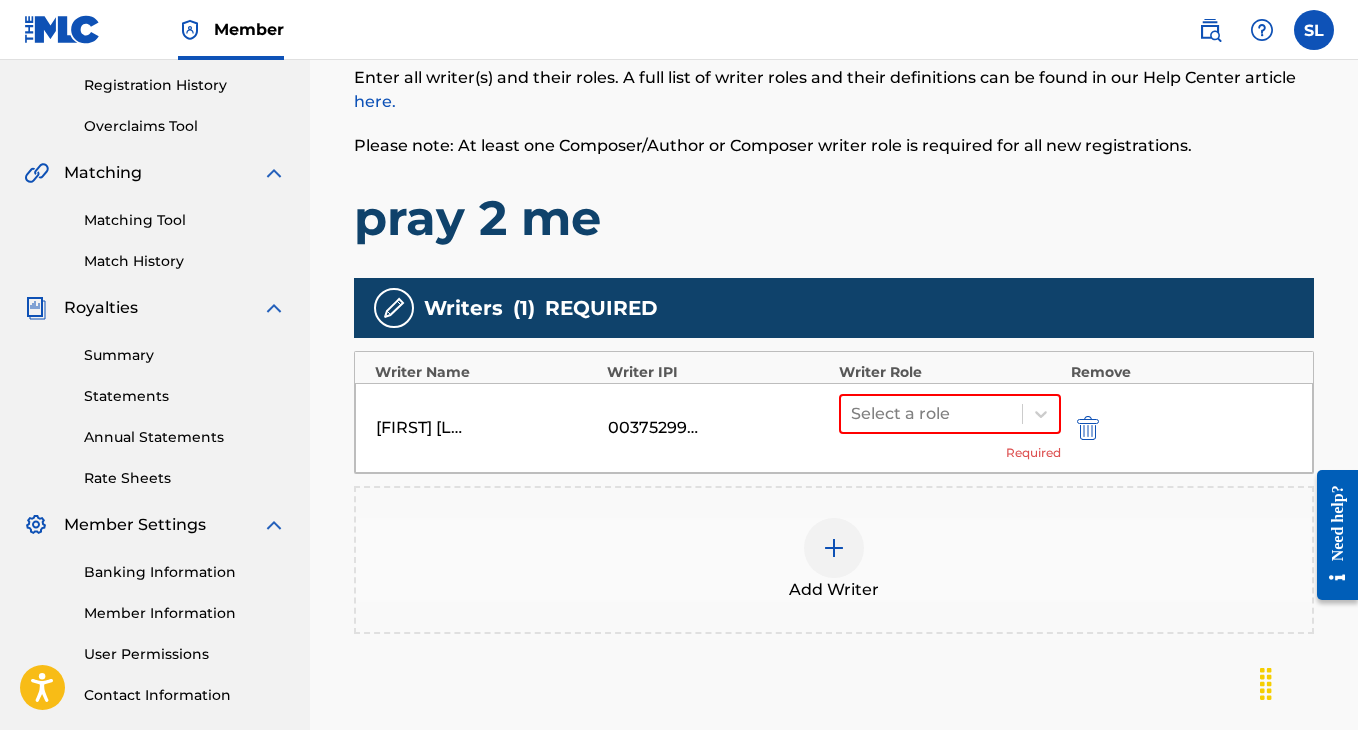 scroll, scrollTop: 374, scrollLeft: 0, axis: vertical 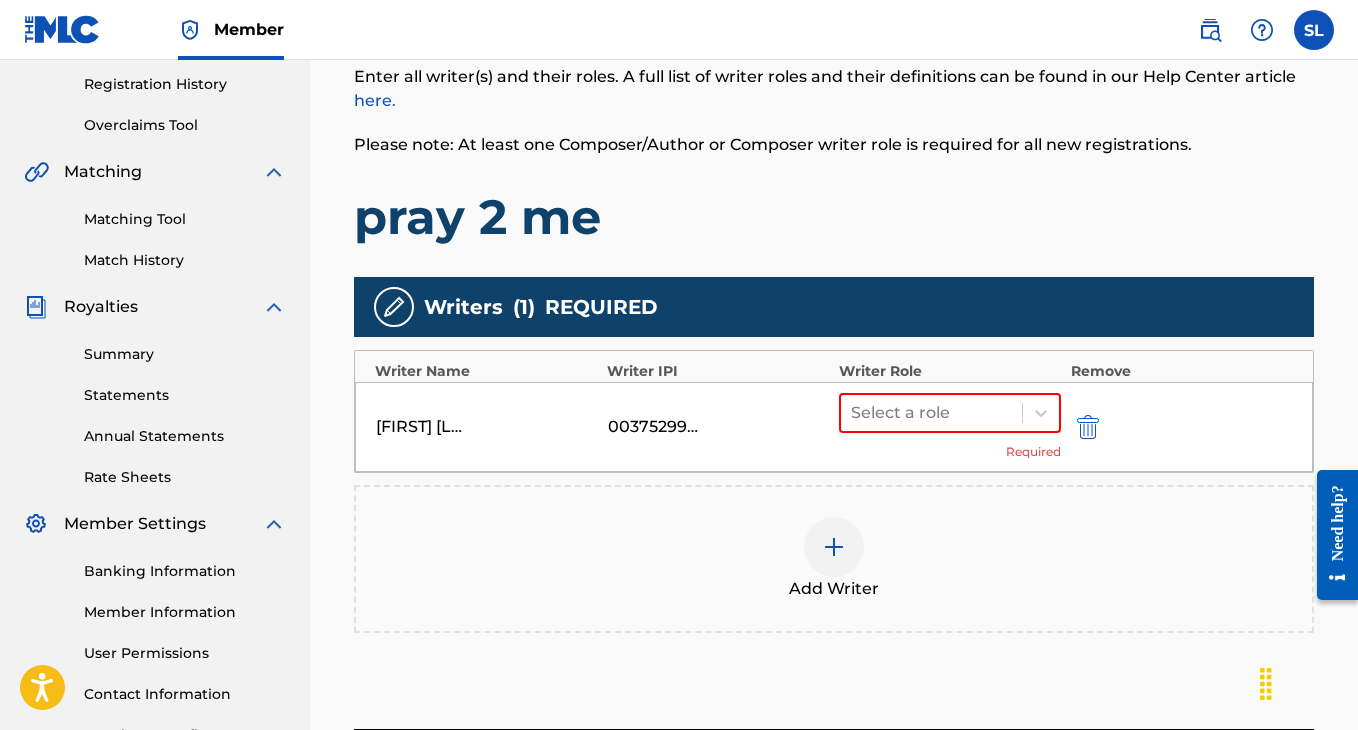 click on "Select a role Required" at bounding box center [950, 427] 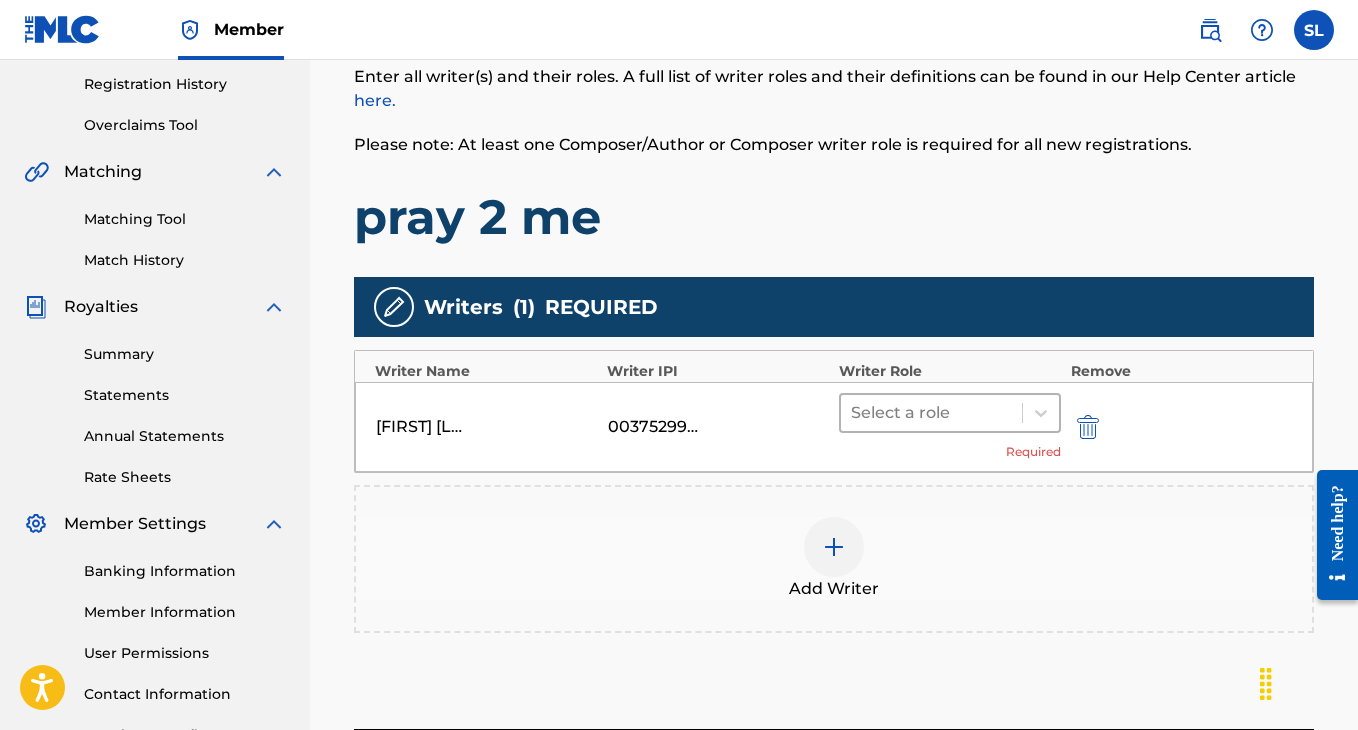 click at bounding box center (931, 413) 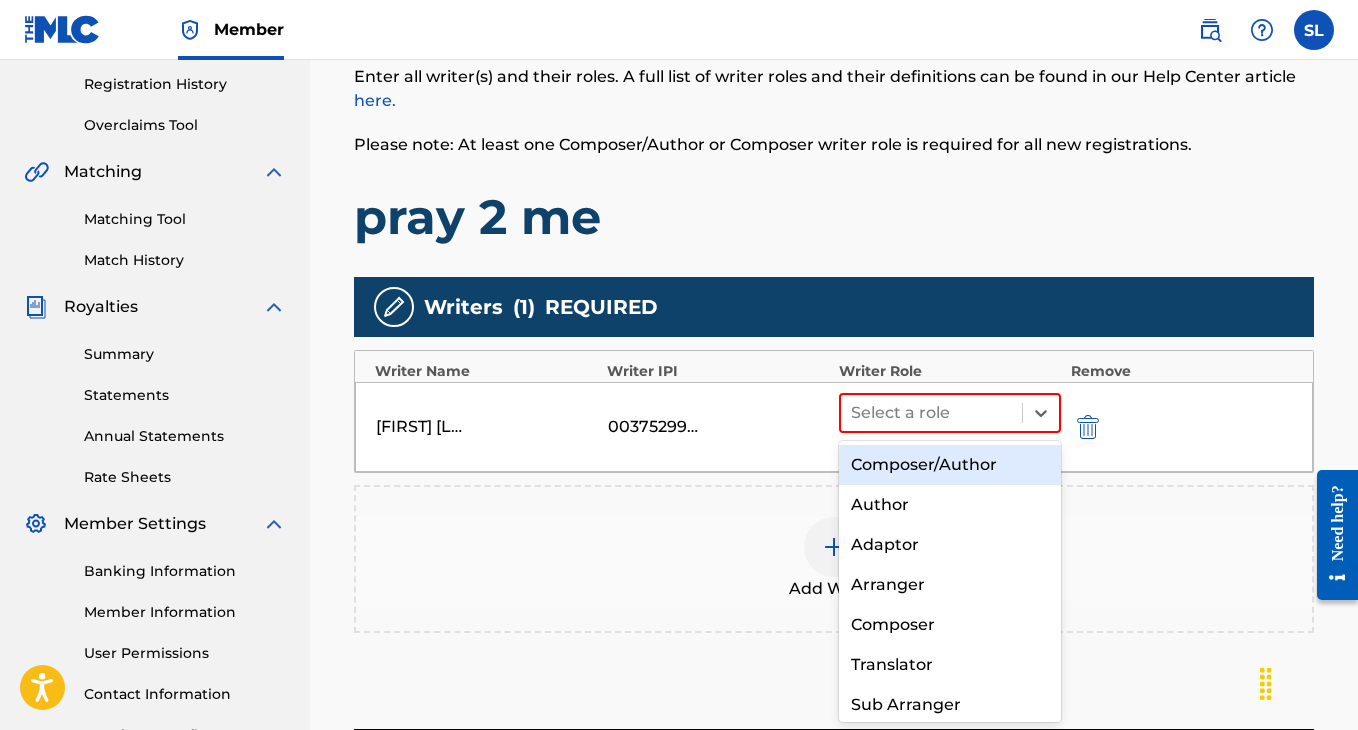 click on "Composer/Author" at bounding box center (950, 465) 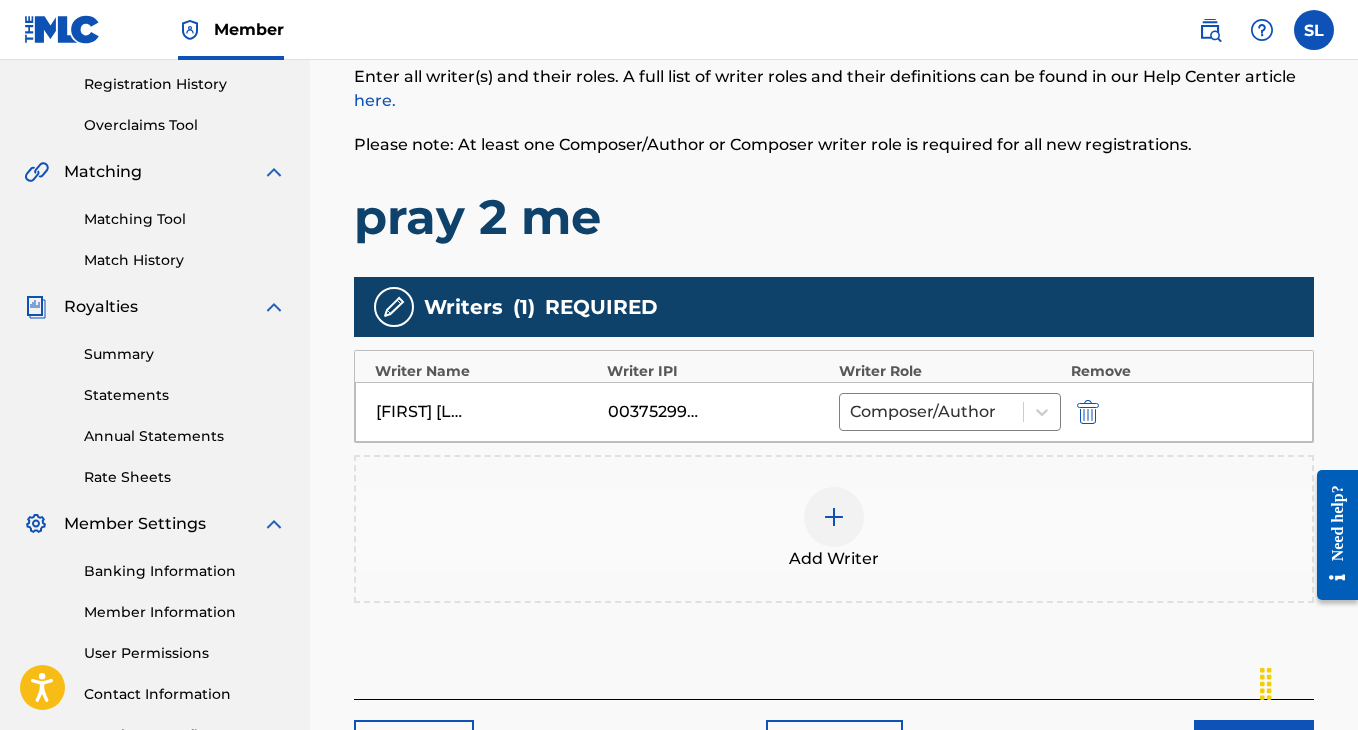 click at bounding box center (834, 517) 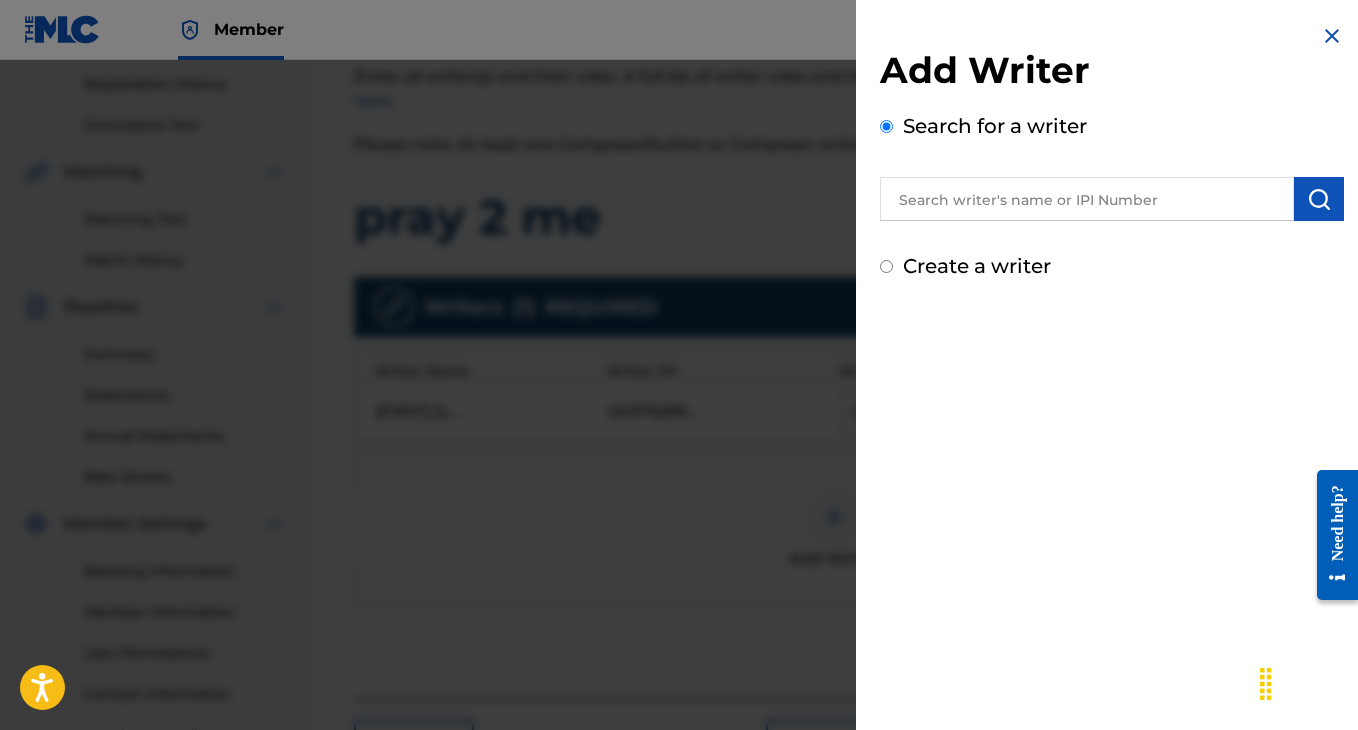 click at bounding box center [1087, 199] 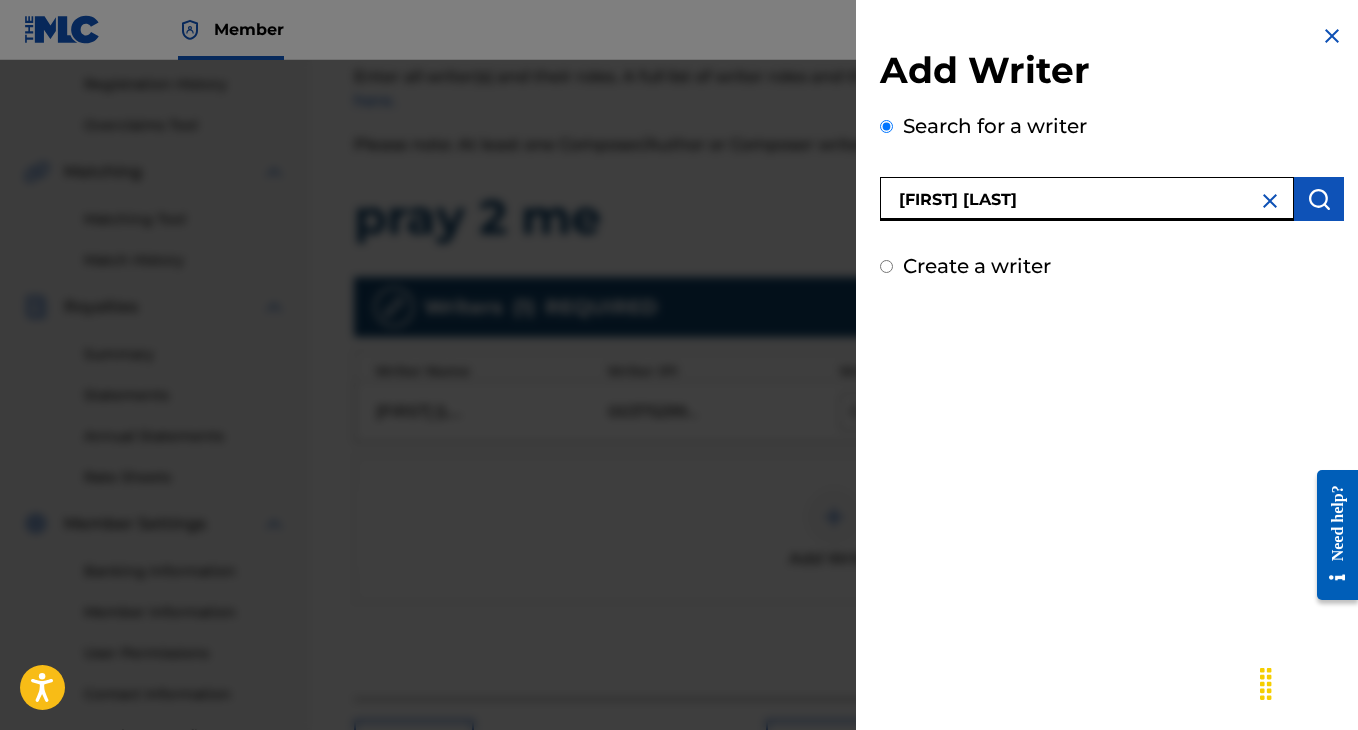 type on "[FIRST] [LAST]" 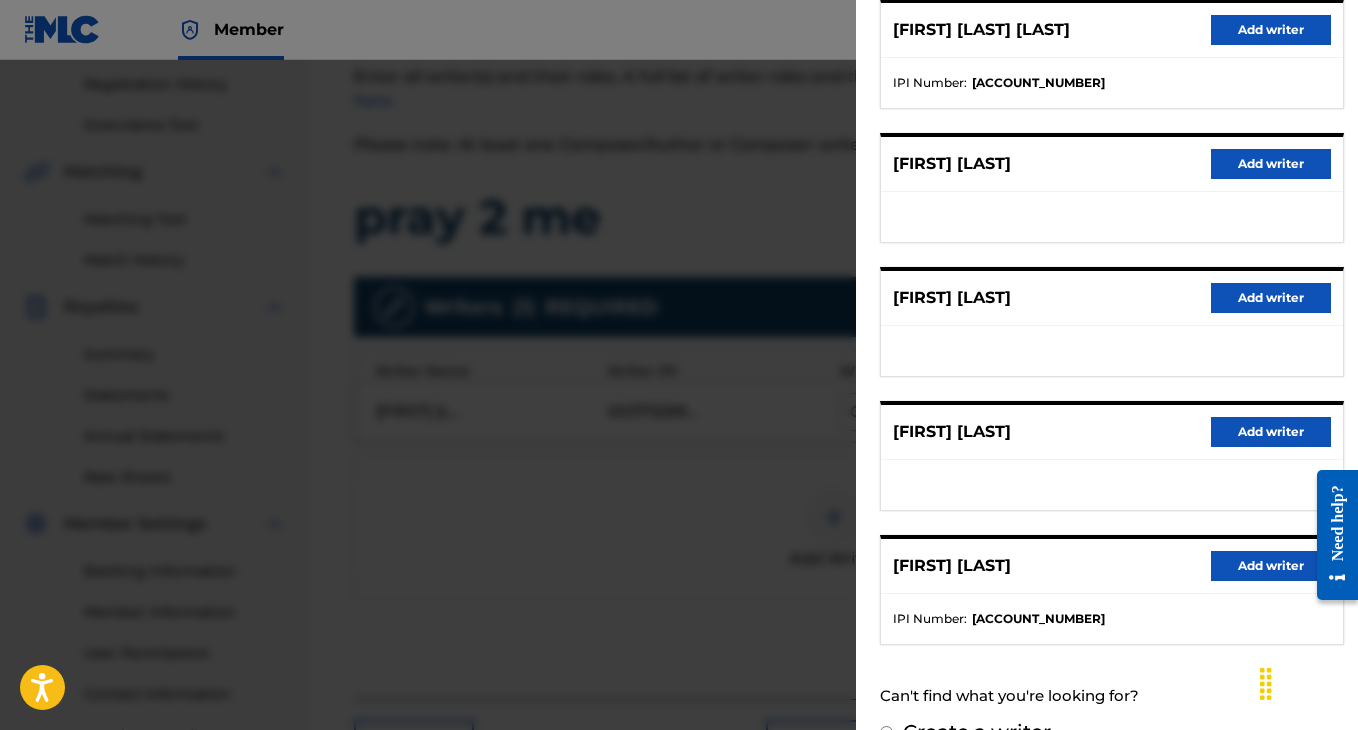 scroll, scrollTop: 312, scrollLeft: 0, axis: vertical 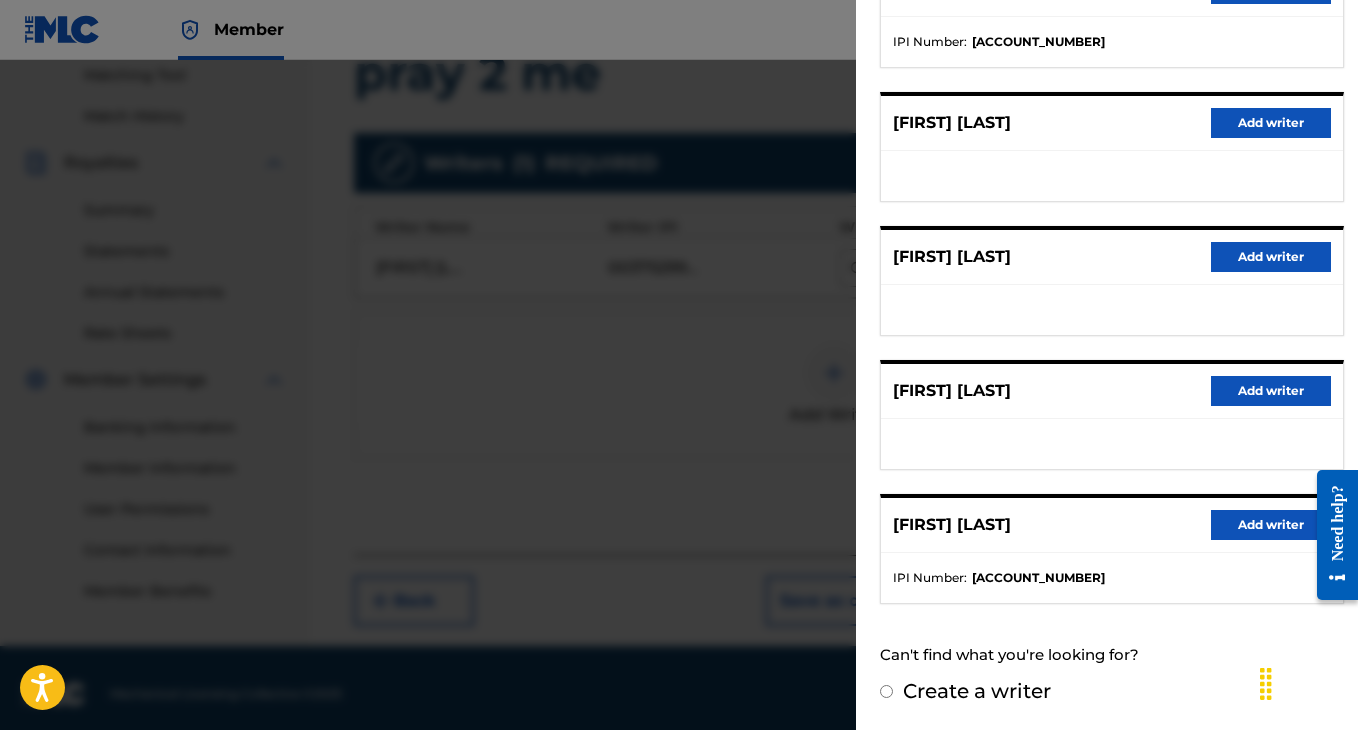 click on "Create a writer" at bounding box center [977, 691] 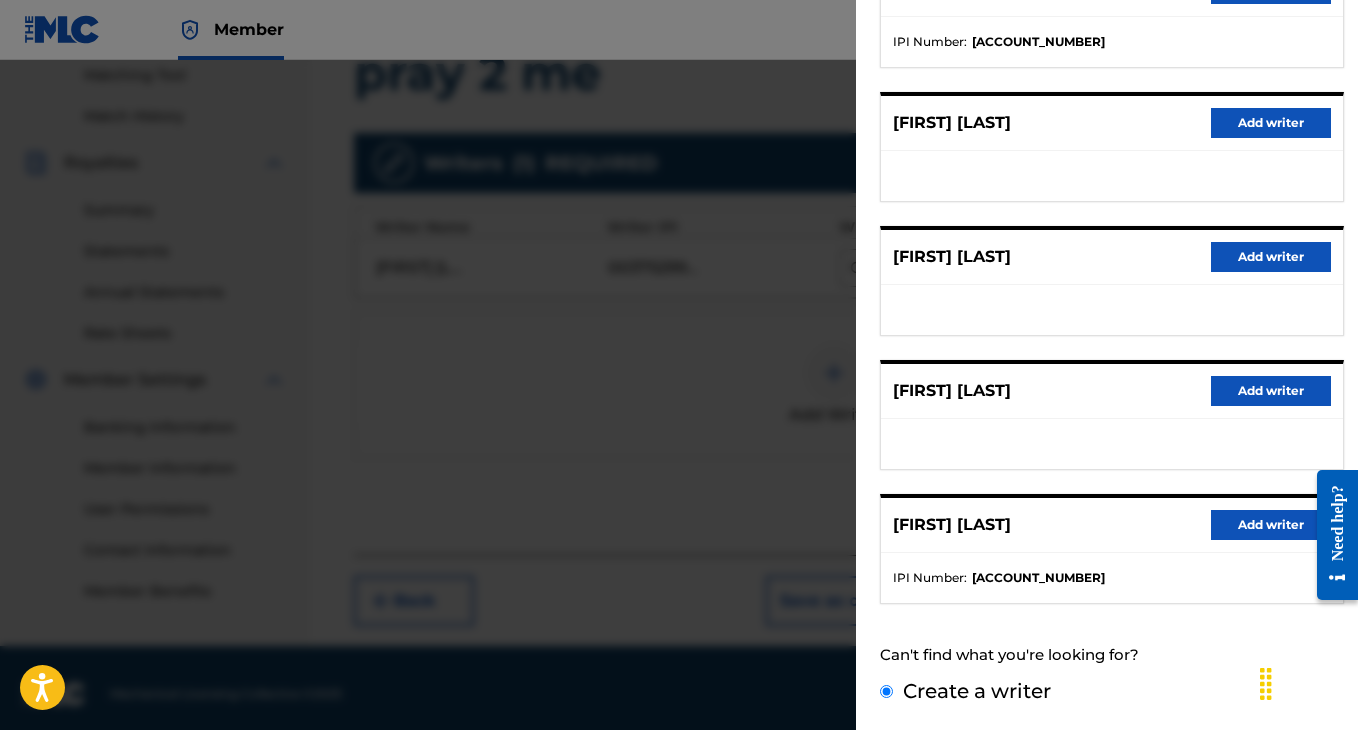 click on "Create a writer" at bounding box center (886, 691) 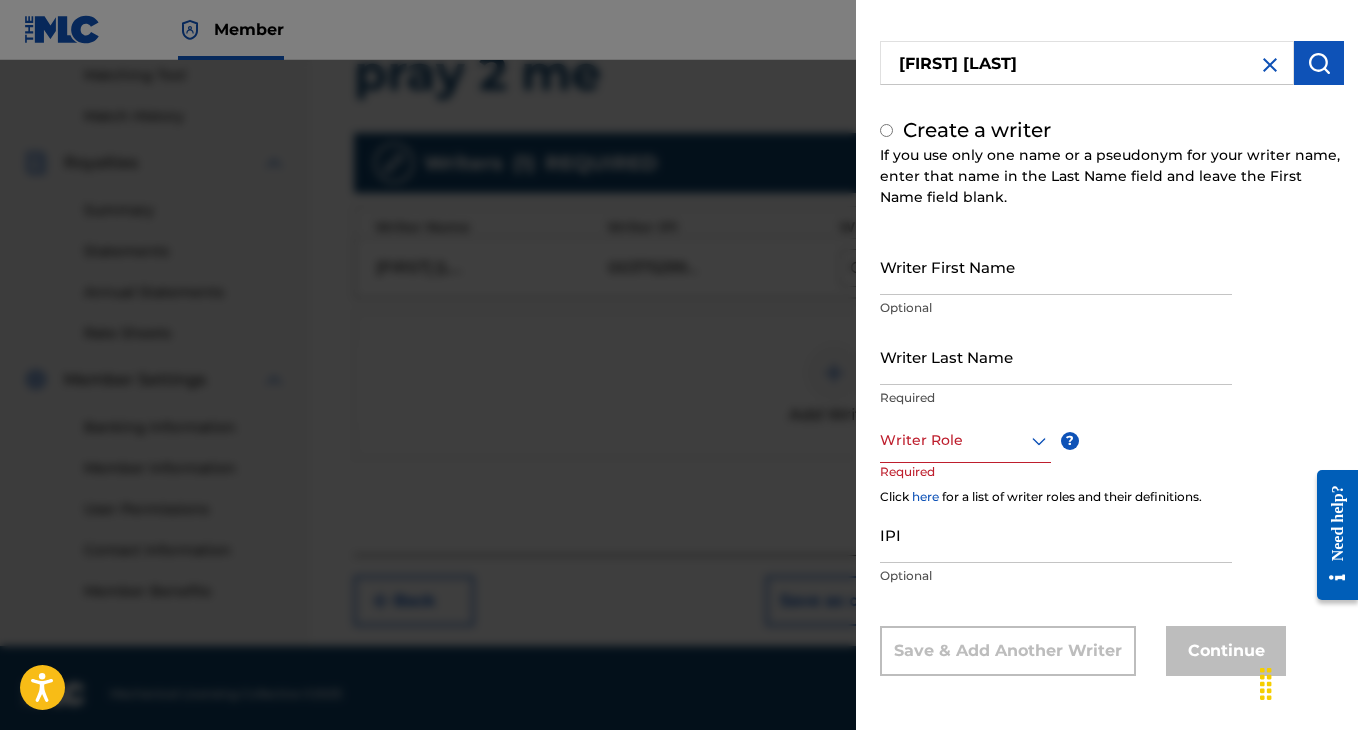 radio on "false" 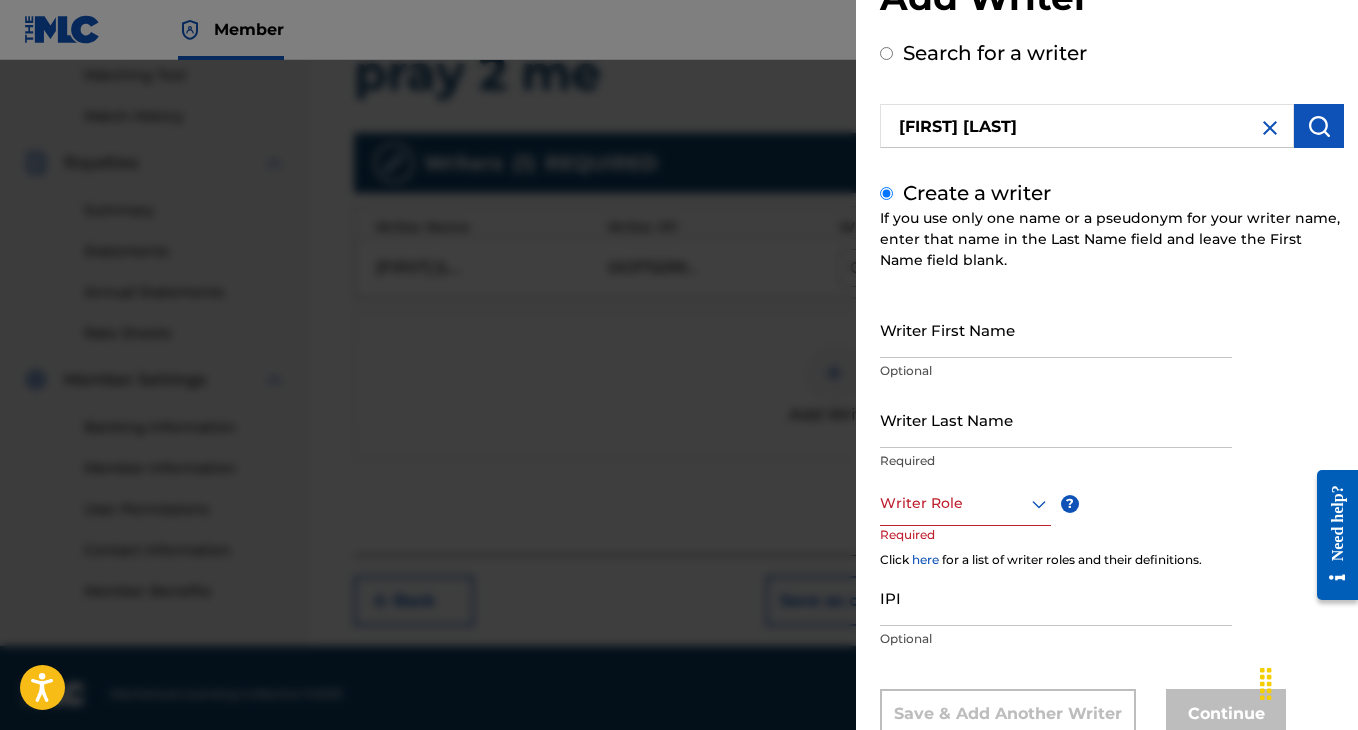 scroll, scrollTop: 0, scrollLeft: 0, axis: both 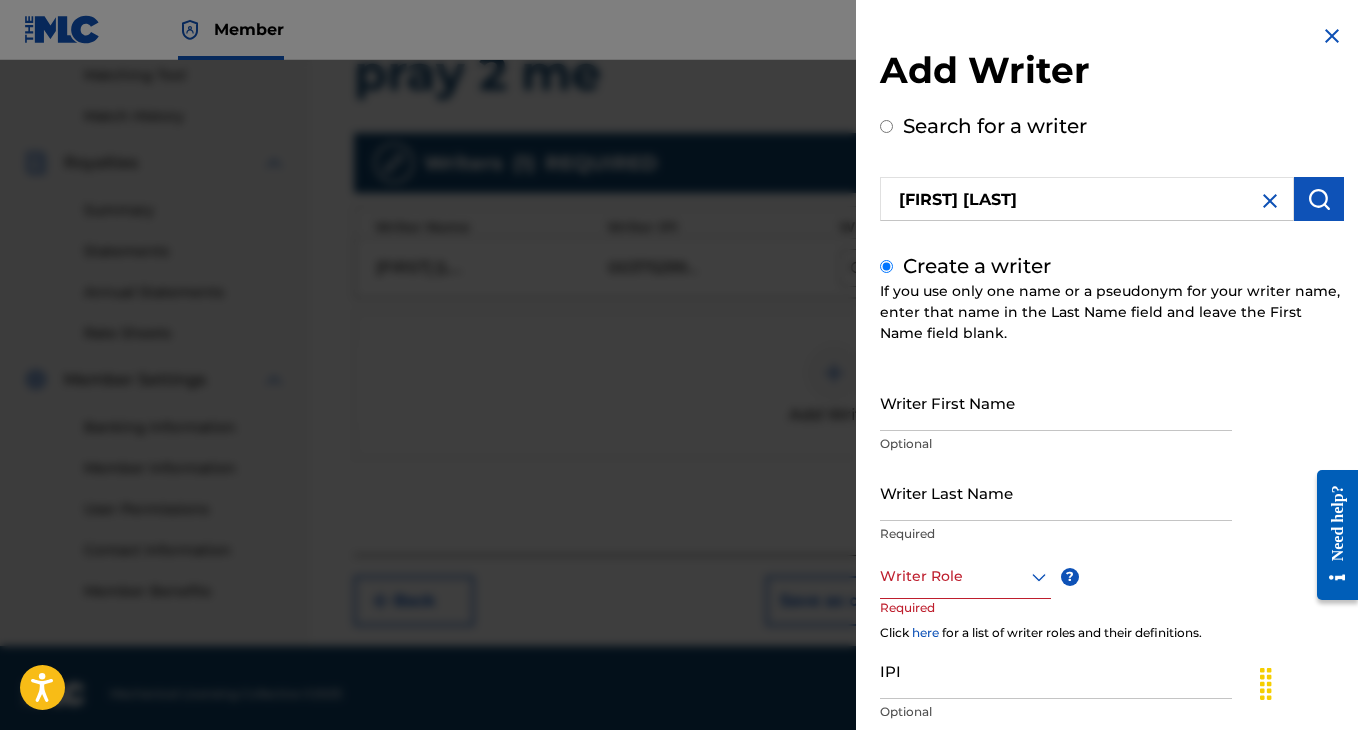 click at bounding box center (1332, 36) 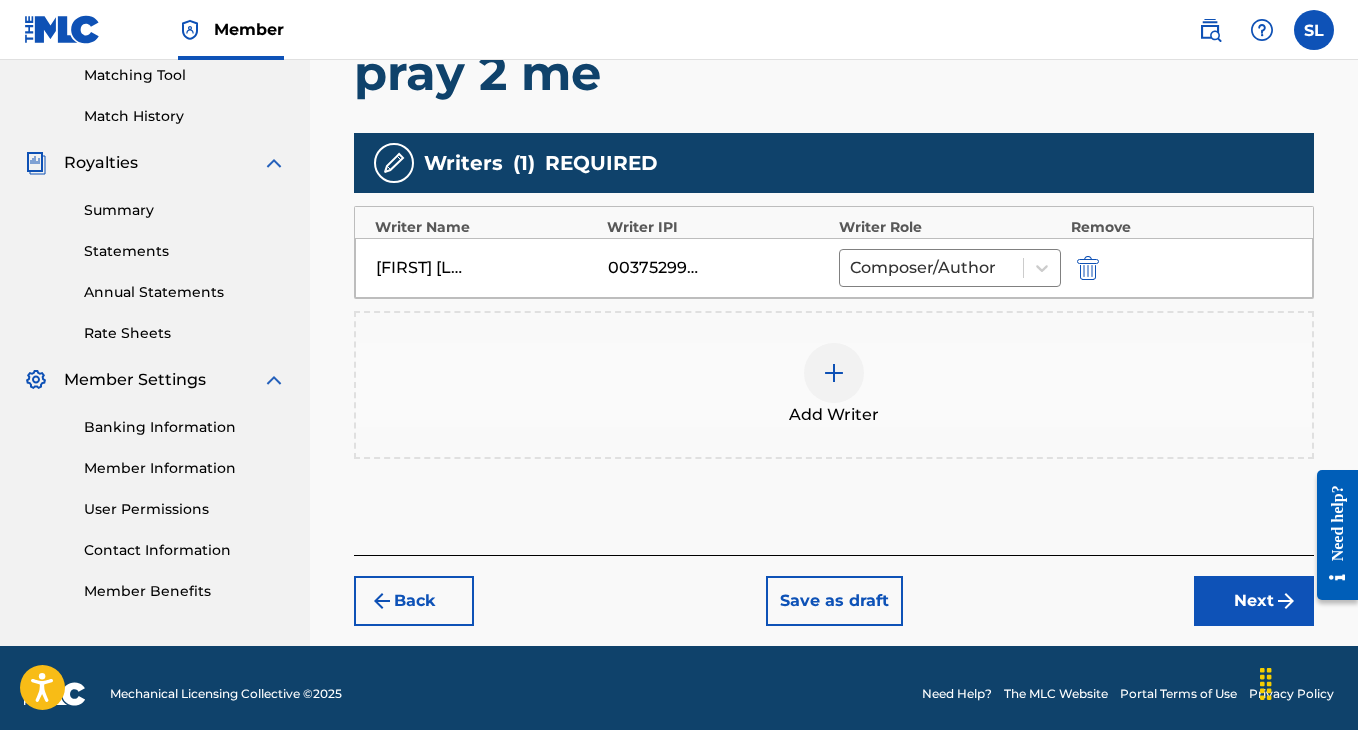 click on "Next" at bounding box center (1254, 601) 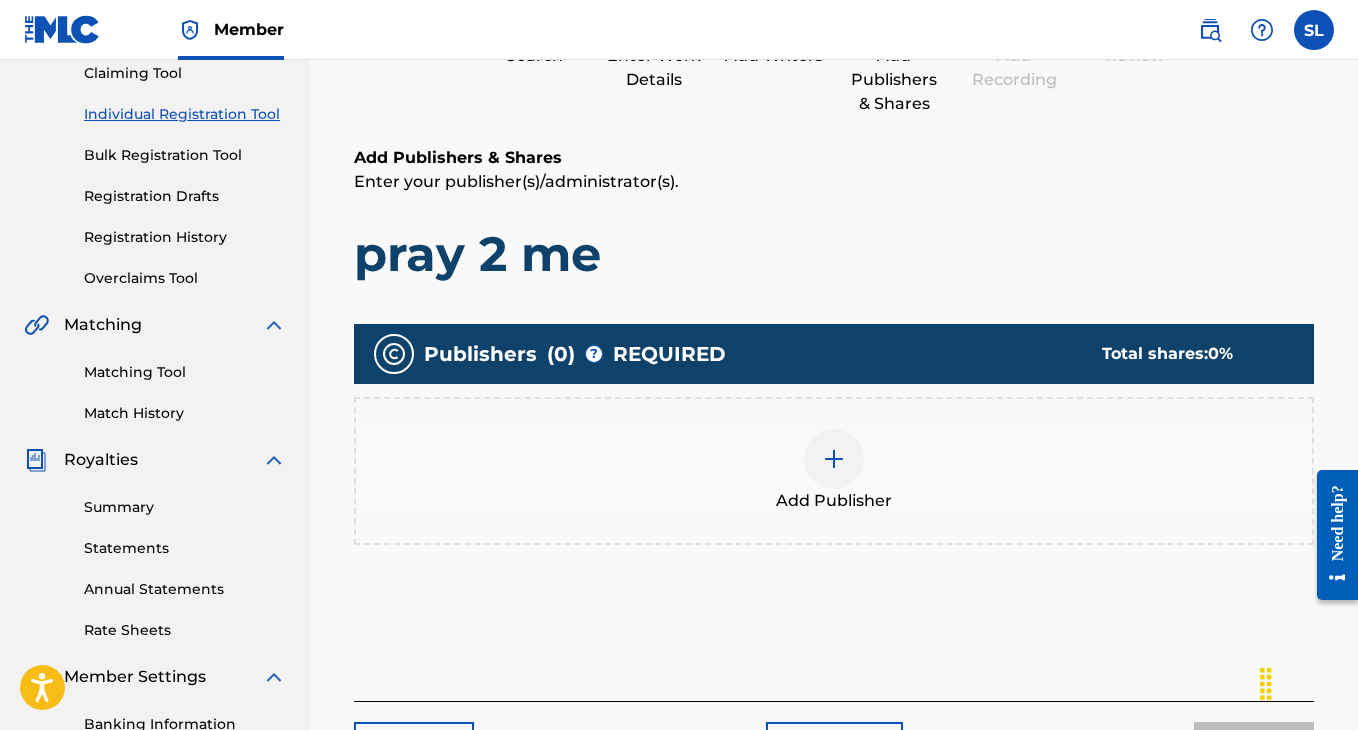 scroll, scrollTop: 277, scrollLeft: 0, axis: vertical 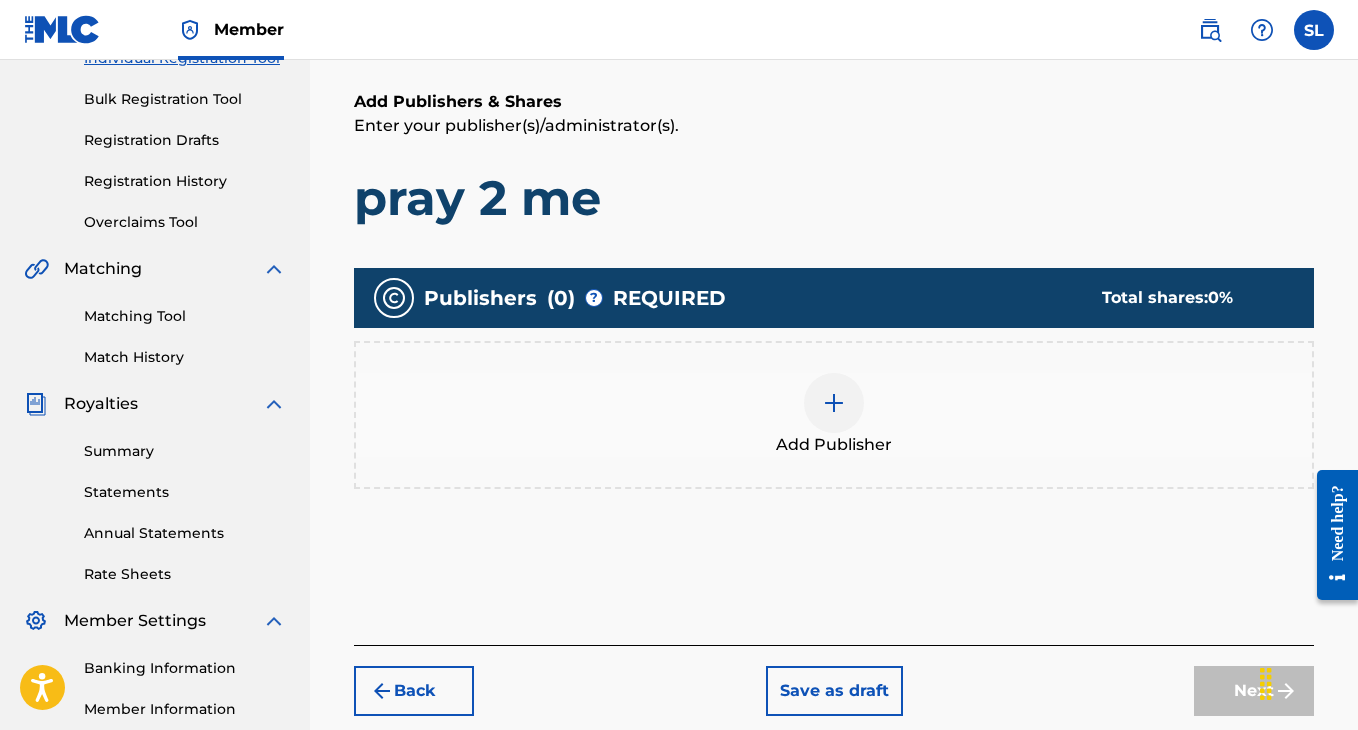 click on "Add Publisher" at bounding box center (834, 415) 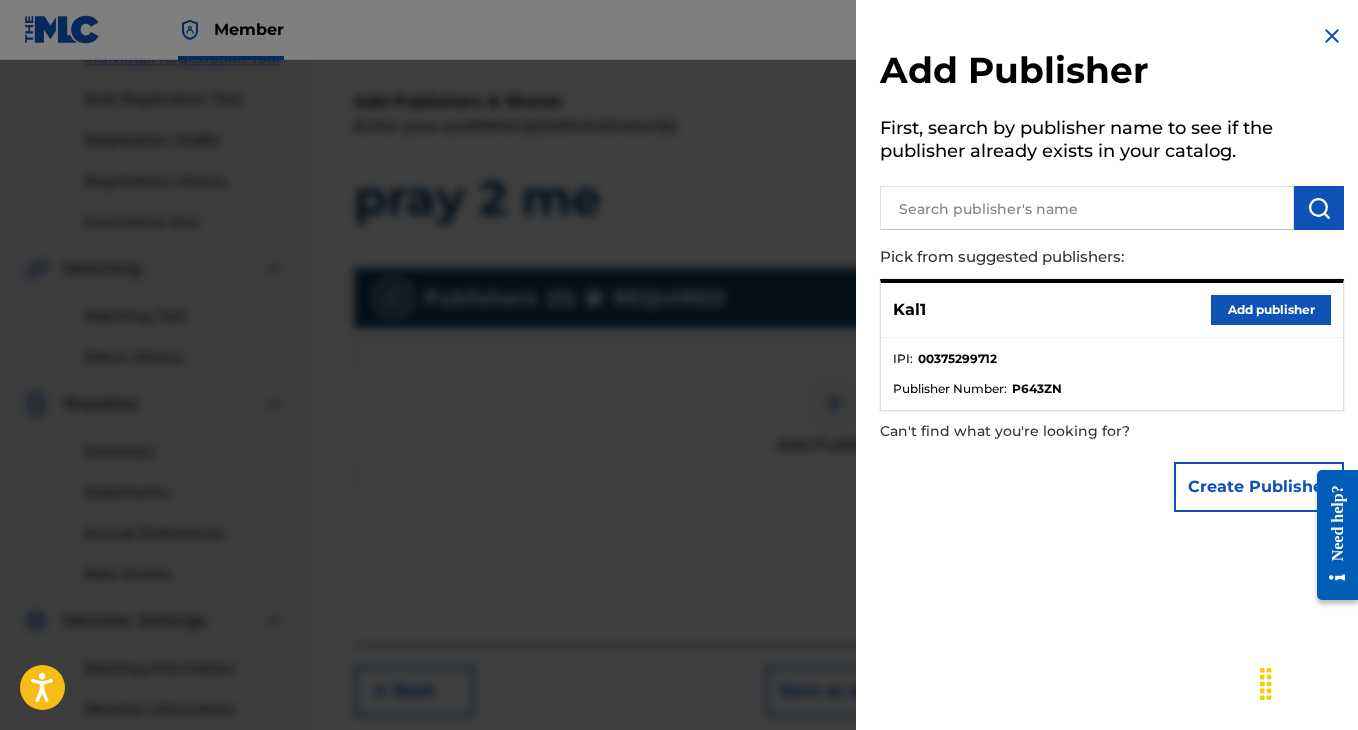 click on "Add publisher" at bounding box center (1271, 310) 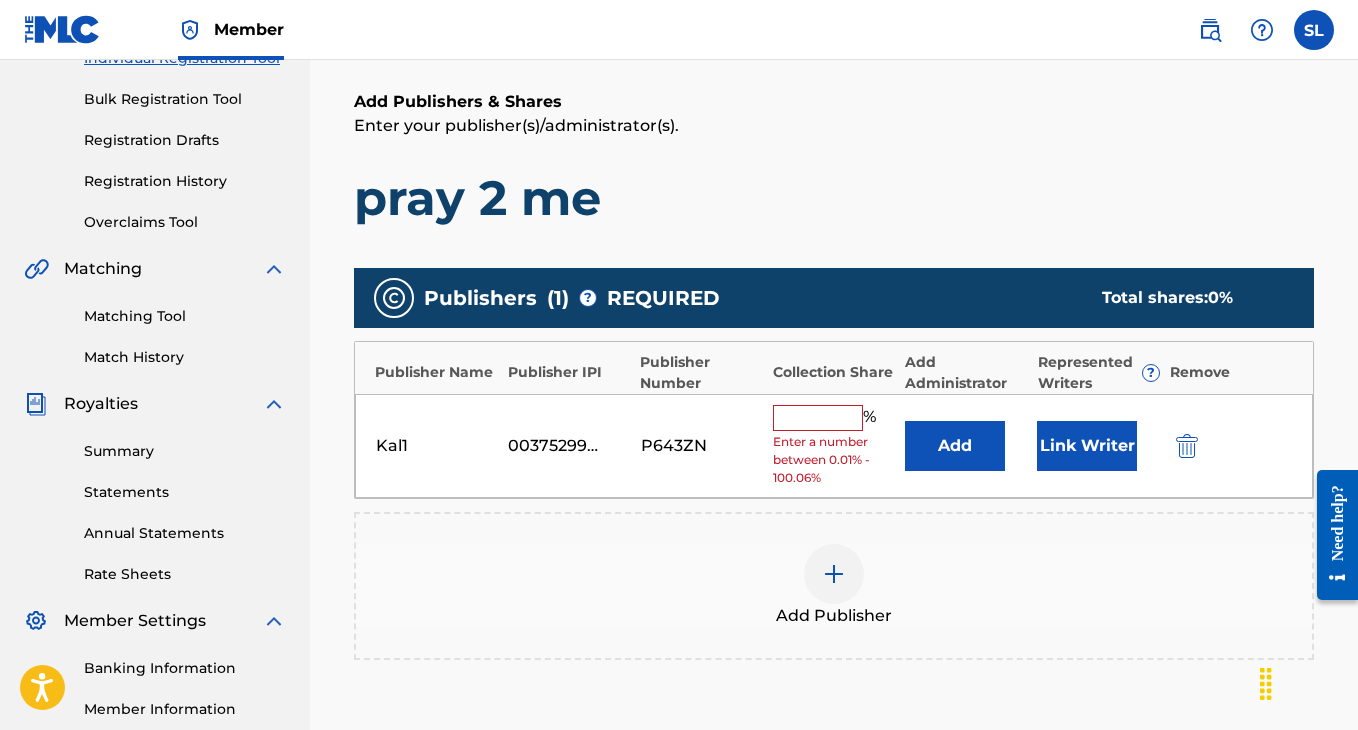 click at bounding box center [818, 418] 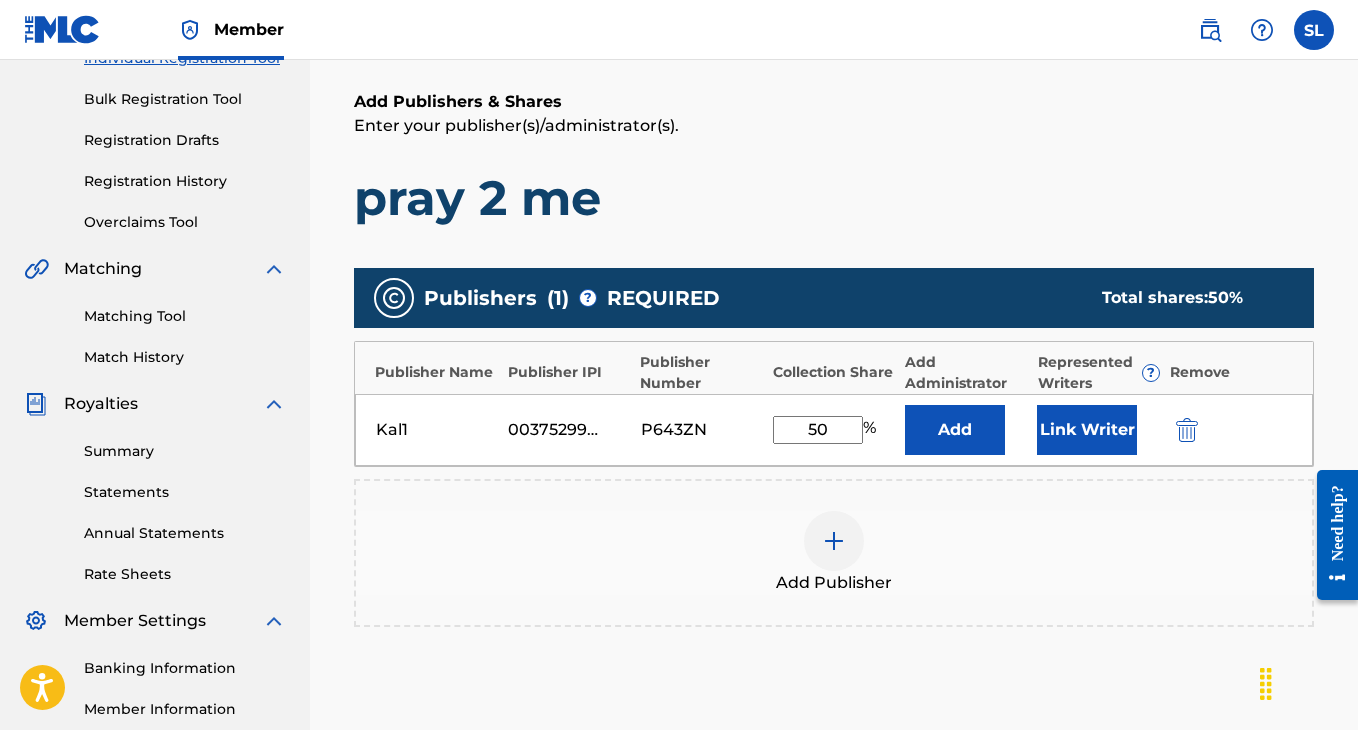 type on "50" 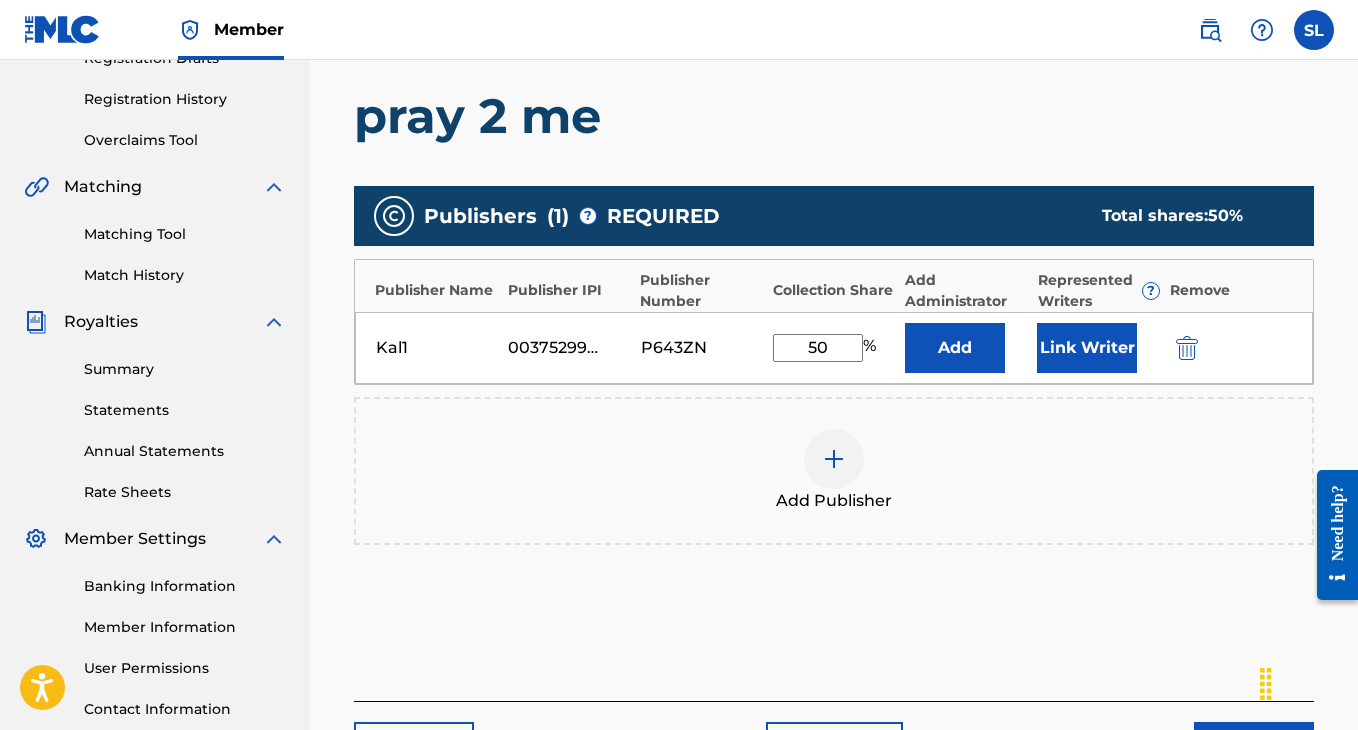 scroll, scrollTop: 360, scrollLeft: 0, axis: vertical 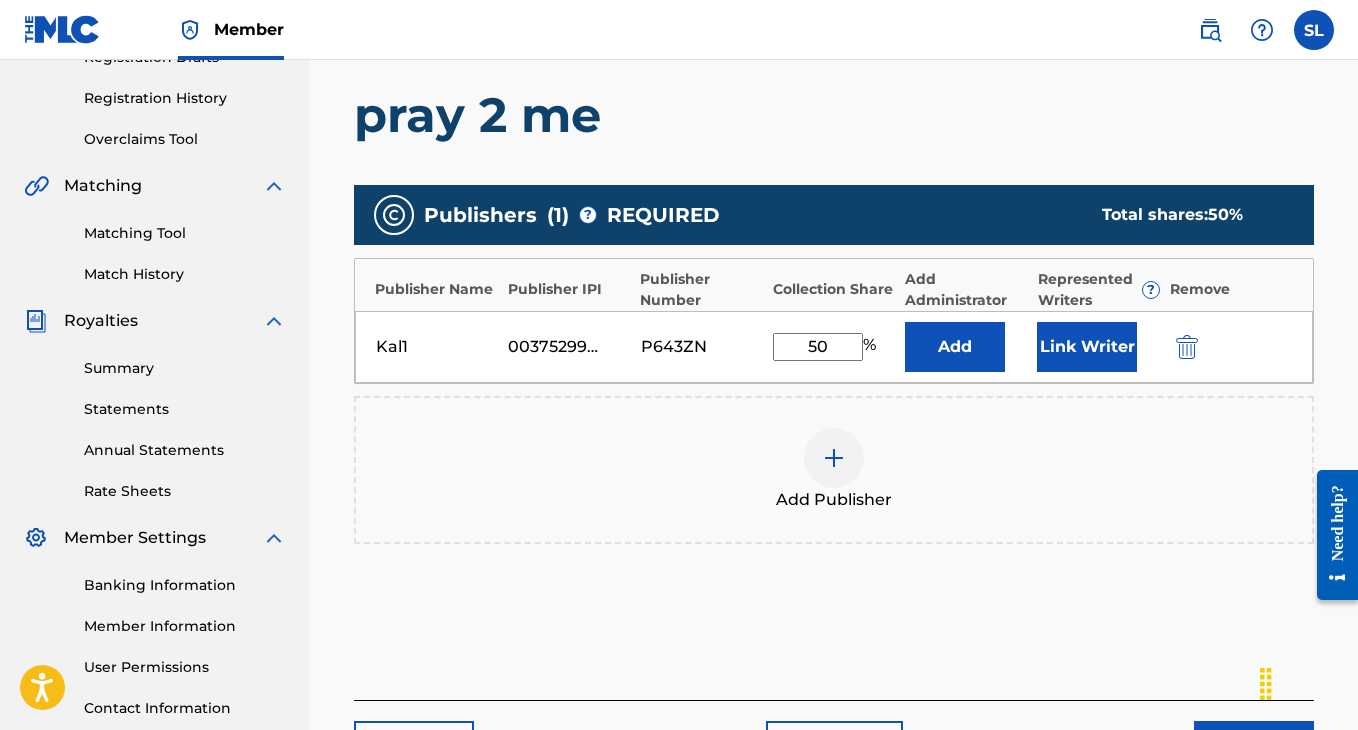click on "Link Writer" at bounding box center [1087, 347] 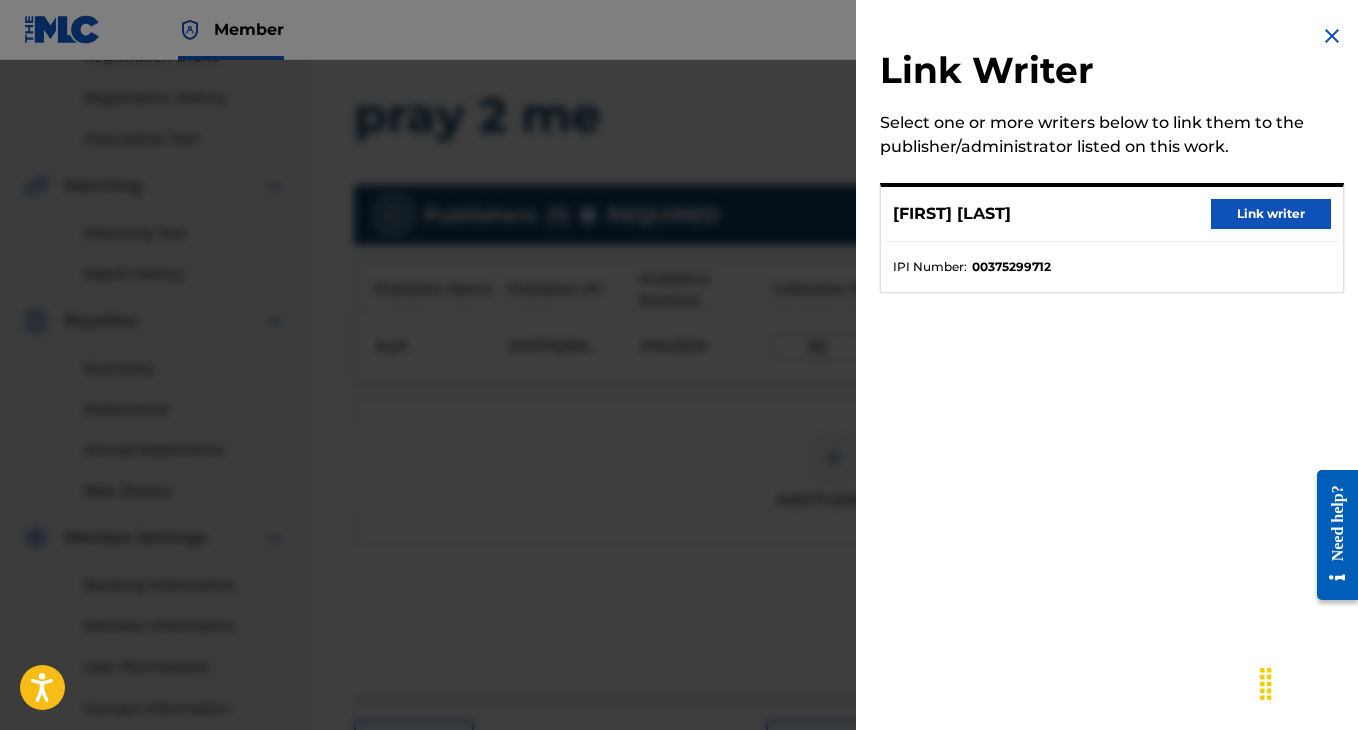 click on "Link writer" at bounding box center [1271, 214] 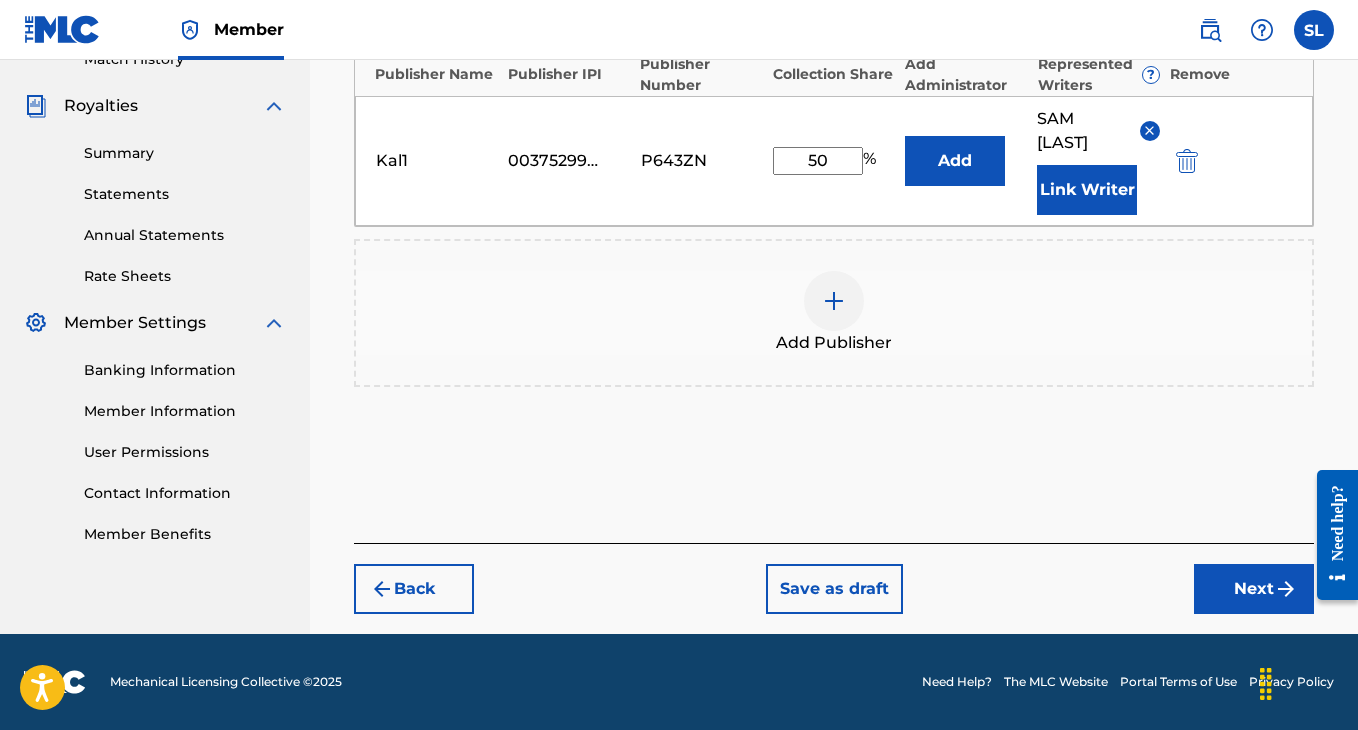 click on "Next" at bounding box center [1254, 589] 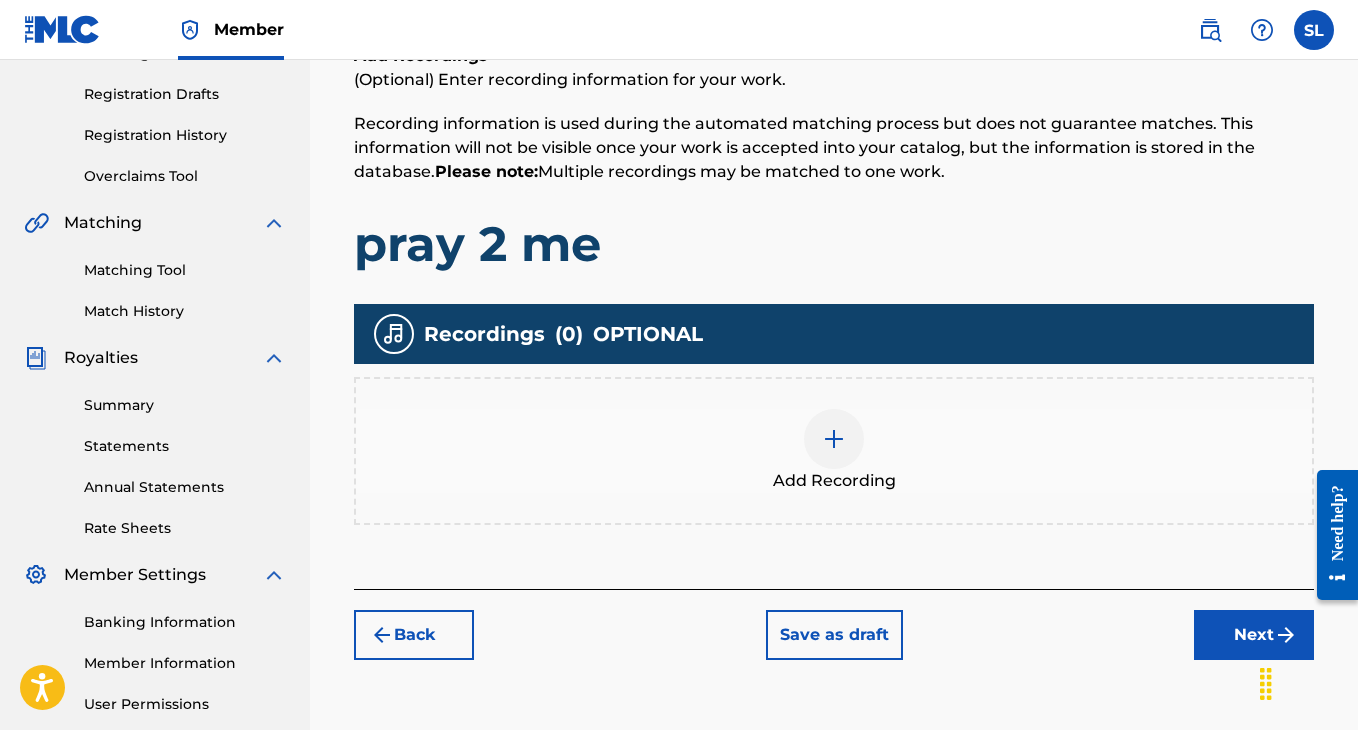 scroll, scrollTop: 293, scrollLeft: 0, axis: vertical 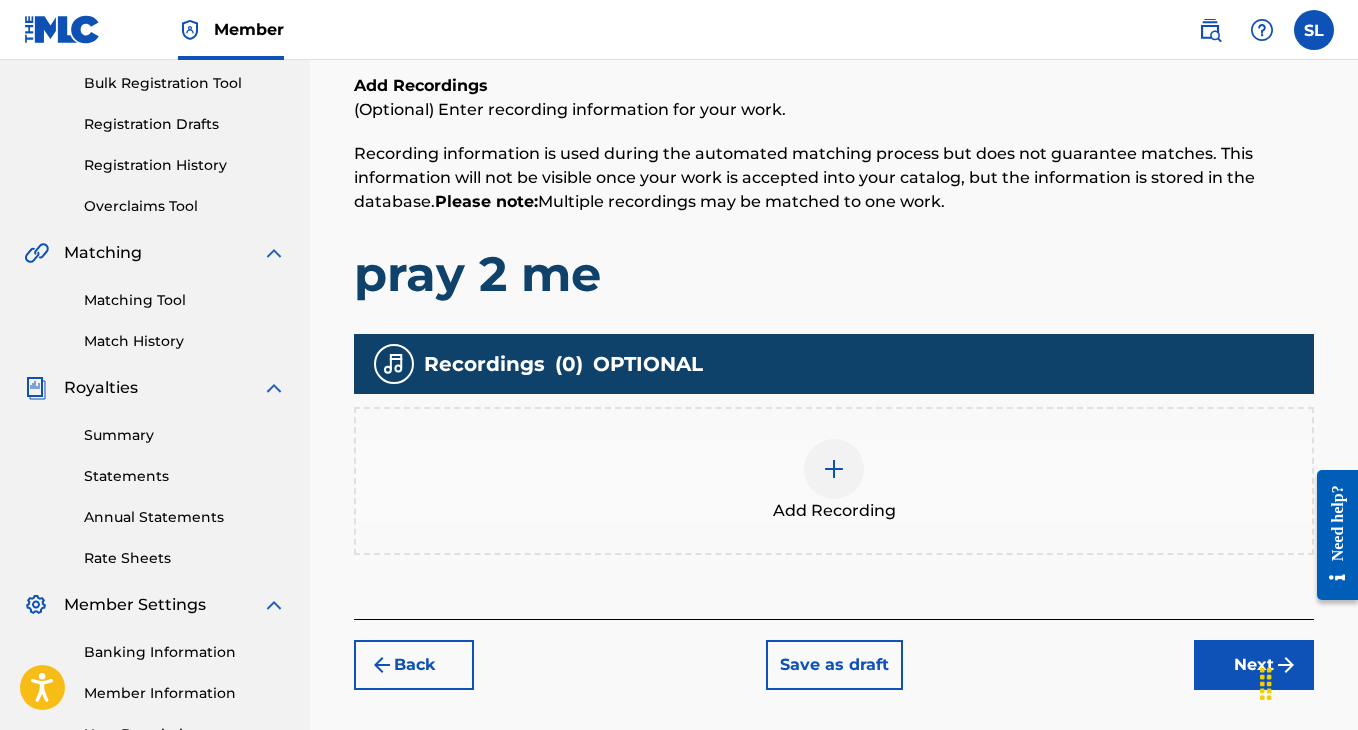 click at bounding box center [834, 469] 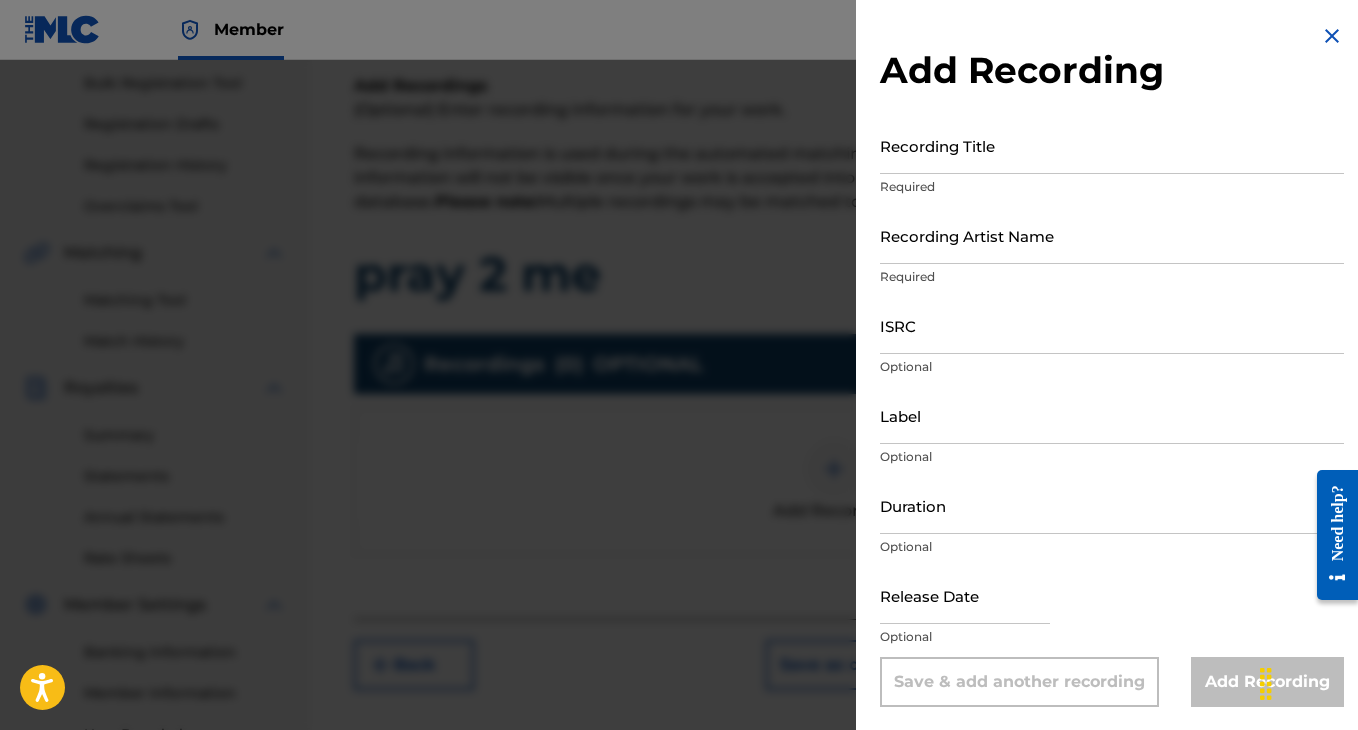 click on "Recording Title" at bounding box center (1112, 145) 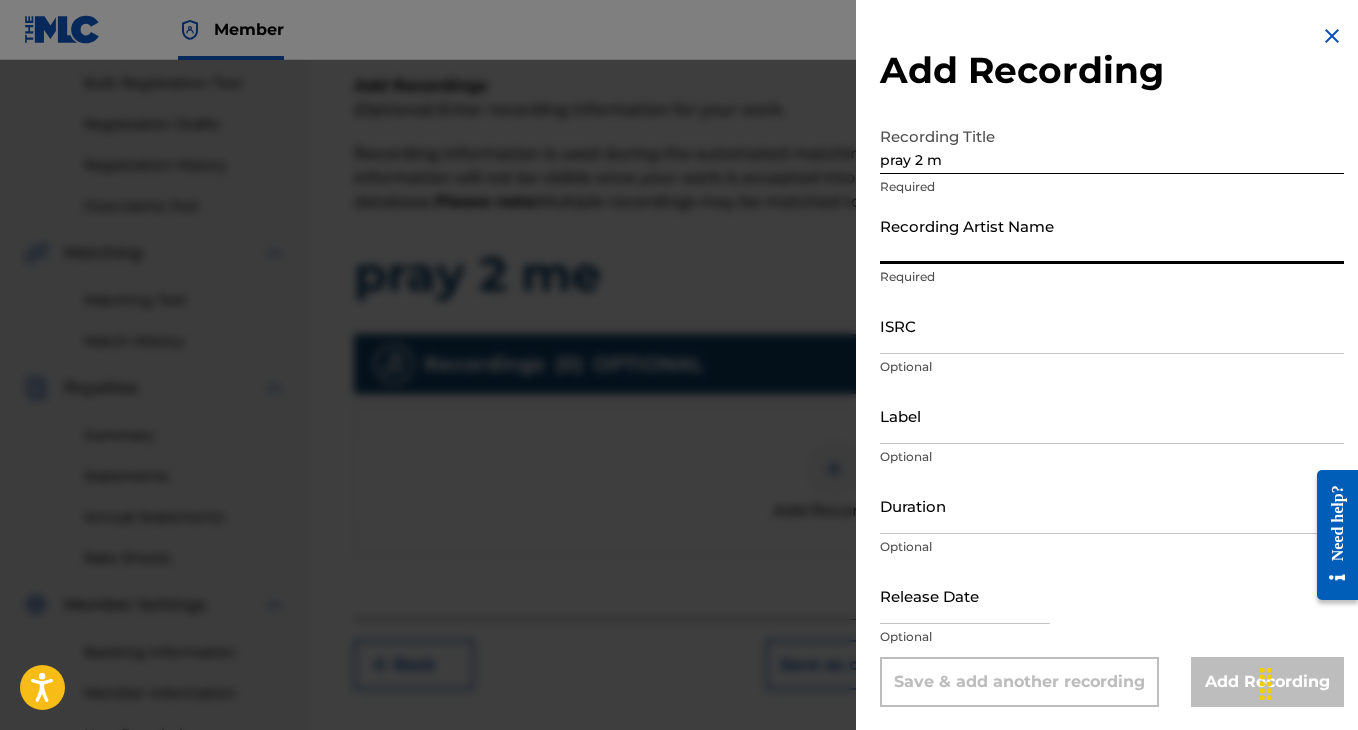 click on "pray 2 m" at bounding box center [1112, 145] 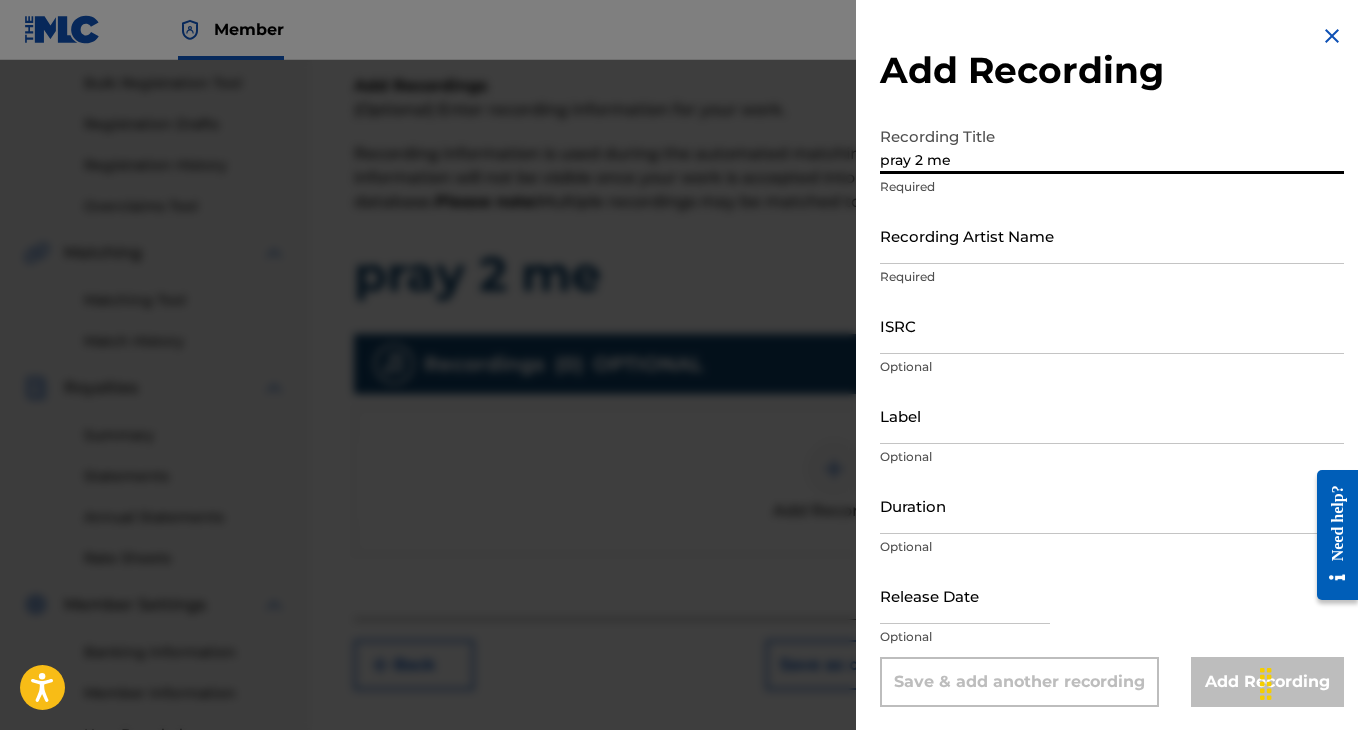 type on "pray 2 me" 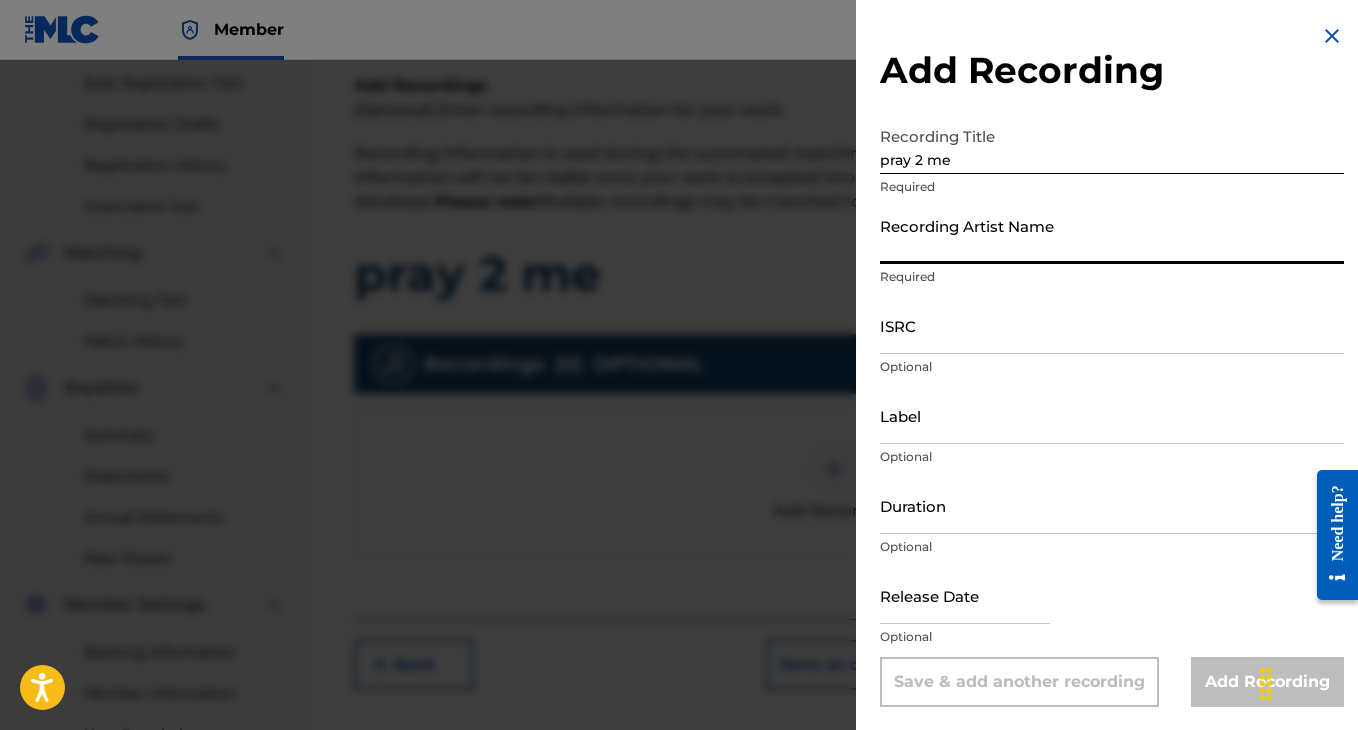 click on "Recording Artist Name" at bounding box center (1112, 235) 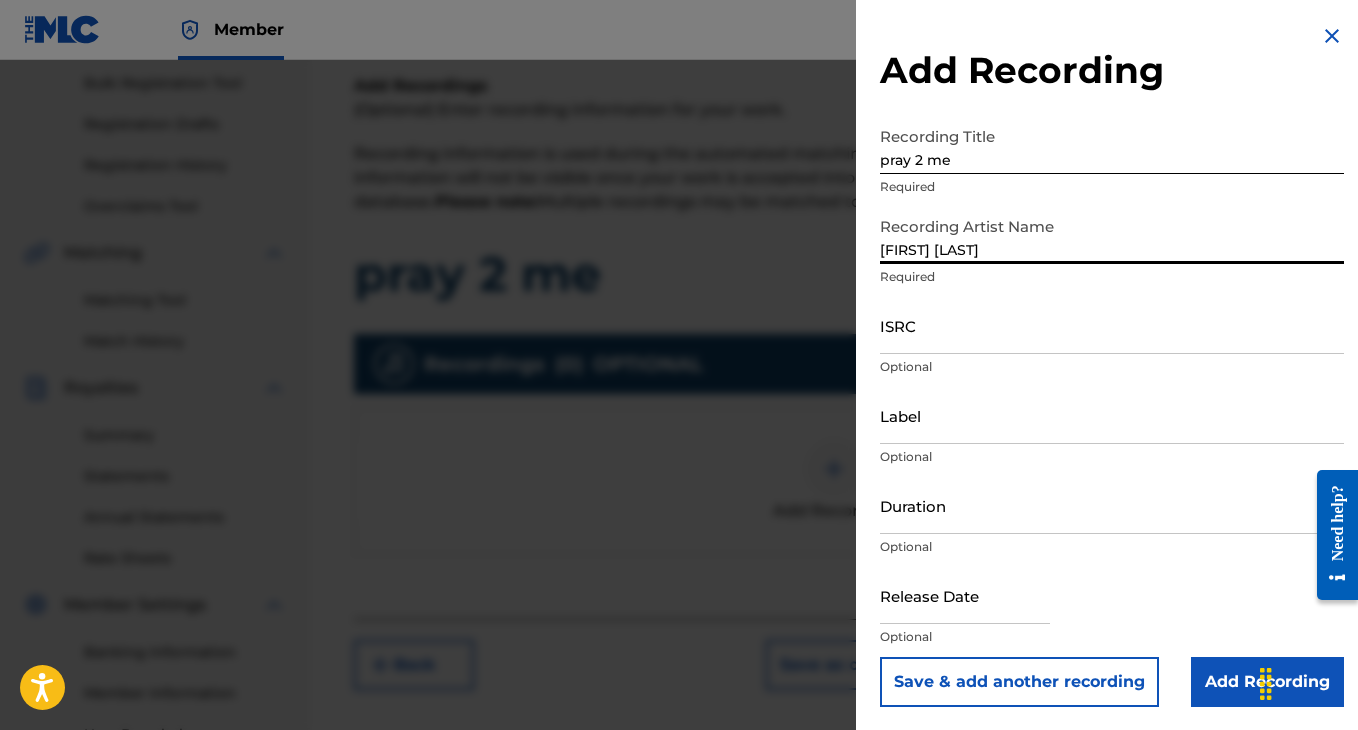 type on "[FIRST] [LAST]" 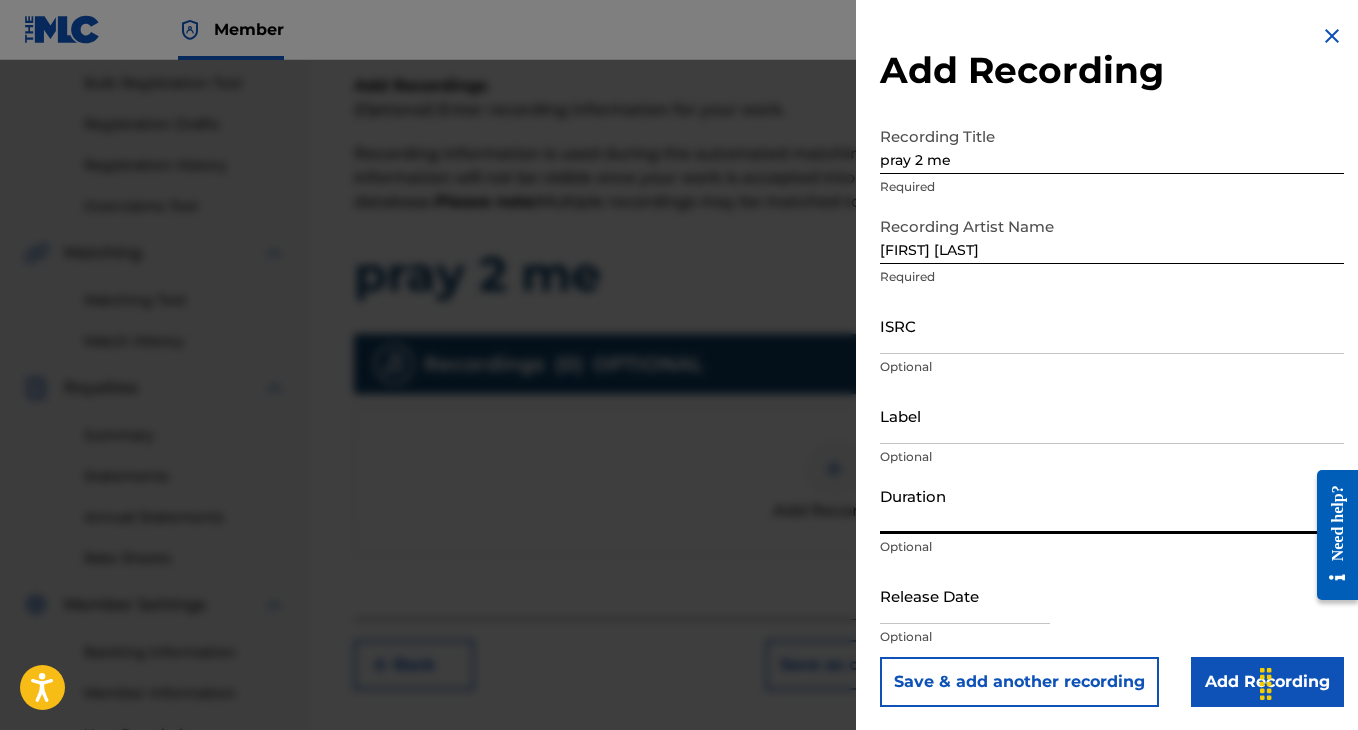 type on "02:07" 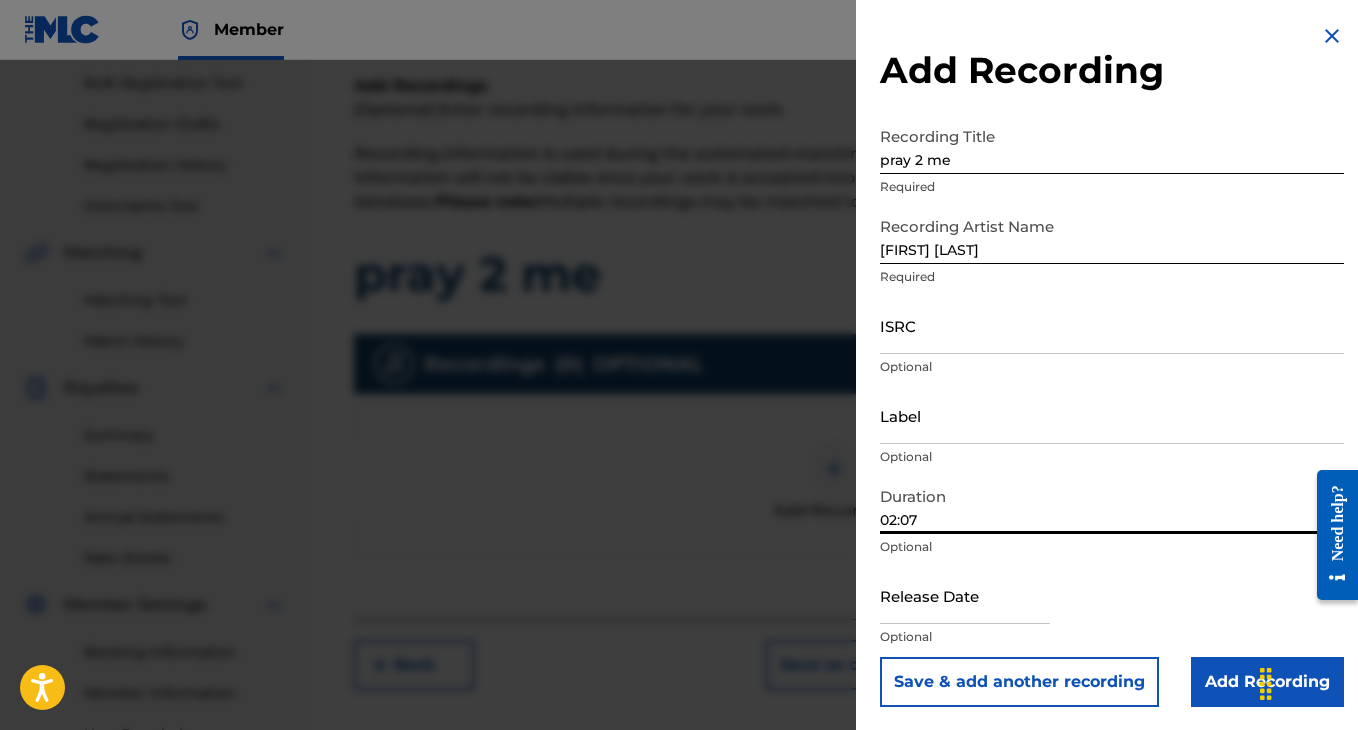 scroll, scrollTop: 1, scrollLeft: 0, axis: vertical 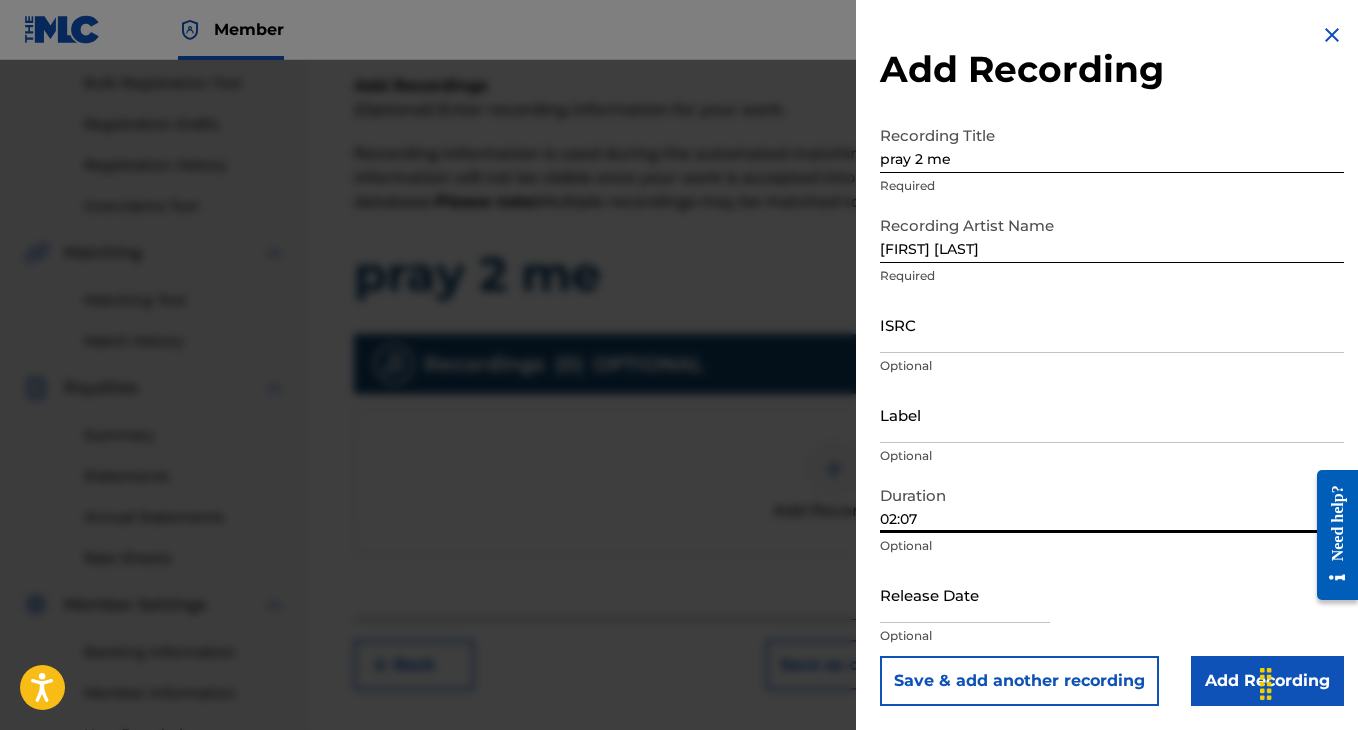 click at bounding box center [965, 594] 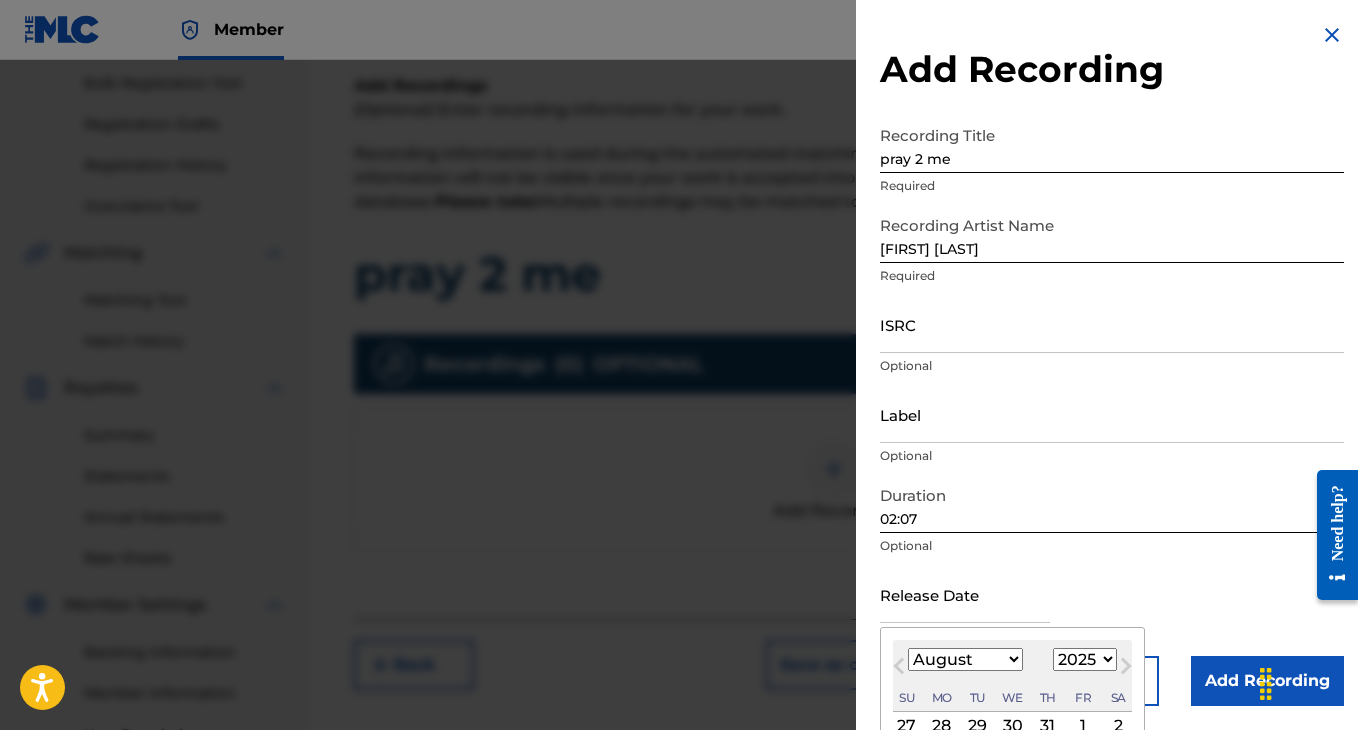click on "1899 1900 1901 1902 1903 1904 1905 1906 1907 1908 1909 1910 1911 1912 1913 1914 1915 1916 1917 1918 1919 1920 1921 1922 1923 1924 1925 1926 1927 1928 1929 1930 1931 1932 1933 1934 1935 1936 1937 1938 1939 1940 1941 1942 1943 1944 1945 1946 1947 1948 1949 1950 1951 1952 1953 1954 1955 1956 1957 1958 1959 1960 1961 1962 1963 1964 1965 1966 1967 1968 1969 1970 1971 1972 1973 1974 1975 1976 1977 1978 1979 1980 1981 1982 1983 1984 1985 1986 1987 1988 1989 1990 1991 1992 1993 1994 1995 1996 1997 1998 1999 2000 2001 2002 2003 2004 2005 2006 2007 2008 2009 2010 2011 2012 2013 2014 2015 2016 2017 2018 2019 2020 2021 2022 2023 2024 2025 2026 2027 2028 2029 2030 2031 2032 2033 2034 2035 2036 2037 2038 2039 2040 2041 2042 2043 2044 2045 2046 2047 2048 2049 2050 2051 2052 2053 2054 2055 2056 2057 2058 2059 2060 2061 2062 2063 2064 2065 2066 2067 2068 2069 2070 2071 2072 2073 2074 2075 2076 2077 2078 2079 2080 2081 2082 2083 2084 2085 2086 2087 2088 2089 2090 2091 2092 2093 2094 2095 2096 2097 2098 2099 2100" at bounding box center [1085, 659] 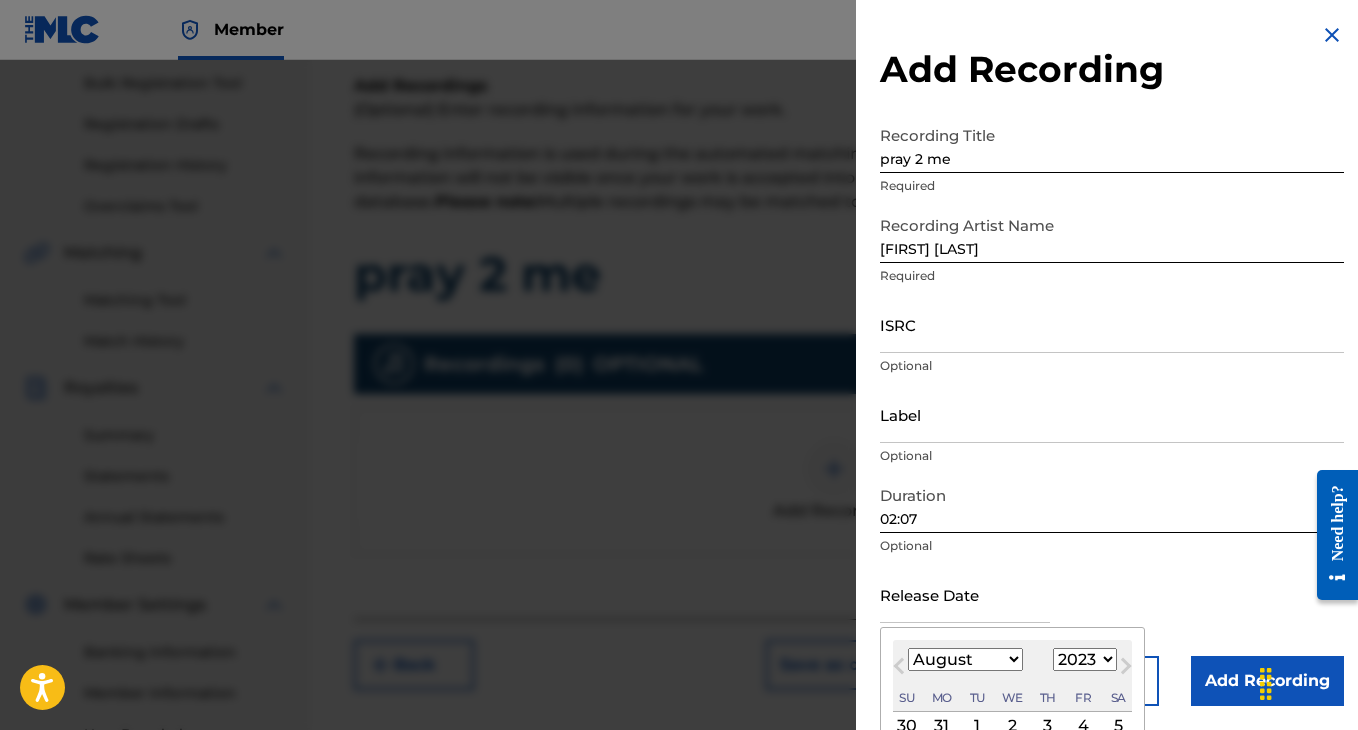 click on "January February March April May June July August September October November December" at bounding box center (965, 659) 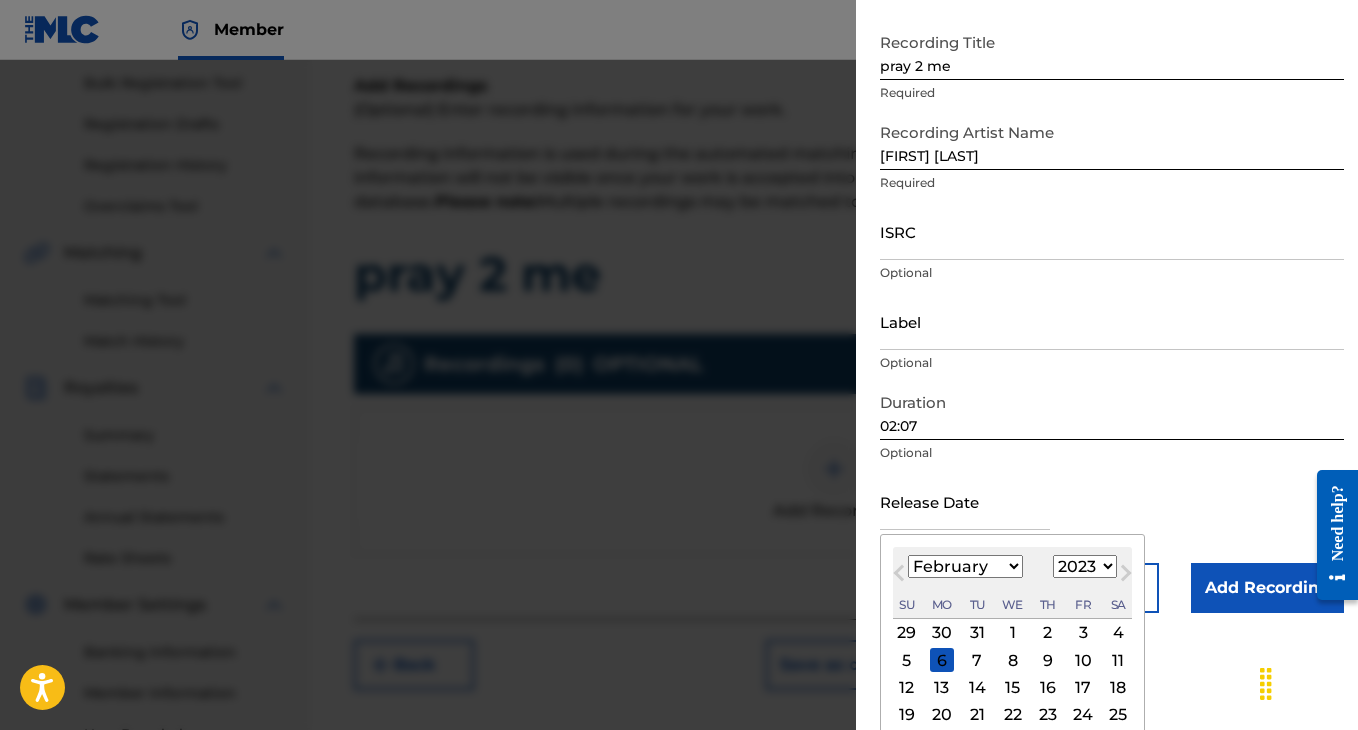 scroll, scrollTop: 160, scrollLeft: 0, axis: vertical 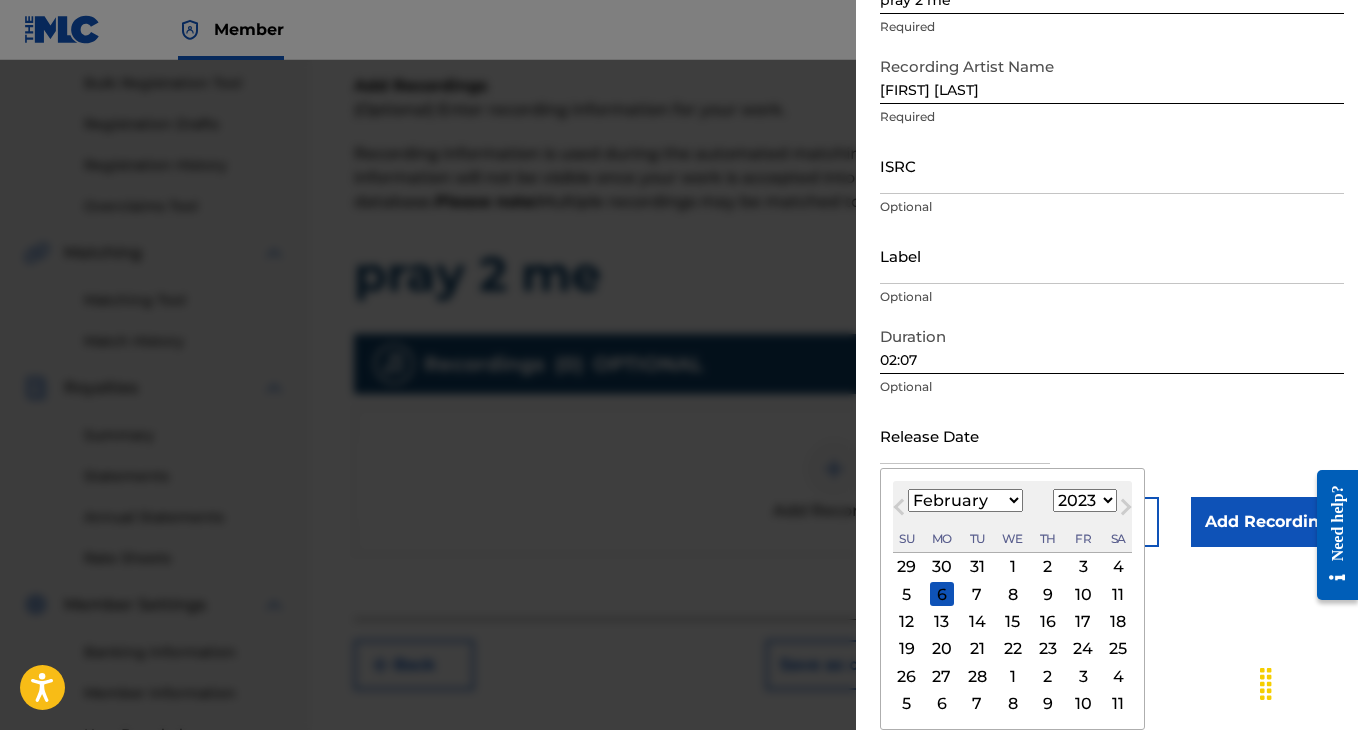 click on "23" at bounding box center (1048, 649) 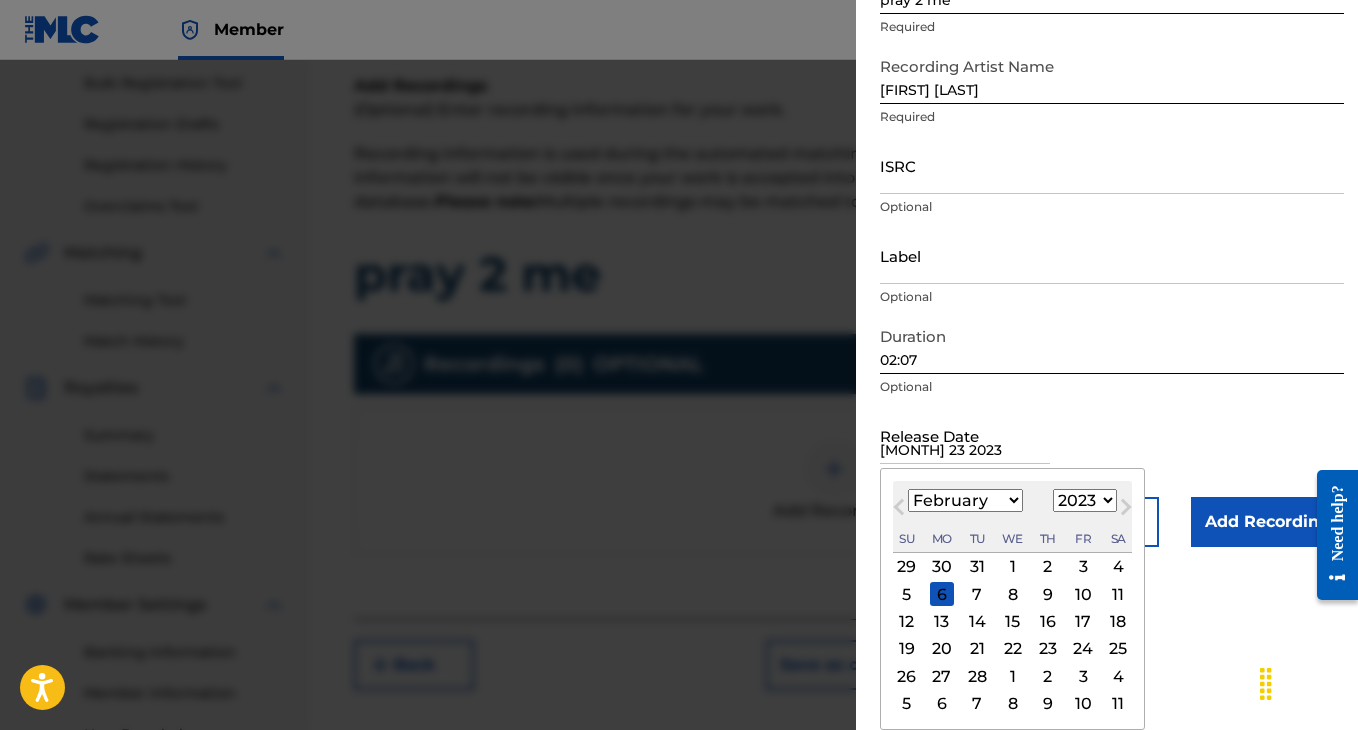 scroll, scrollTop: 1, scrollLeft: 0, axis: vertical 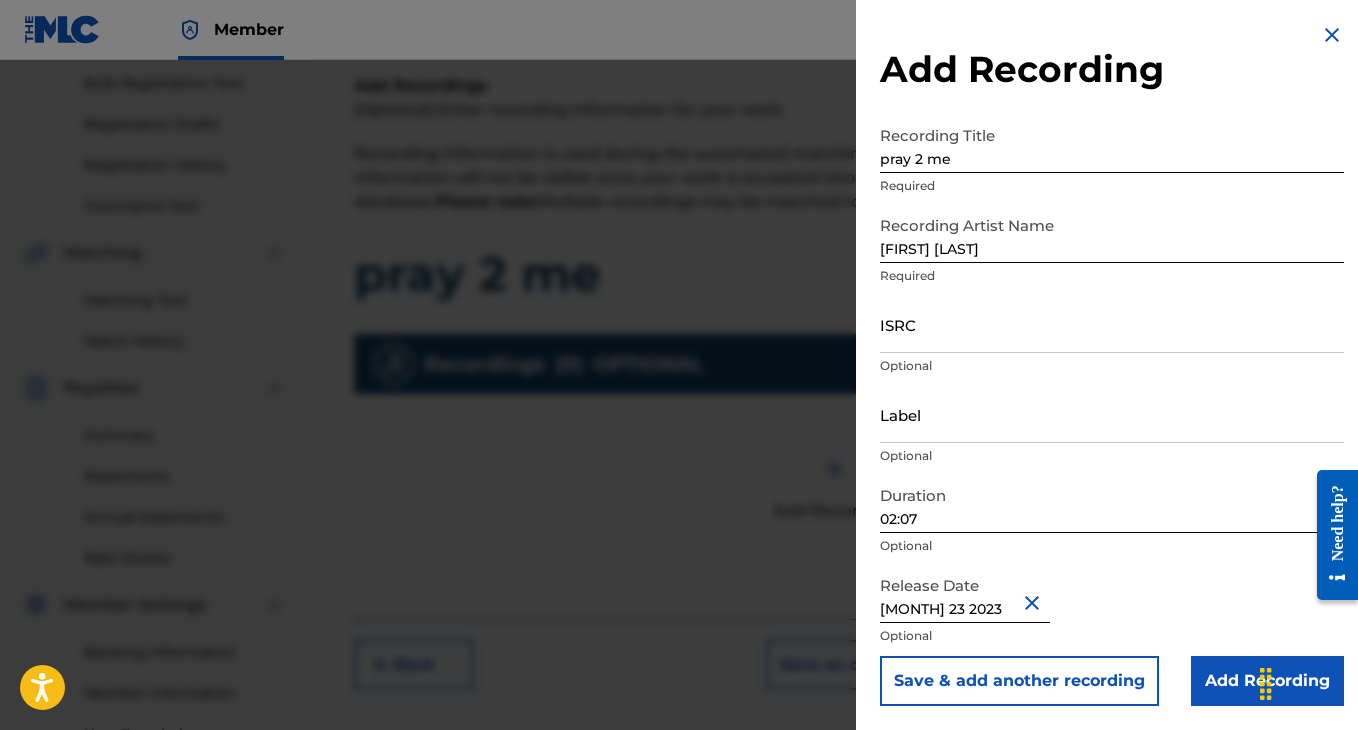 click on "Add Recording" at bounding box center (1267, 681) 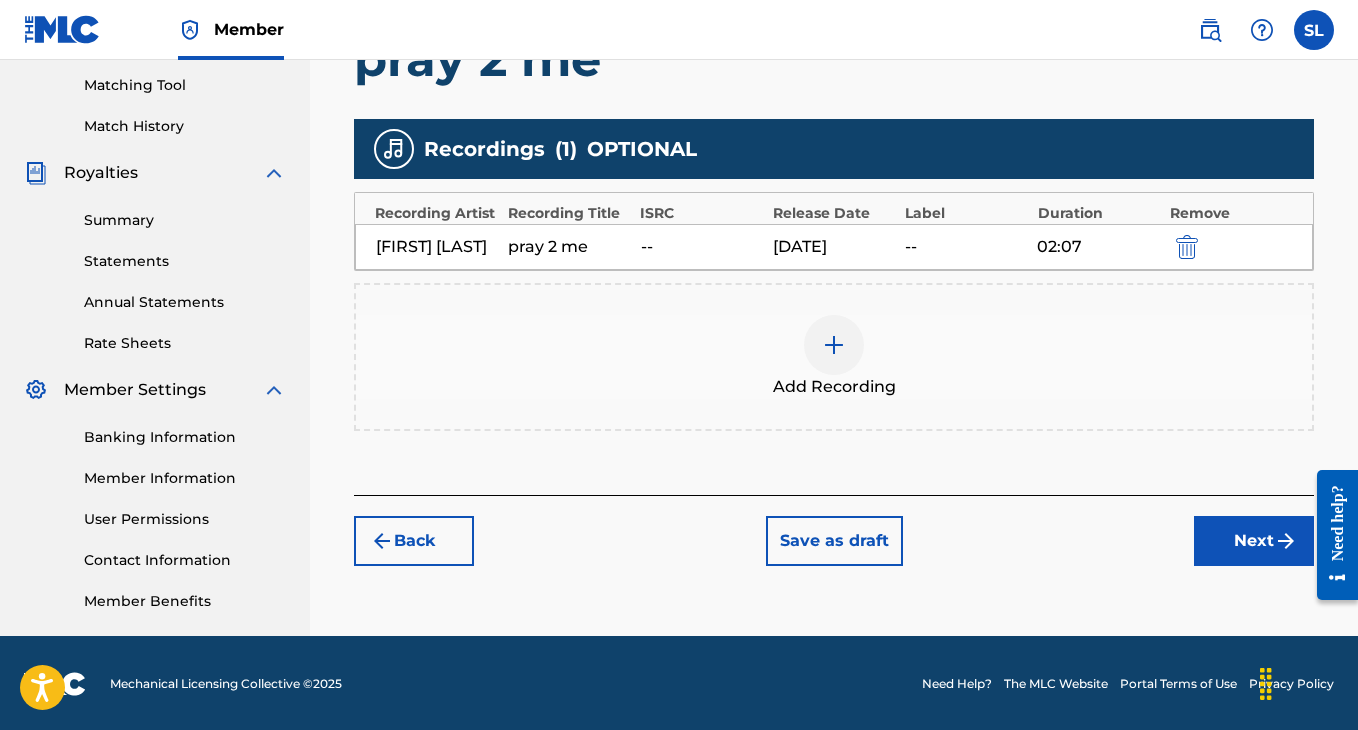 click at bounding box center [1286, 541] 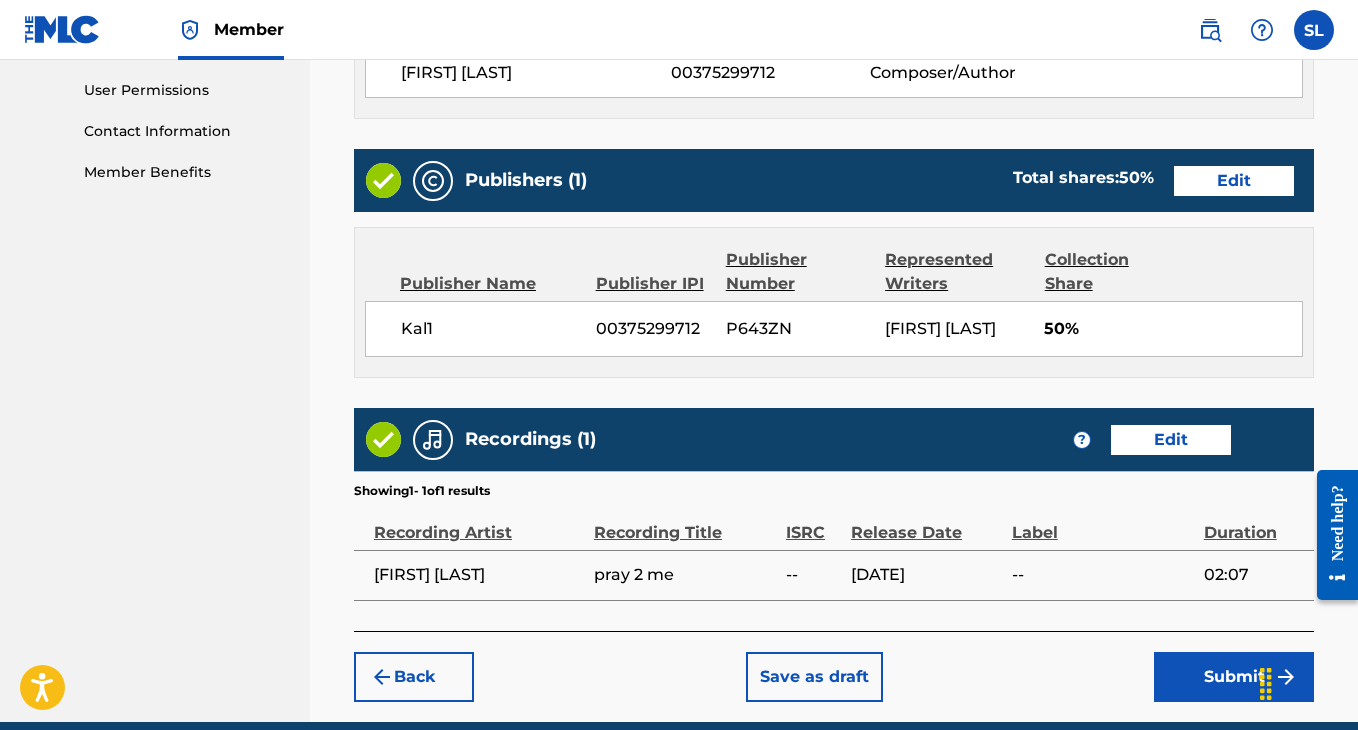 scroll, scrollTop: 1023, scrollLeft: 0, axis: vertical 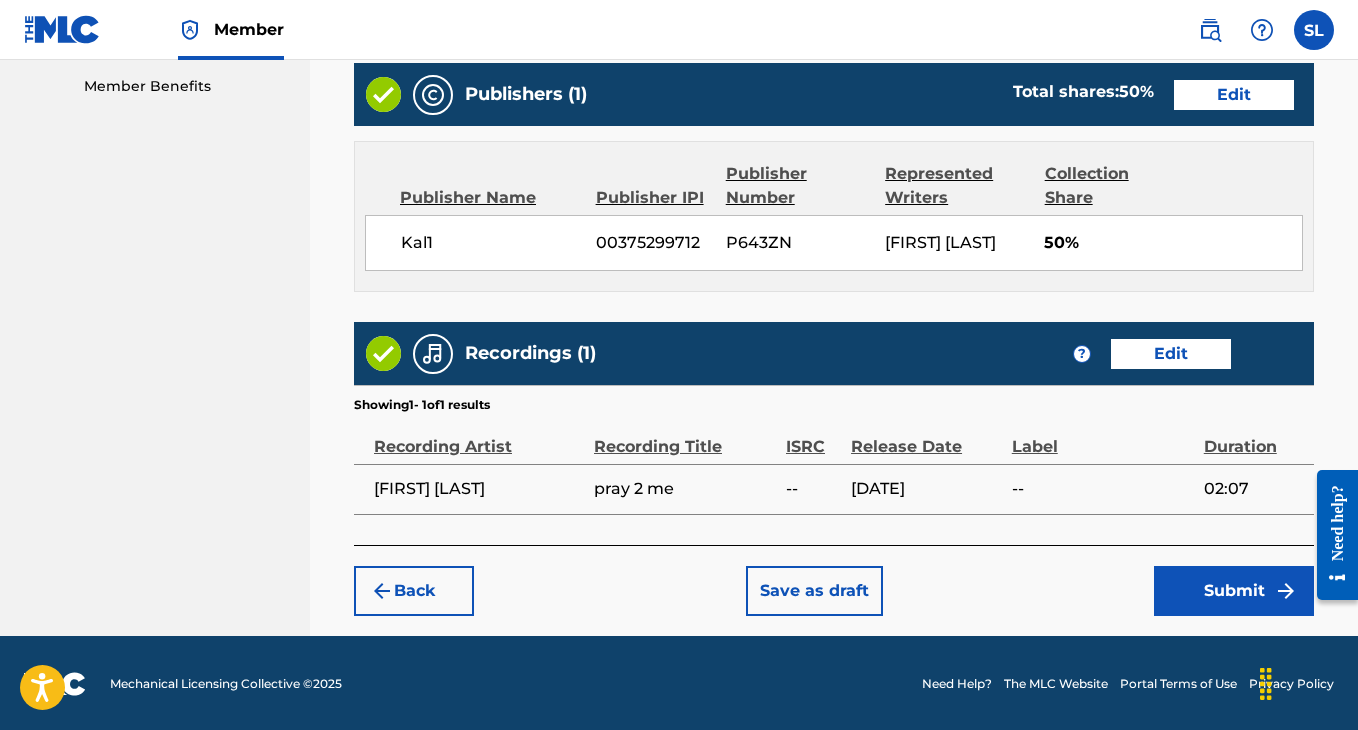 click on "Submit" at bounding box center (1234, 591) 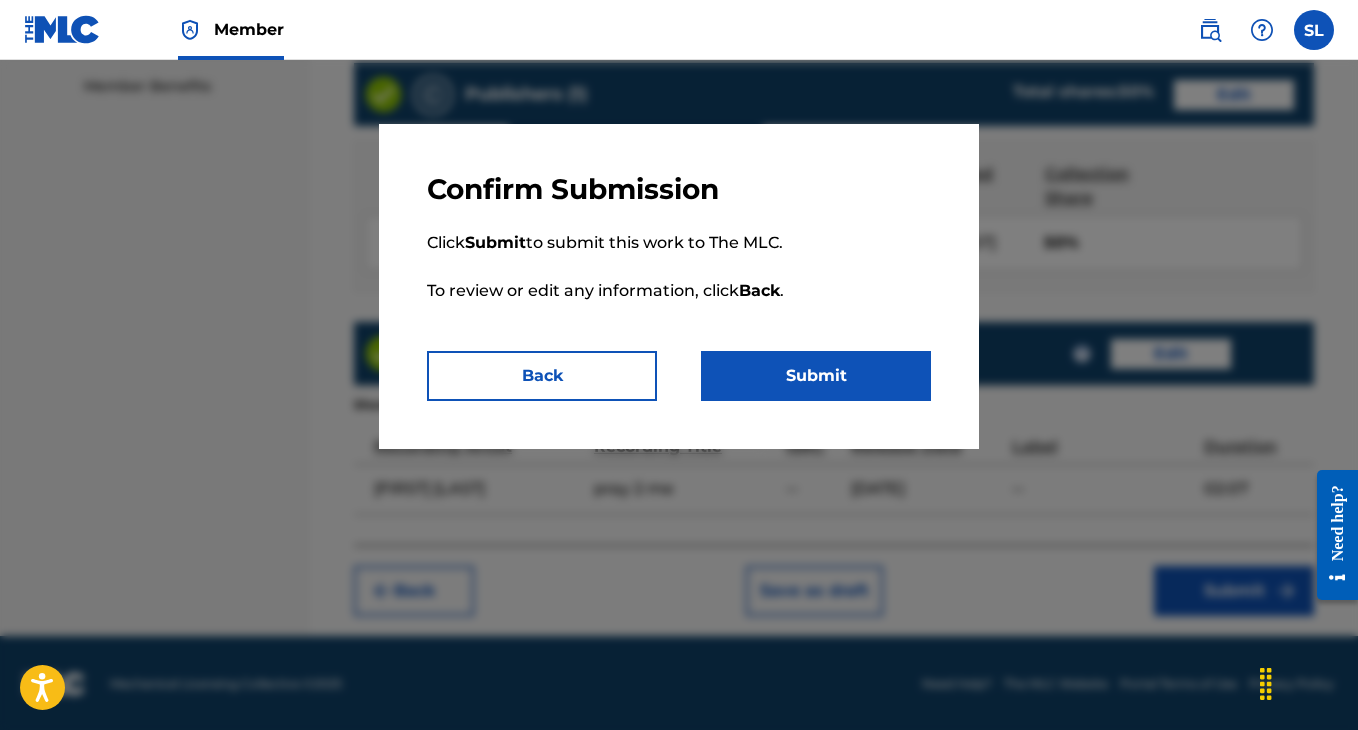 click on "Submit" at bounding box center (816, 376) 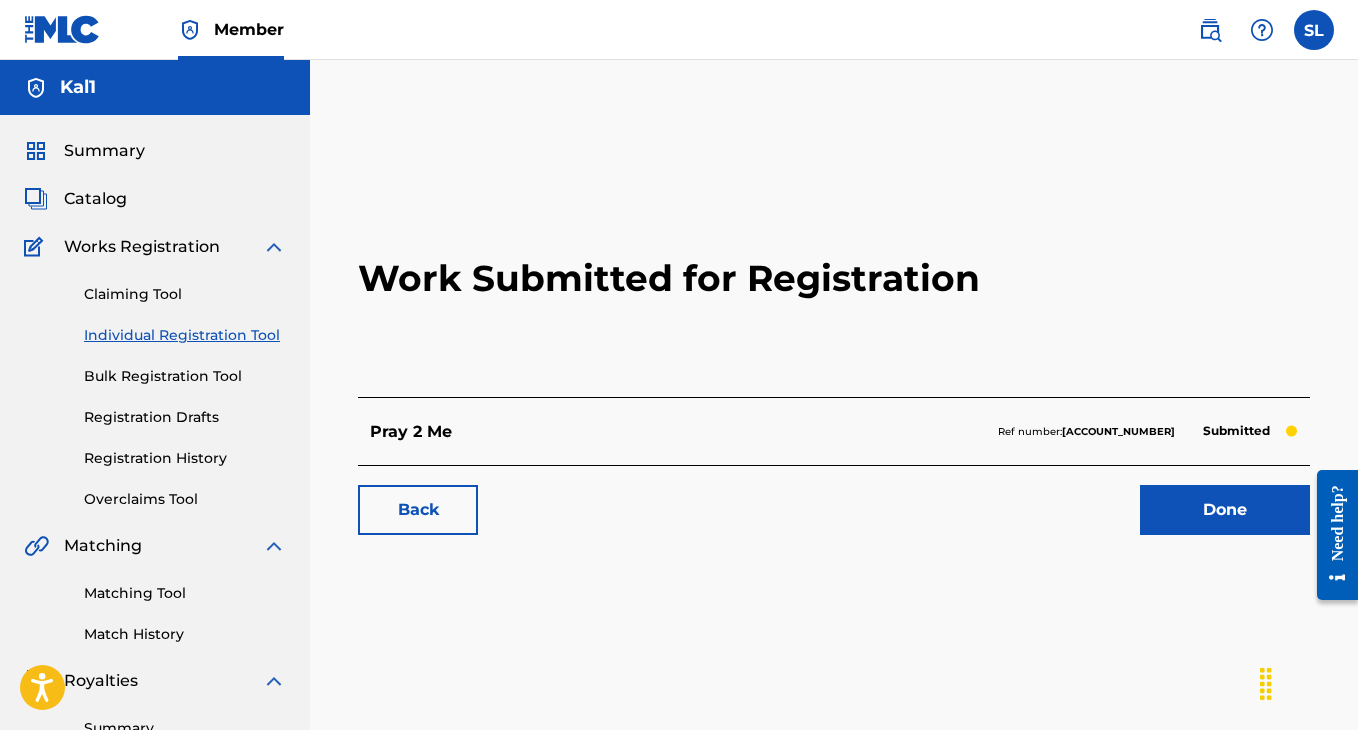 click on "Claiming Tool" at bounding box center (185, 294) 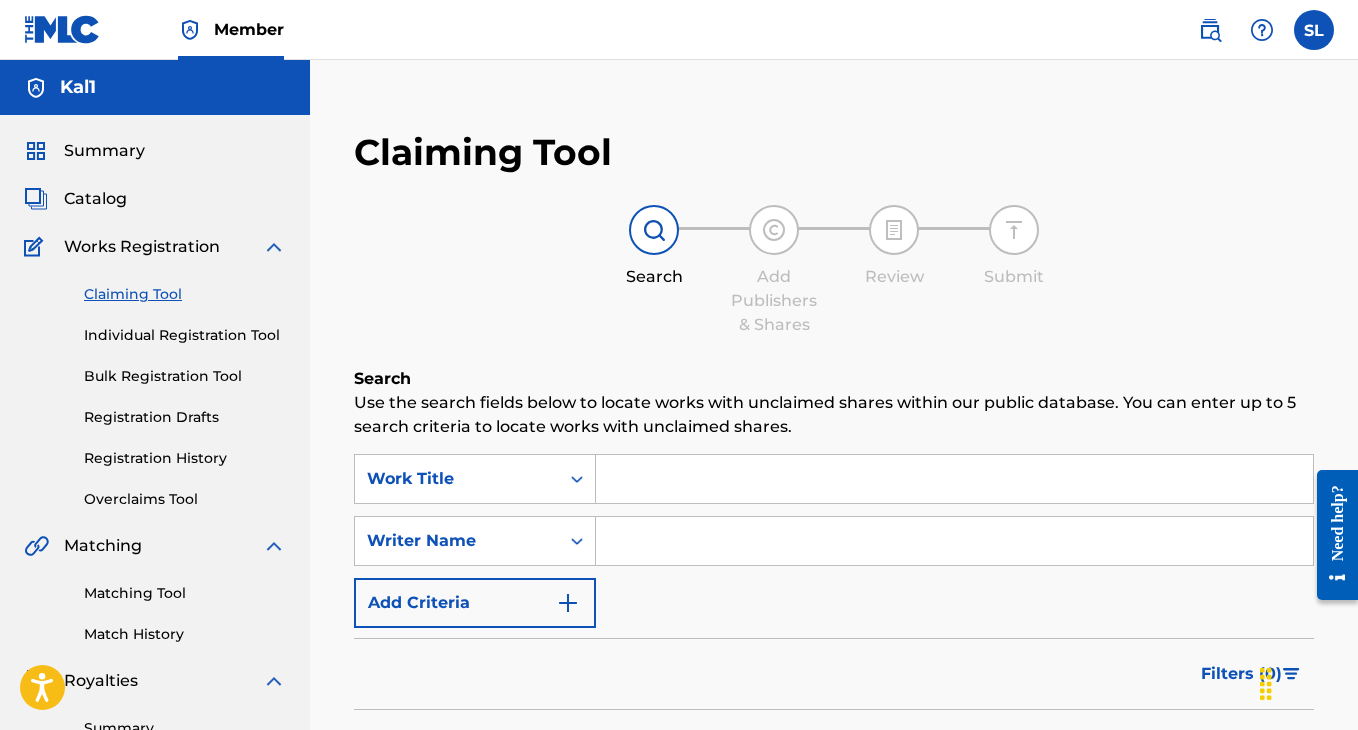 scroll, scrollTop: 67, scrollLeft: 0, axis: vertical 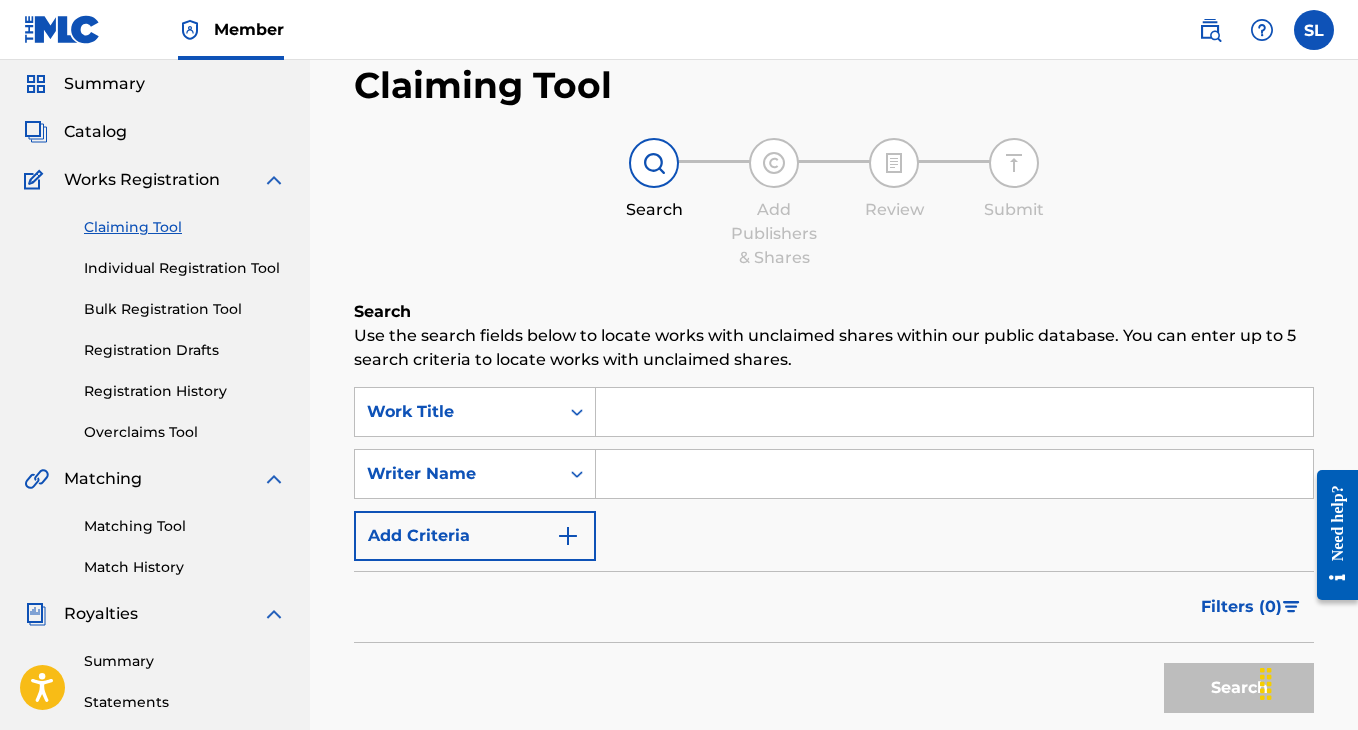 click on "Individual Registration Tool" at bounding box center (185, 268) 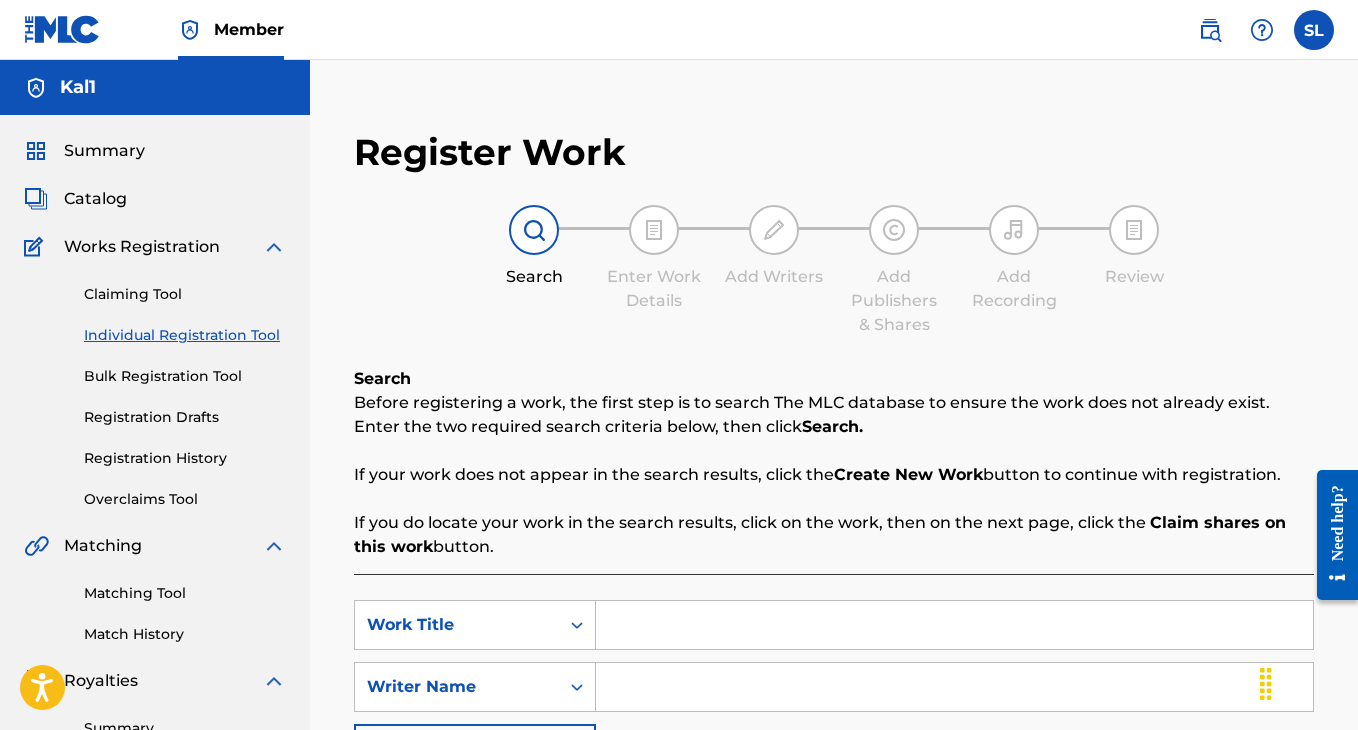 scroll, scrollTop: 84, scrollLeft: 0, axis: vertical 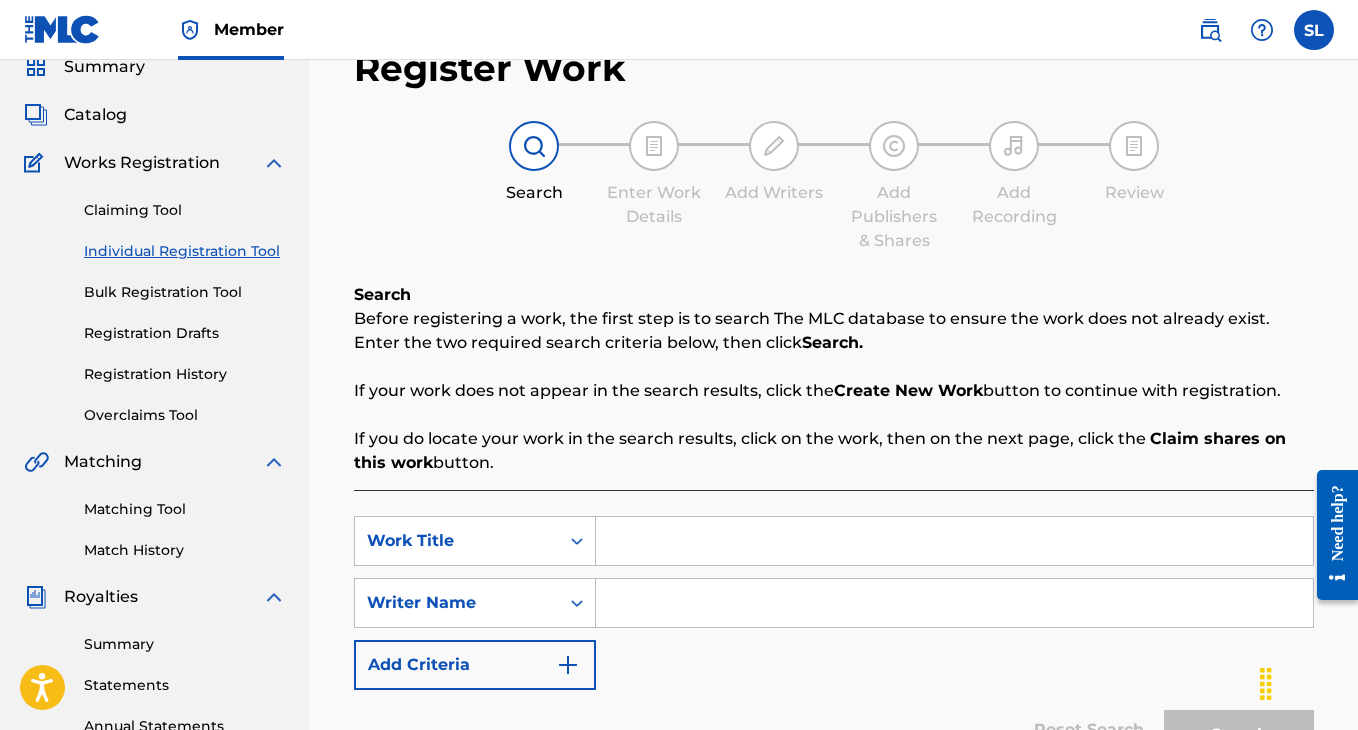 click at bounding box center (954, 541) 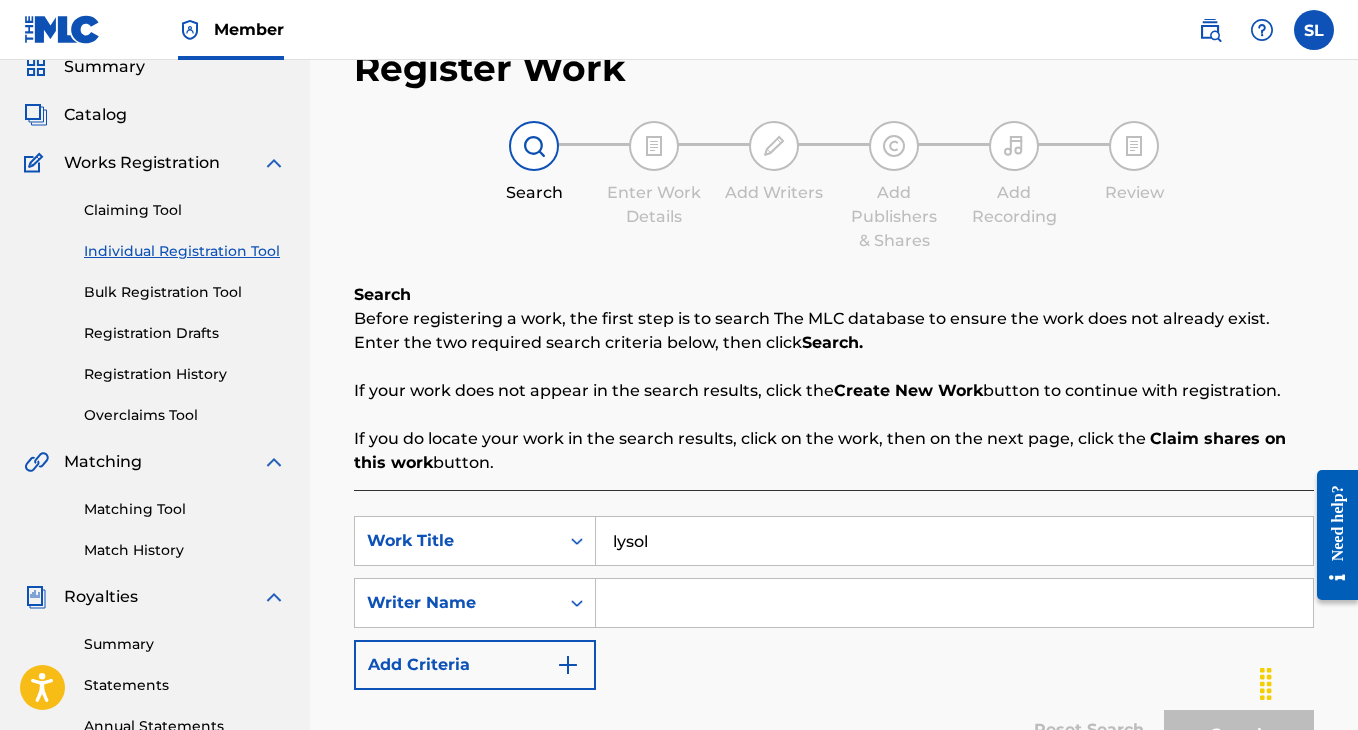 type on "lysol" 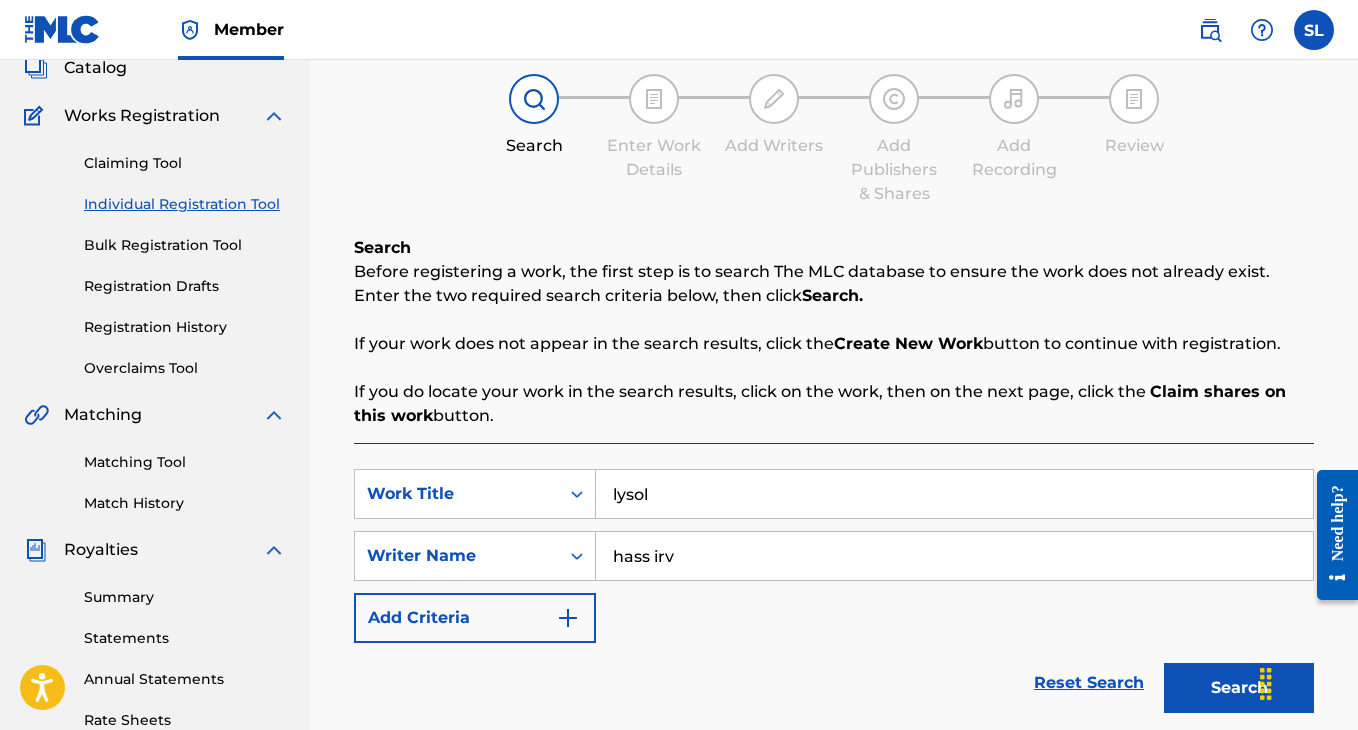 scroll, scrollTop: 134, scrollLeft: 0, axis: vertical 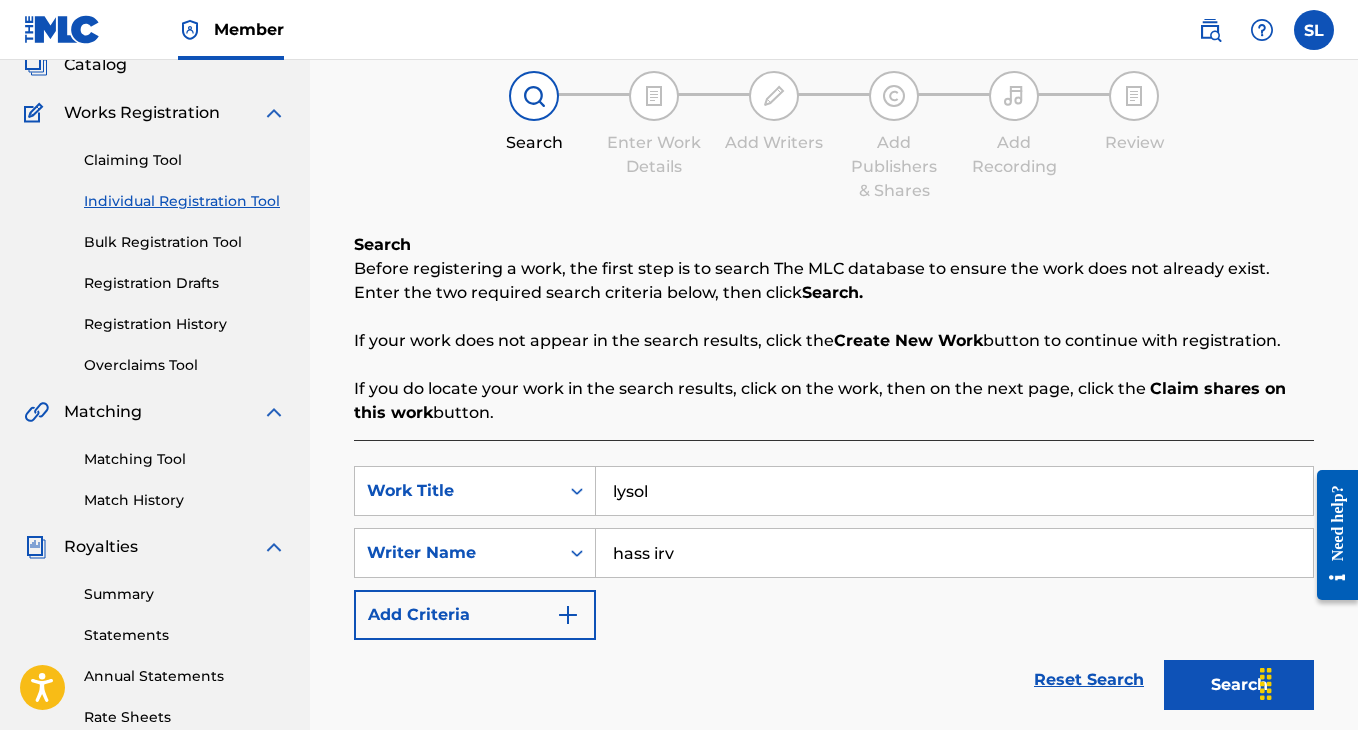 type on "hass irv" 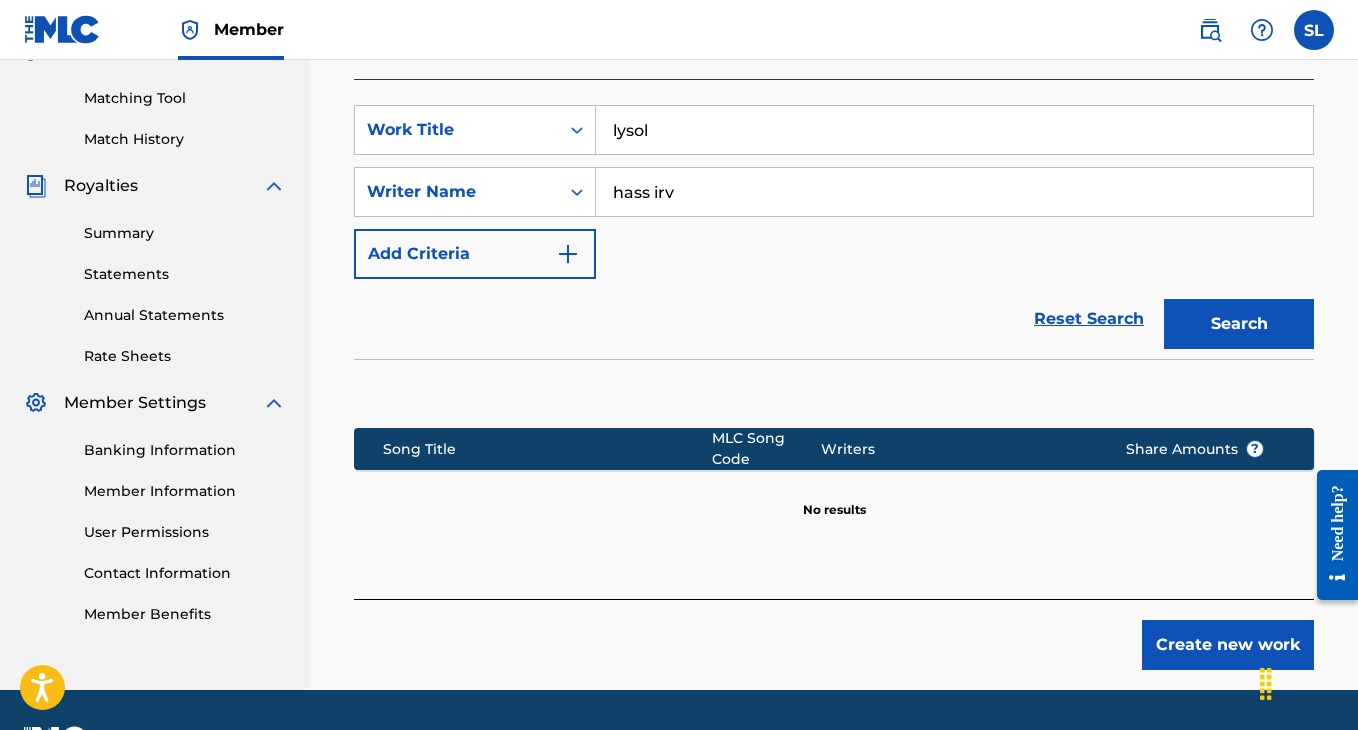 scroll, scrollTop: 506, scrollLeft: 0, axis: vertical 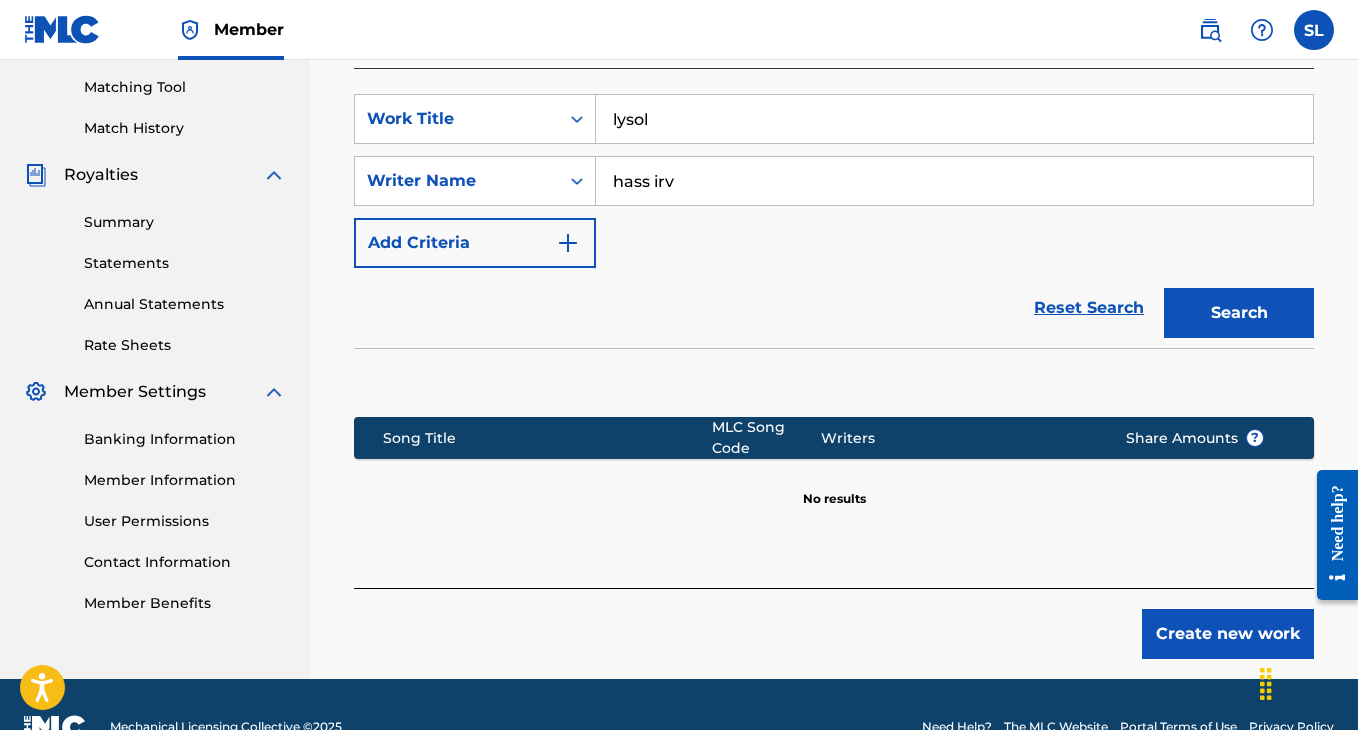 click on "Create new work" at bounding box center (1228, 634) 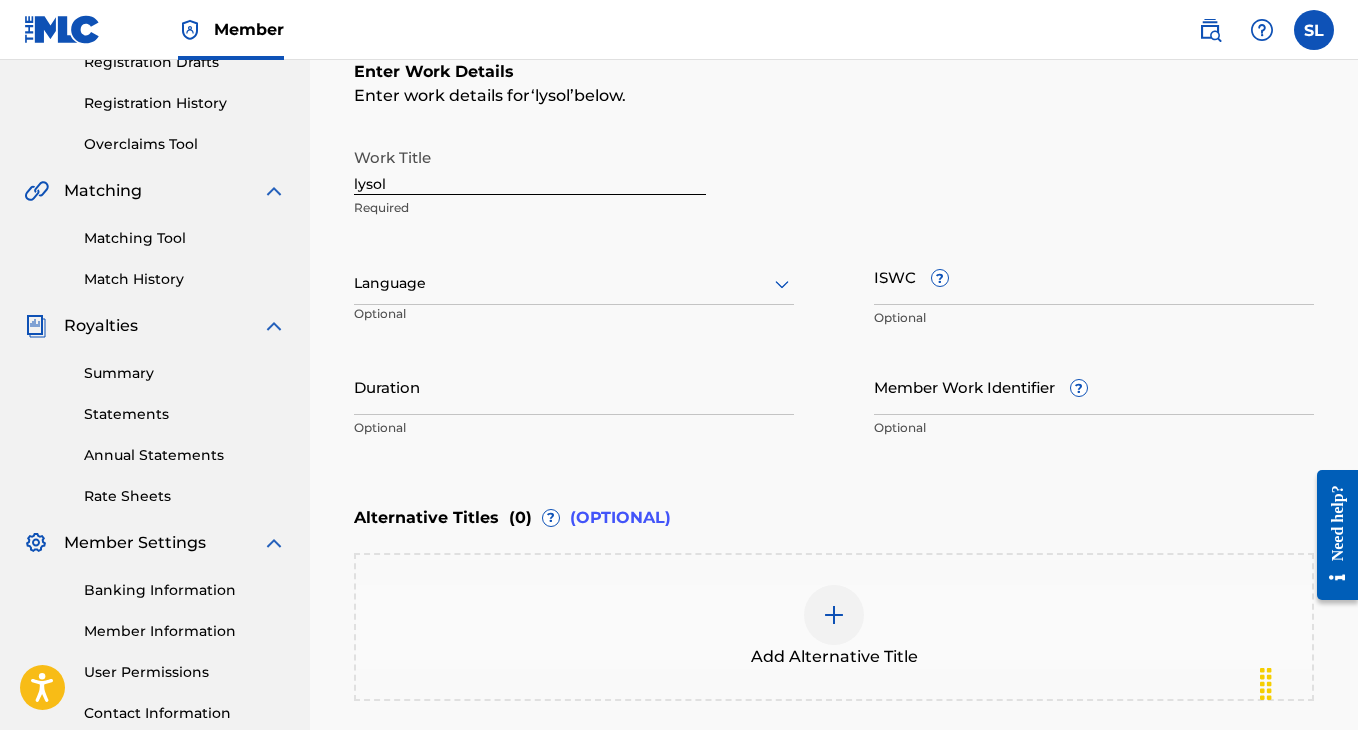 scroll, scrollTop: 307, scrollLeft: 0, axis: vertical 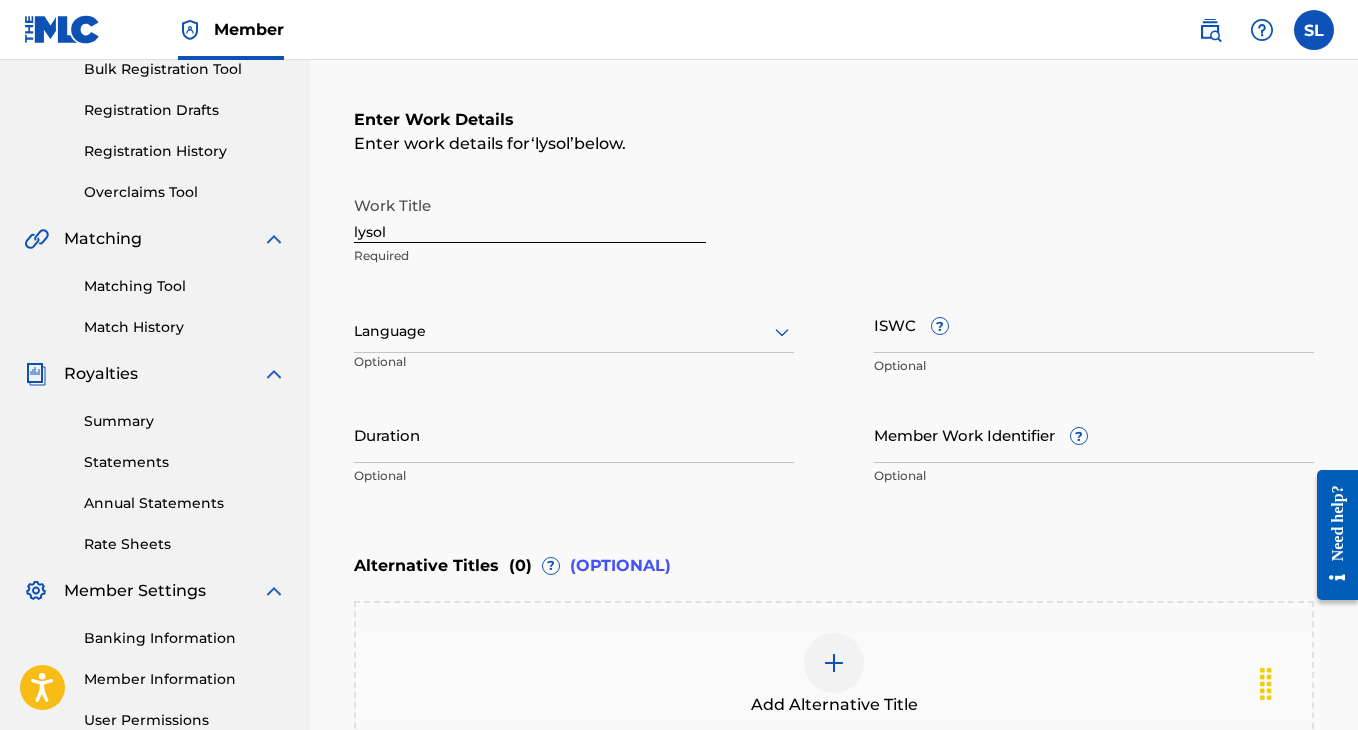 click on "Duration" at bounding box center (574, 434) 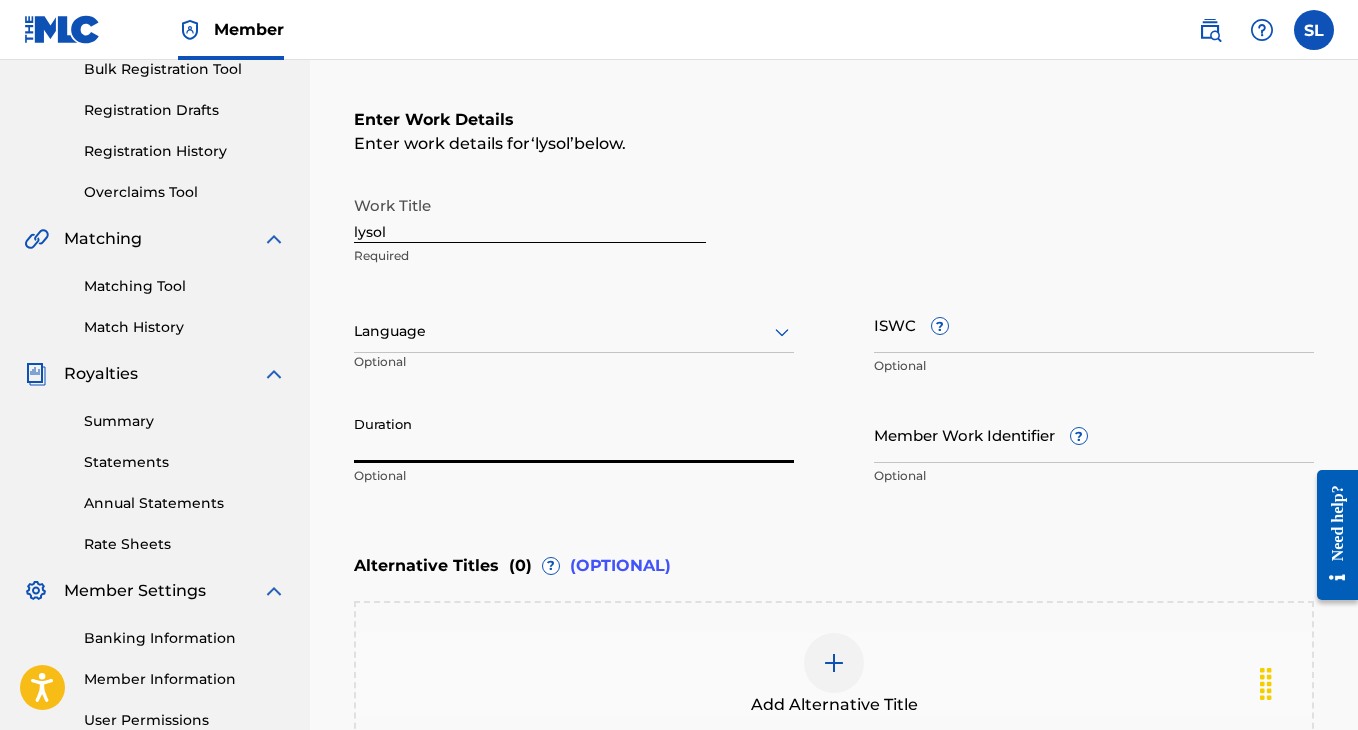 click on "Duration" at bounding box center (574, 434) 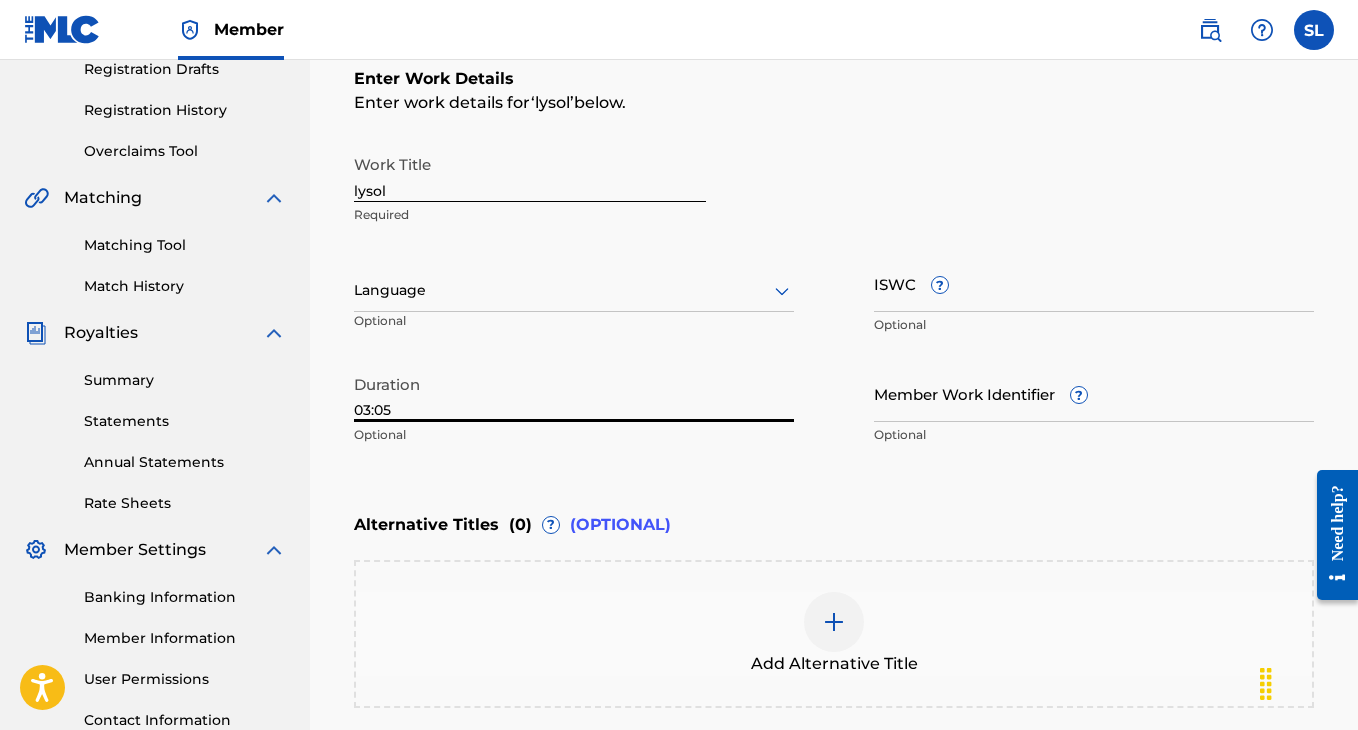 scroll, scrollTop: 358, scrollLeft: 0, axis: vertical 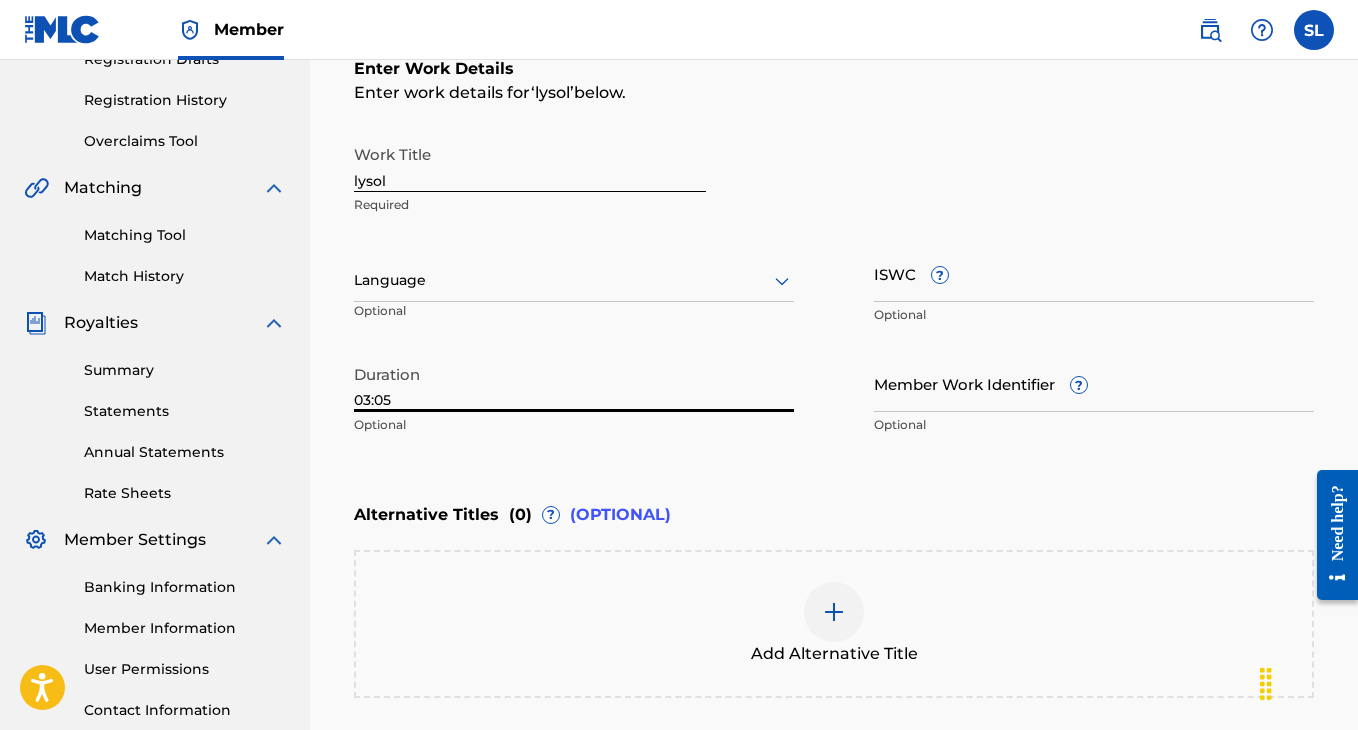 type on "03:05" 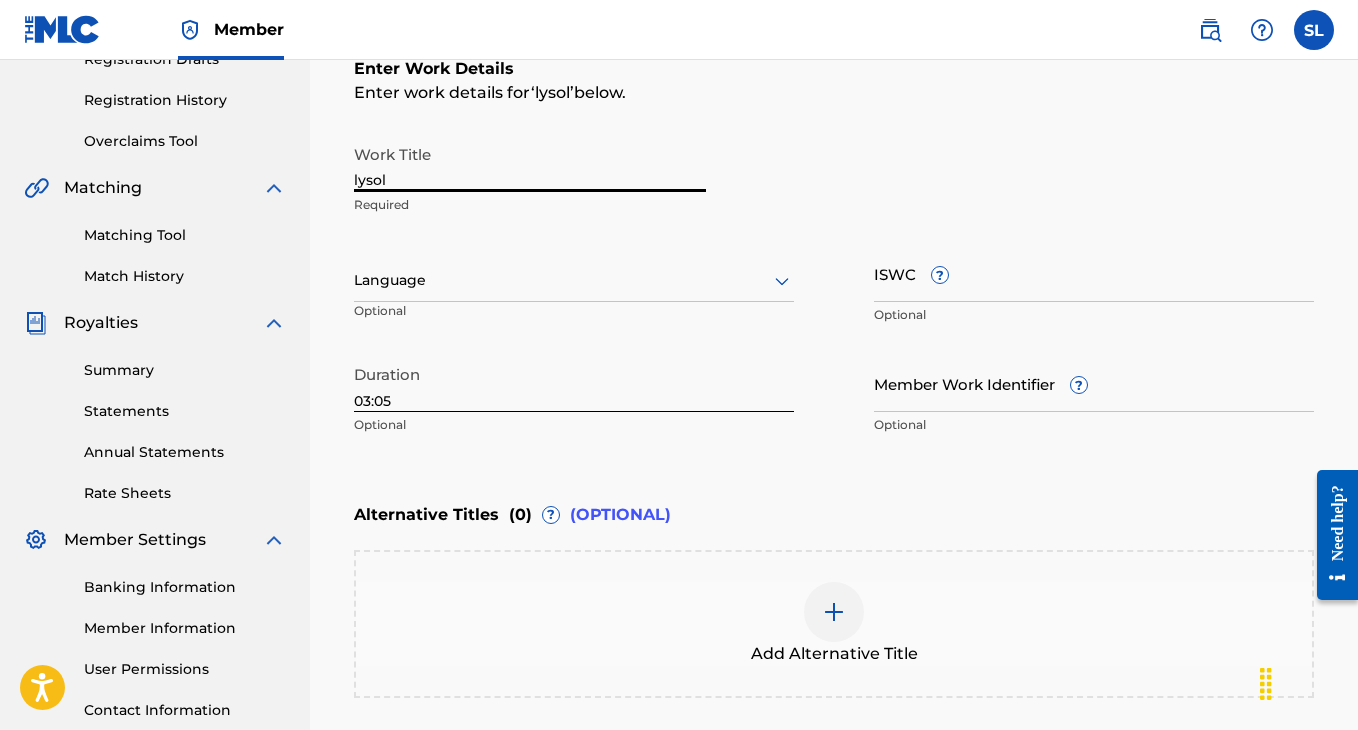 click on "lysol" at bounding box center [530, 163] 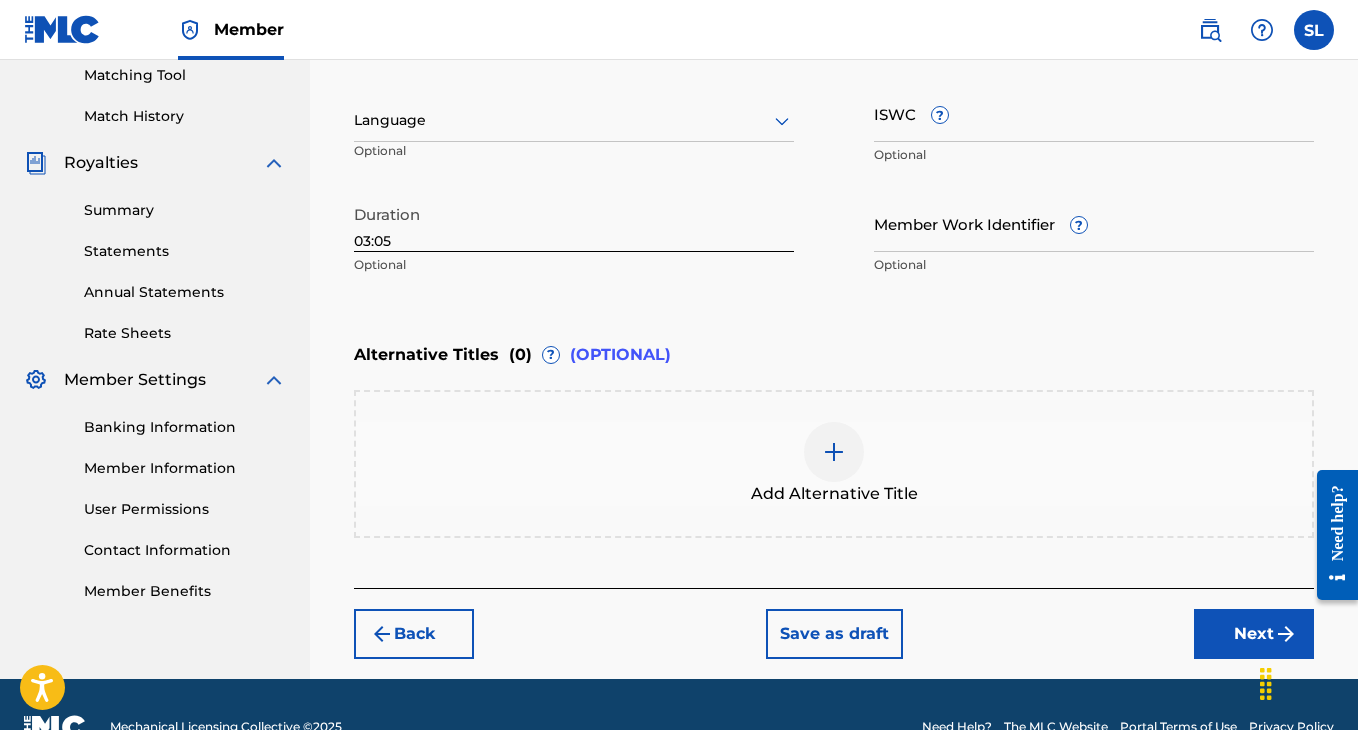 scroll, scrollTop: 540, scrollLeft: 0, axis: vertical 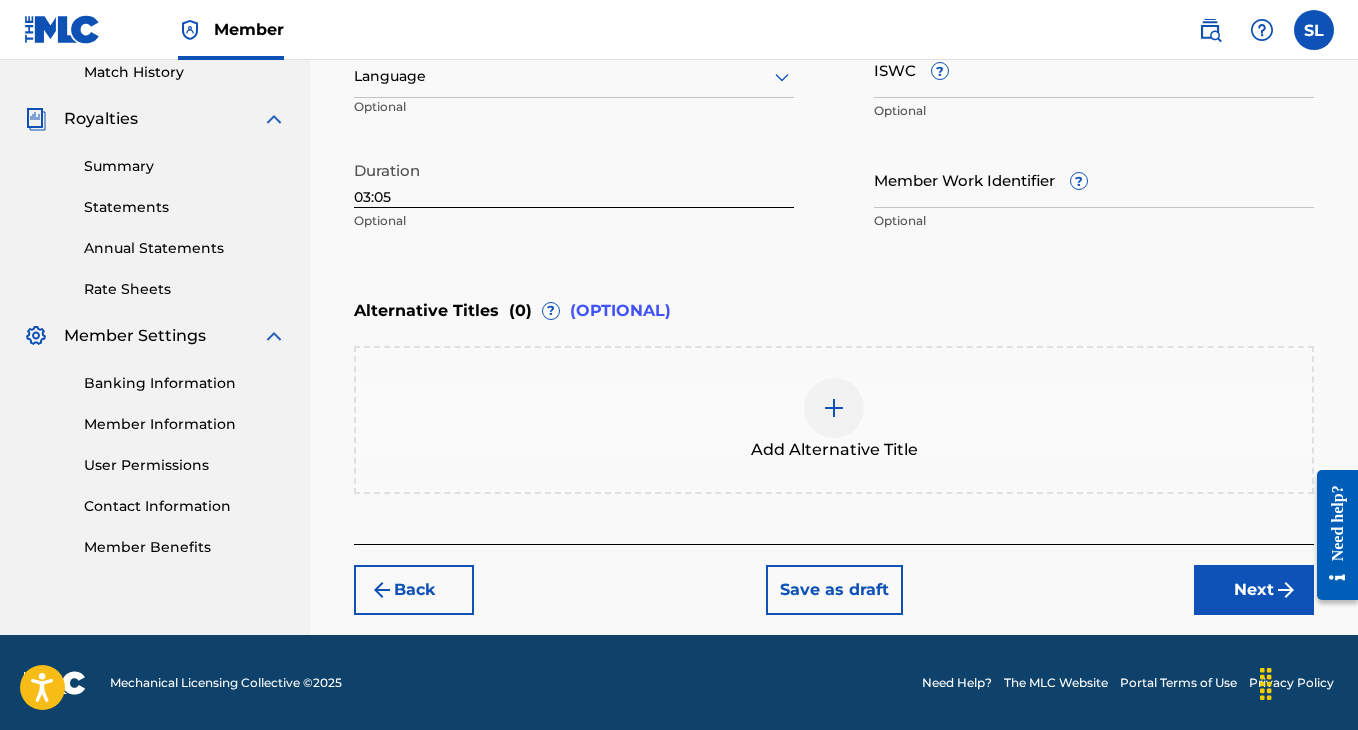 type on "Lysol" 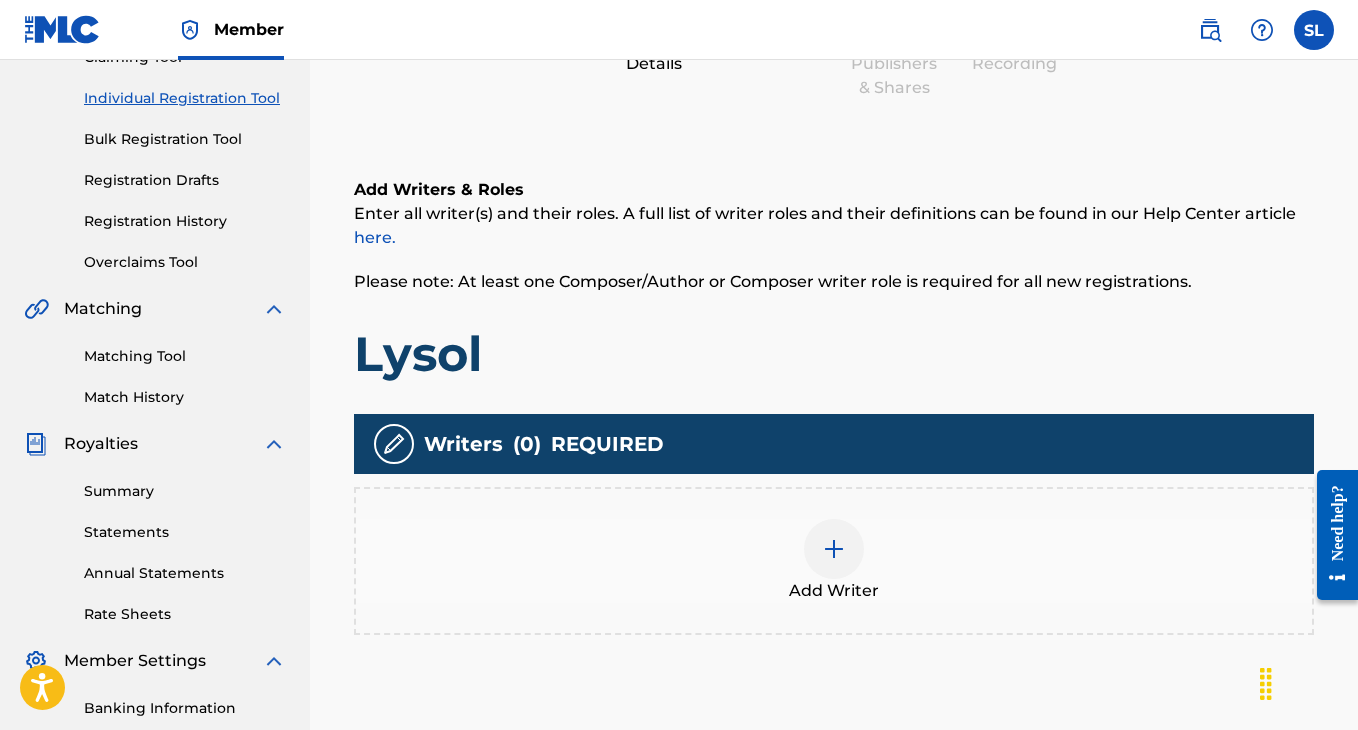 scroll, scrollTop: 256, scrollLeft: 0, axis: vertical 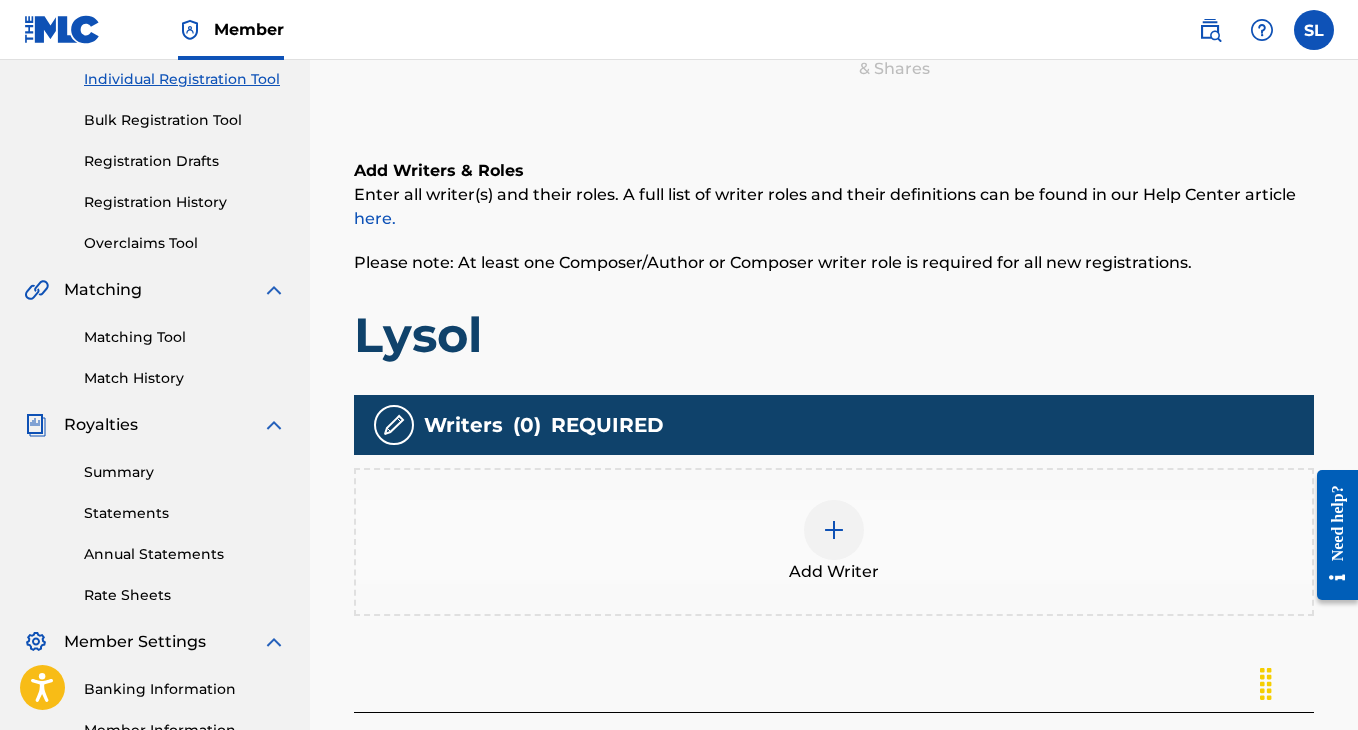 click at bounding box center [834, 530] 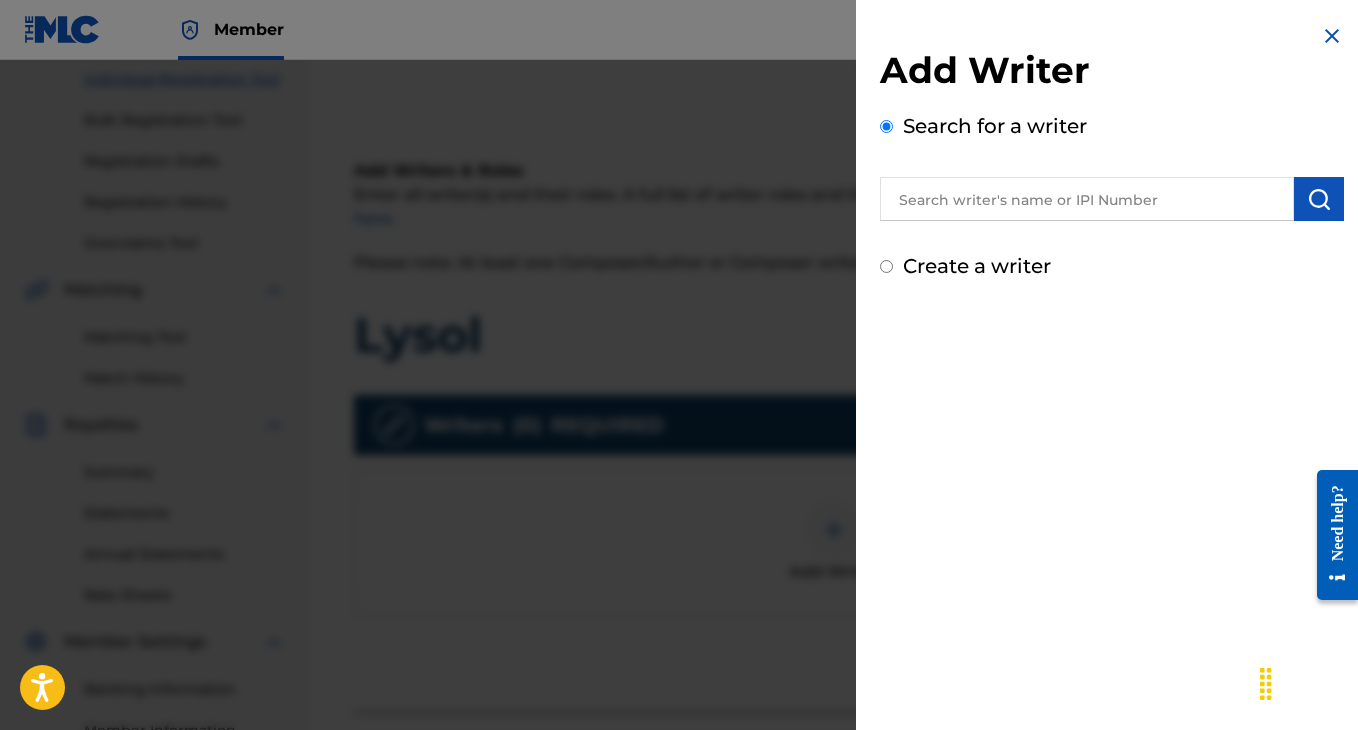 click at bounding box center (1087, 199) 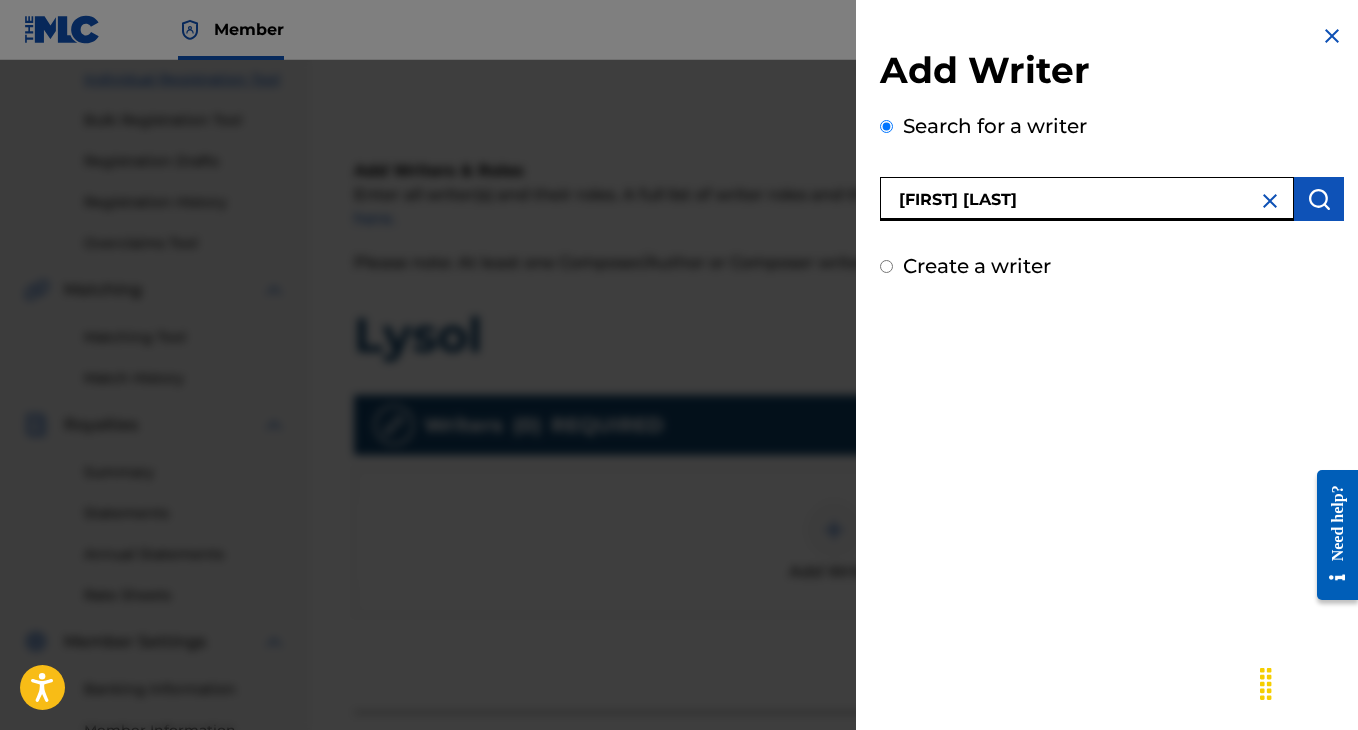 type on "[FIRST] [LAST]" 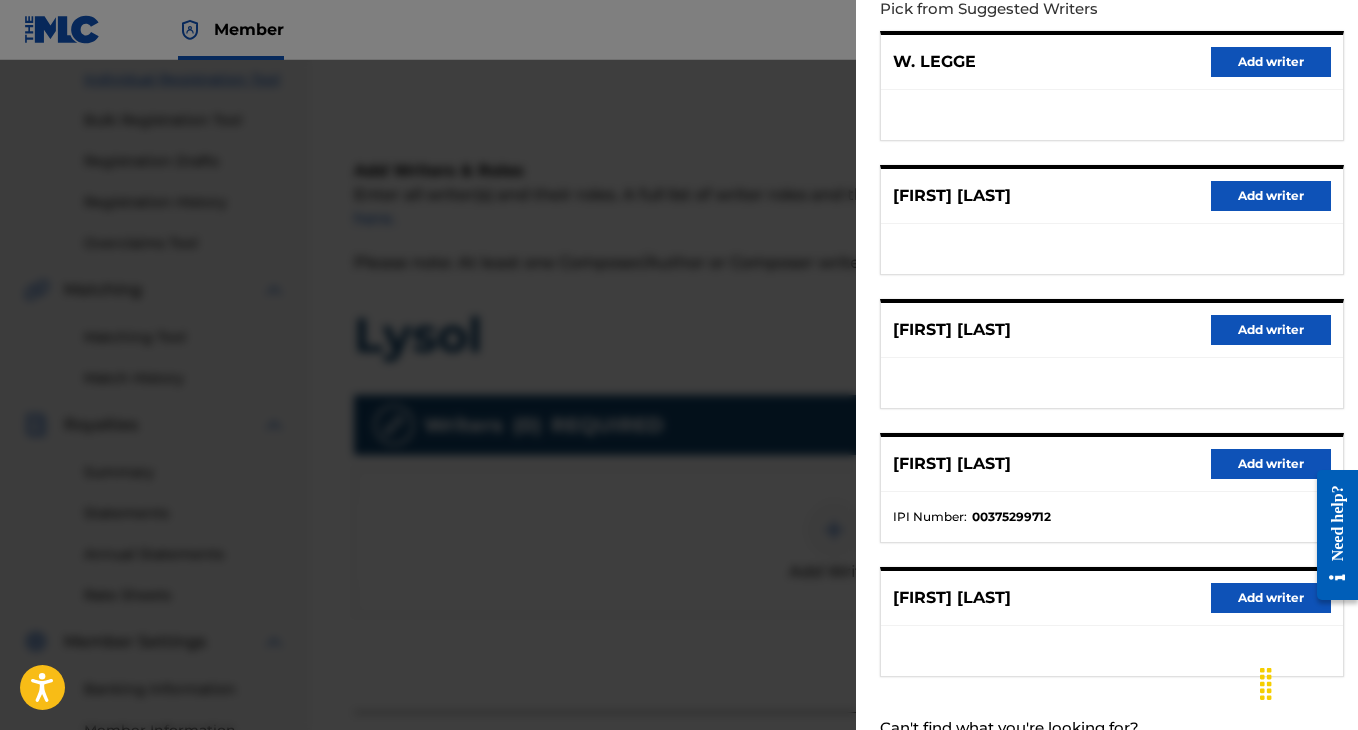 scroll, scrollTop: 246, scrollLeft: 0, axis: vertical 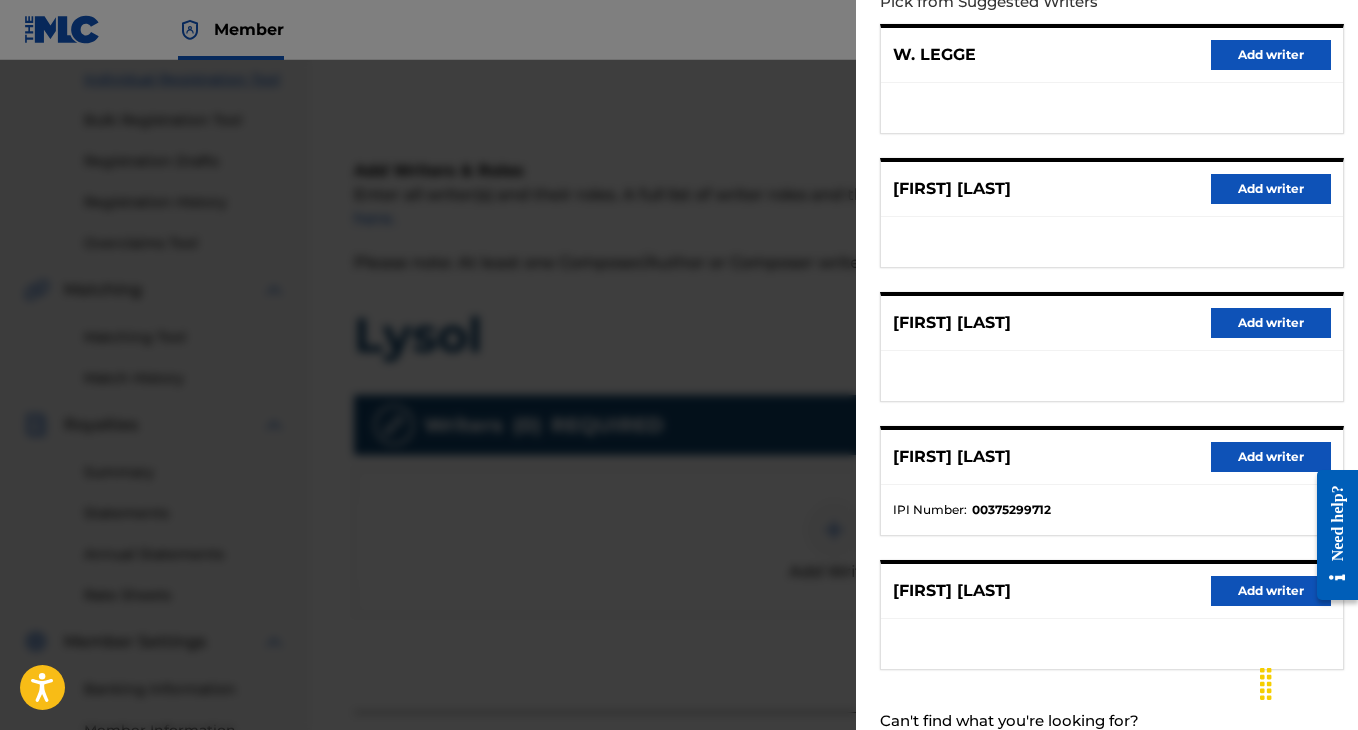 click on "Add writer" at bounding box center (1271, 457) 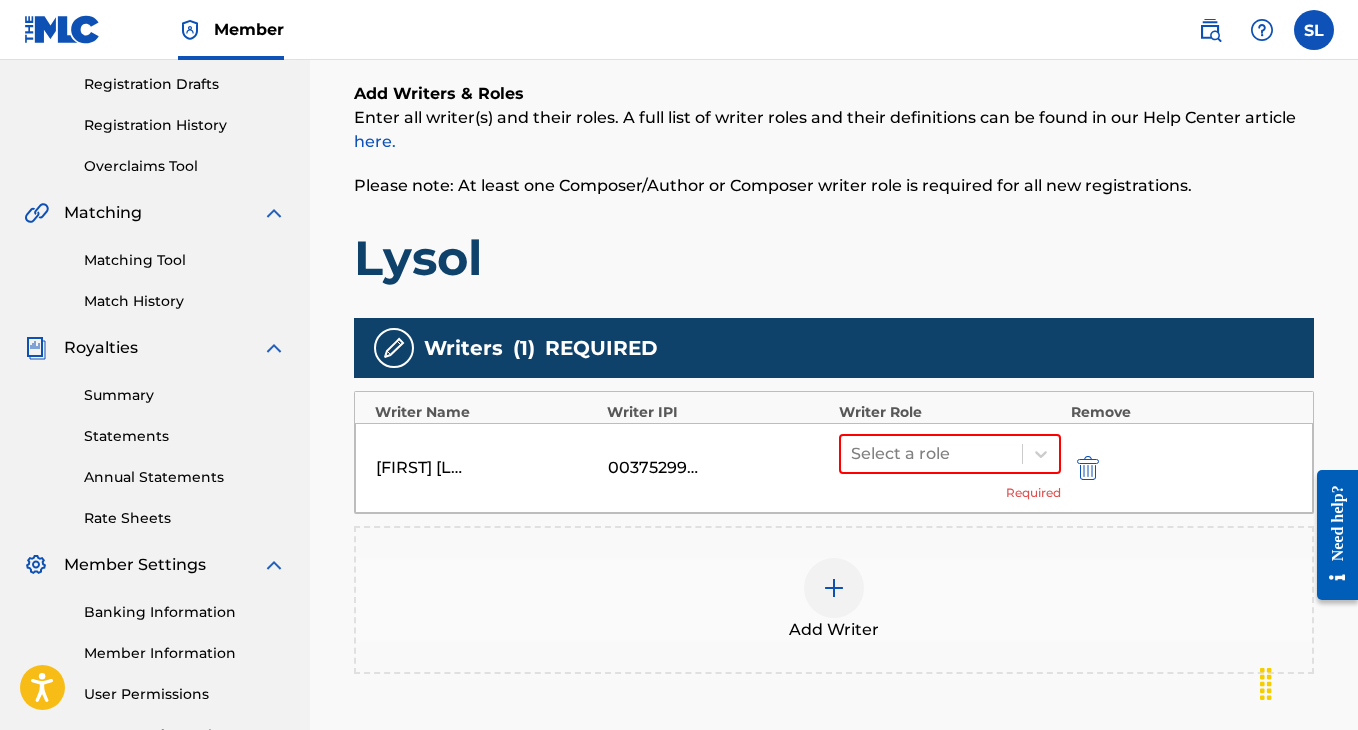 scroll, scrollTop: 348, scrollLeft: 0, axis: vertical 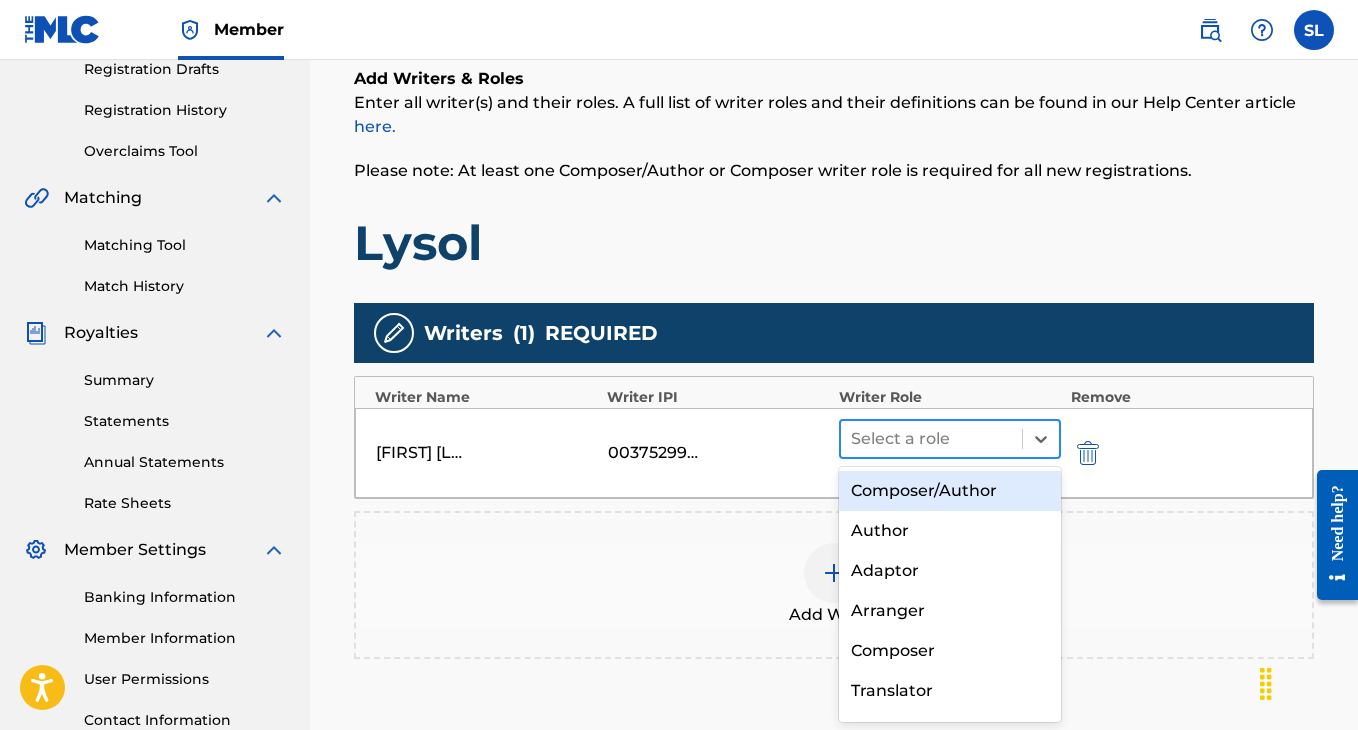 click at bounding box center (931, 439) 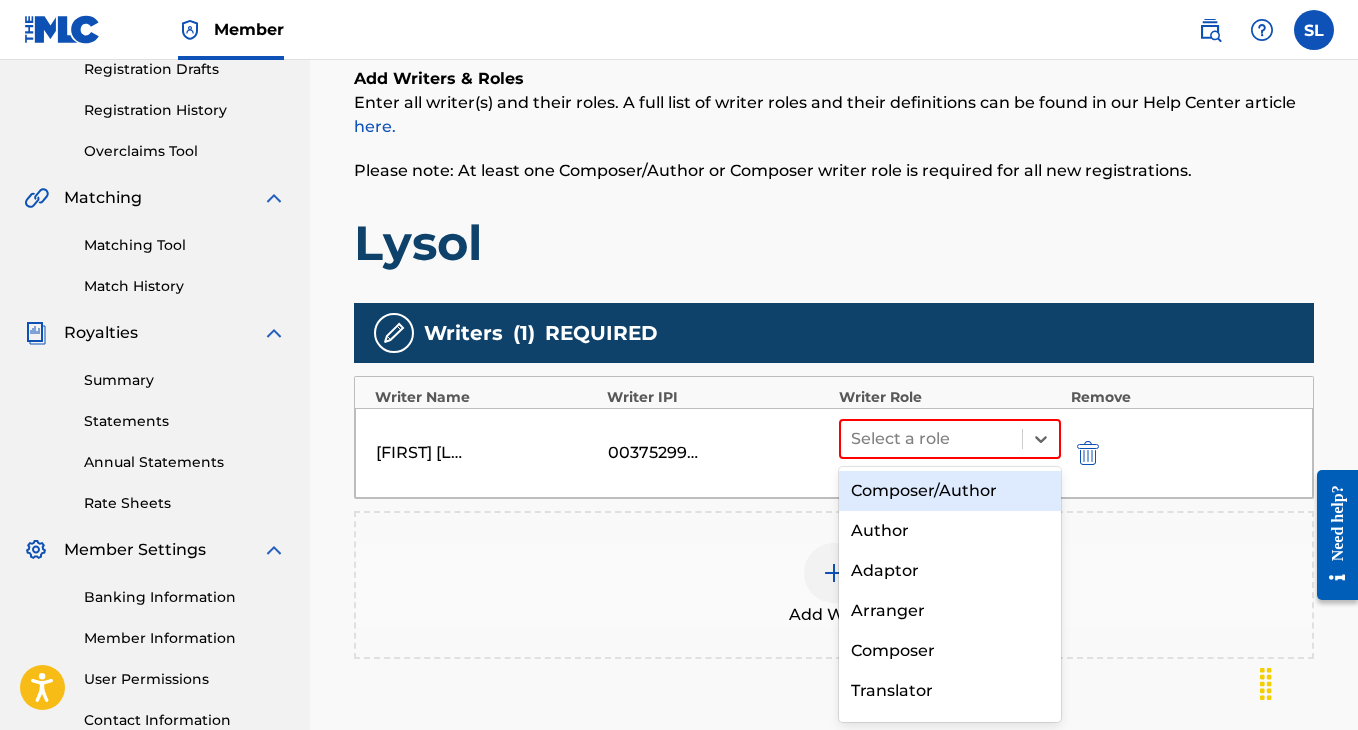 click on "Composer/Author" at bounding box center [950, 491] 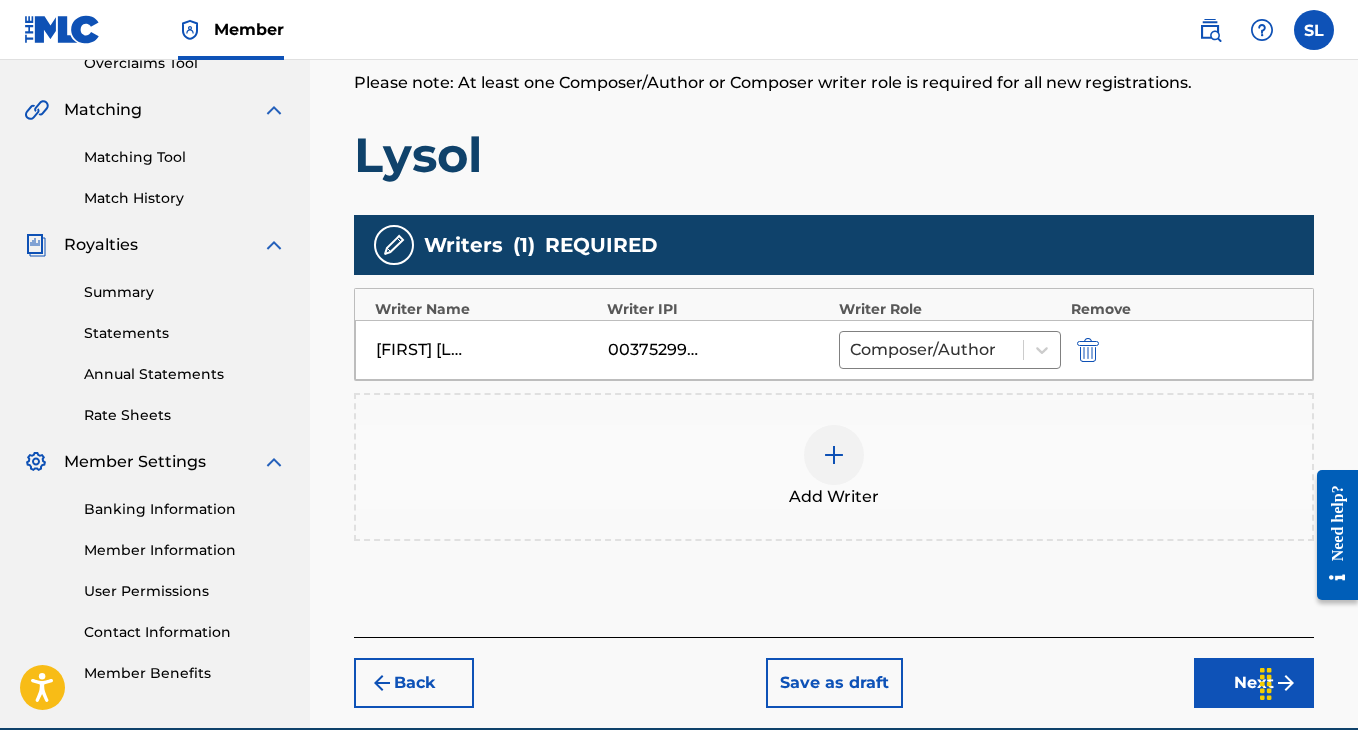 click on "Next" at bounding box center [1254, 683] 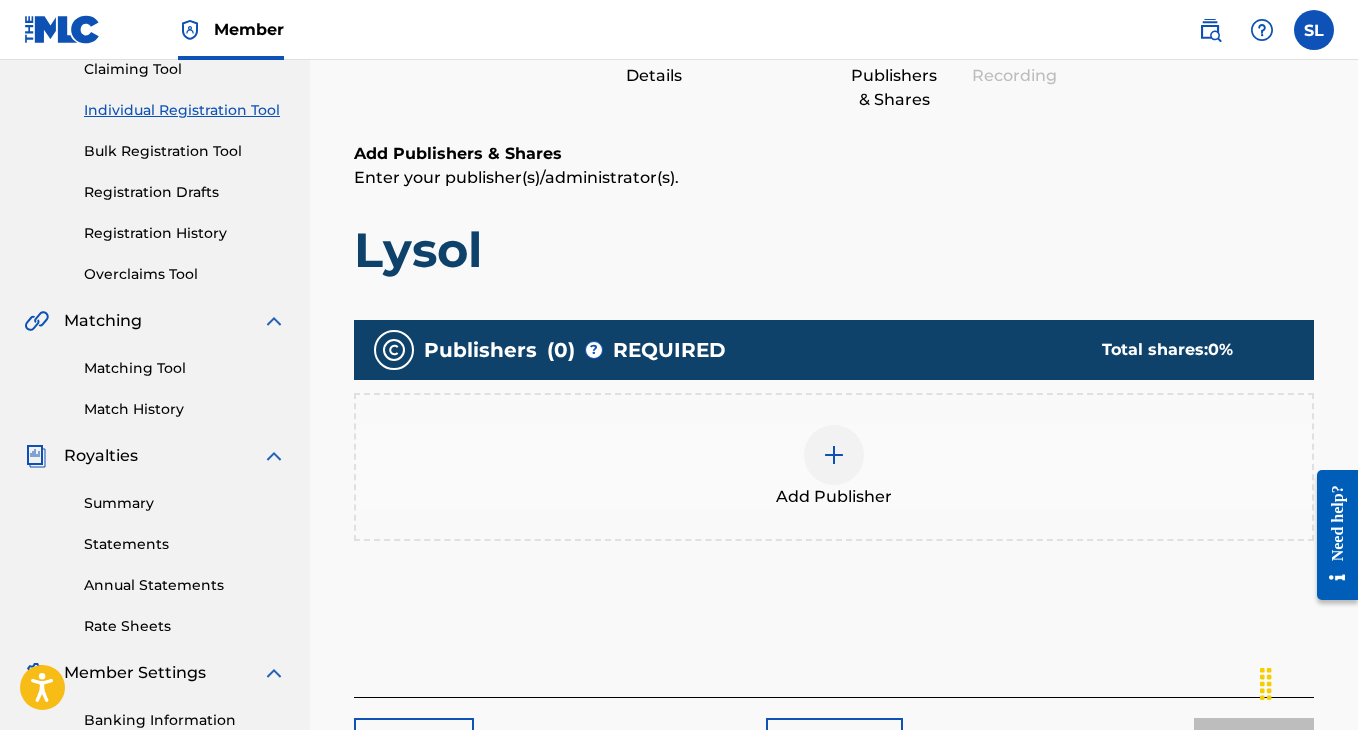 scroll, scrollTop: 268, scrollLeft: 0, axis: vertical 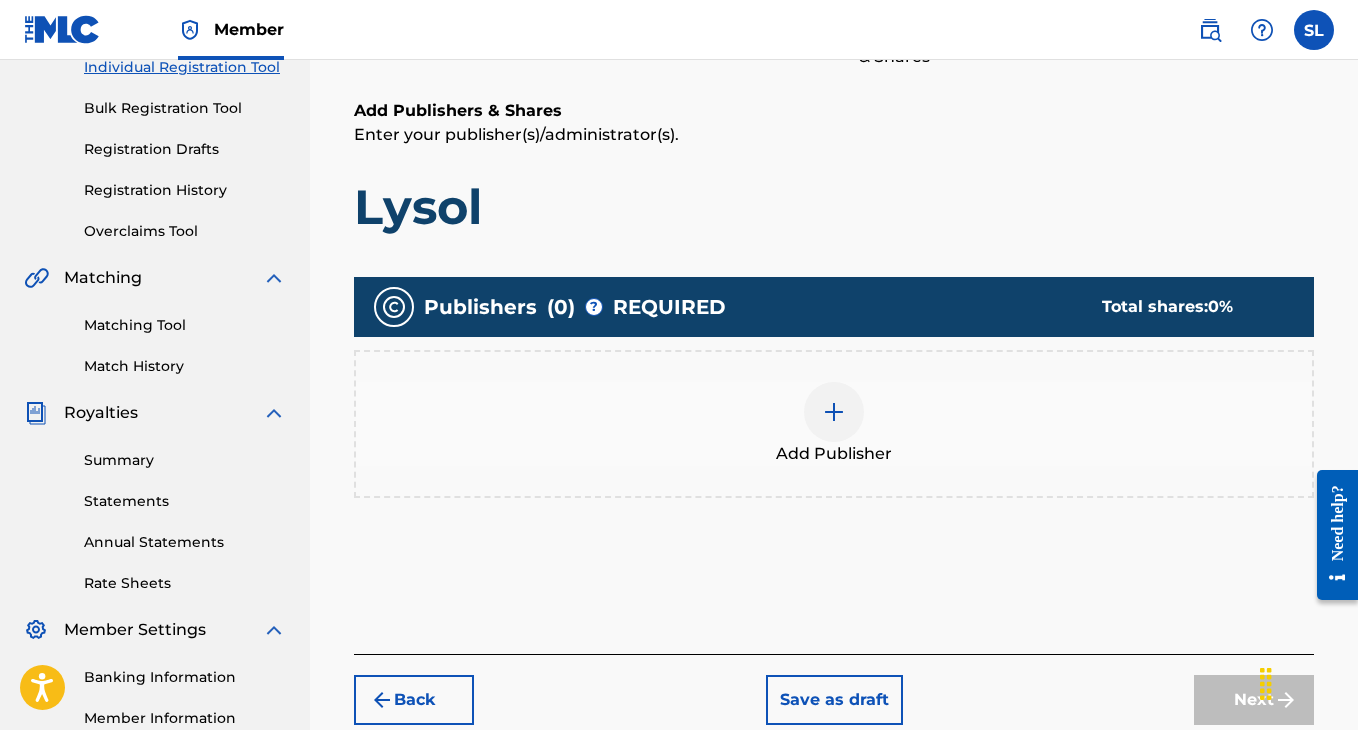 click at bounding box center (834, 412) 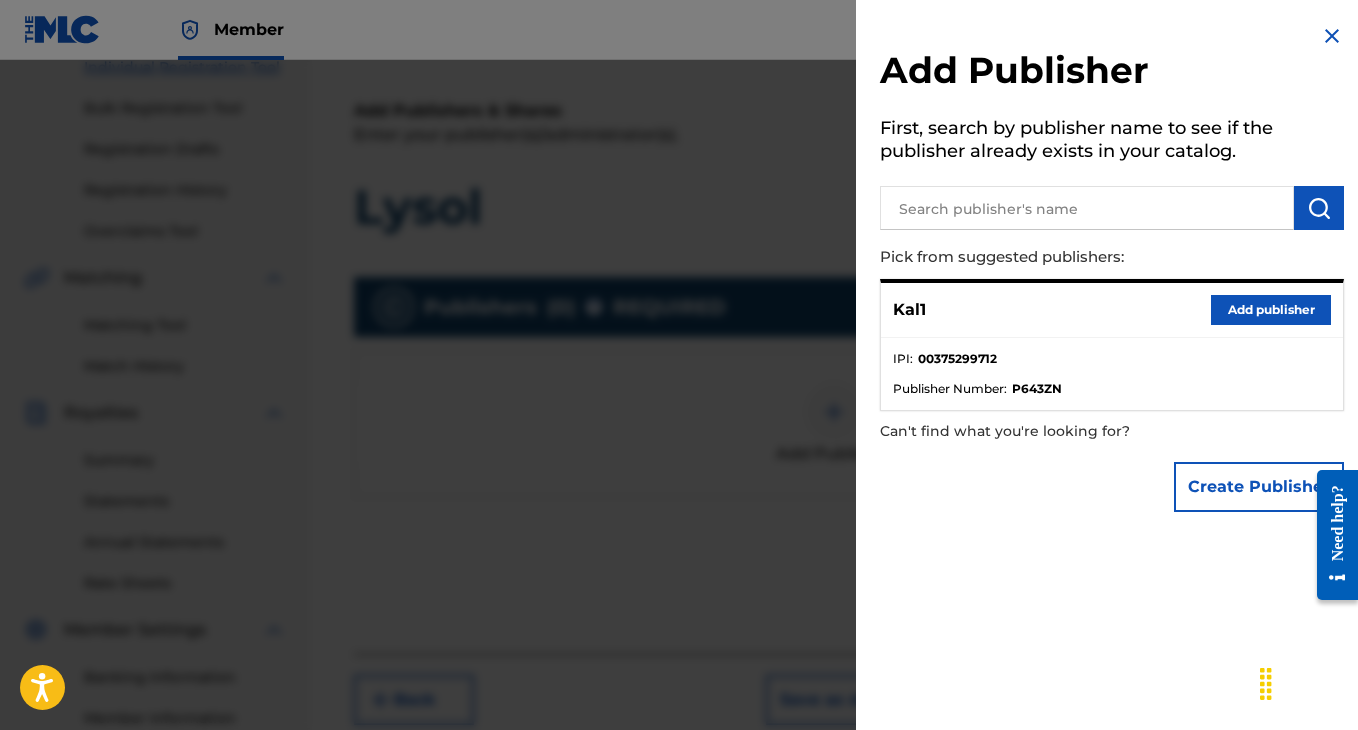 click on "Add publisher" at bounding box center (1271, 310) 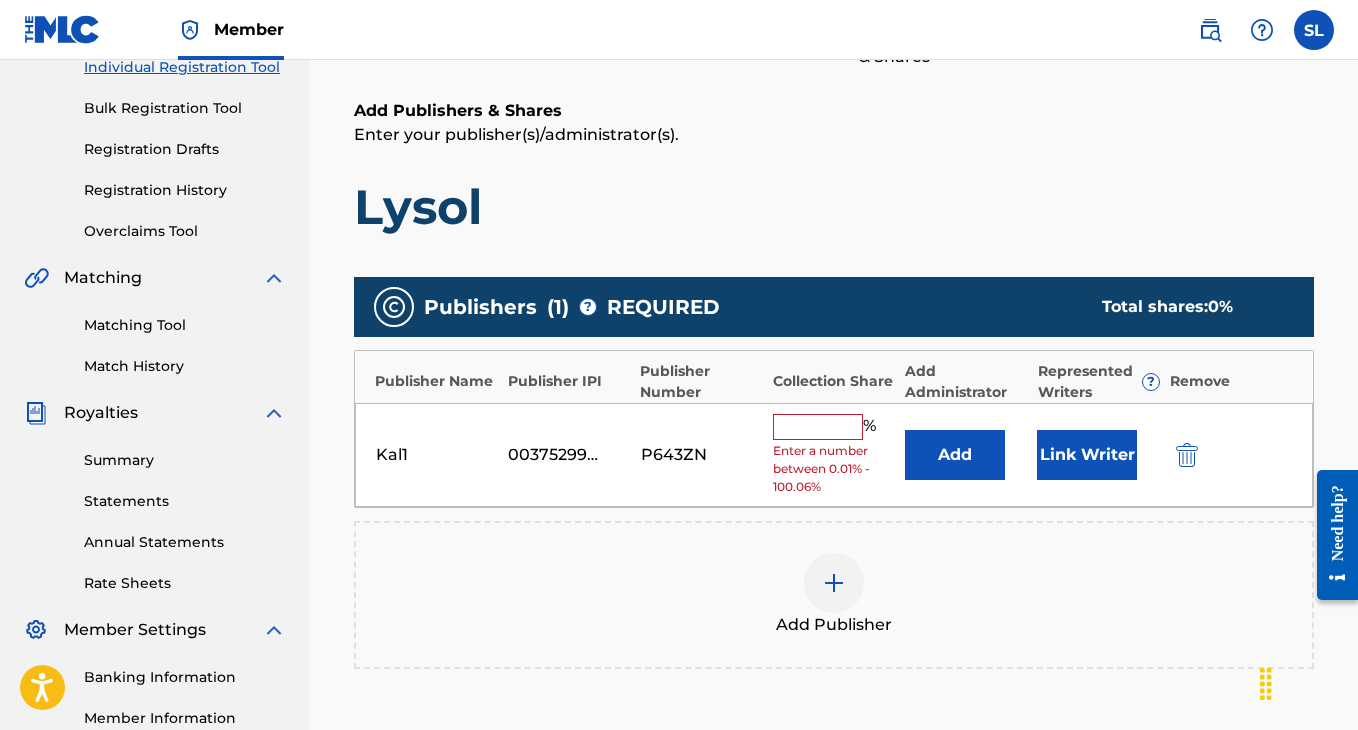 click at bounding box center [818, 427] 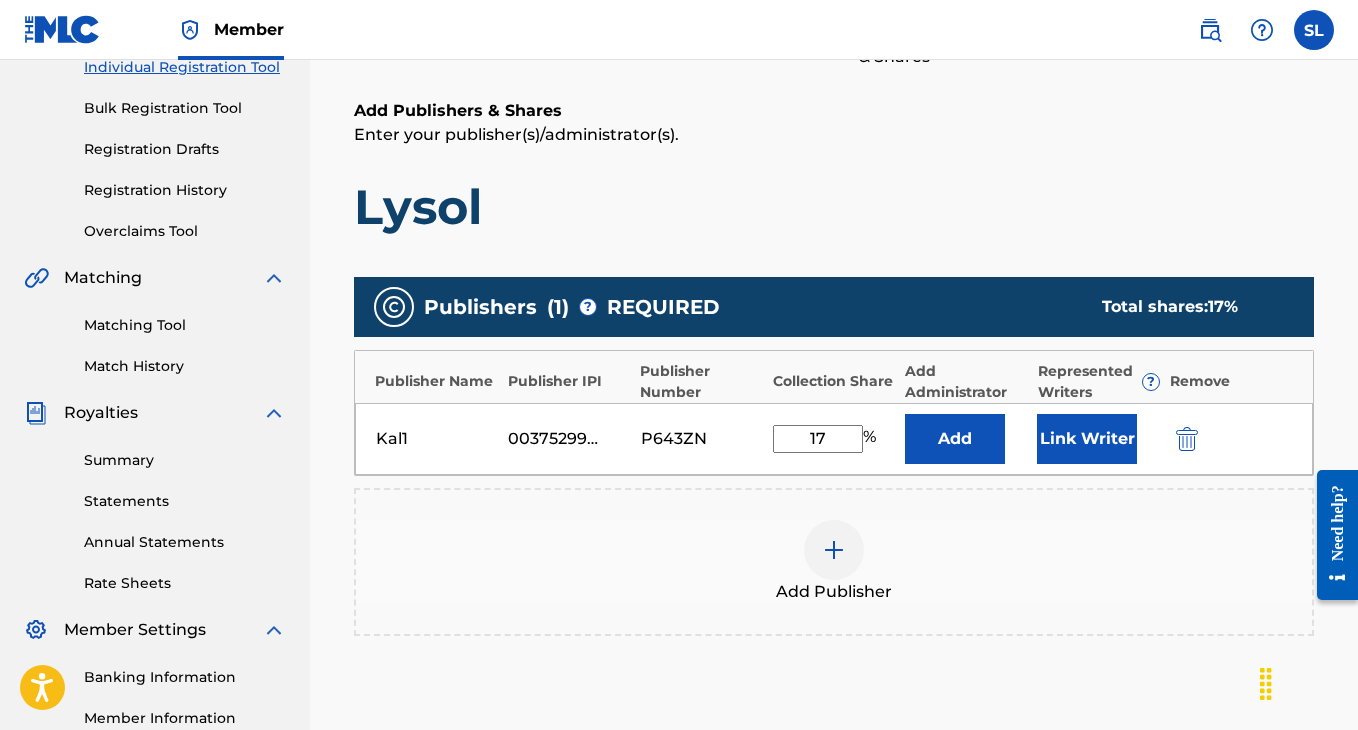 type on "17" 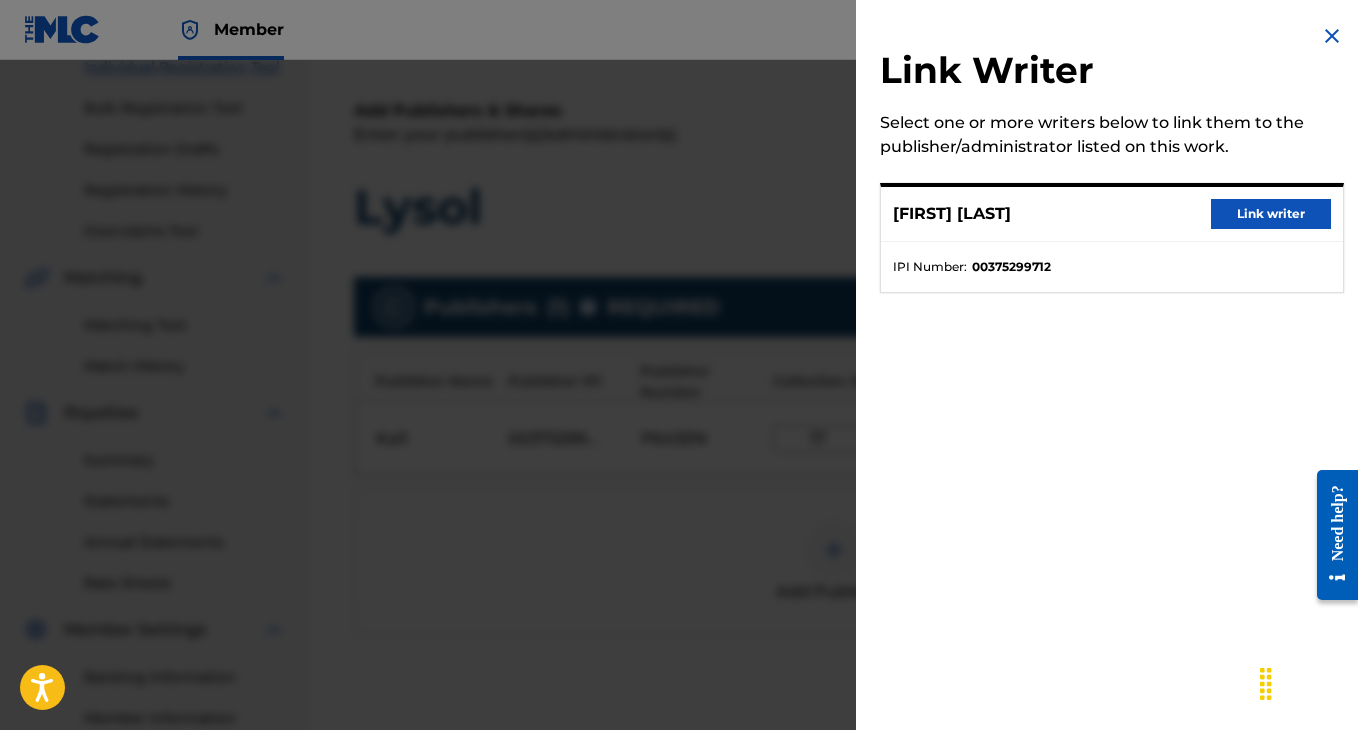click on "Link writer" at bounding box center [1271, 214] 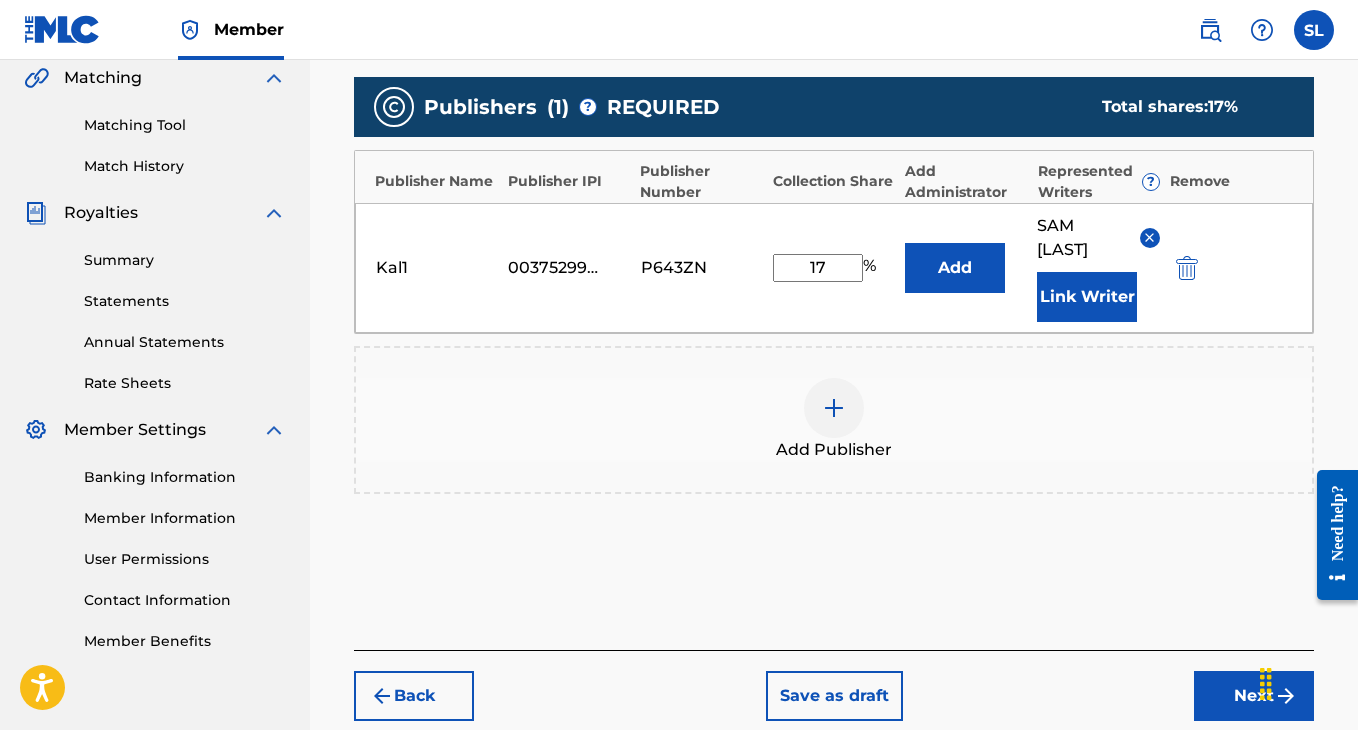 click on "Next" at bounding box center [1254, 696] 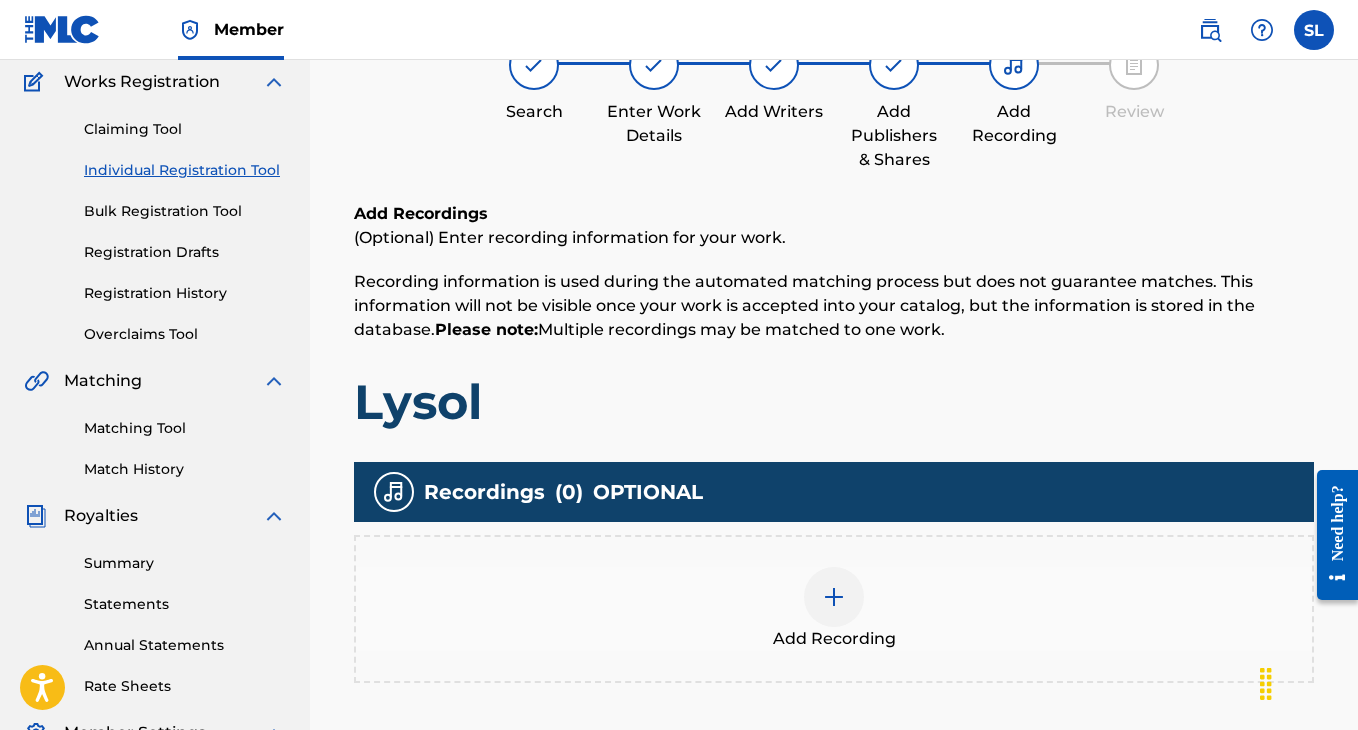 scroll, scrollTop: 171, scrollLeft: 0, axis: vertical 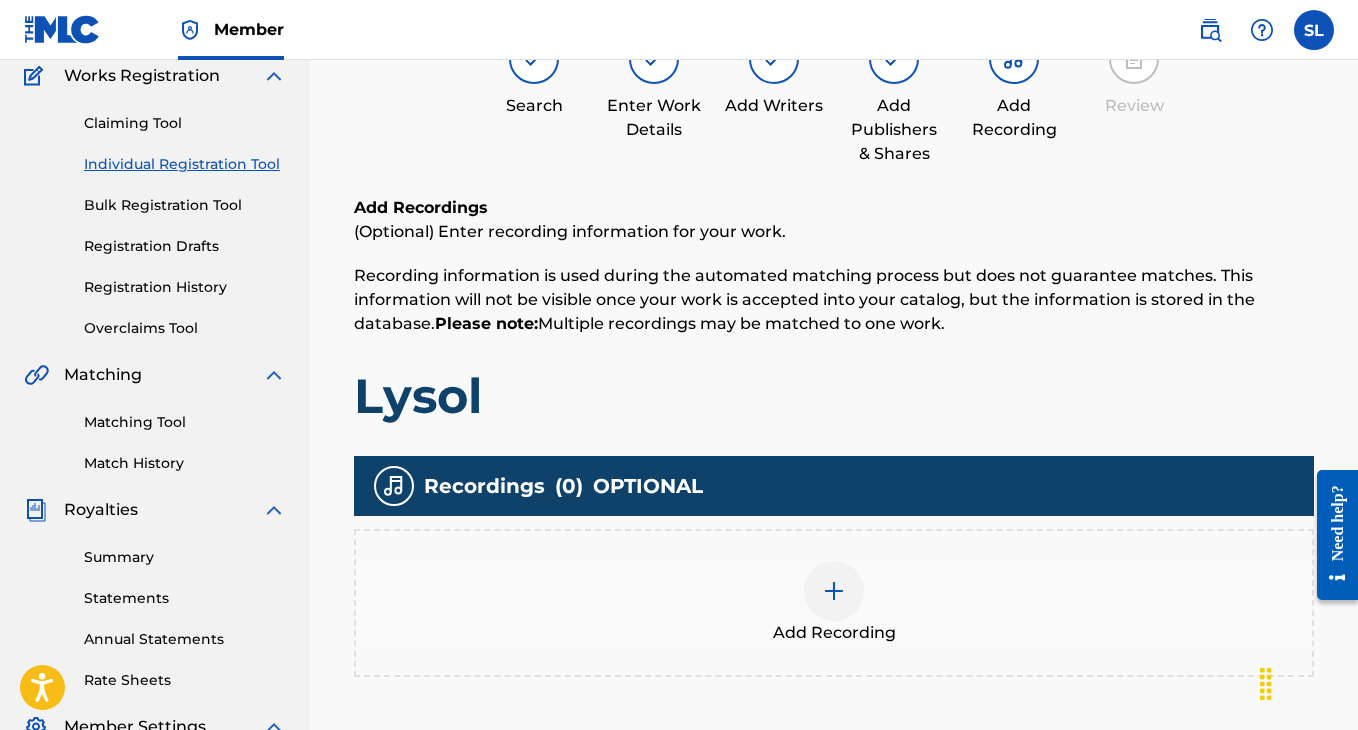 click at bounding box center [834, 591] 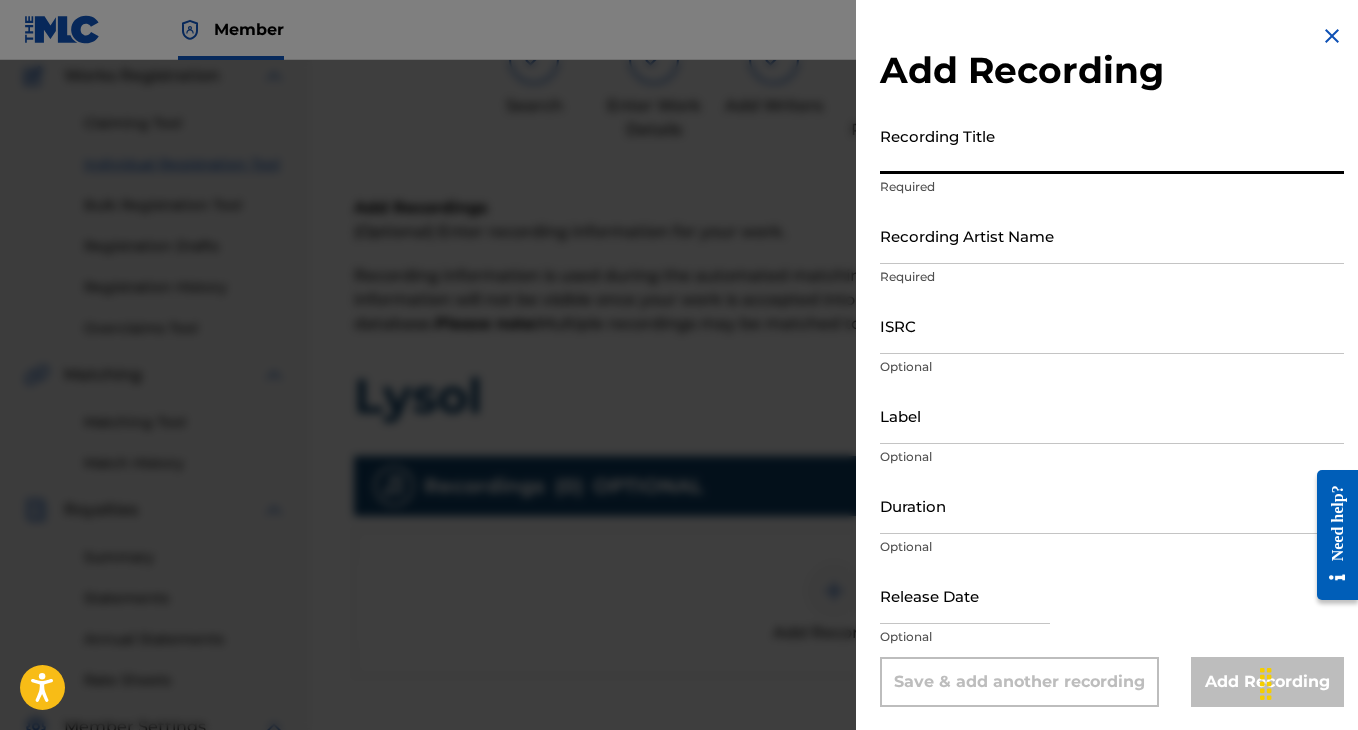 click on "Recording Title" at bounding box center (1112, 145) 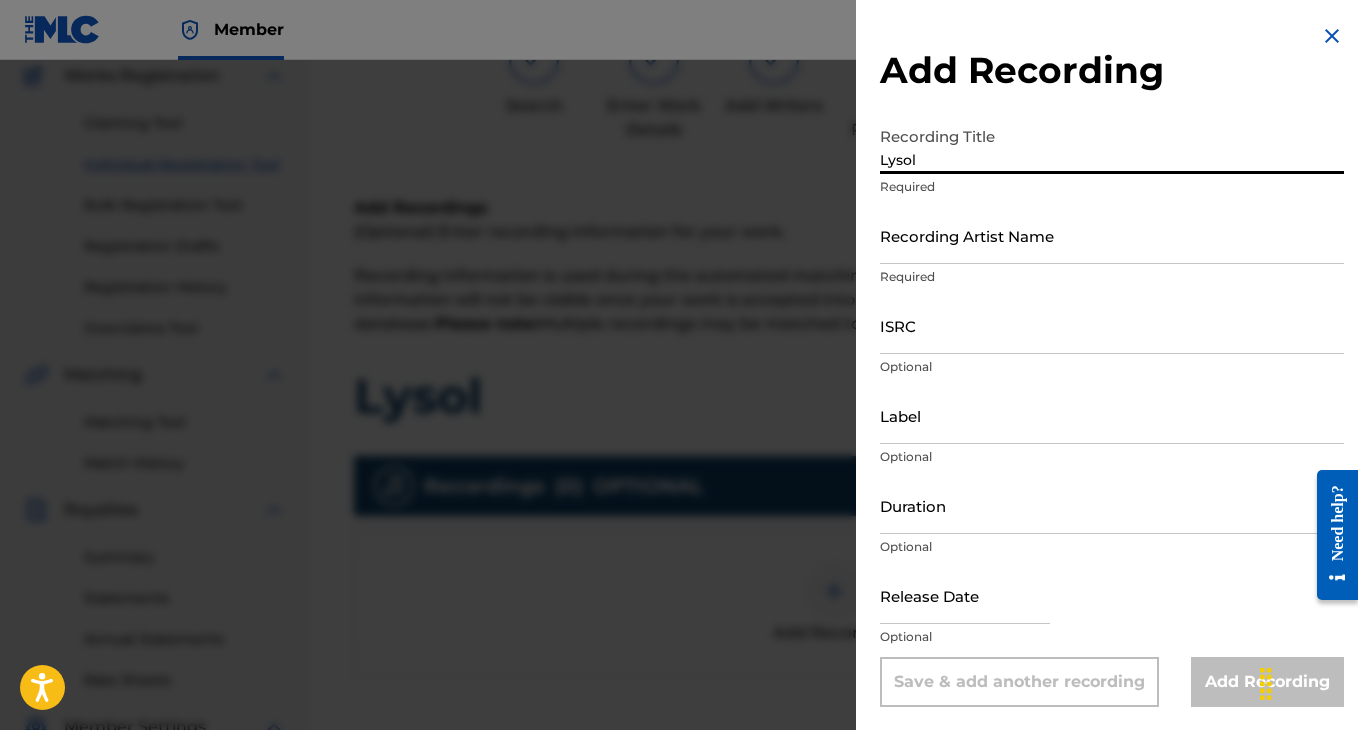 type on "Lysol" 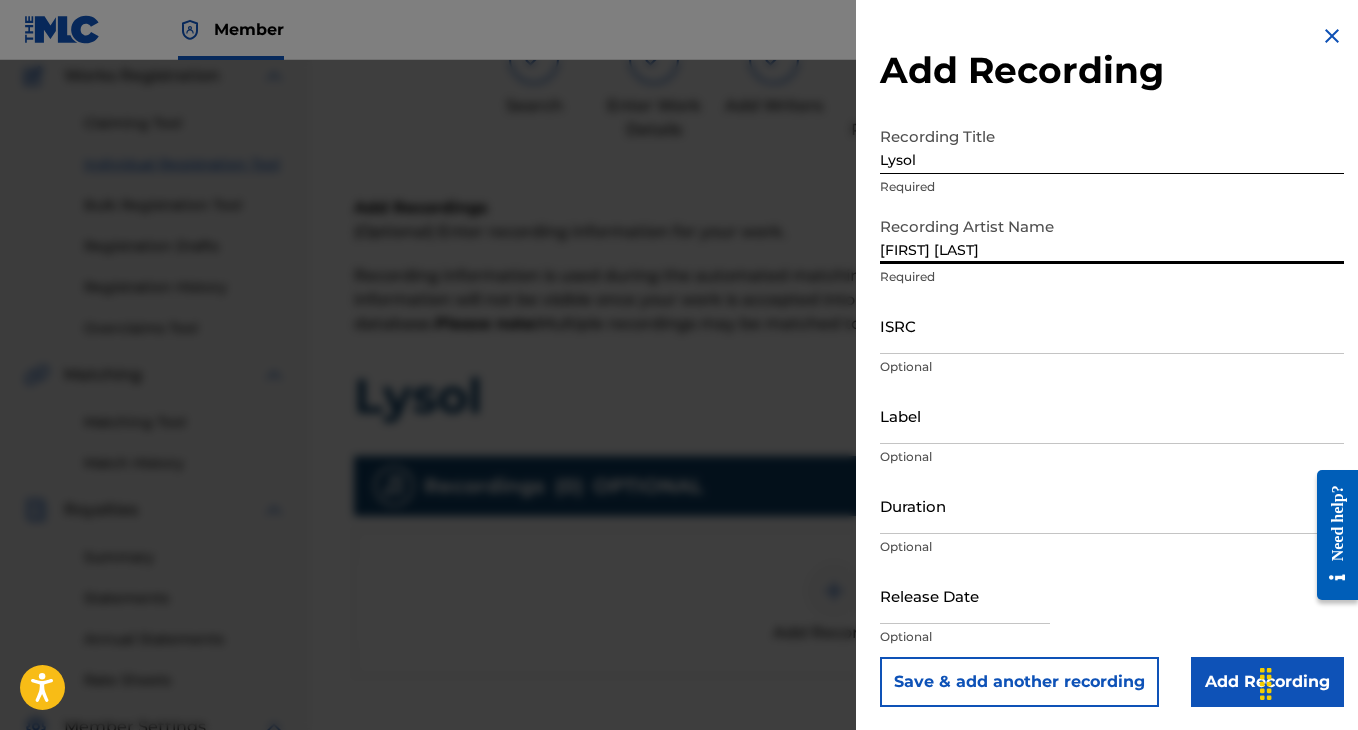 type on "[FIRST] [LAST]" 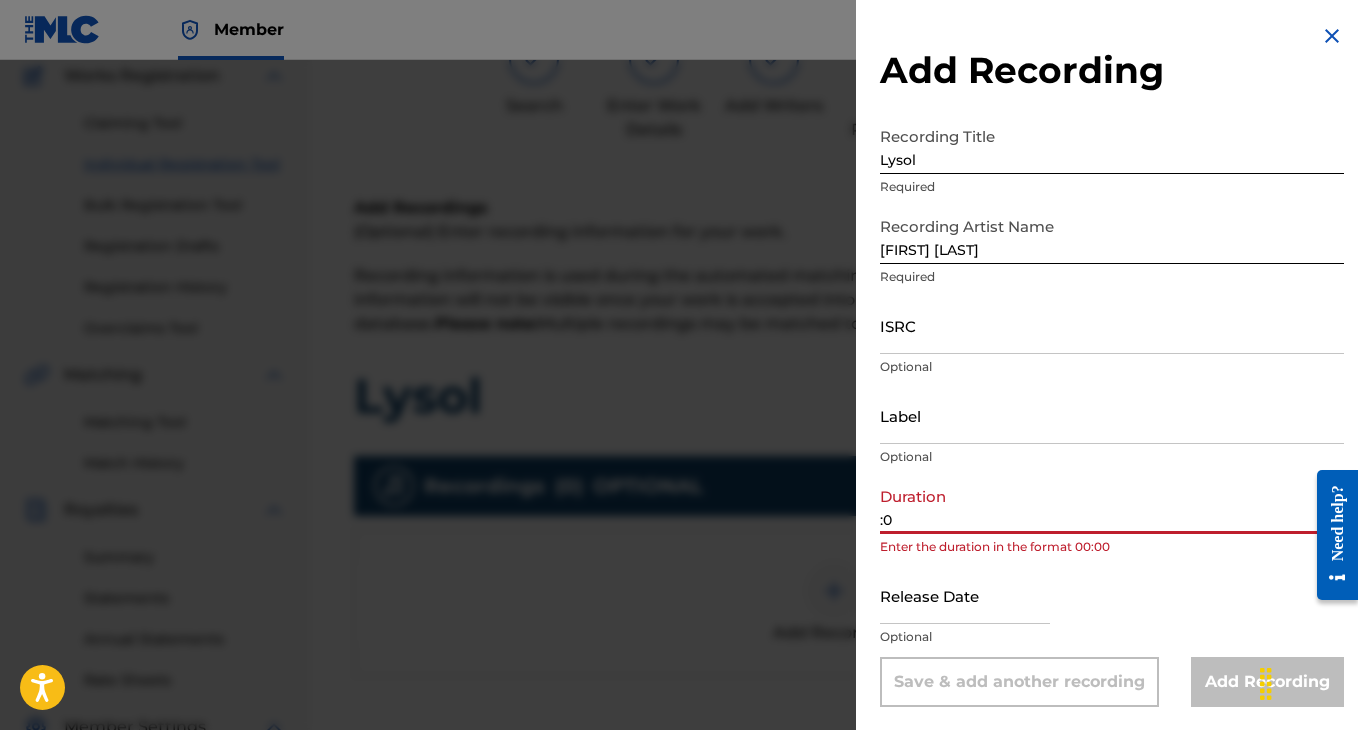 type on ":" 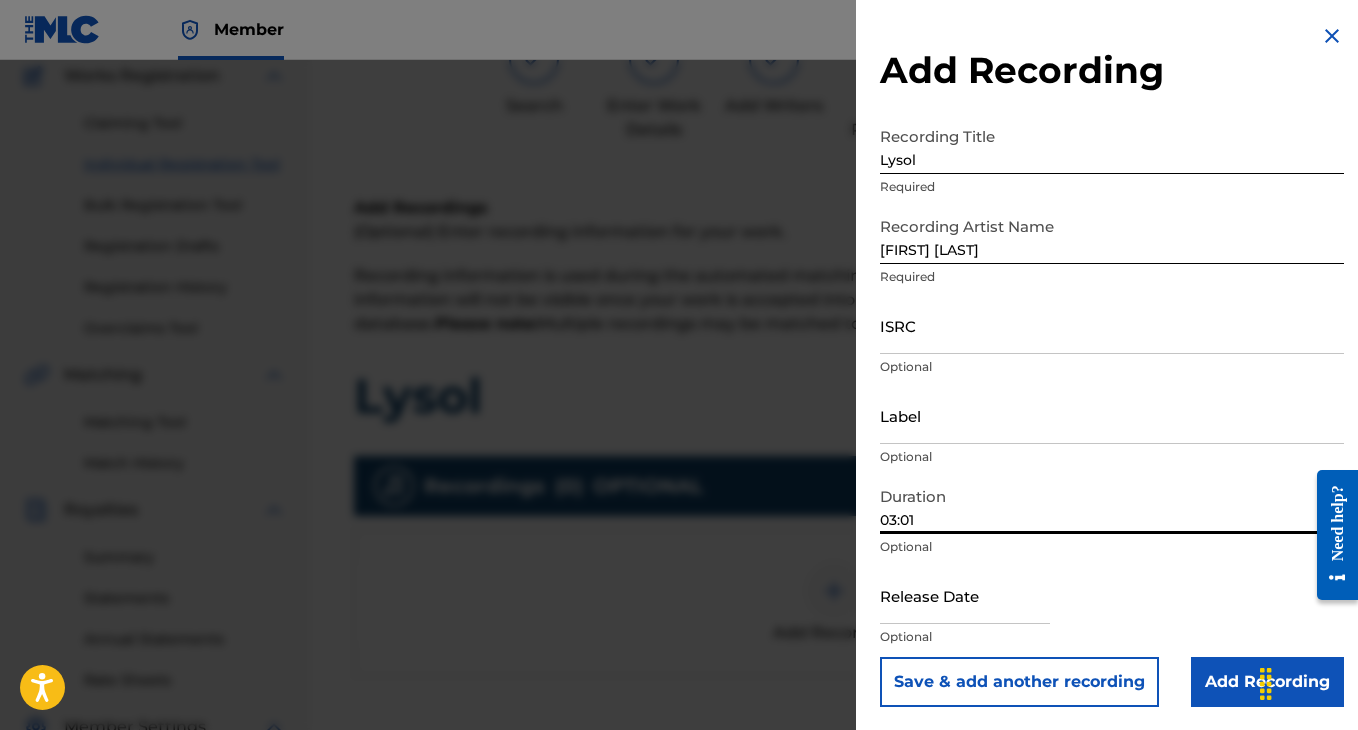type on "03:01" 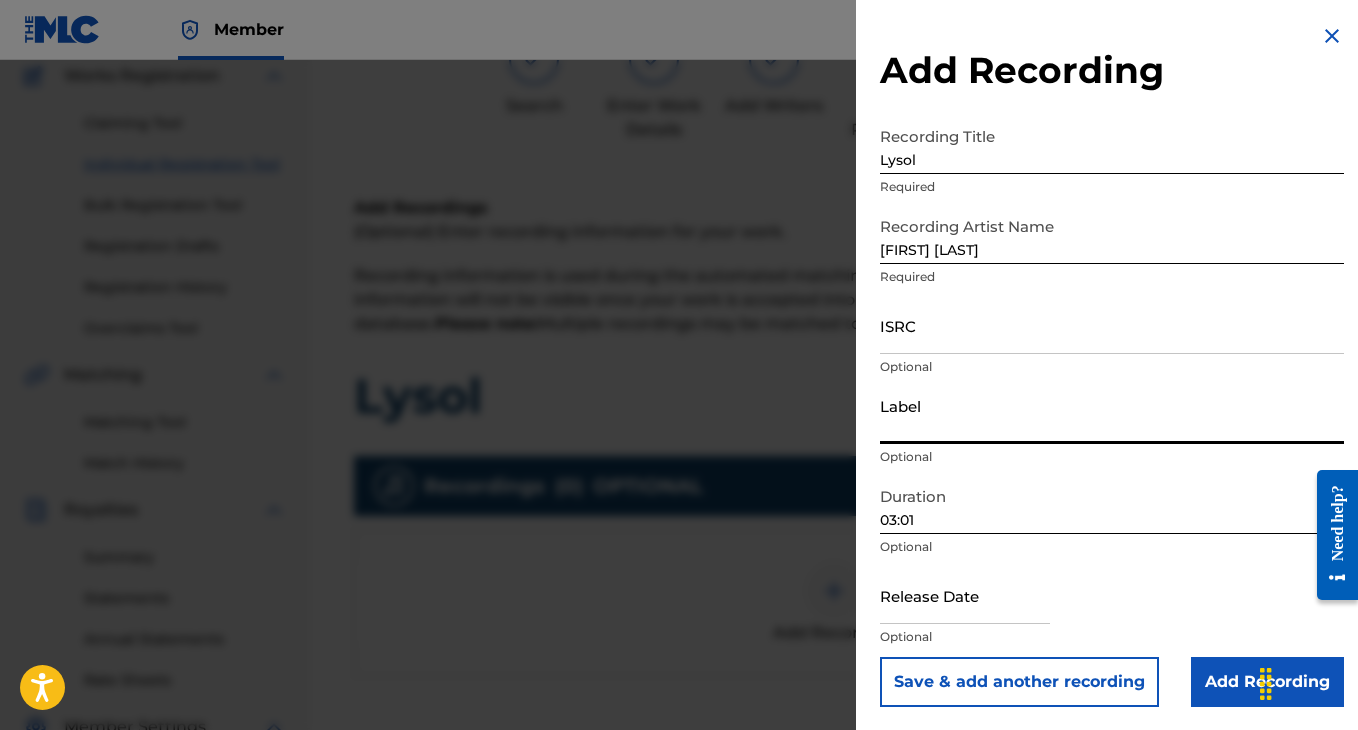 click on "Label" at bounding box center [1112, 415] 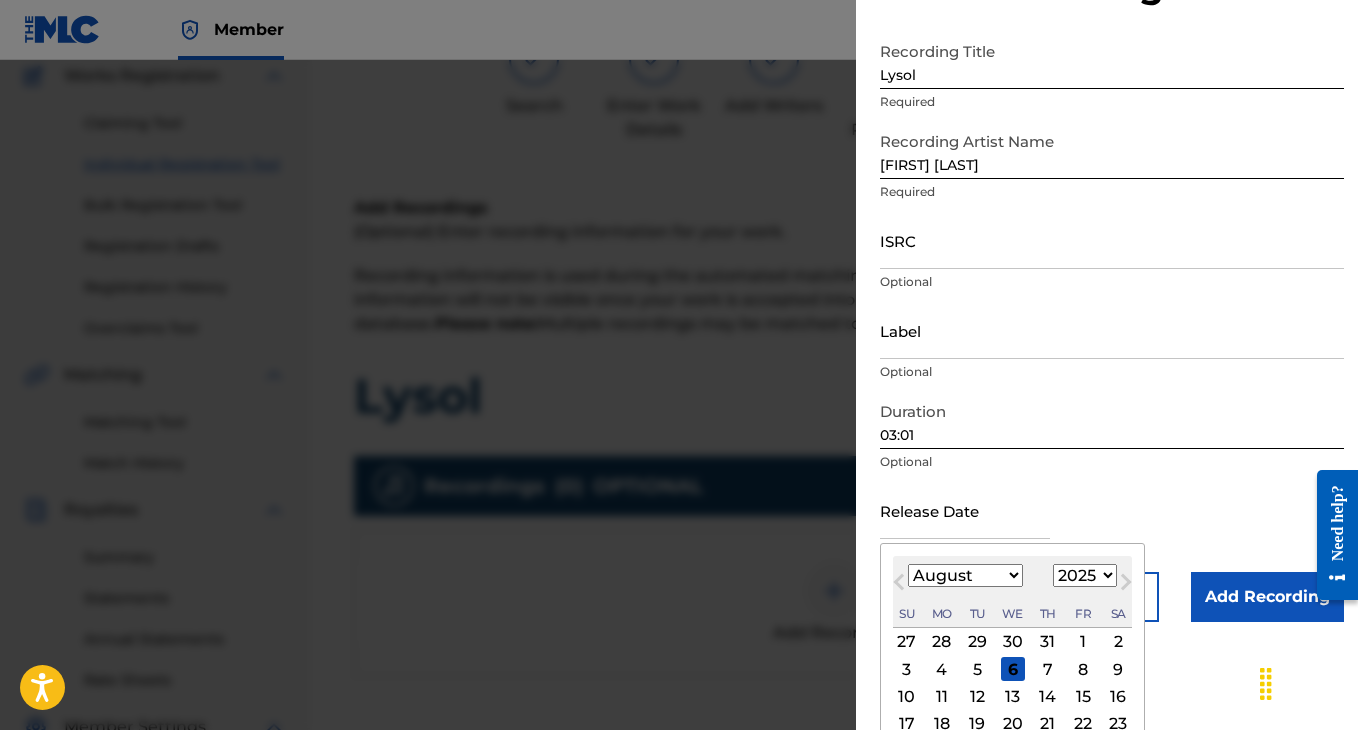 scroll, scrollTop: 98, scrollLeft: 0, axis: vertical 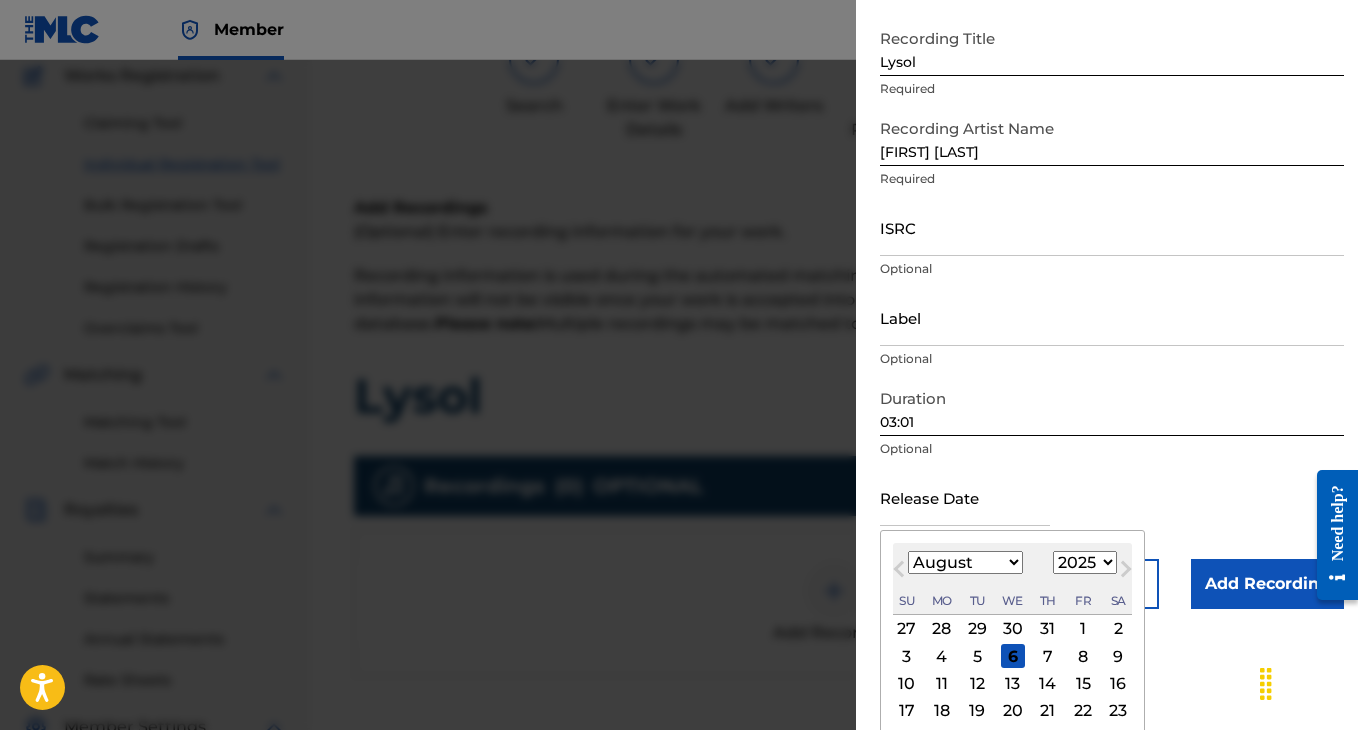 type on "March 4 2025" 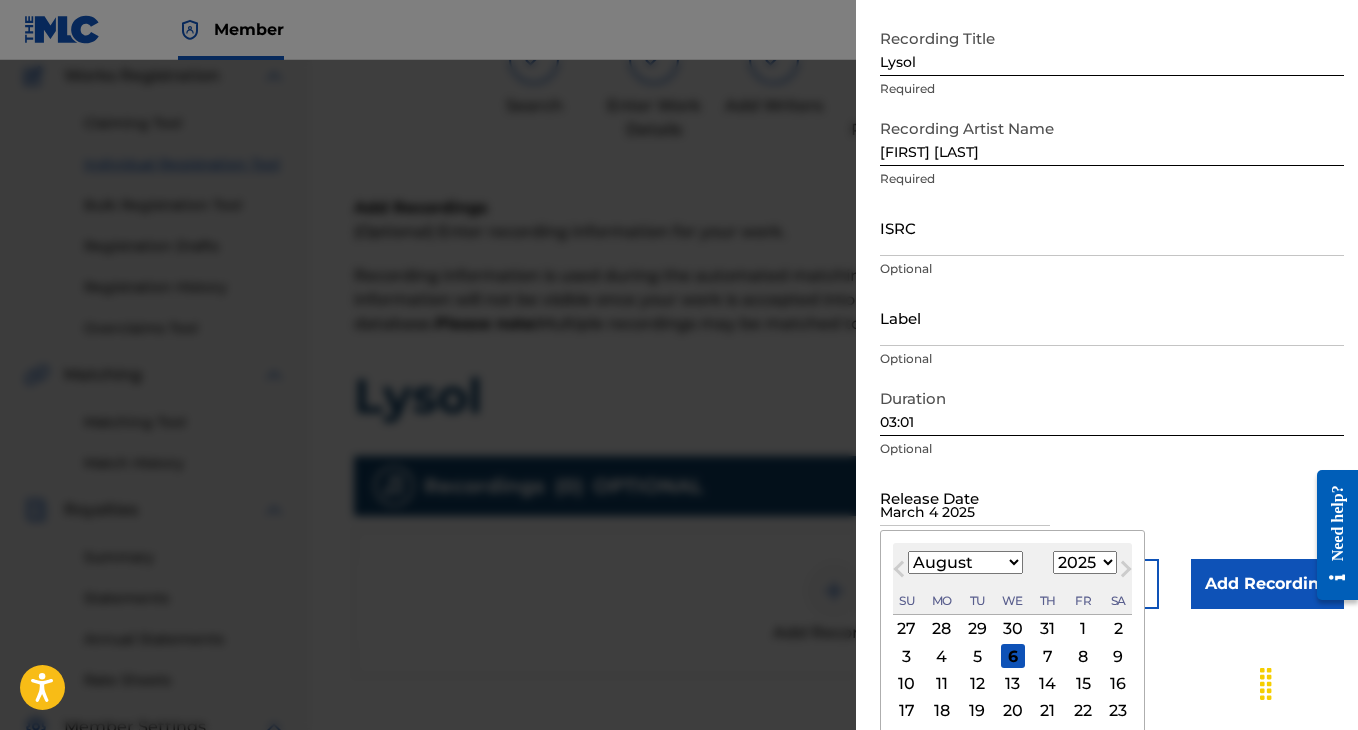 select on "2" 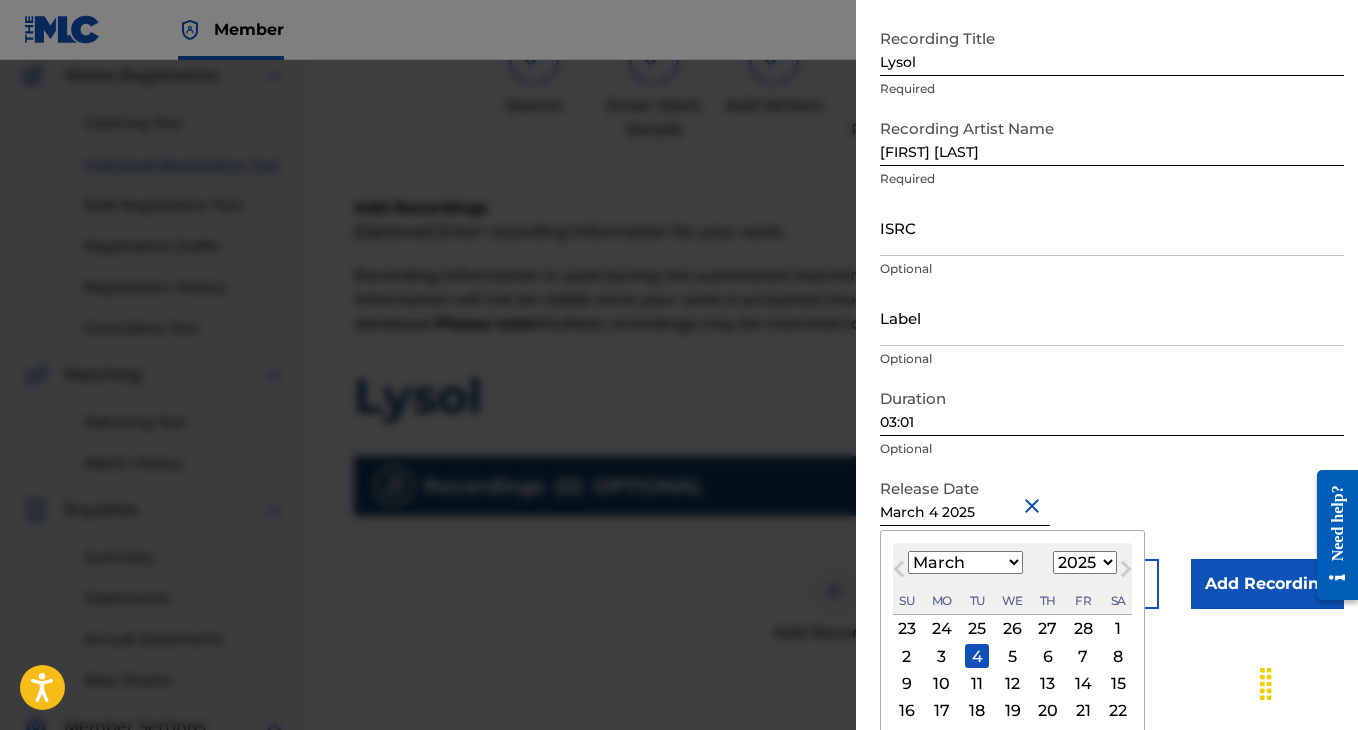 click on "Recording Title Lysol Required Recording Artist Name Hass Irv Required ISRC Optional Label Optional Duration 03:01 Optional Release Date March 4 2025 March 2025 Previous Month Next Month March 2025 January February March April May June July August September October November December 1899 1900 1901 1902 1903 1904 1905 1906 1907 1908 1909 1910 1911 1912 1913 1914 1915 1916 1917 1918 1919 1920 1921 1922 1923 1924 1925 1926 1927 1928 1929 1930 1931 1932 1933 1934 1935 1936 1937 1938 1939 1940 1941 1942 1943 1944 1945 1946 1947 1948 1949 1950 1951 1952 1953 1954 1955 1956 1957 1958 1959 1960 1961 1962 1963 1964 1965 1966 1967 1968 1969 1970 1971 1972 1973 1974 1975 1976 1977 1978 1979 1980 1981 1982 1983 1984 1985 1986 1987 1988 1989 1990 1991 1992 1993 1994 1995 1996 1997 1998 1999 2000 2001 2002 2003 2004 2005 2006 2007 2008 2009 2010 2011 2012 2013 2014 2015 2016 2017 2018 2019 2020 2021 2022 2023 2024 2025 2026 2027 2028 2029 2030 2031 2032 2033 2034 2035 2036 2037 2038 2039 2040 2041 2042 2043 2044 2045 2046" at bounding box center (1112, 314) 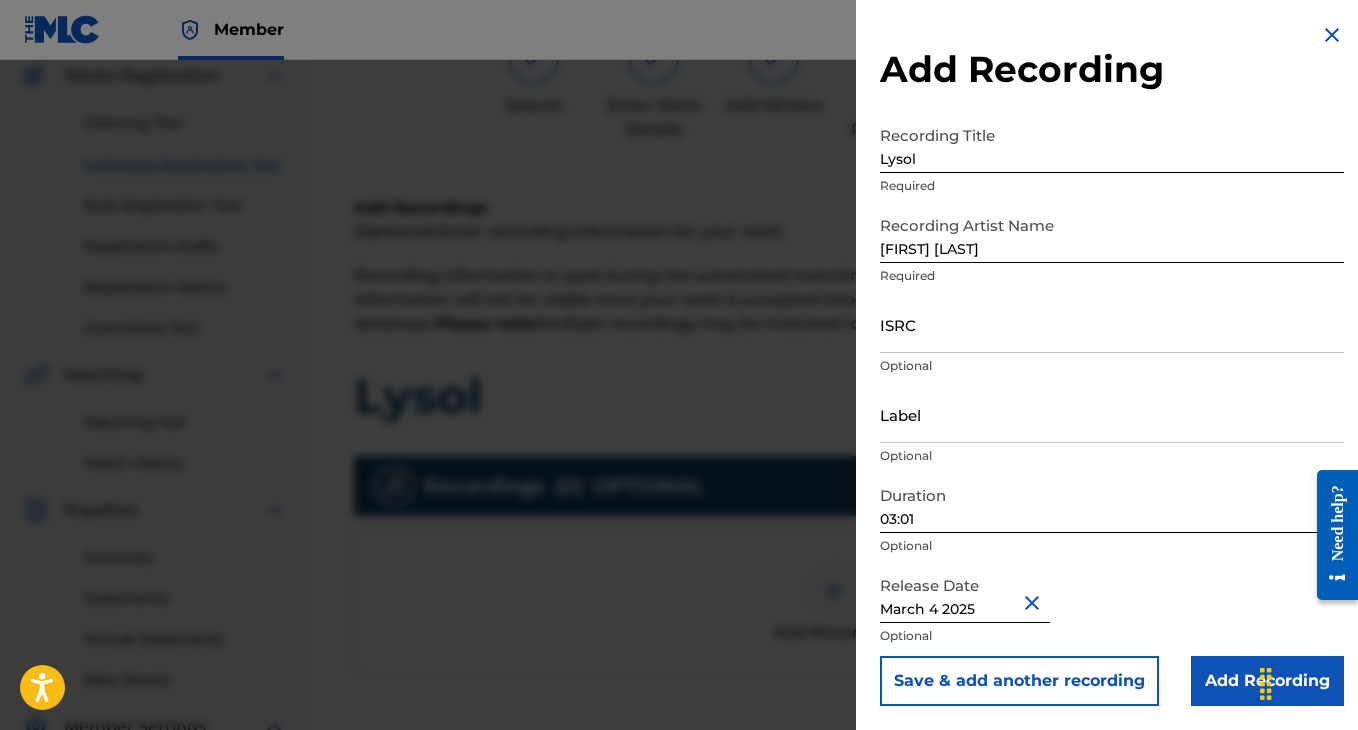 scroll, scrollTop: 1, scrollLeft: 0, axis: vertical 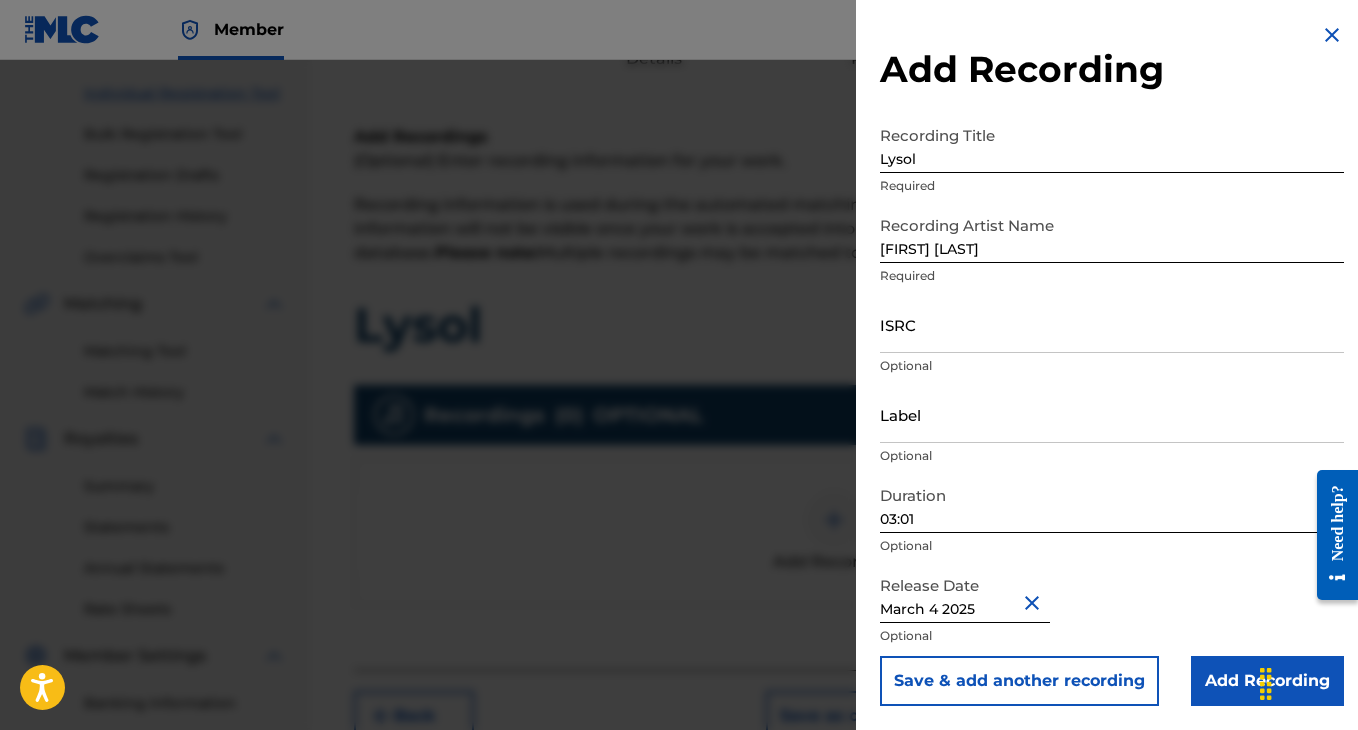 click on "Add Recording" at bounding box center [1267, 681] 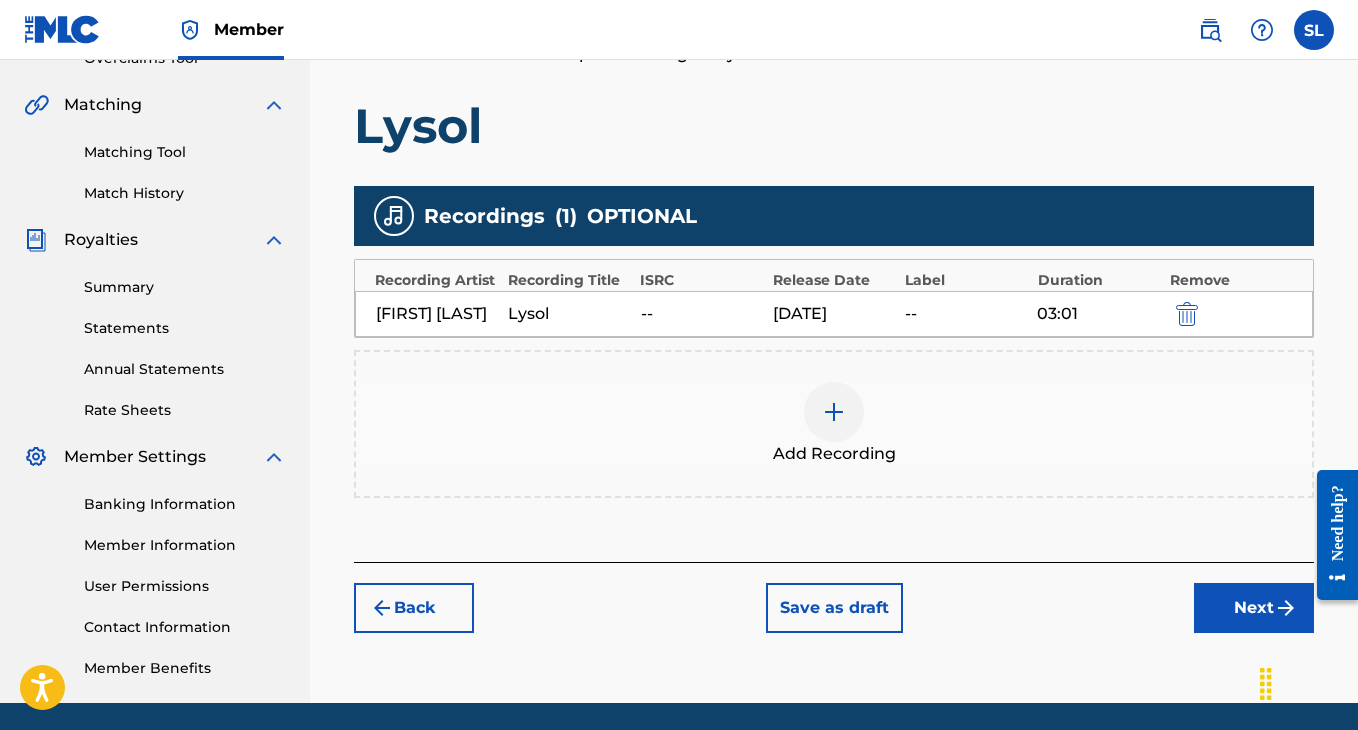 scroll, scrollTop: 448, scrollLeft: 0, axis: vertical 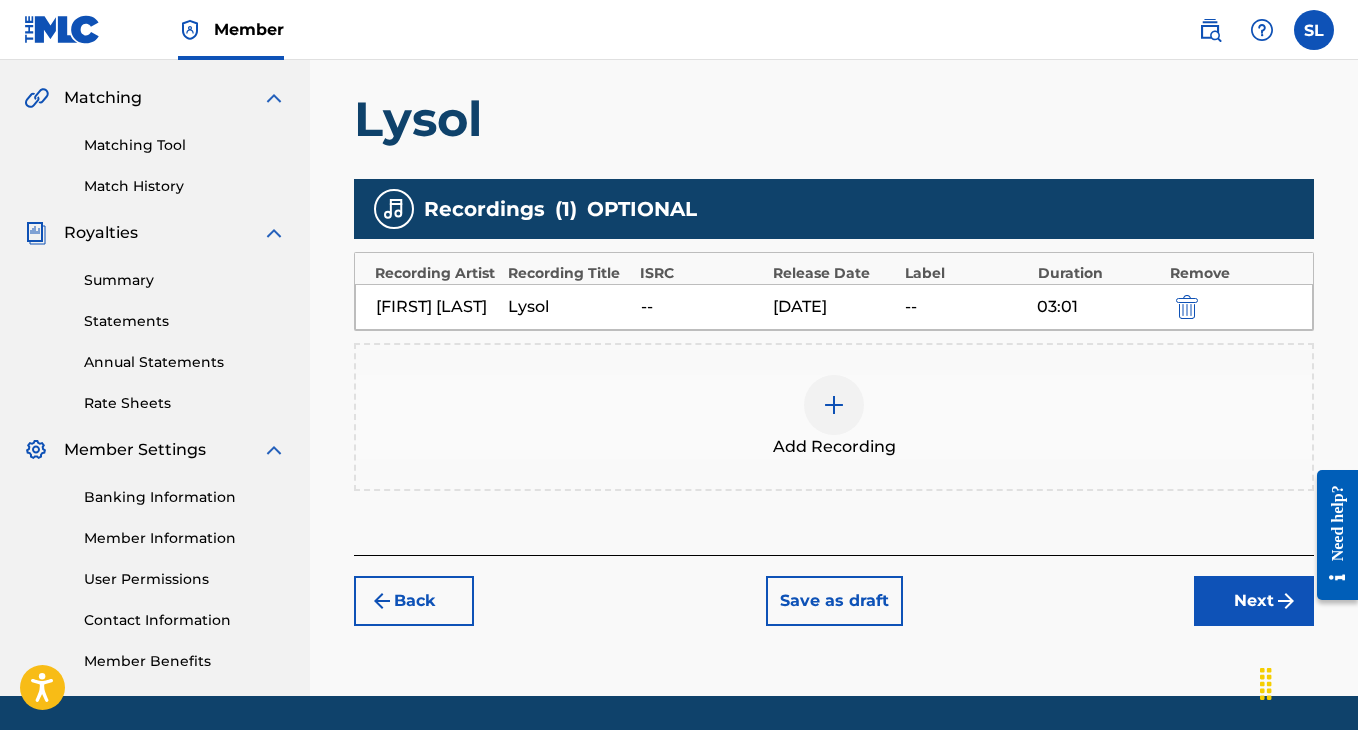 click on "Next" at bounding box center [1254, 601] 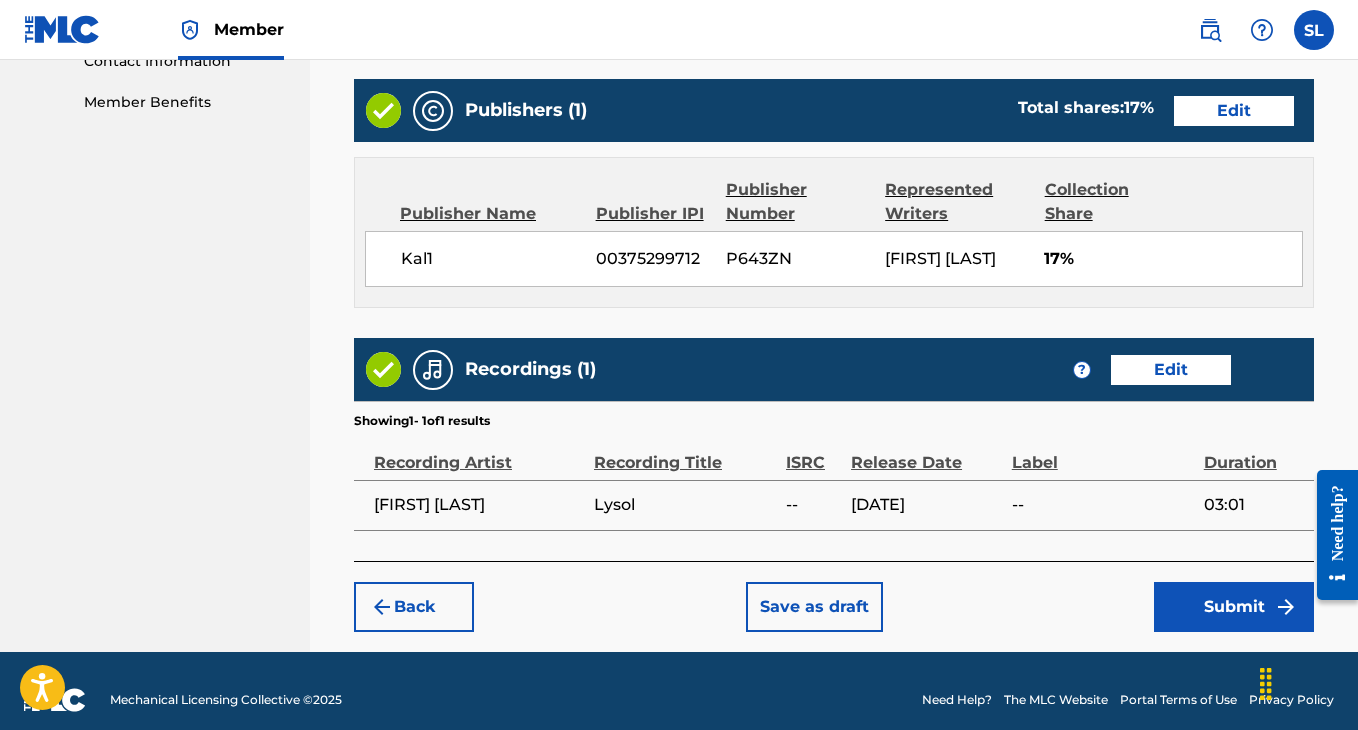 scroll, scrollTop: 1023, scrollLeft: 0, axis: vertical 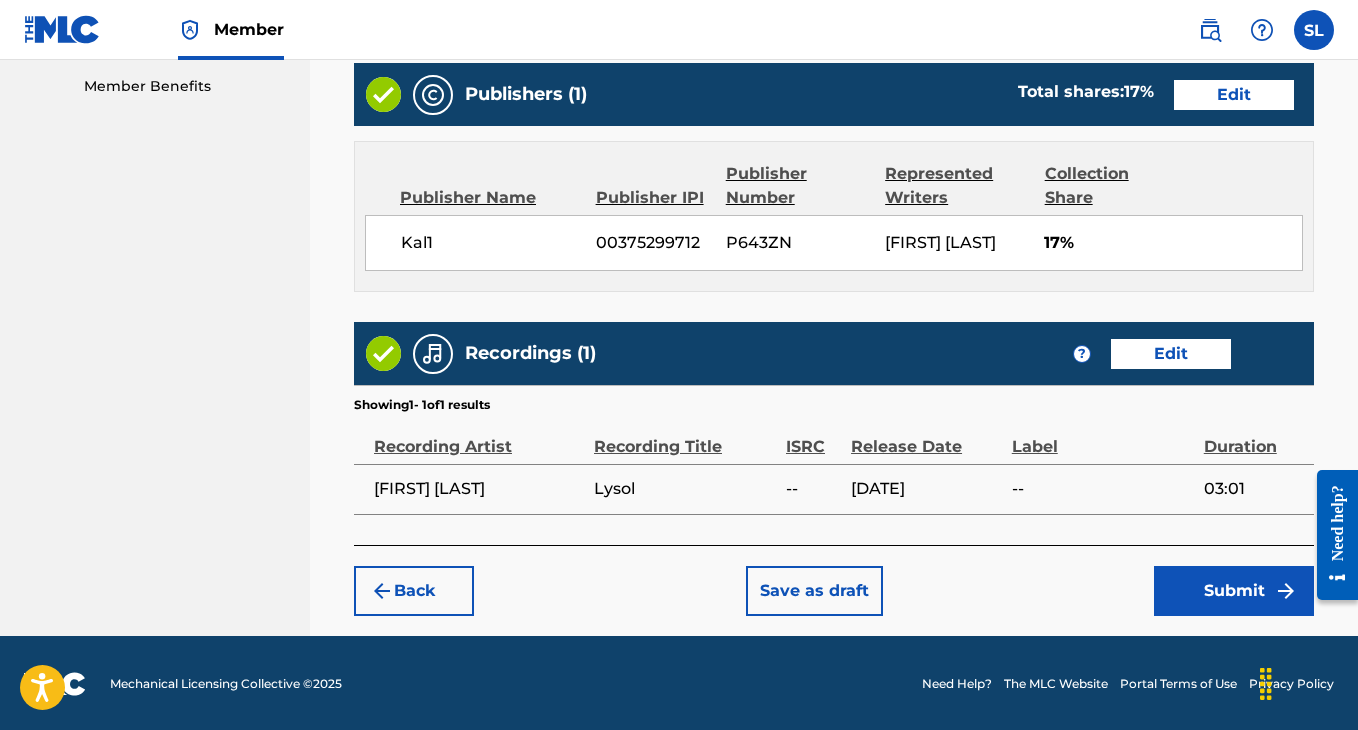 click on "Submit" at bounding box center (1234, 591) 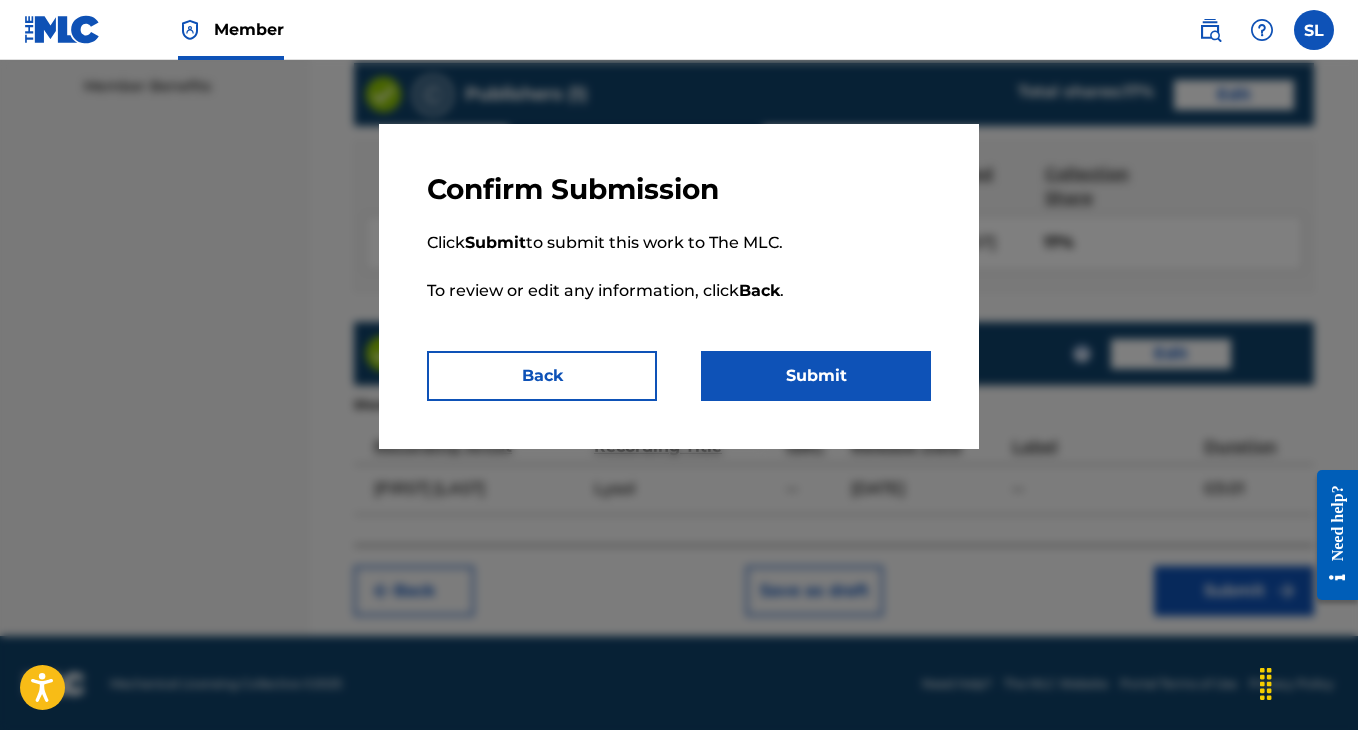 click on "Submit" at bounding box center (816, 376) 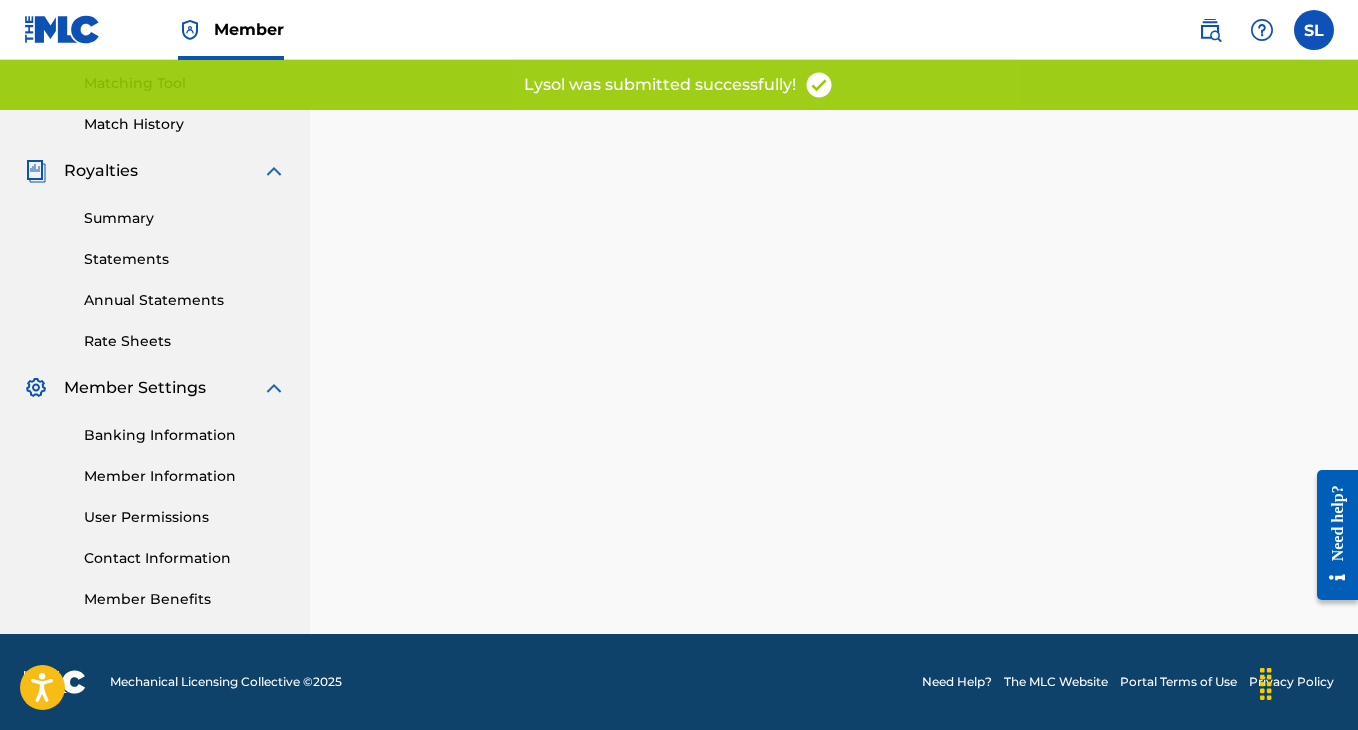 scroll, scrollTop: 0, scrollLeft: 0, axis: both 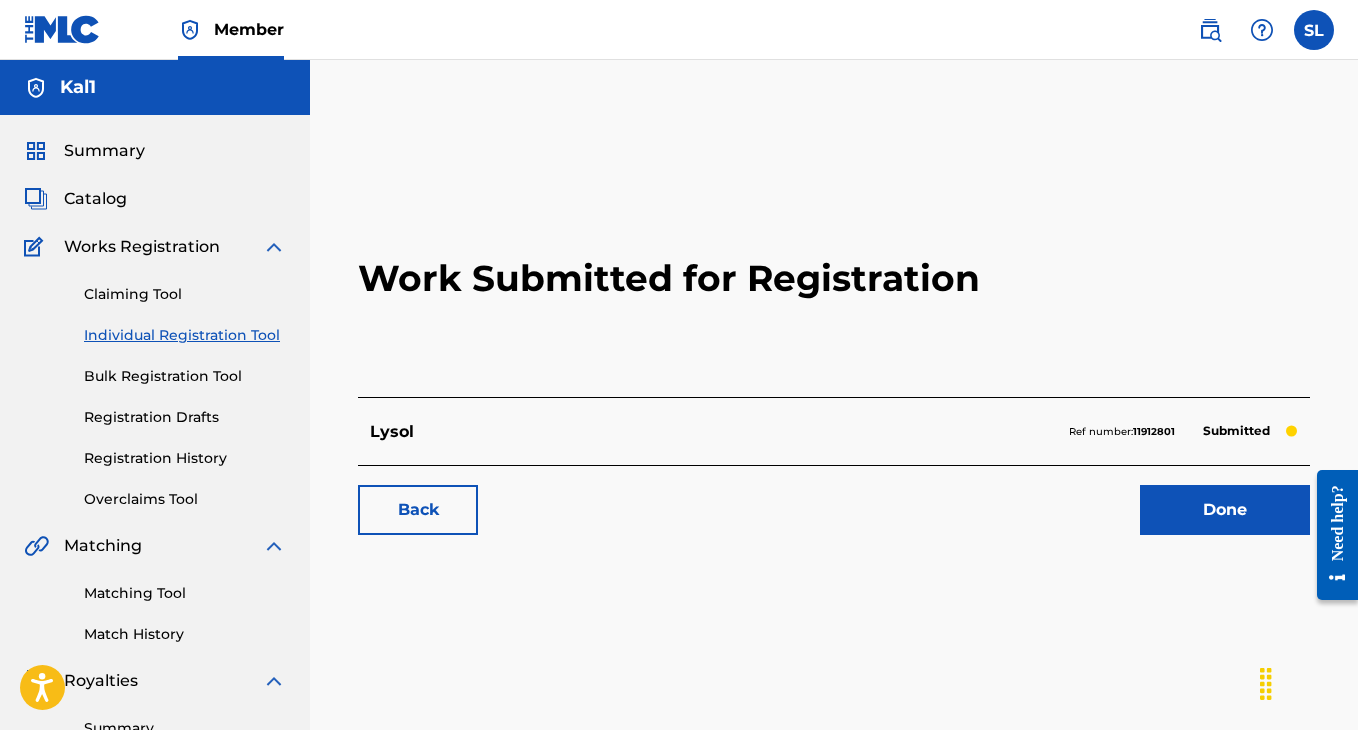 click on "Back" at bounding box center [418, 510] 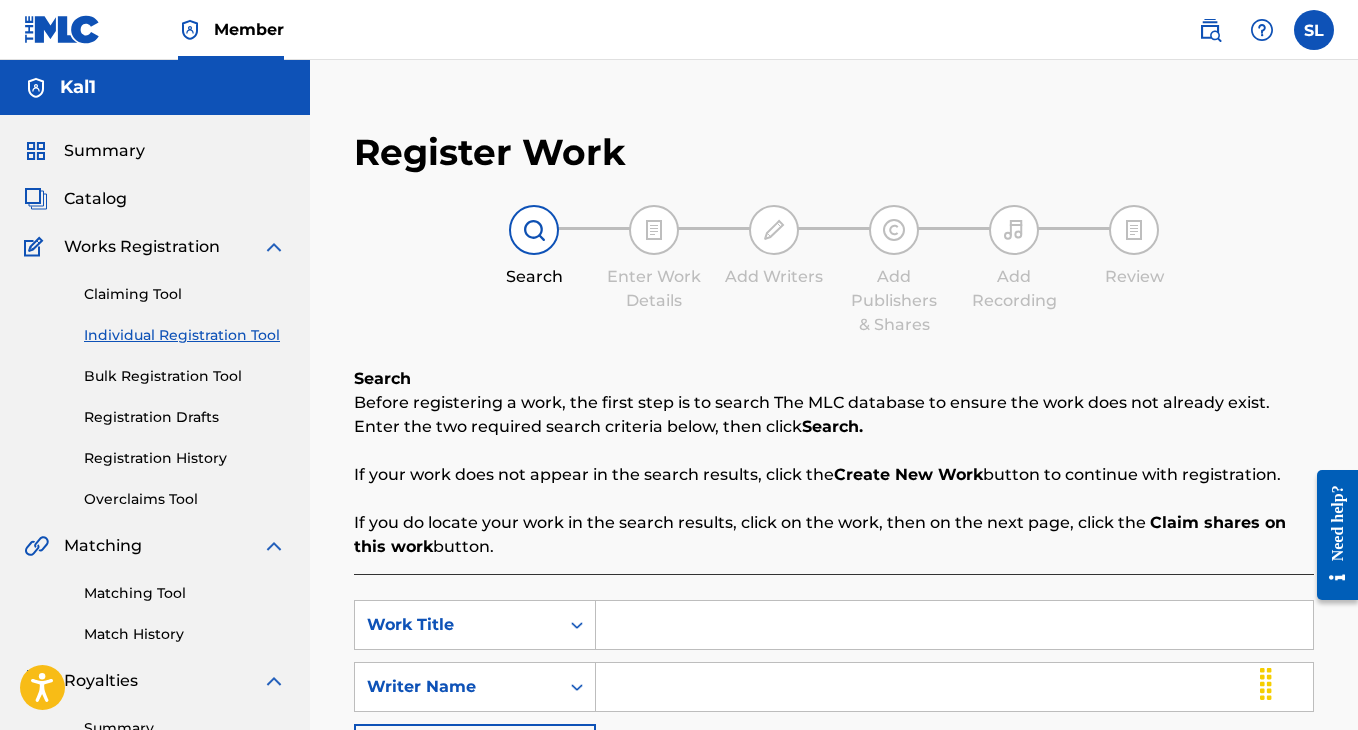 click at bounding box center [954, 625] 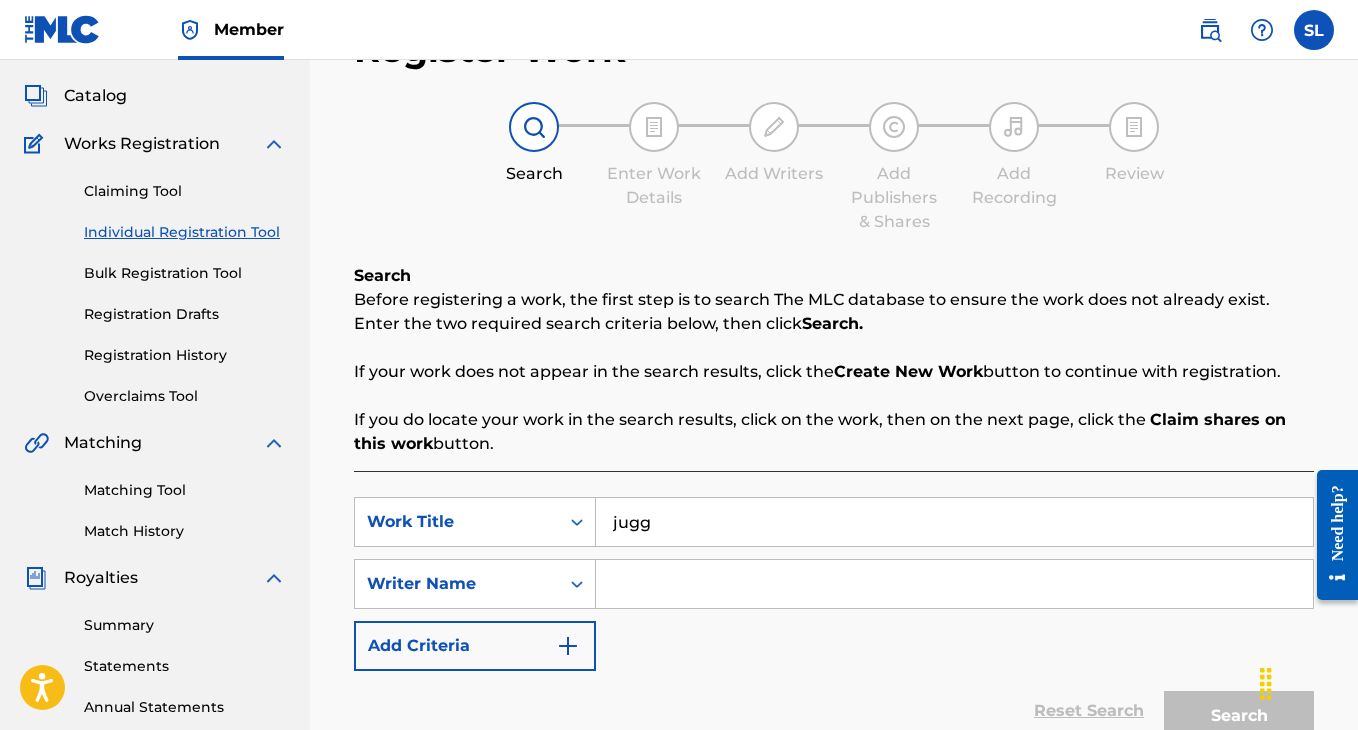 scroll, scrollTop: 131, scrollLeft: 0, axis: vertical 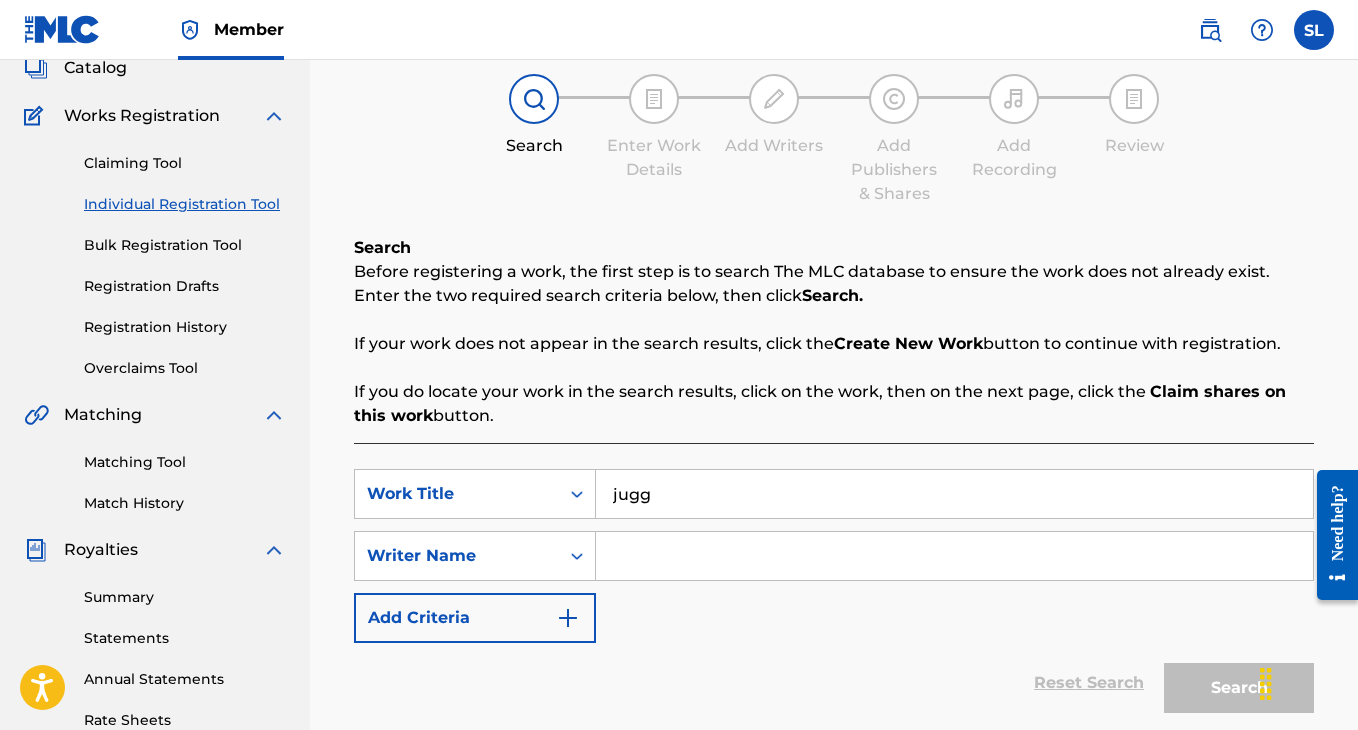 type on "jugg" 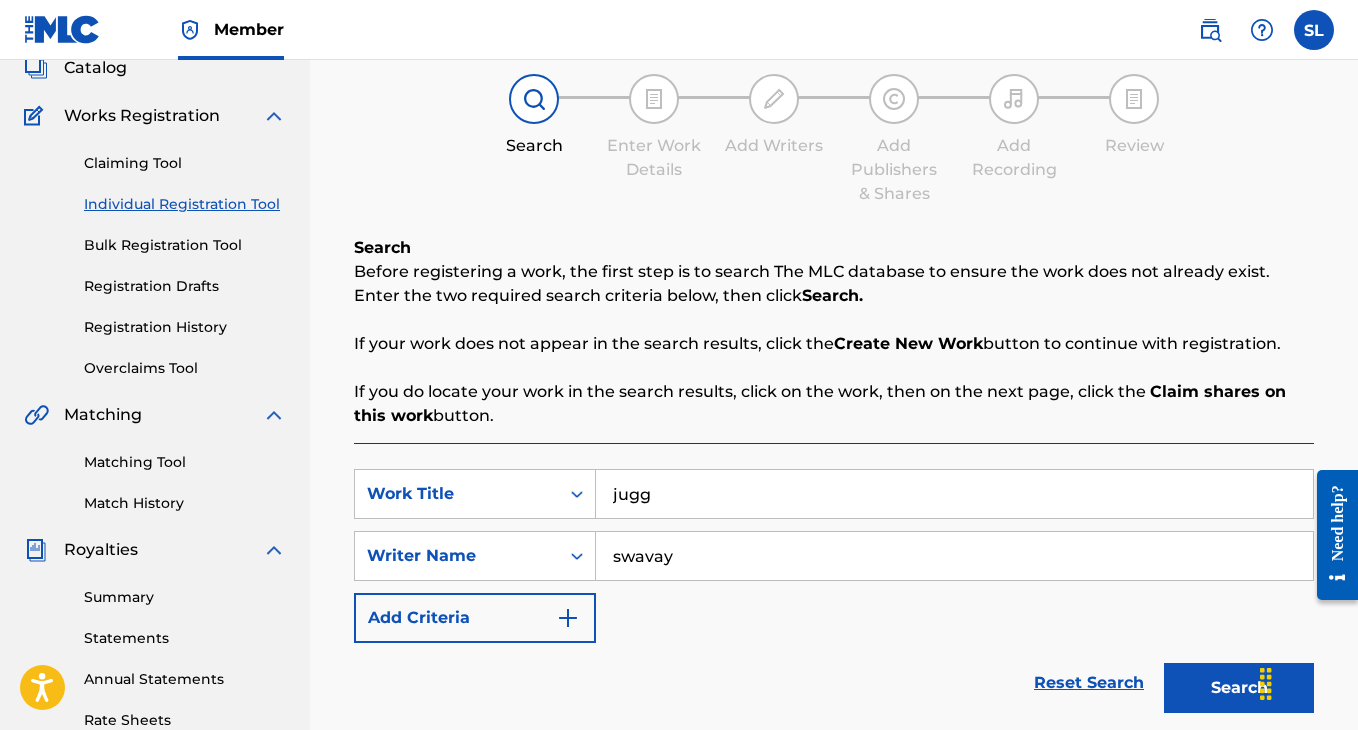 click on "Search" at bounding box center [1239, 688] 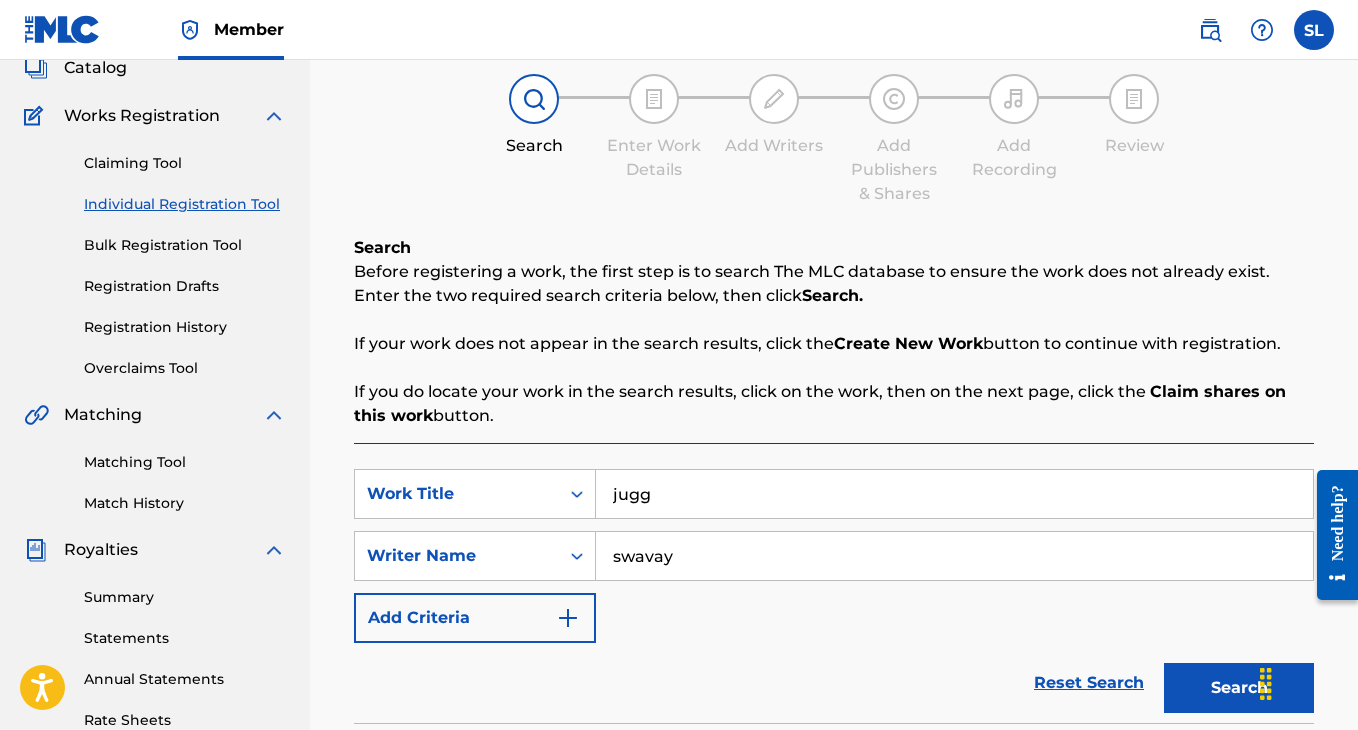 click on "Search" at bounding box center [1239, 688] 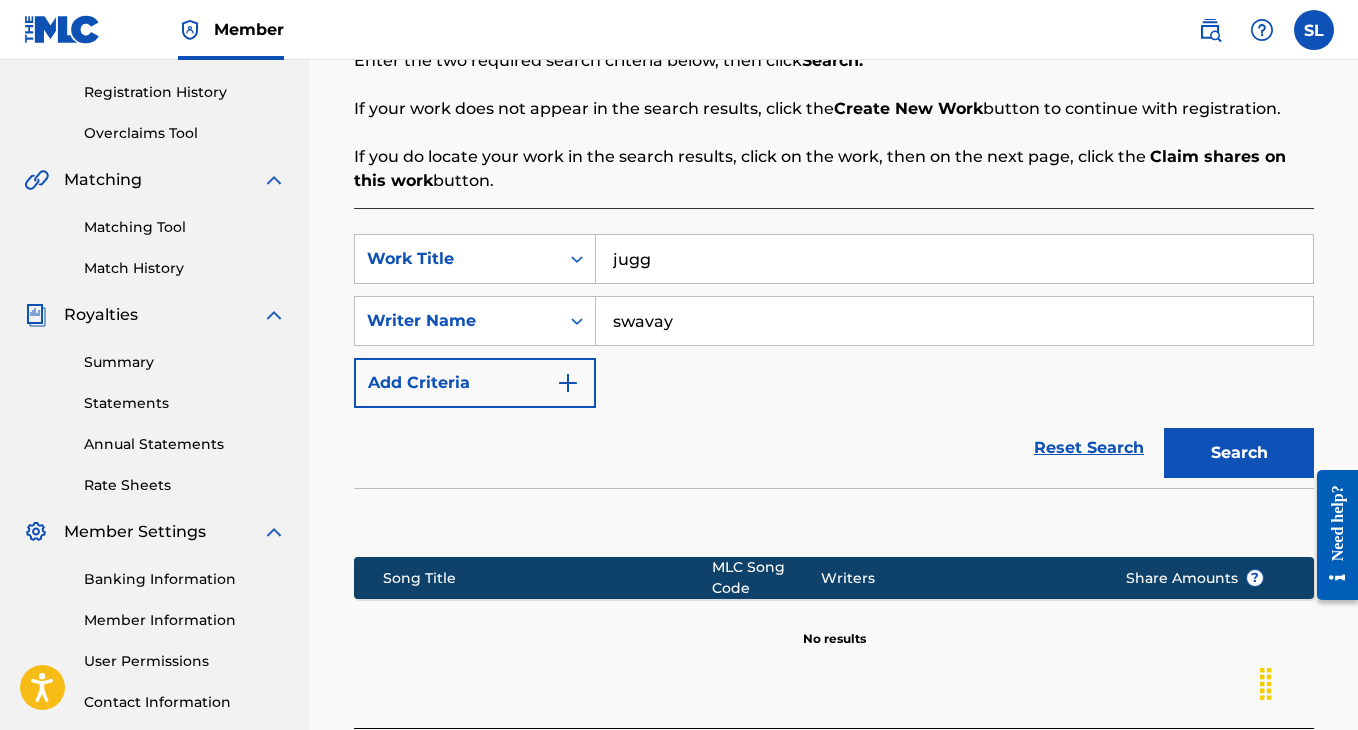 scroll, scrollTop: 334, scrollLeft: 0, axis: vertical 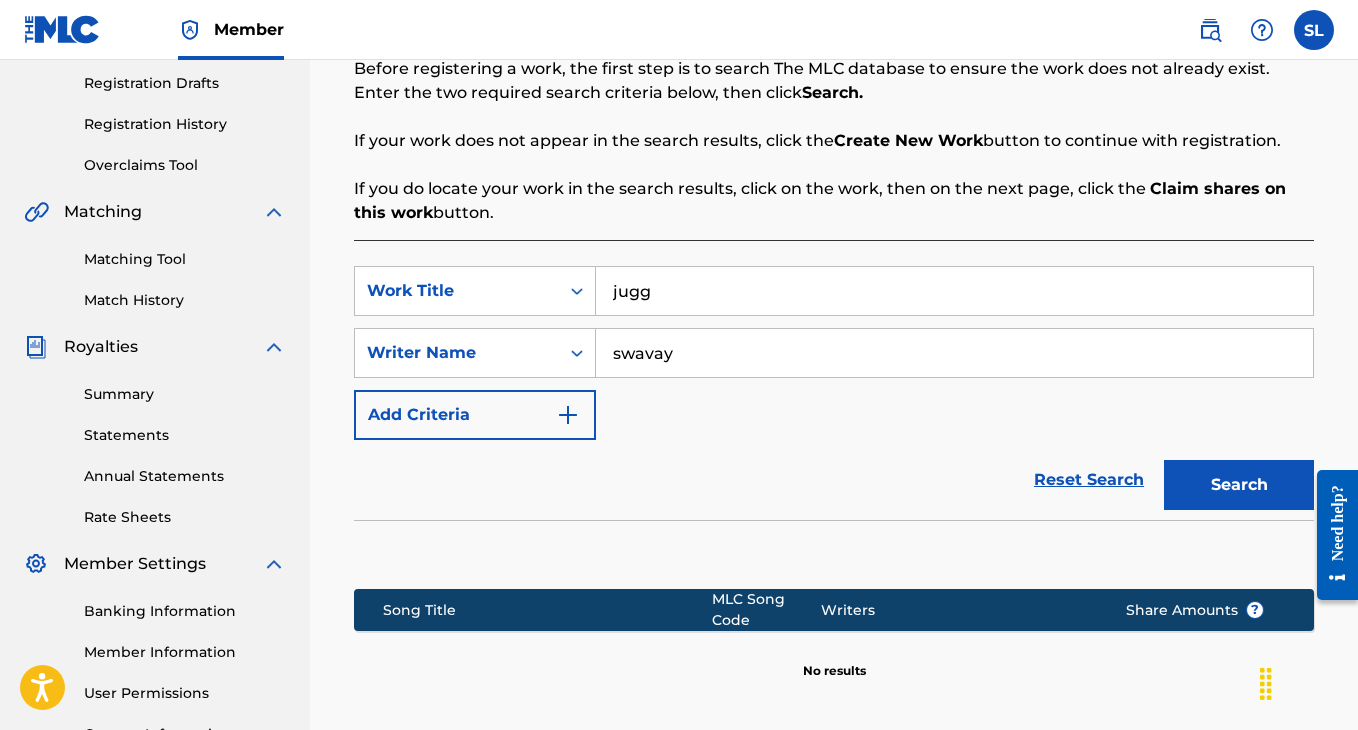 click on "jugg" at bounding box center (954, 291) 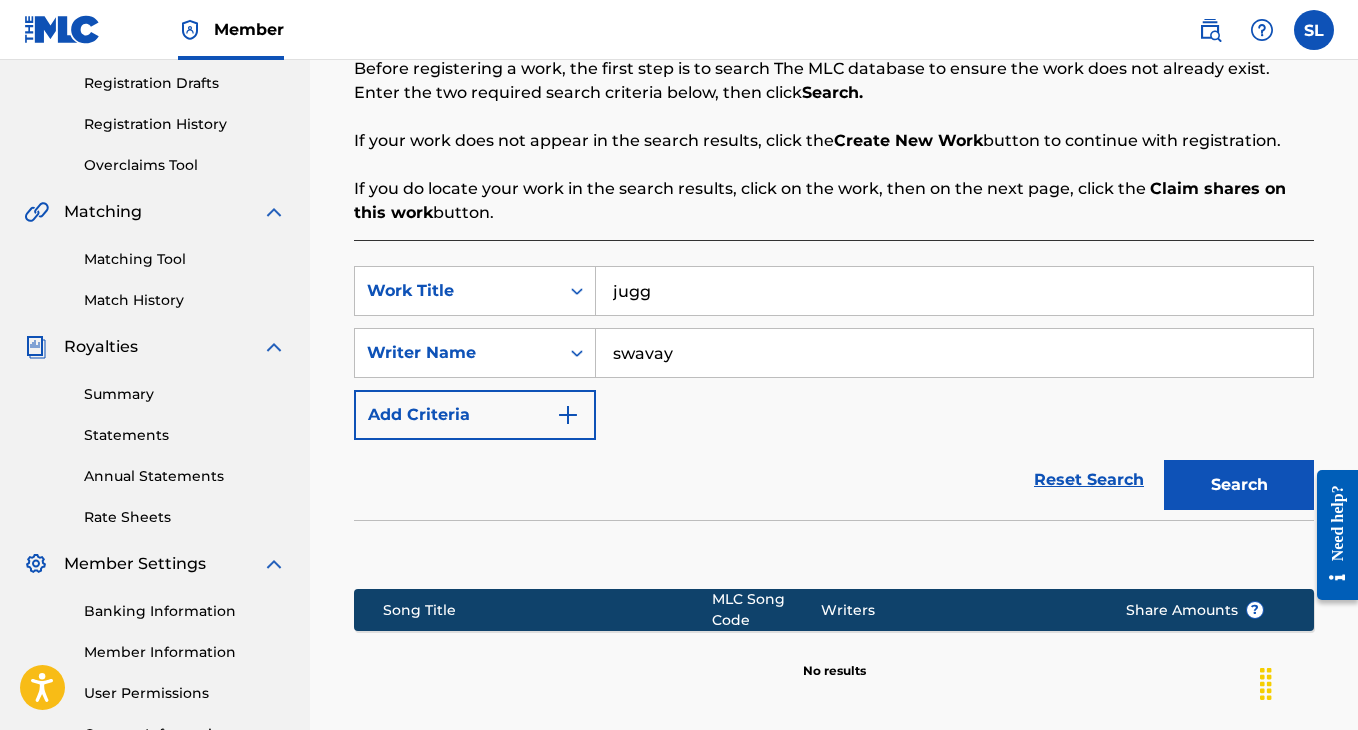 click on "swavay" at bounding box center [954, 353] 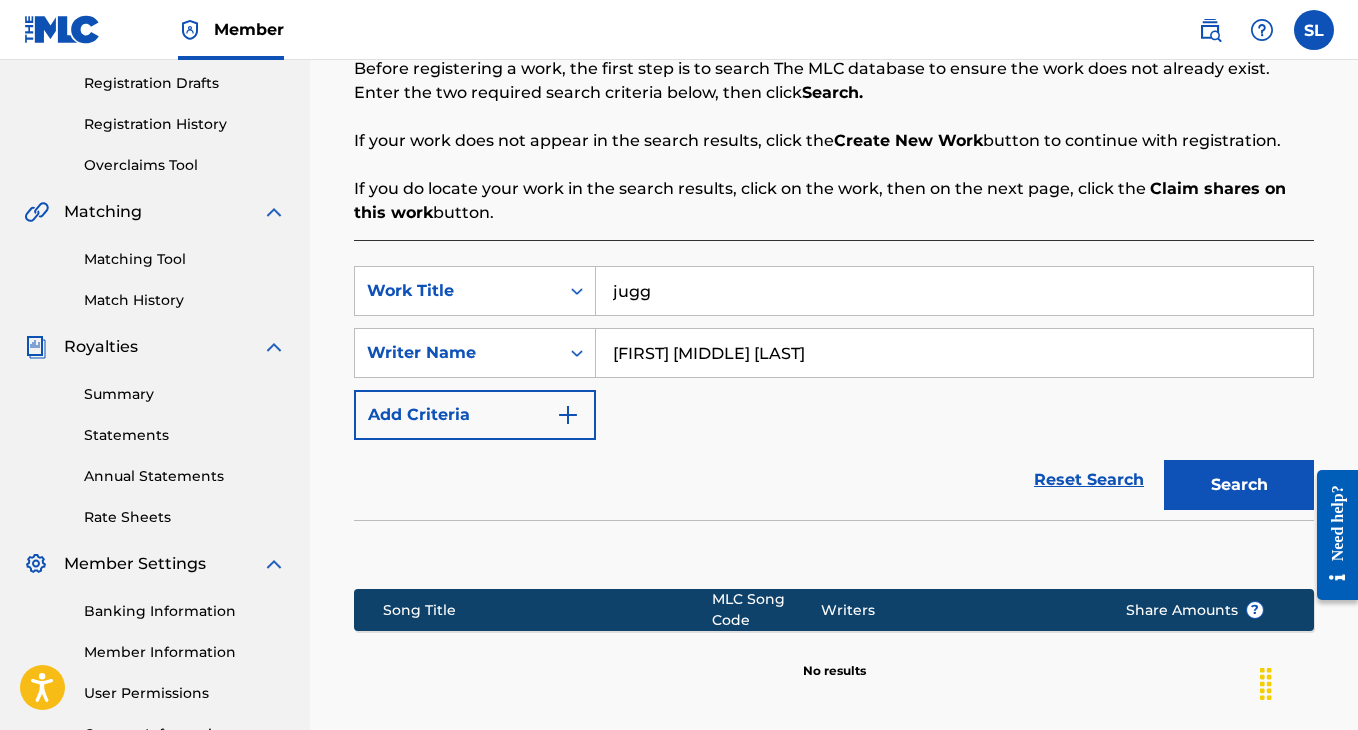type on "[FIRST] [MIDDLE] [LAST]" 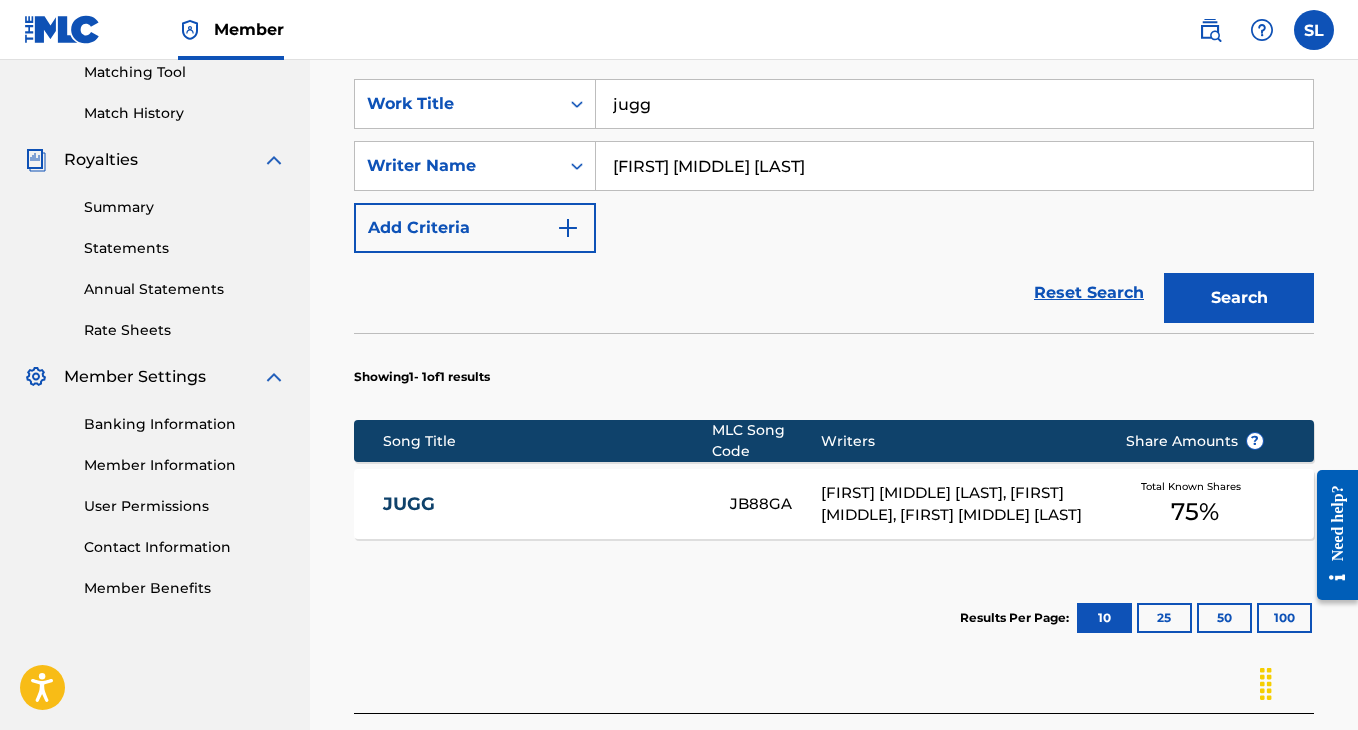 scroll, scrollTop: 522, scrollLeft: 0, axis: vertical 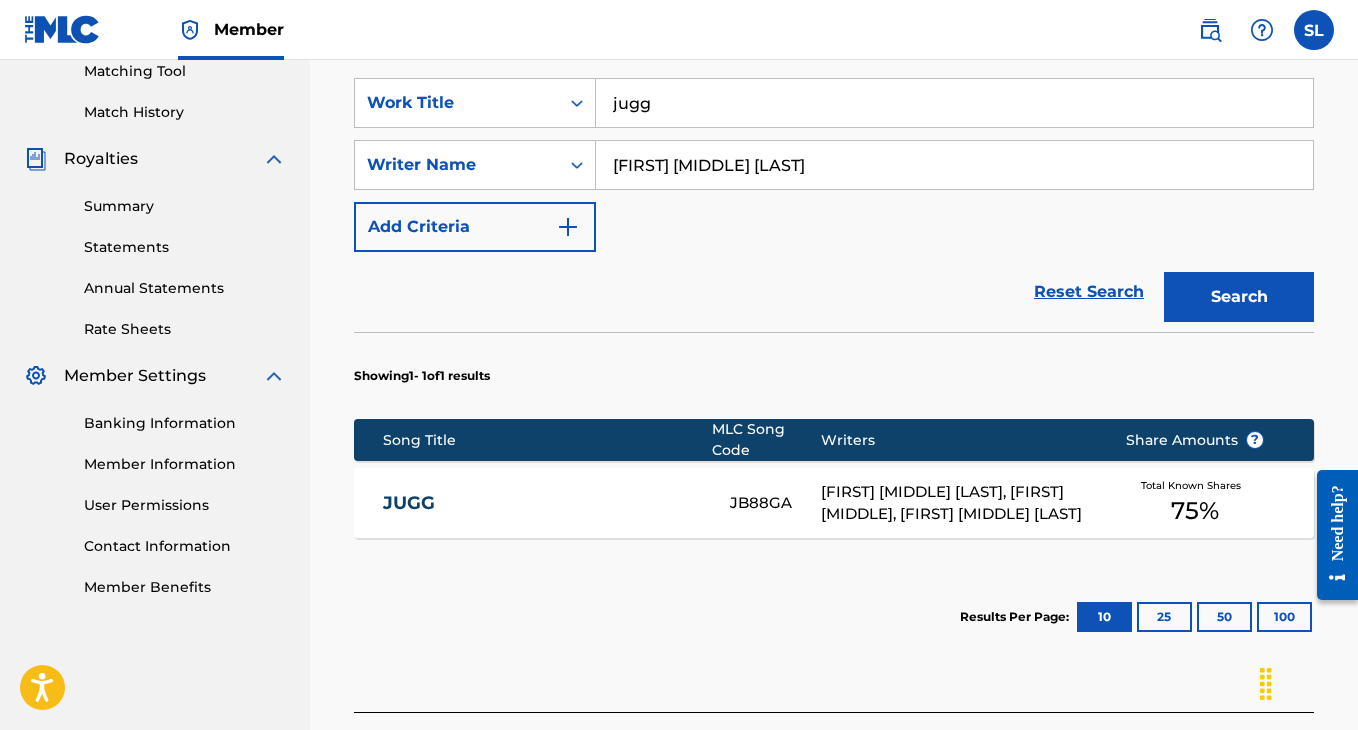 click on "[FIRST] [MIDDLE] [LAST], [FIRST] [MIDDLE], [FIRST] [MIDDLE] [LAST]" at bounding box center [958, 503] 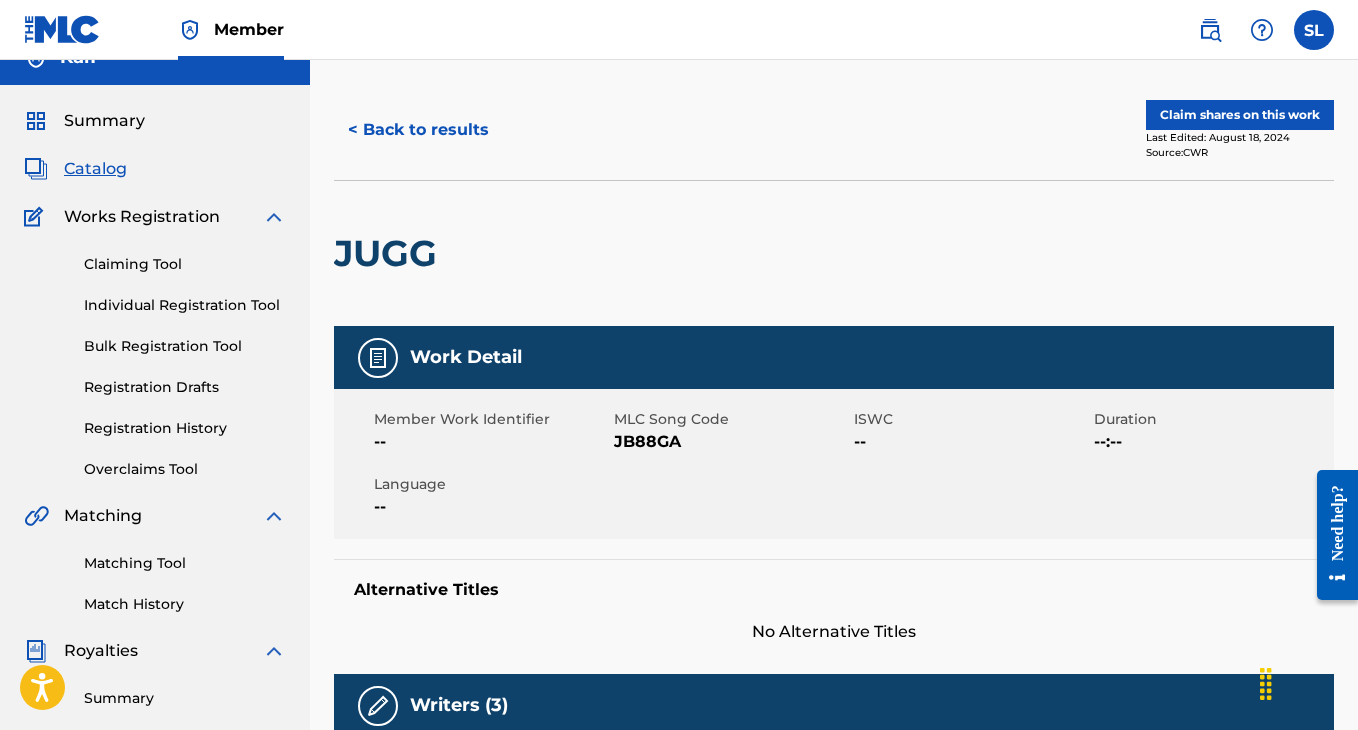 scroll, scrollTop: 37, scrollLeft: 0, axis: vertical 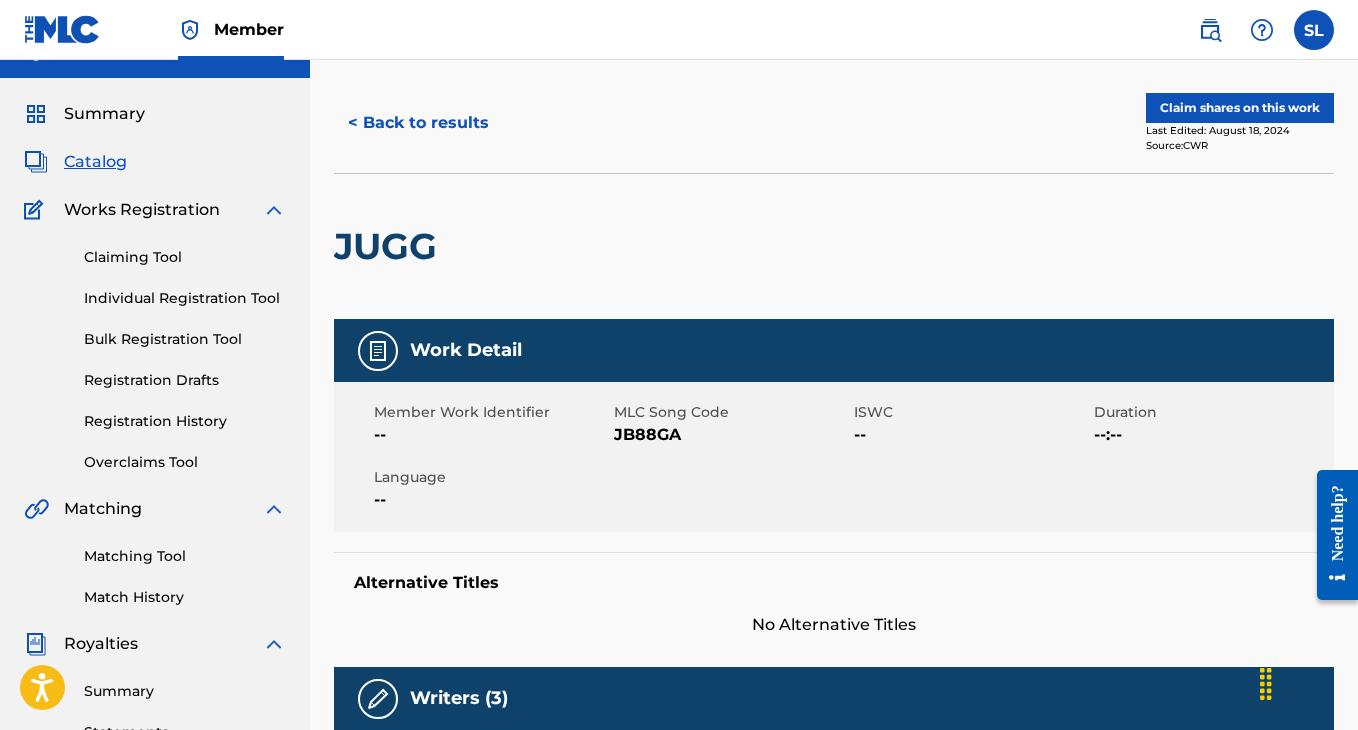 click on "Claim shares on this work" at bounding box center [1240, 108] 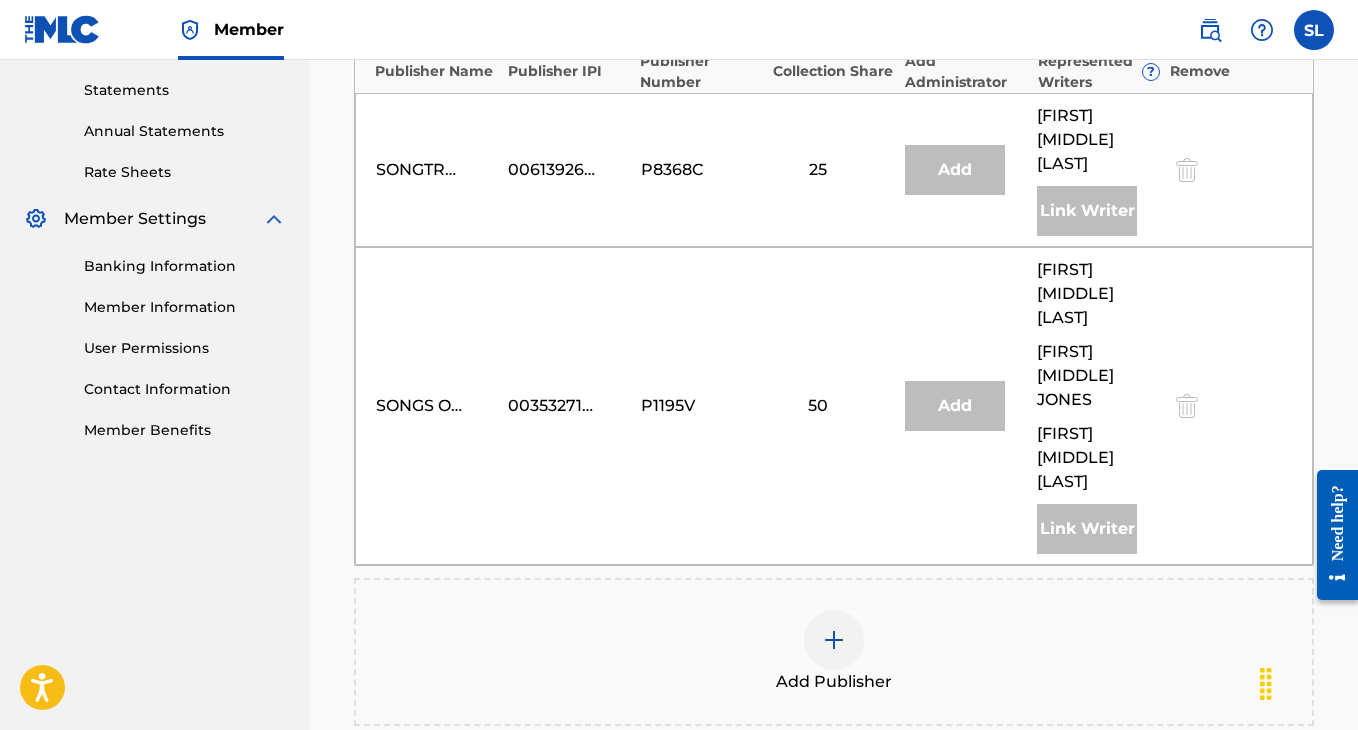 scroll, scrollTop: 677, scrollLeft: 0, axis: vertical 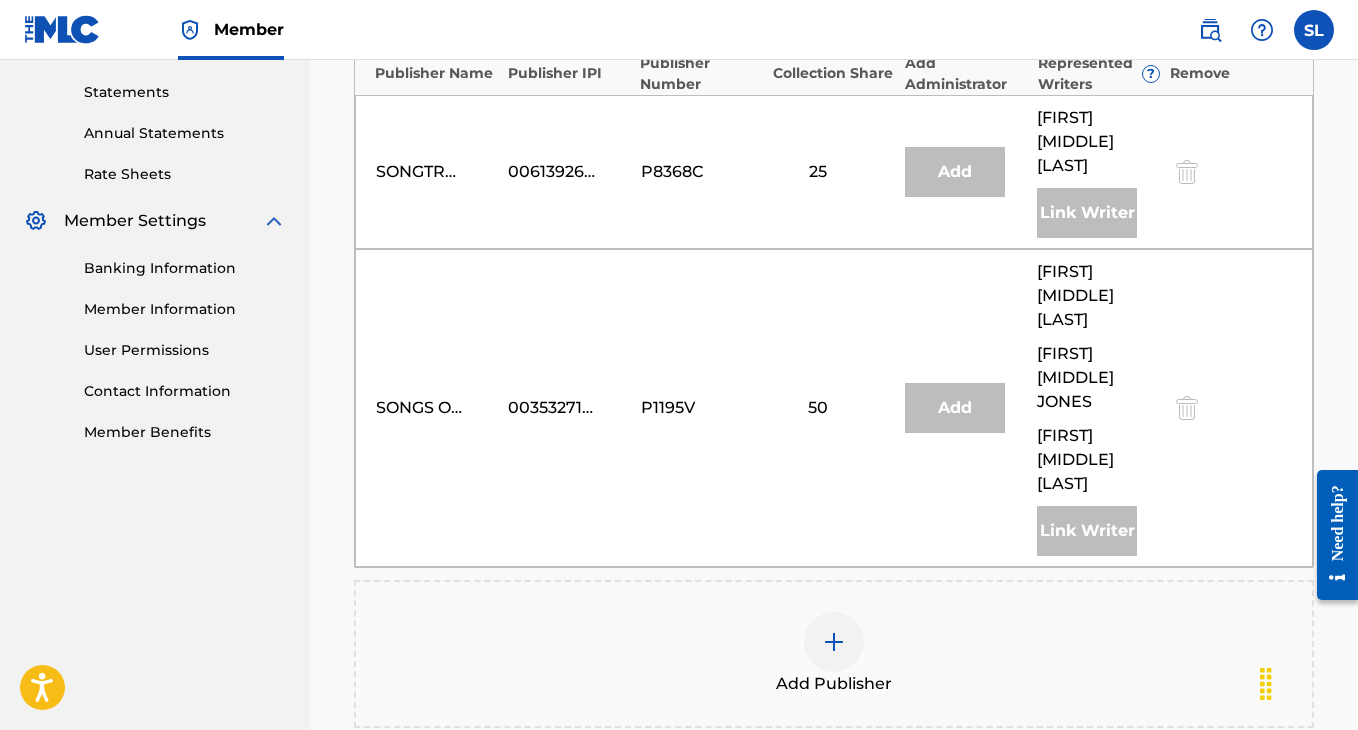 click at bounding box center (834, 642) 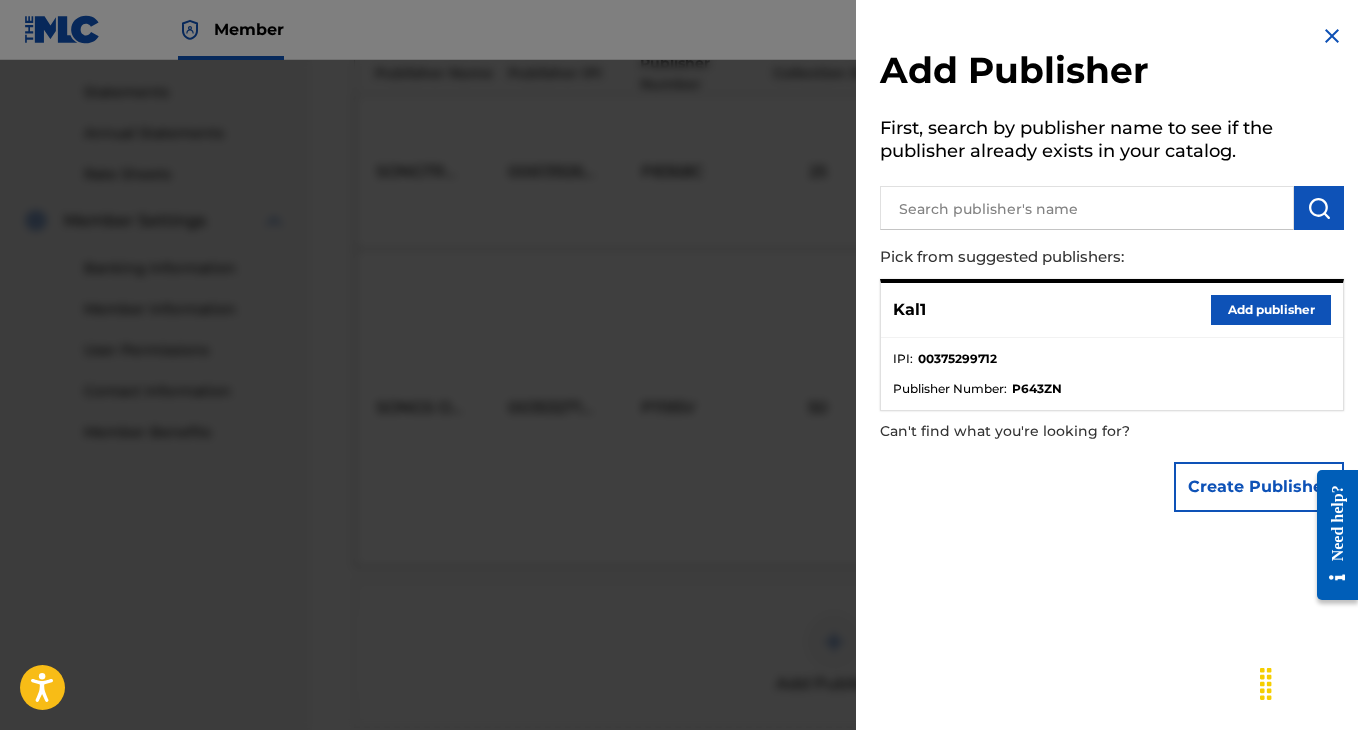 click on "Add publisher" at bounding box center [1271, 310] 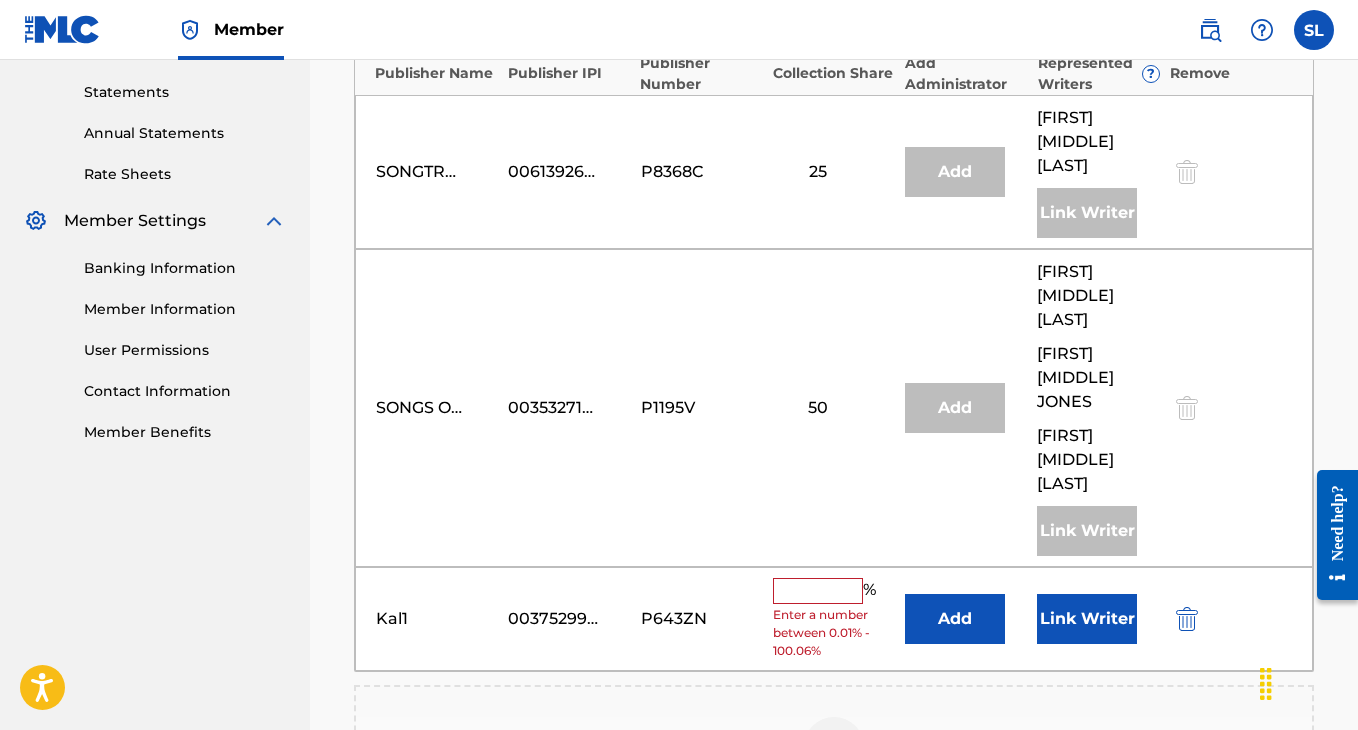 click on "Link Writer" at bounding box center [1087, 619] 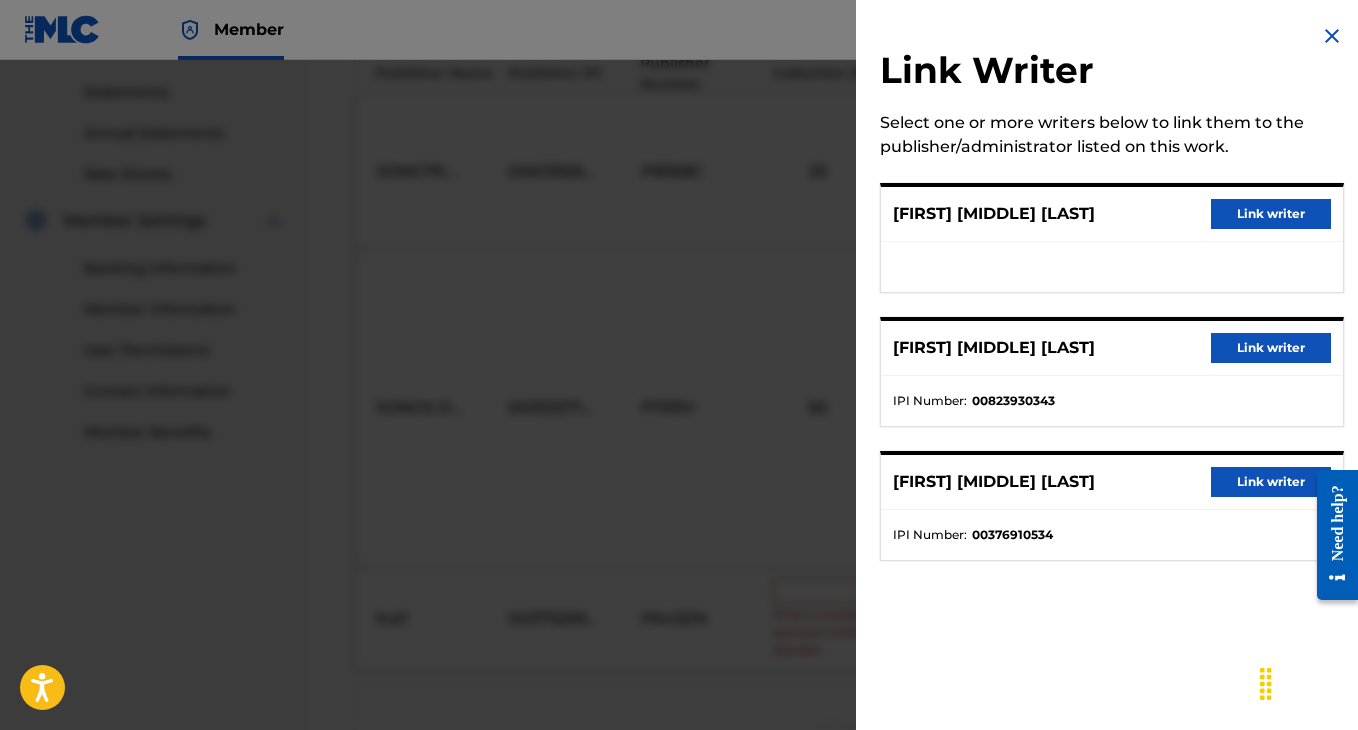 click on "Link writer" at bounding box center (1271, 214) 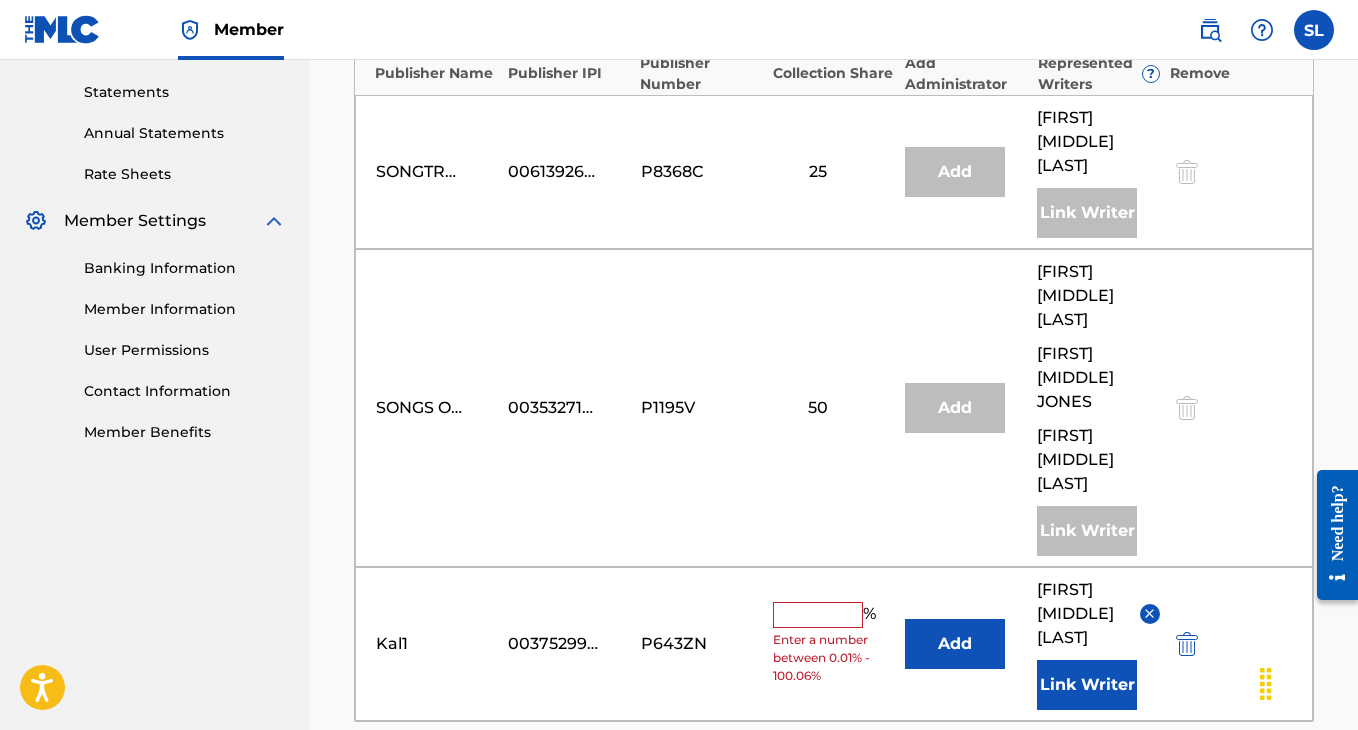 click at bounding box center [818, 615] 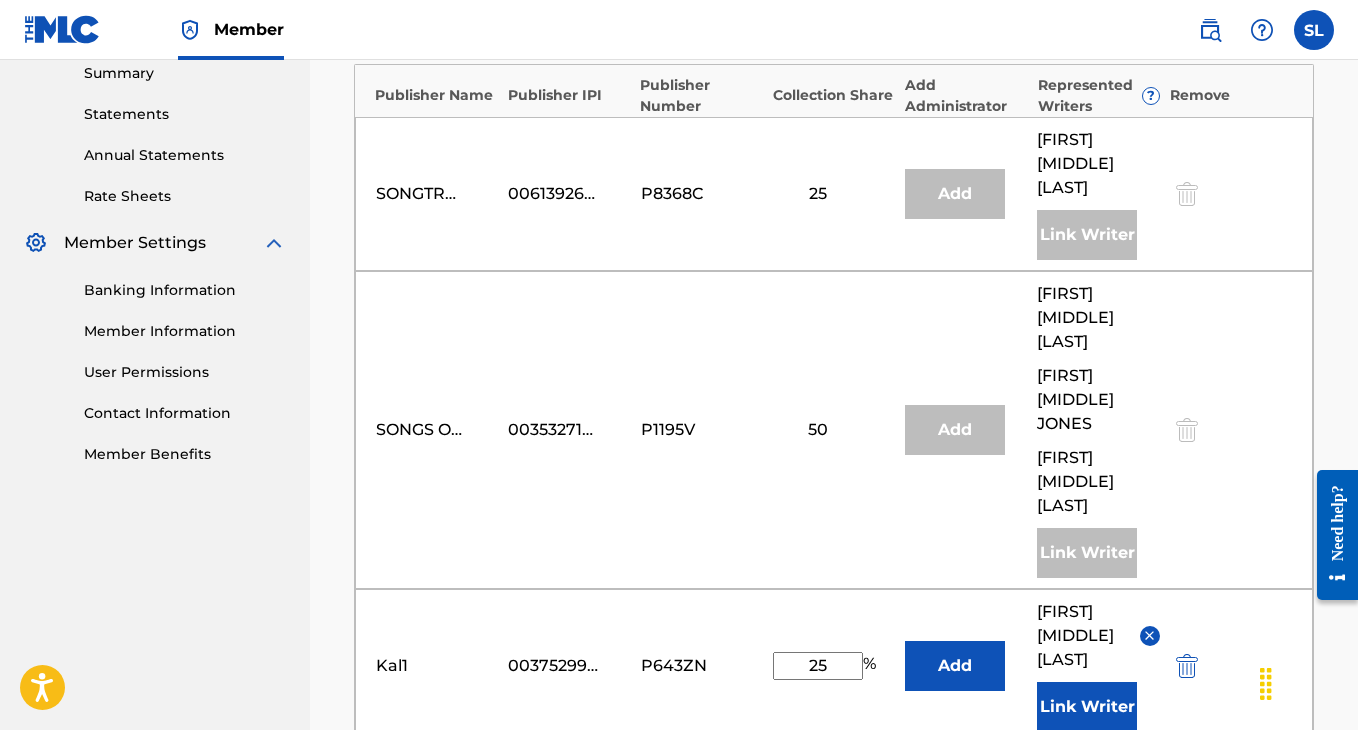 scroll, scrollTop: 653, scrollLeft: 0, axis: vertical 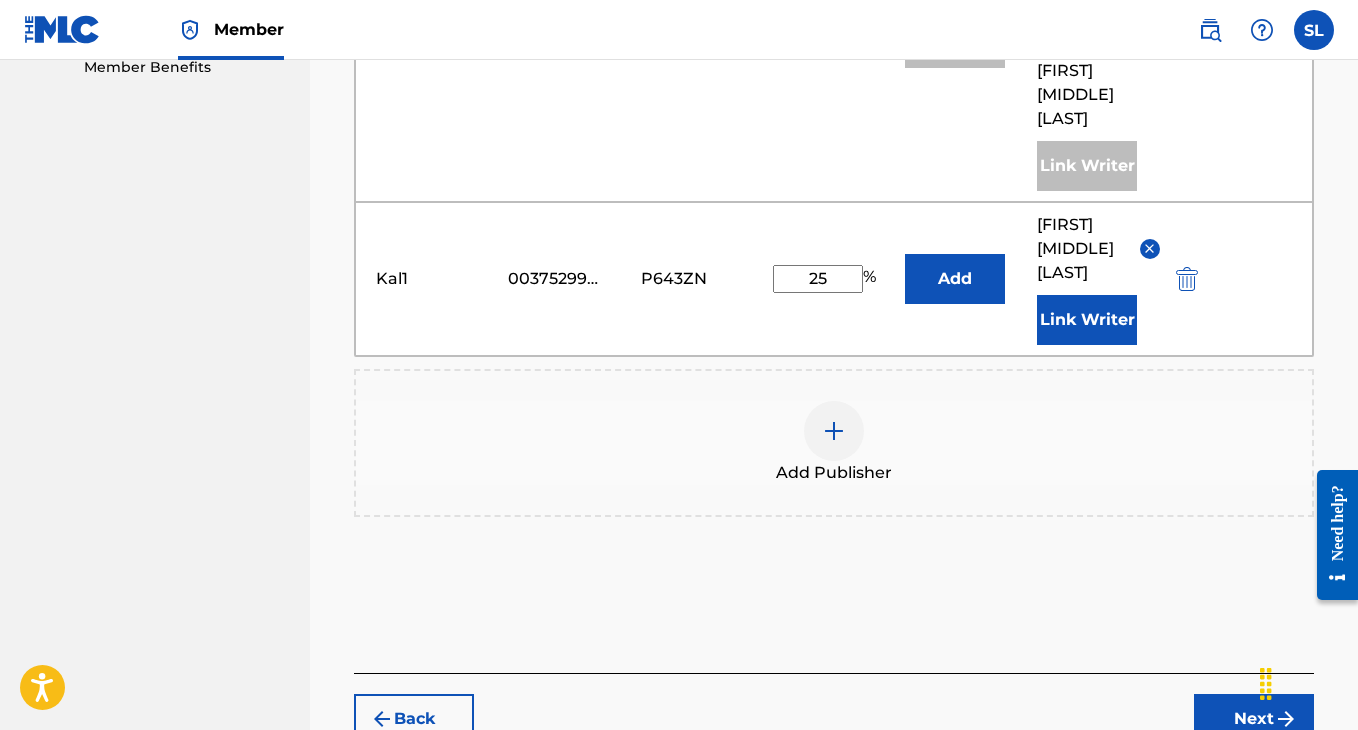 type on "25" 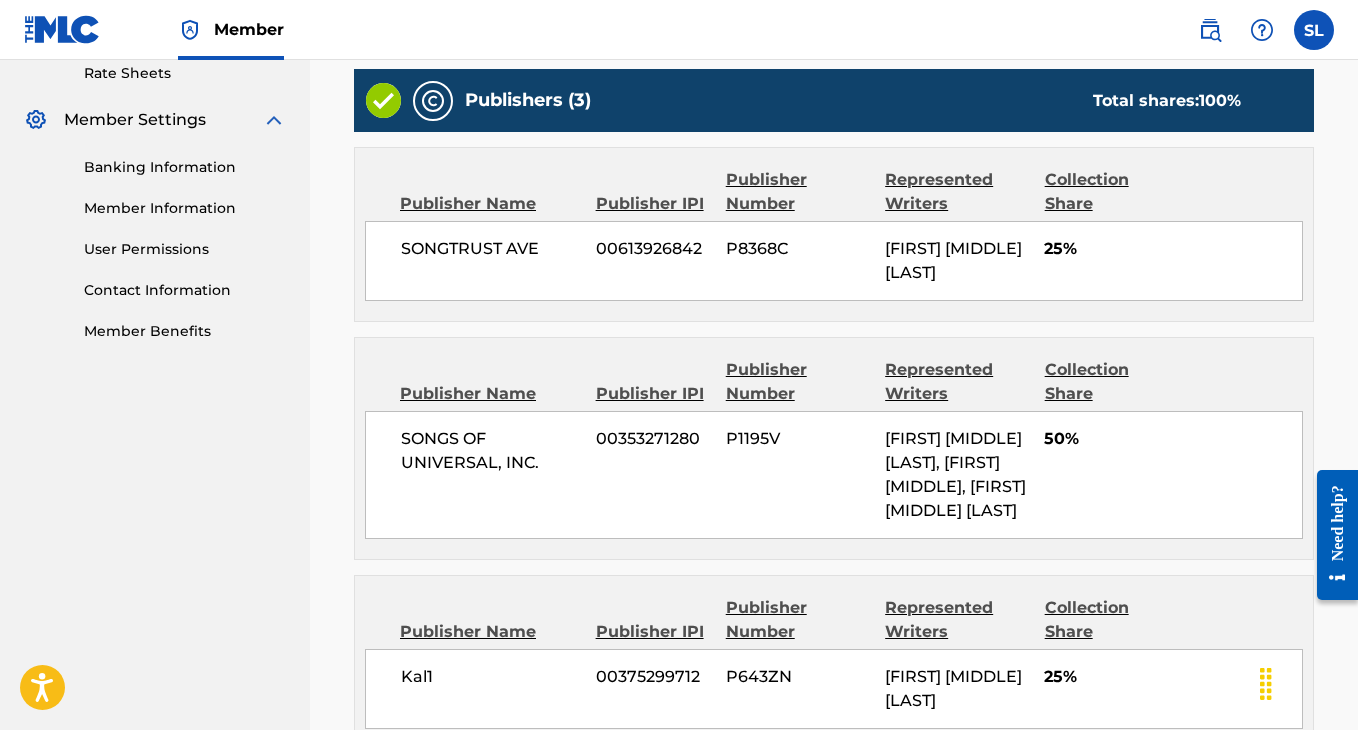 scroll, scrollTop: 1059, scrollLeft: 0, axis: vertical 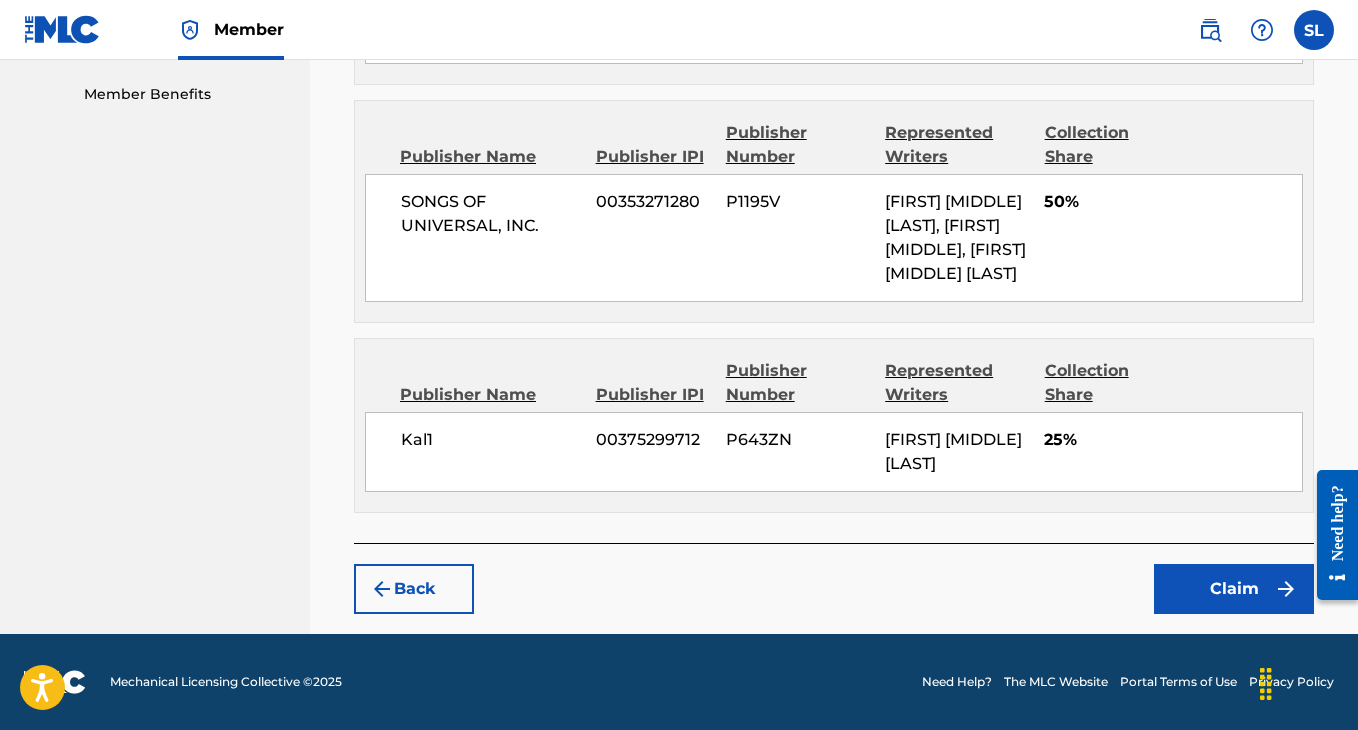 click on "Claim" at bounding box center (1234, 589) 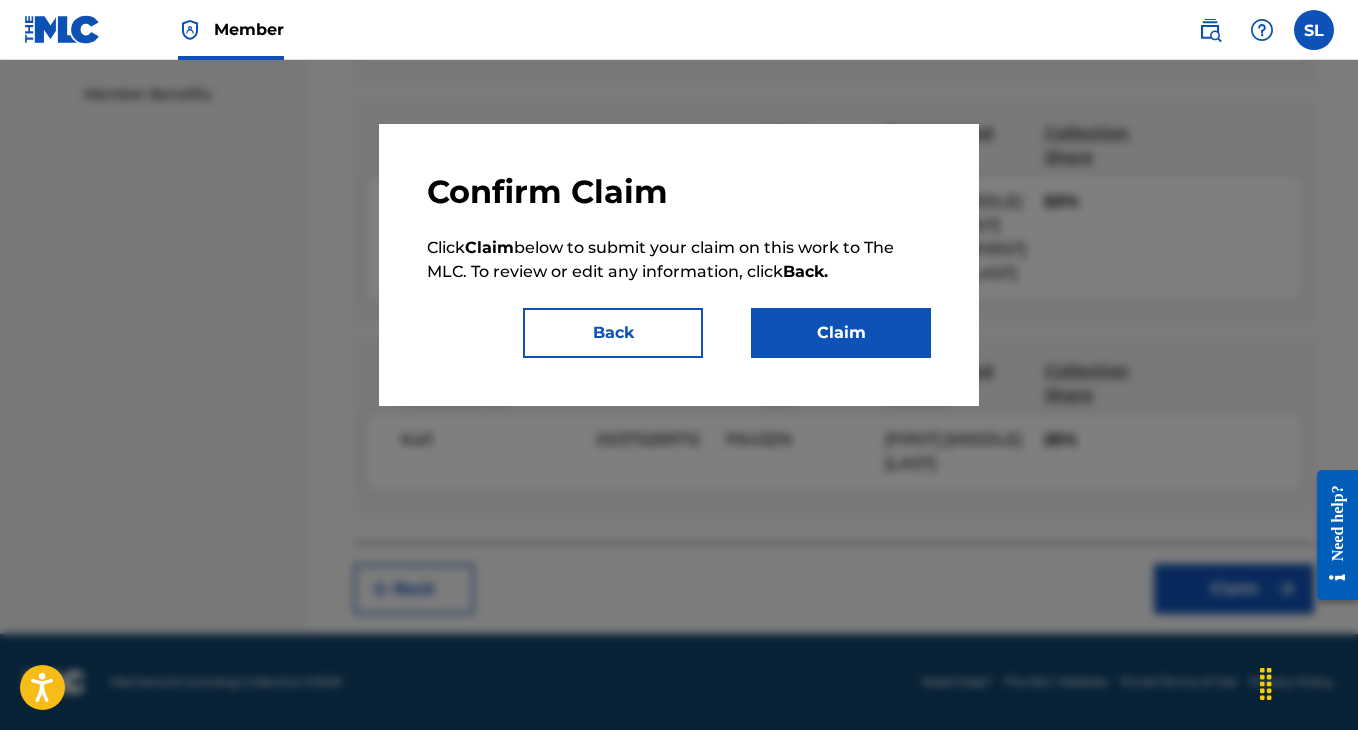 click on "Claim" at bounding box center [841, 333] 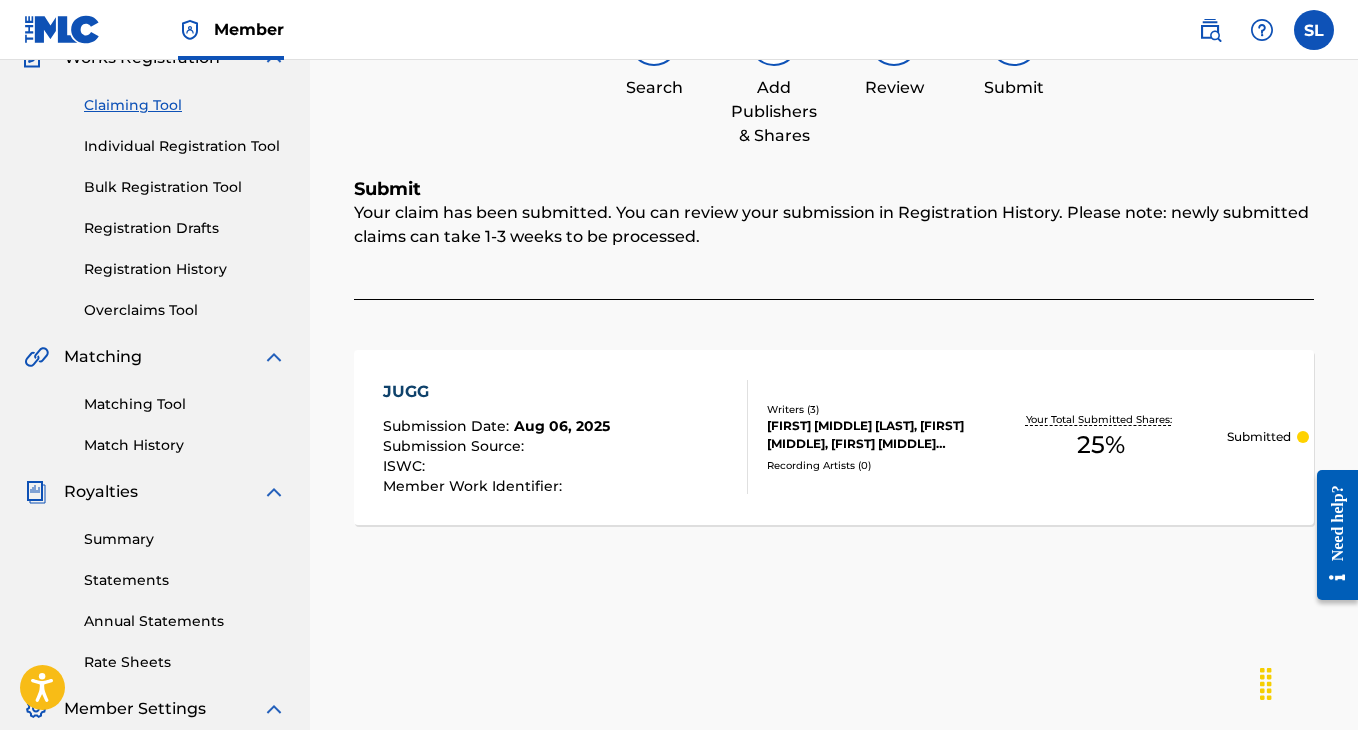 scroll, scrollTop: 127, scrollLeft: 0, axis: vertical 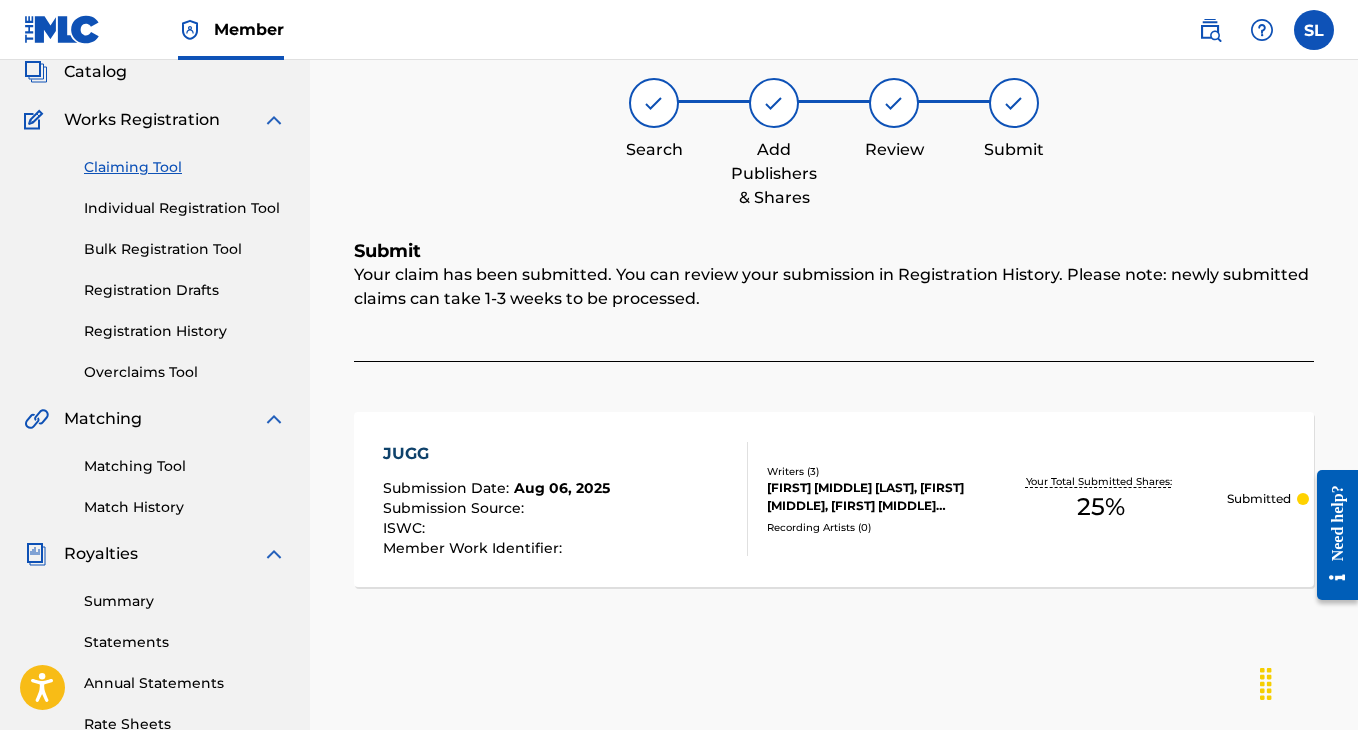 click on "Registration History" at bounding box center (185, 331) 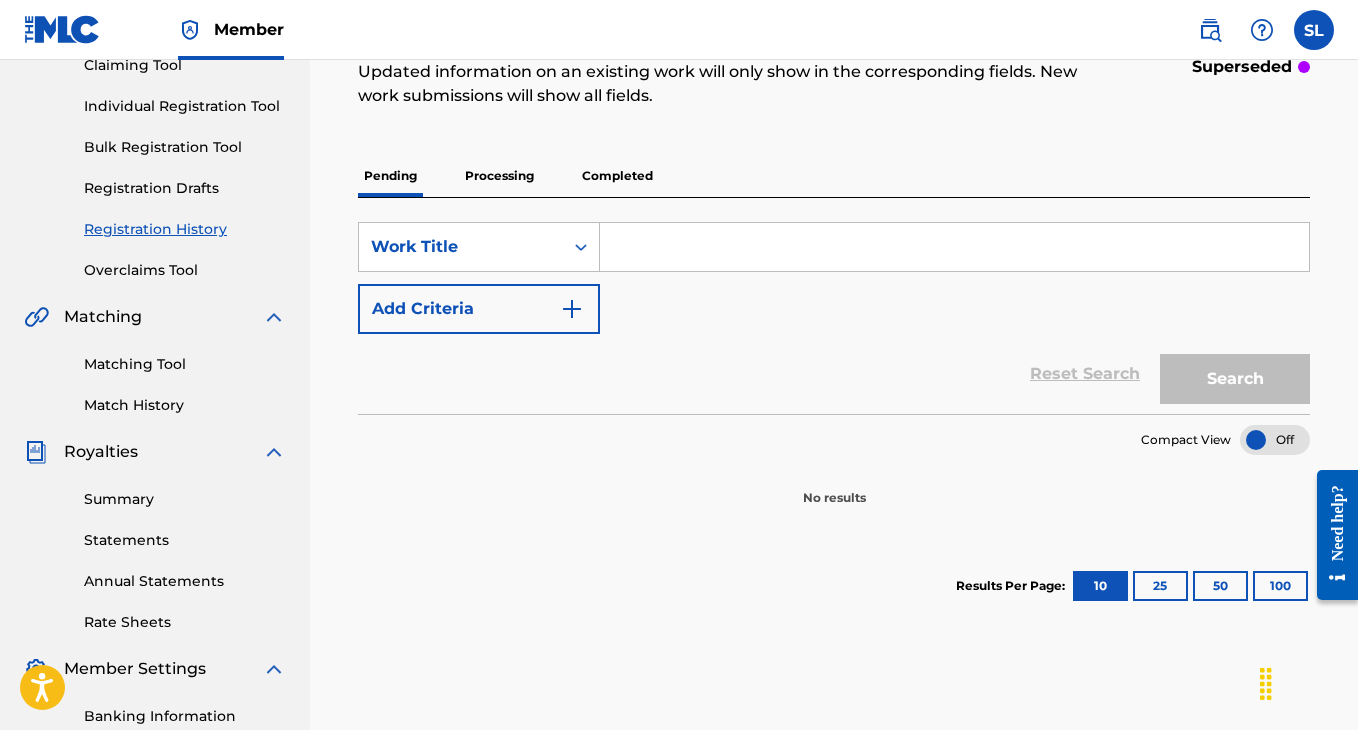 scroll, scrollTop: 341, scrollLeft: 0, axis: vertical 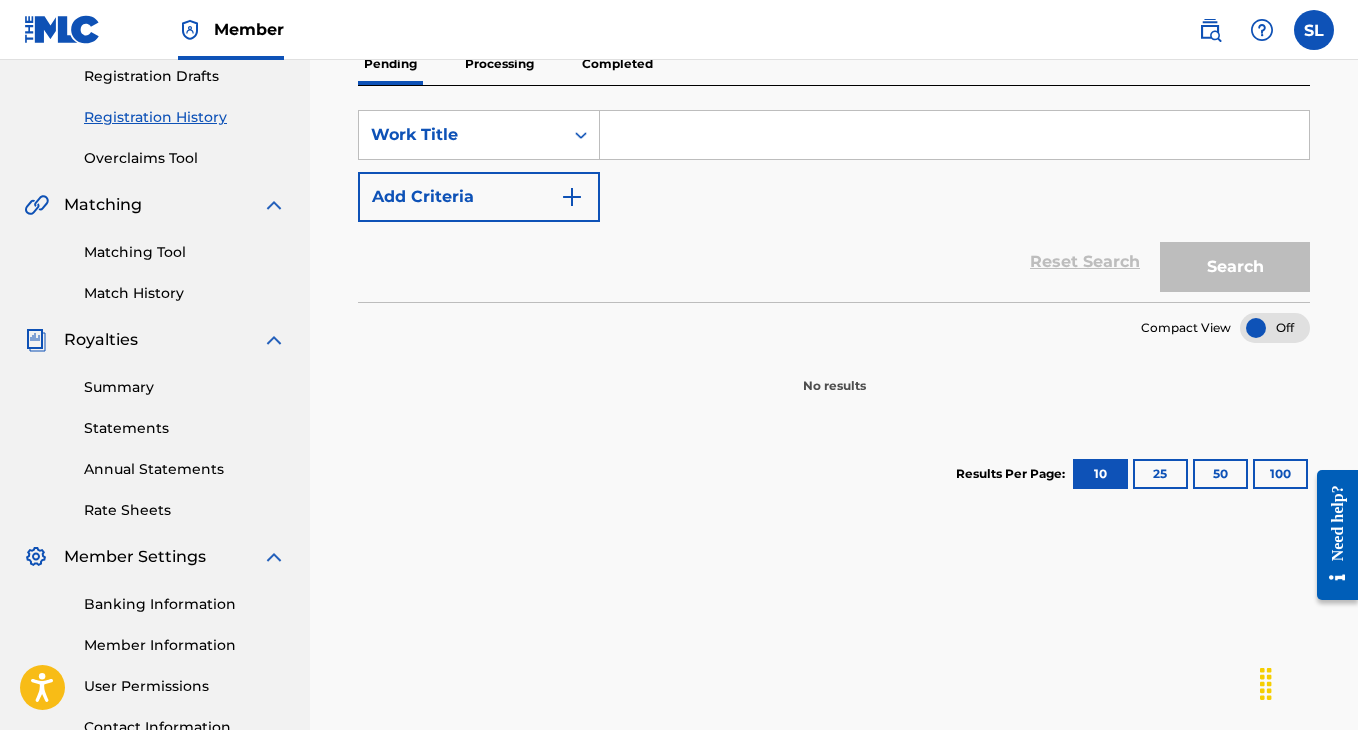 click on "Member SL SL [FIRST]   [LAST] [FIRST]@[DOMAIN] Profile Log out" at bounding box center [679, 30] 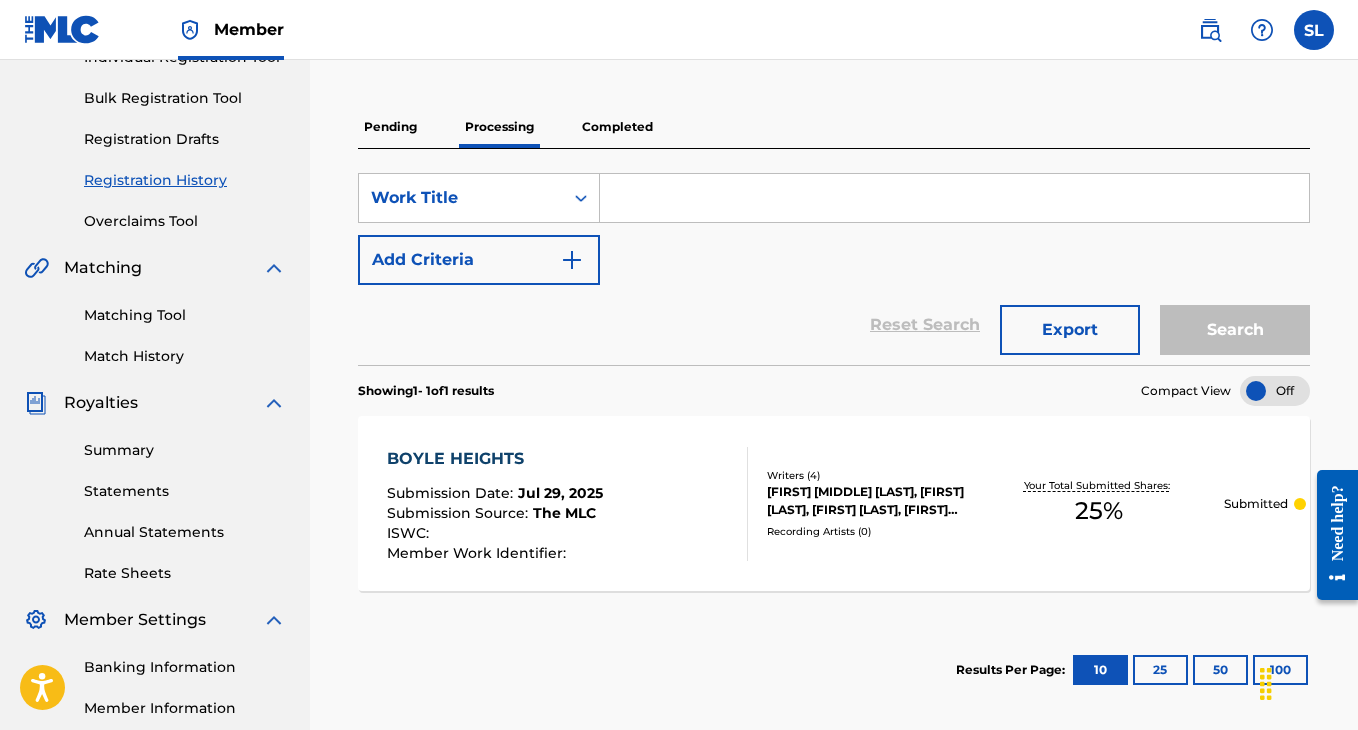 scroll, scrollTop: 184, scrollLeft: 0, axis: vertical 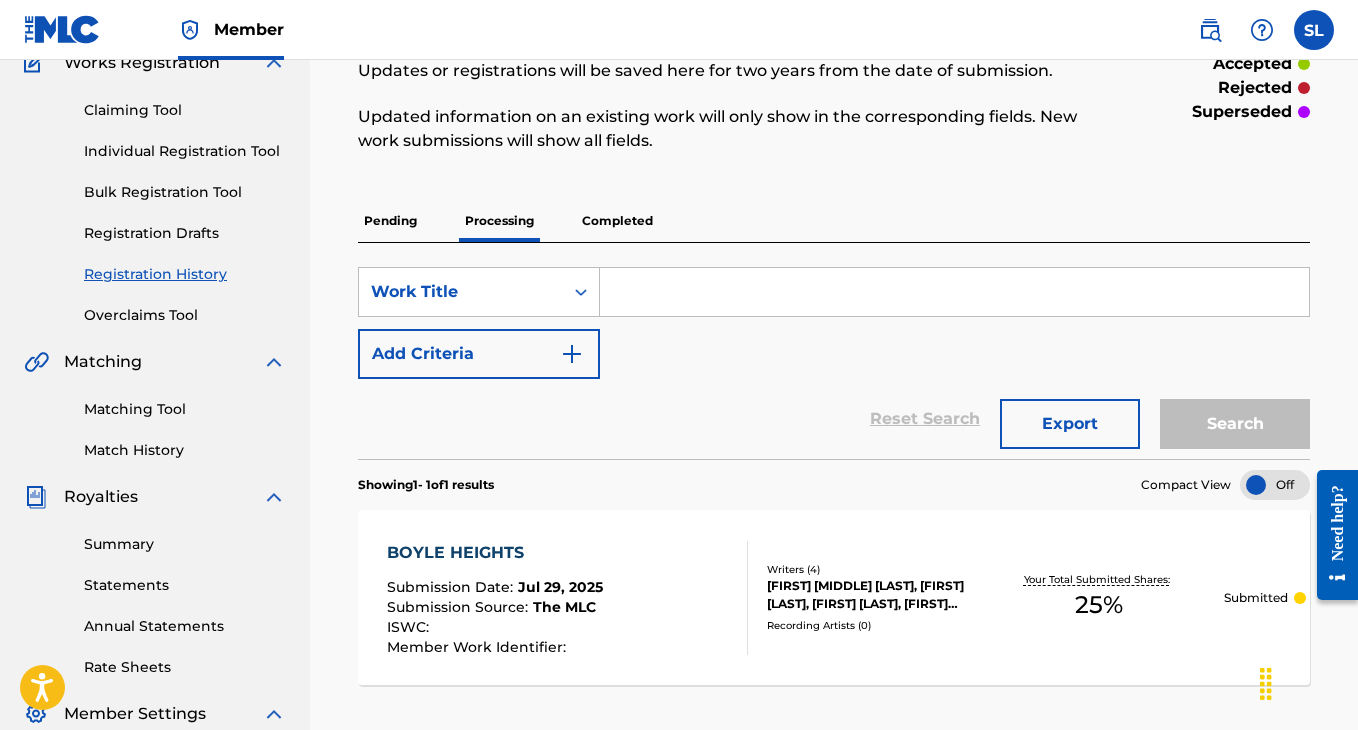 click on "BOYLE HEIGHTS" at bounding box center (495, 553) 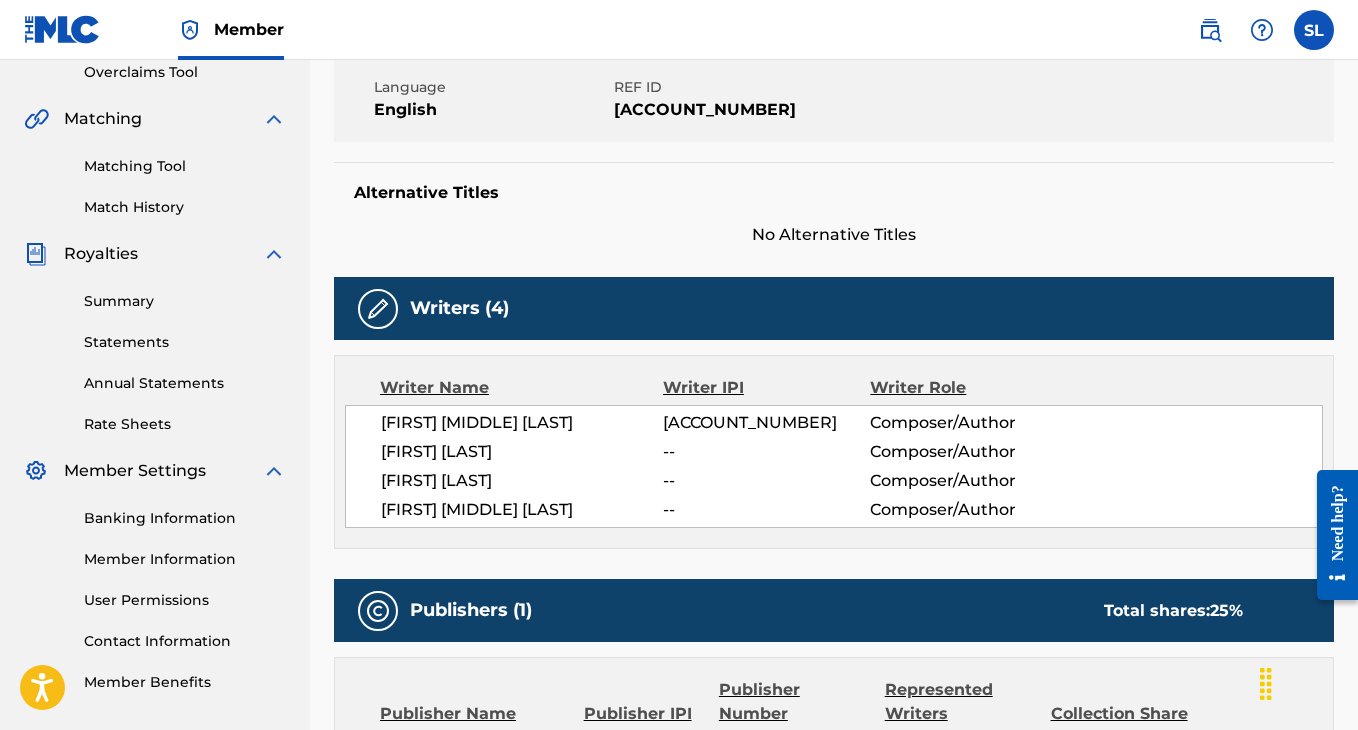 scroll, scrollTop: 184, scrollLeft: 0, axis: vertical 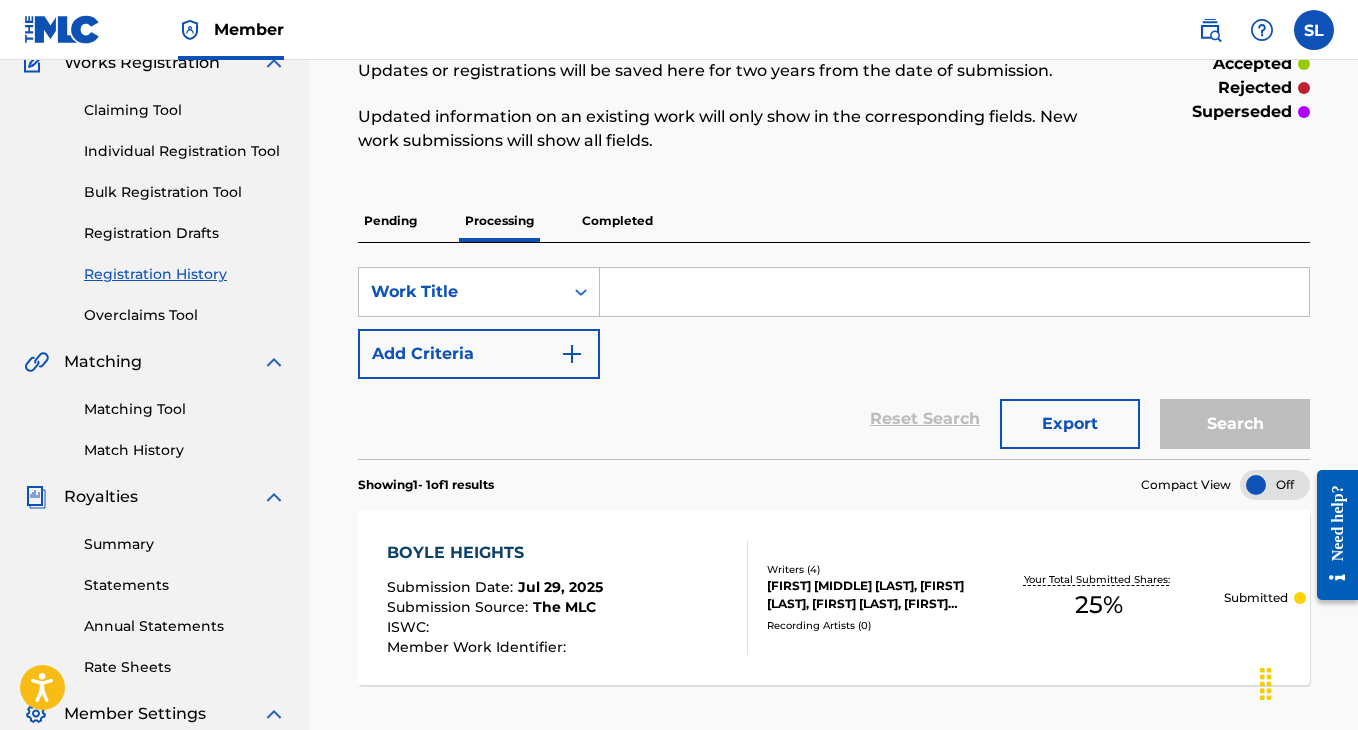 click on "Completed" at bounding box center (617, 221) 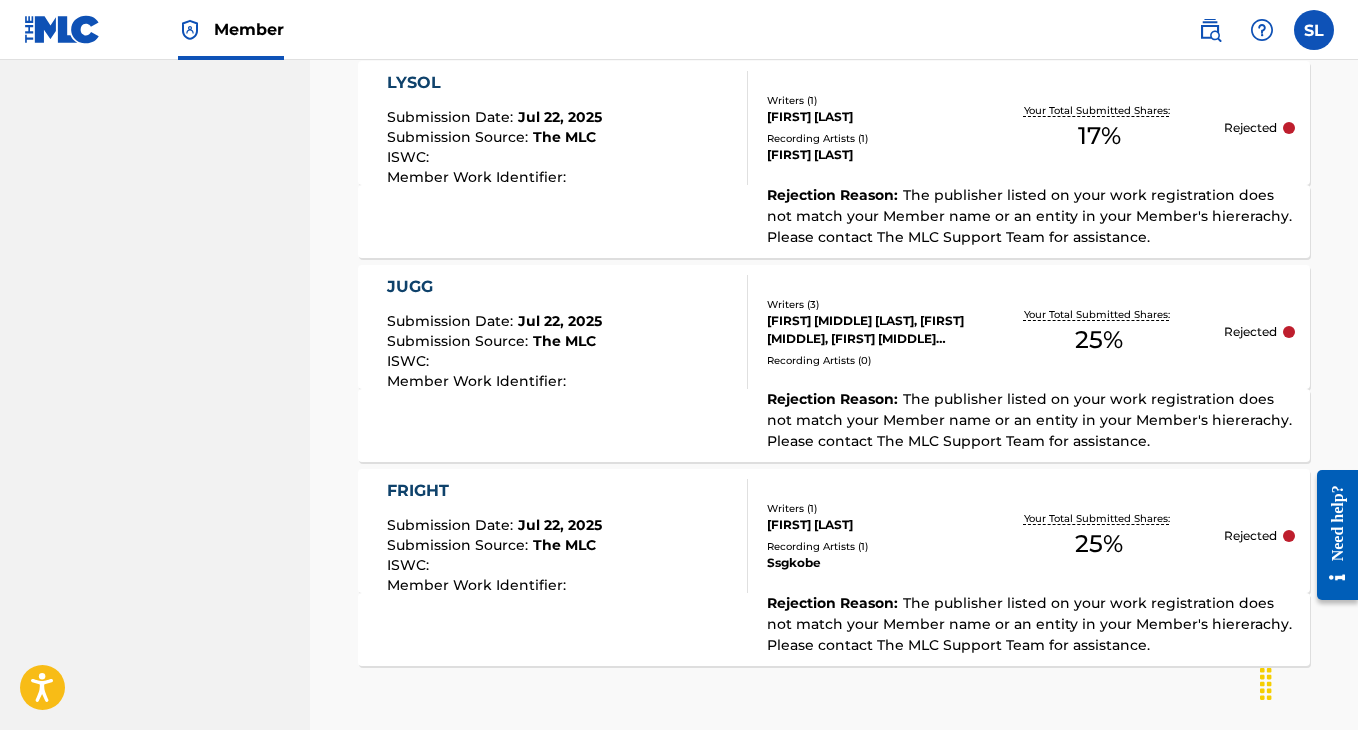 scroll, scrollTop: 1310, scrollLeft: 0, axis: vertical 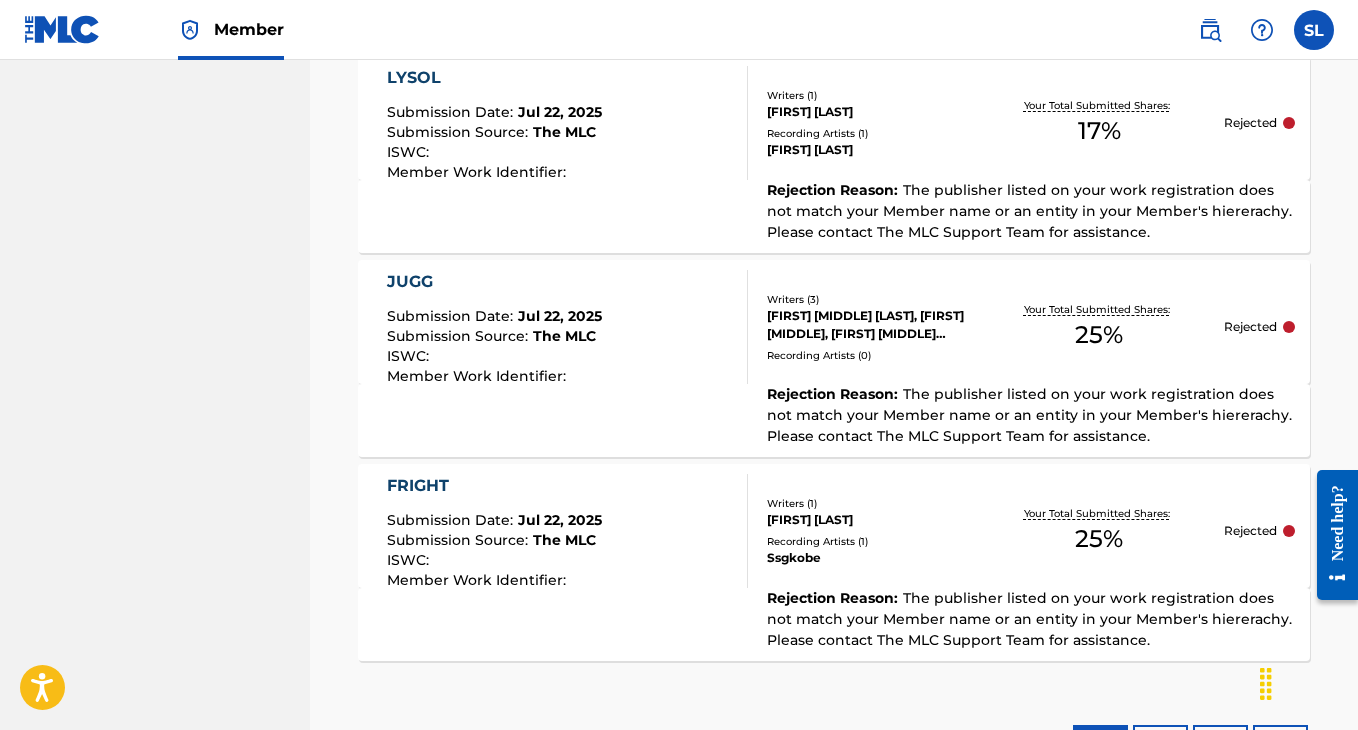 click on "FRIGHT" at bounding box center [494, 486] 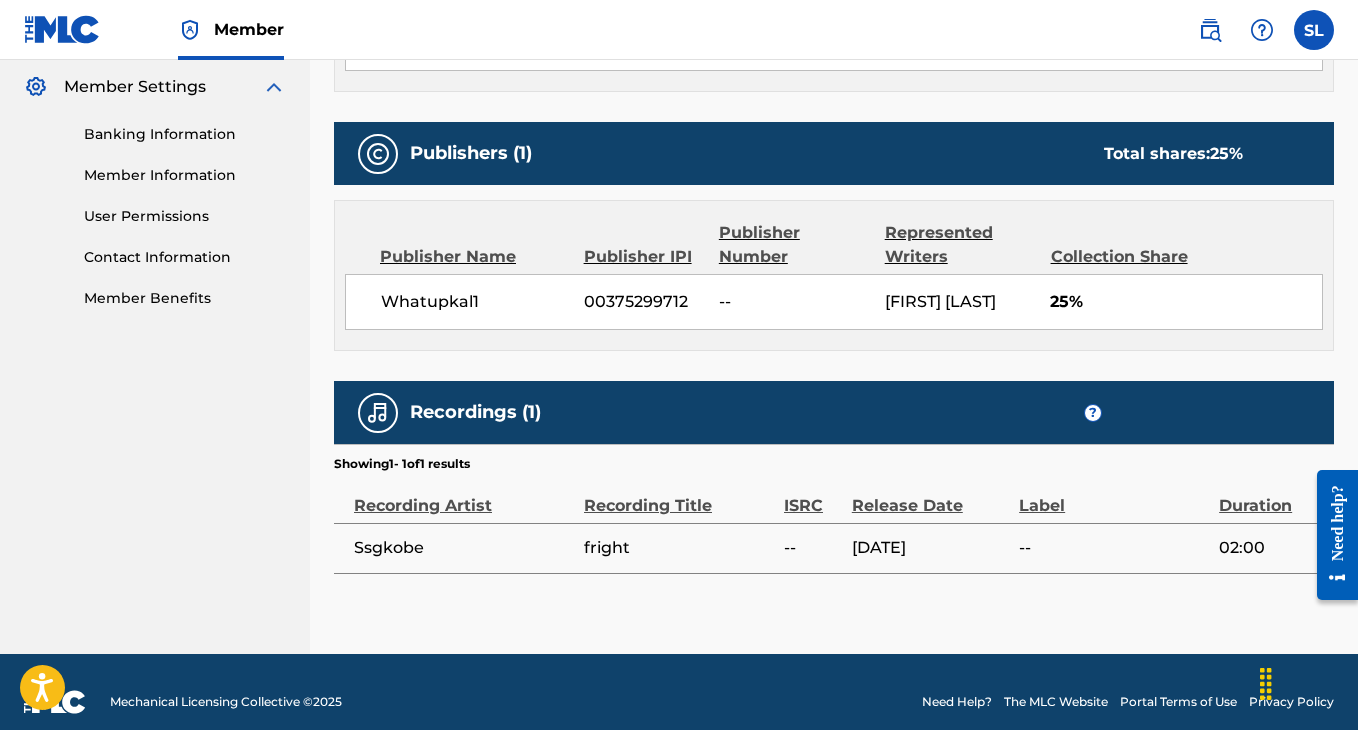 scroll, scrollTop: 781, scrollLeft: 0, axis: vertical 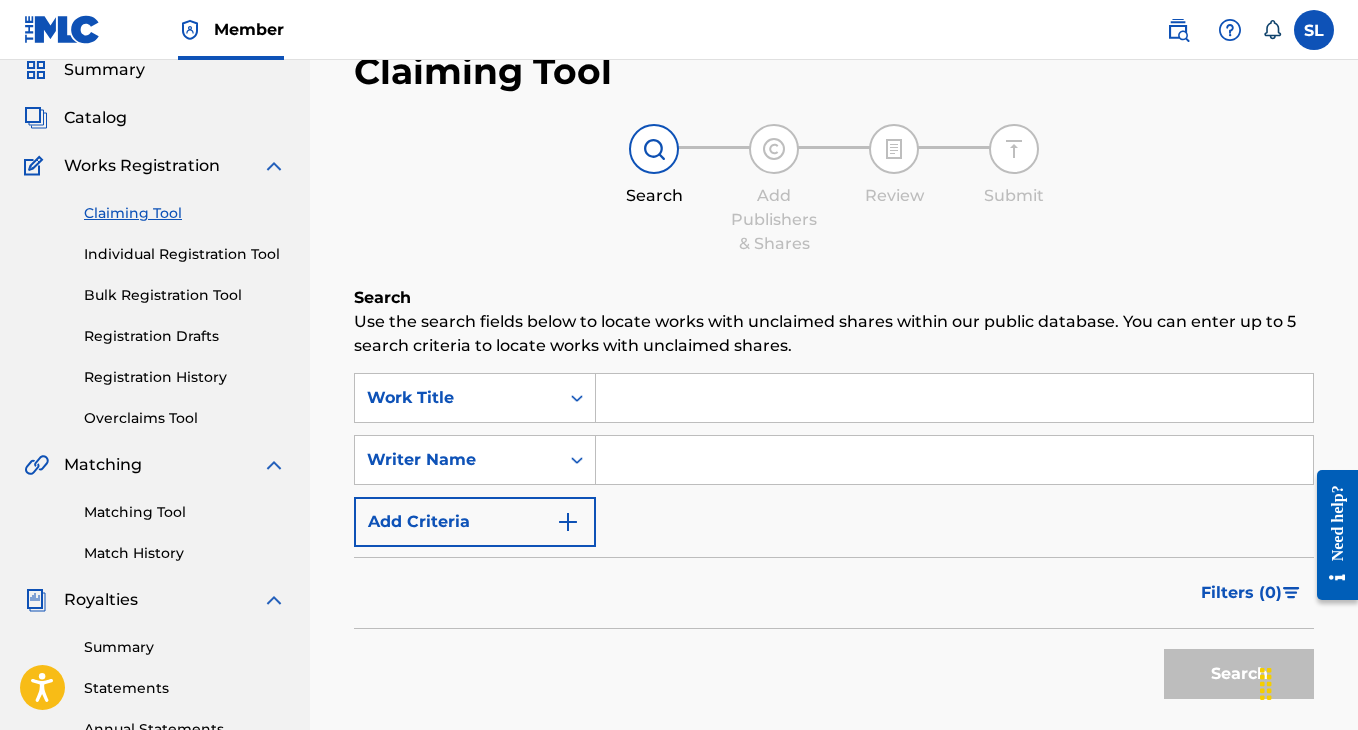 click on "Registration History" at bounding box center [185, 377] 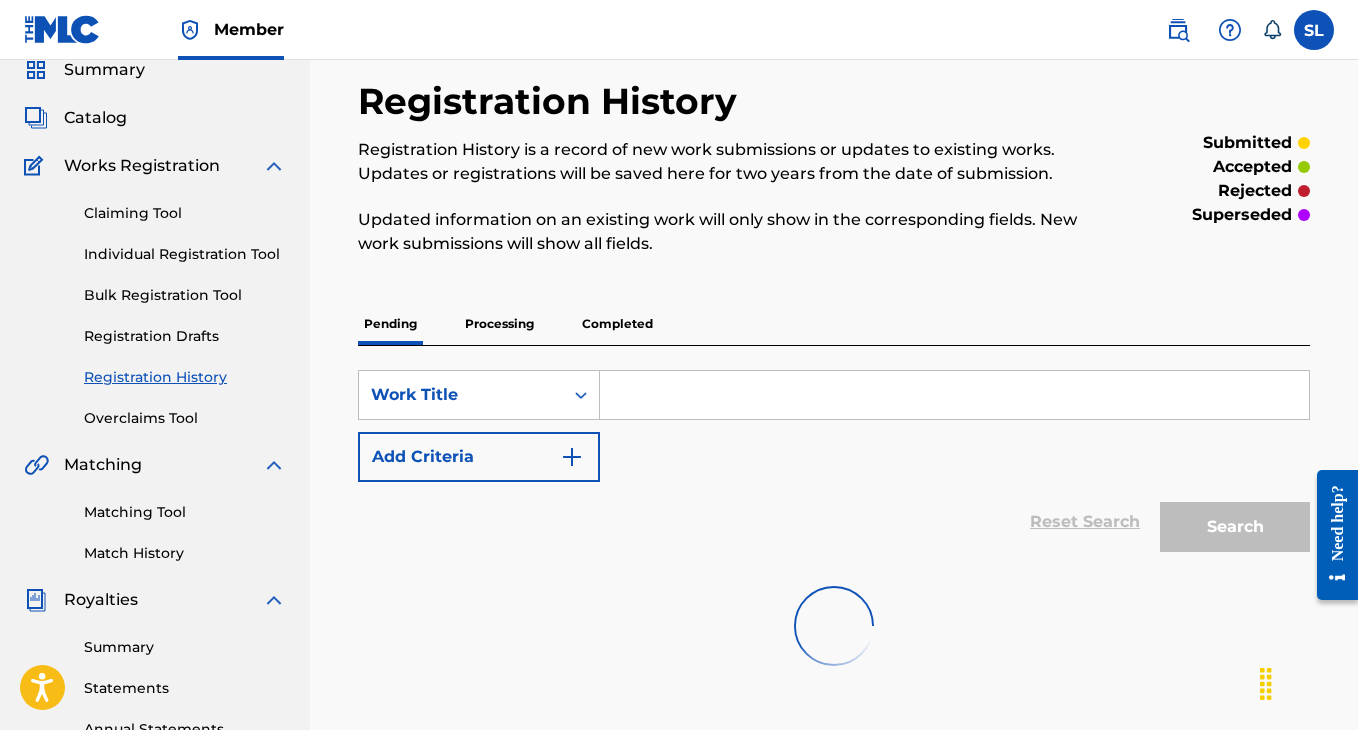 scroll, scrollTop: 0, scrollLeft: 0, axis: both 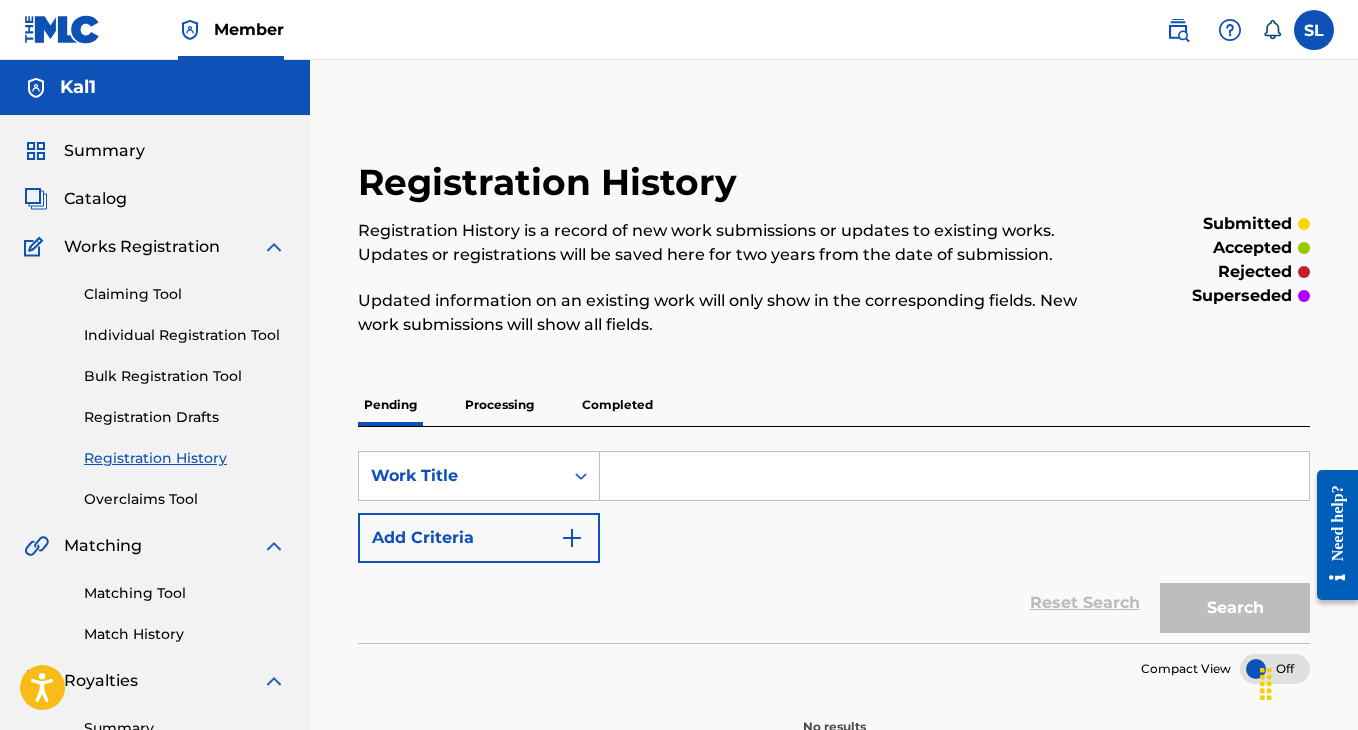 click on "Completed" at bounding box center (617, 405) 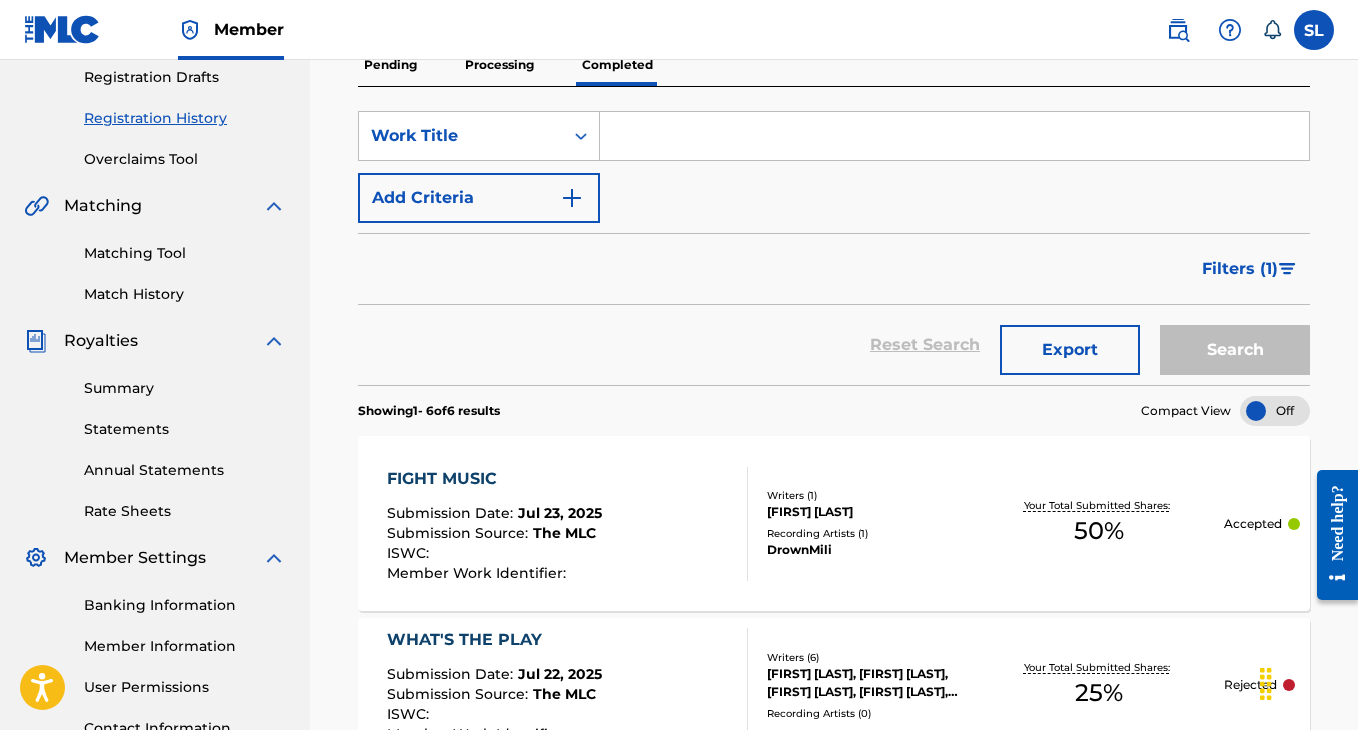 scroll, scrollTop: 402, scrollLeft: 0, axis: vertical 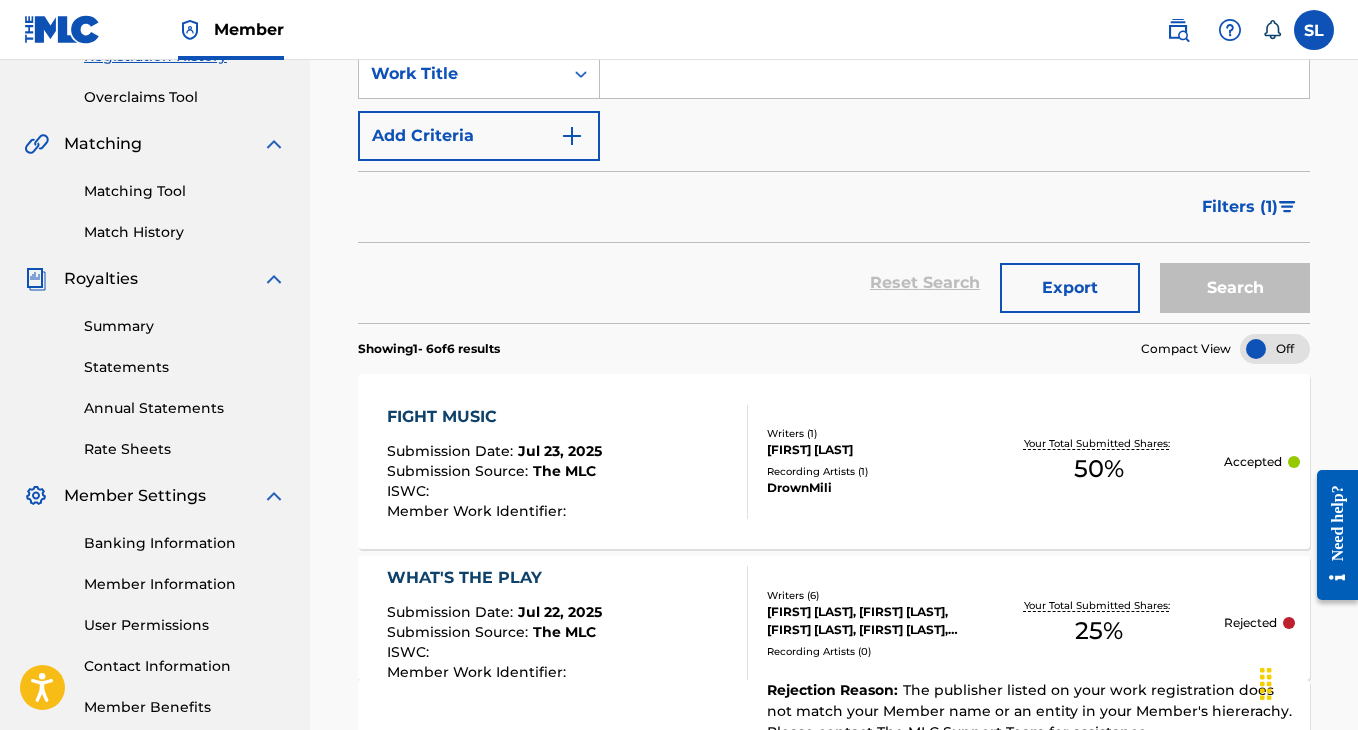 click on "WHAT'S THE PLAY" at bounding box center [494, 578] 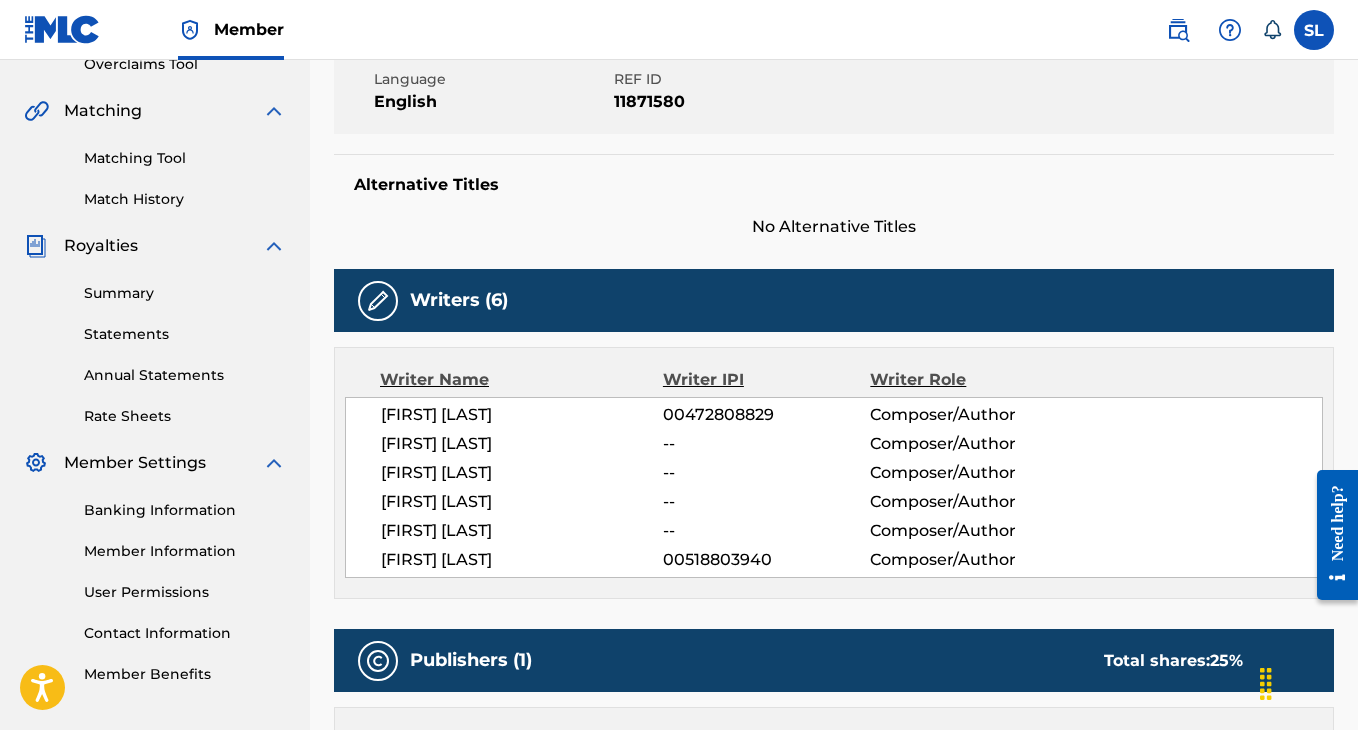 scroll, scrollTop: 632, scrollLeft: 0, axis: vertical 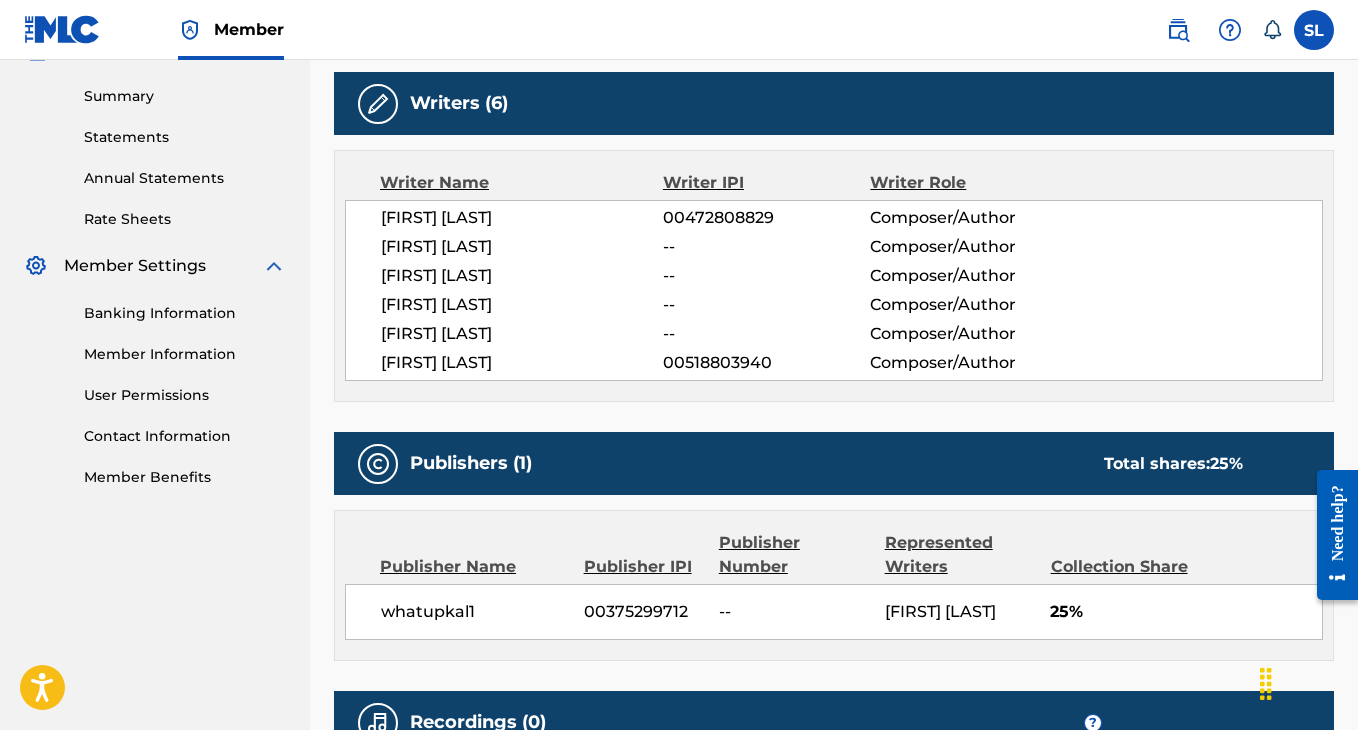 drag, startPoint x: 496, startPoint y: 382, endPoint x: 387, endPoint y: 359, distance: 111.40018 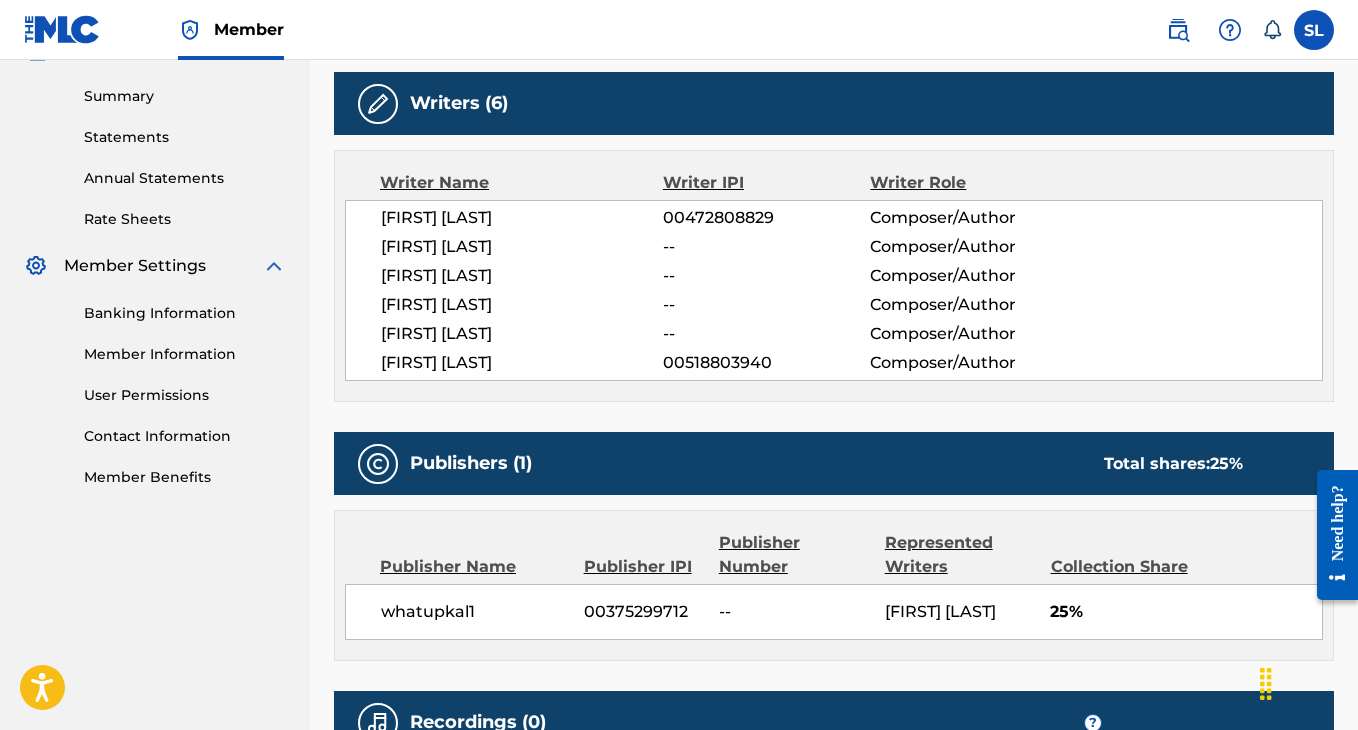 scroll, scrollTop: 0, scrollLeft: 0, axis: both 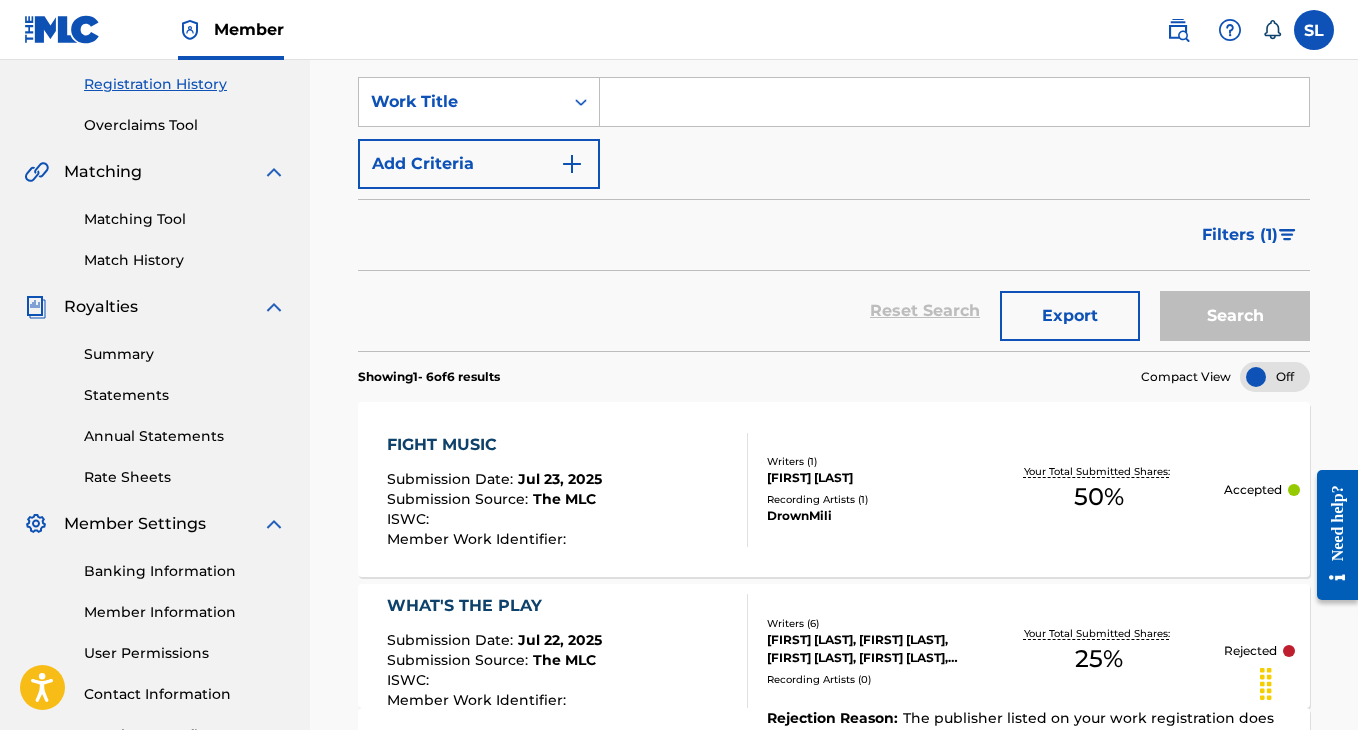 click on "FIGHT MUSIC" at bounding box center (494, 445) 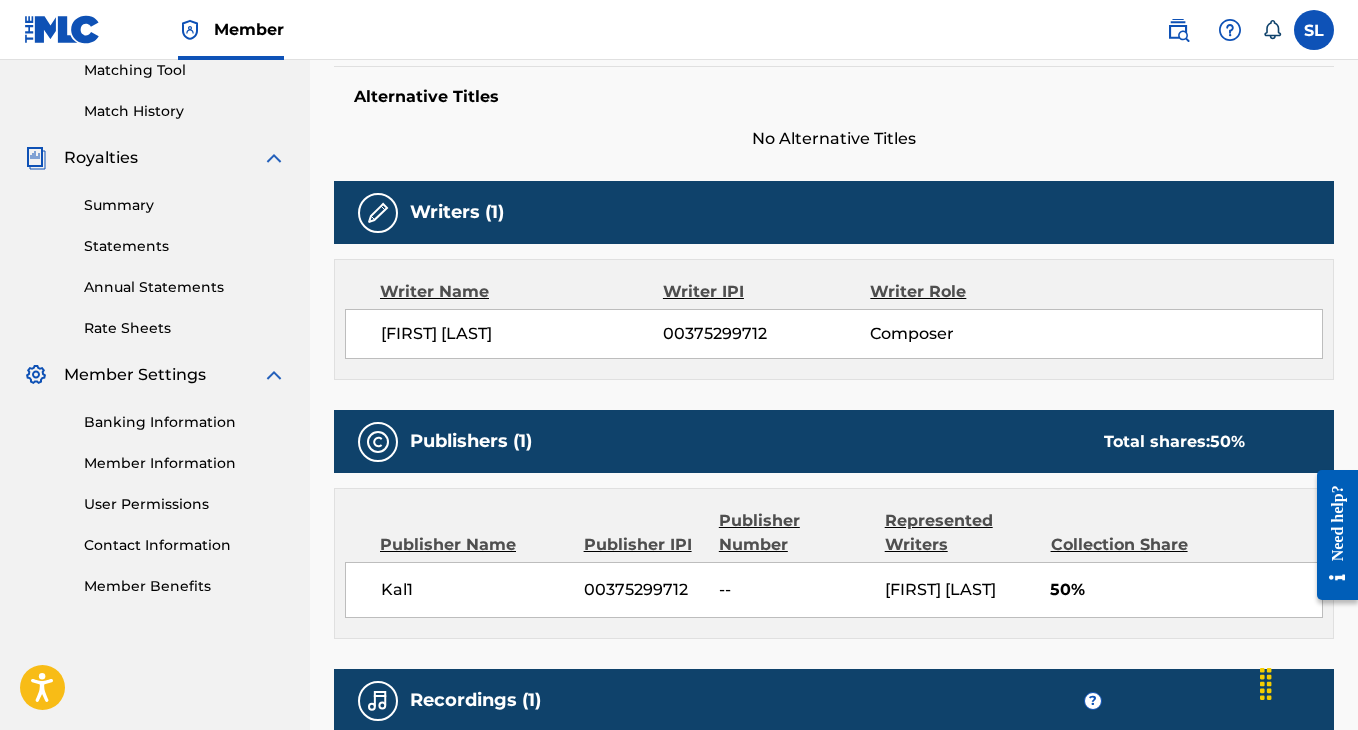 scroll, scrollTop: 526, scrollLeft: 0, axis: vertical 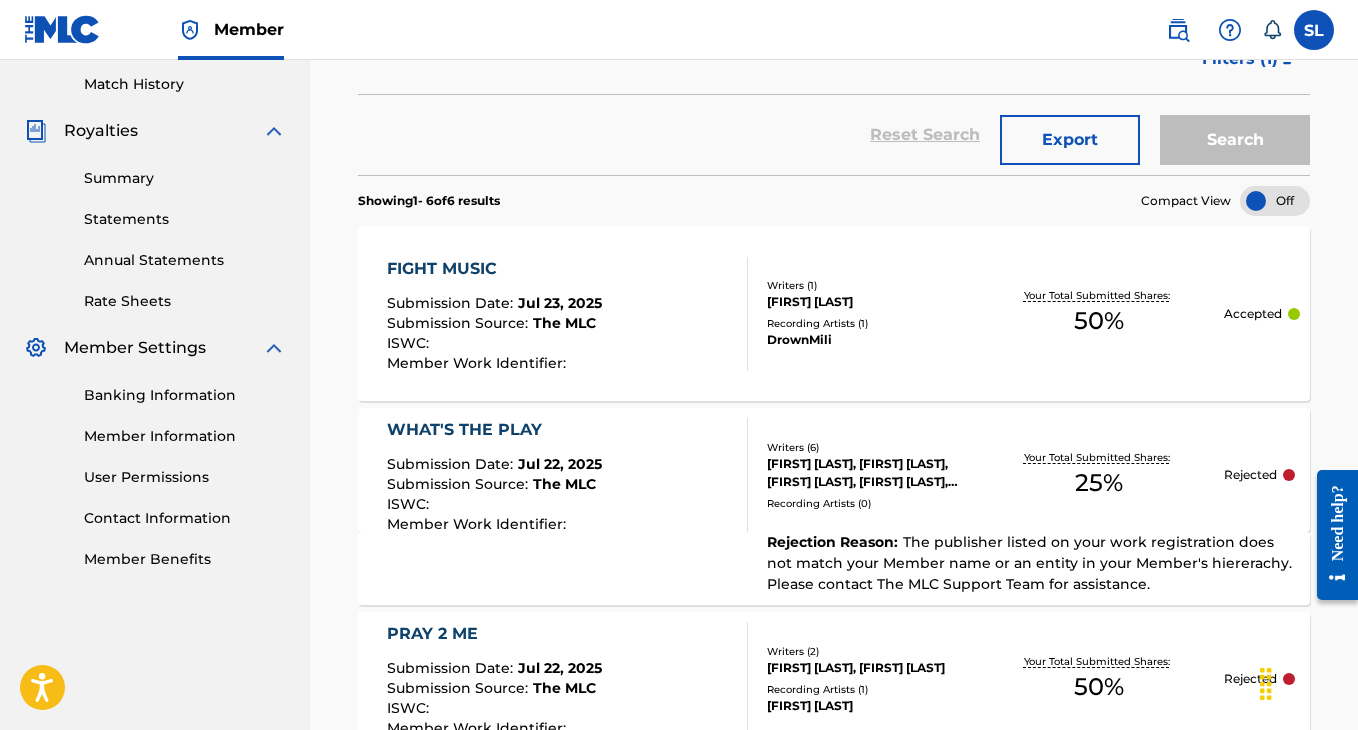 click on "WHAT'S THE PLAY" at bounding box center [494, 430] 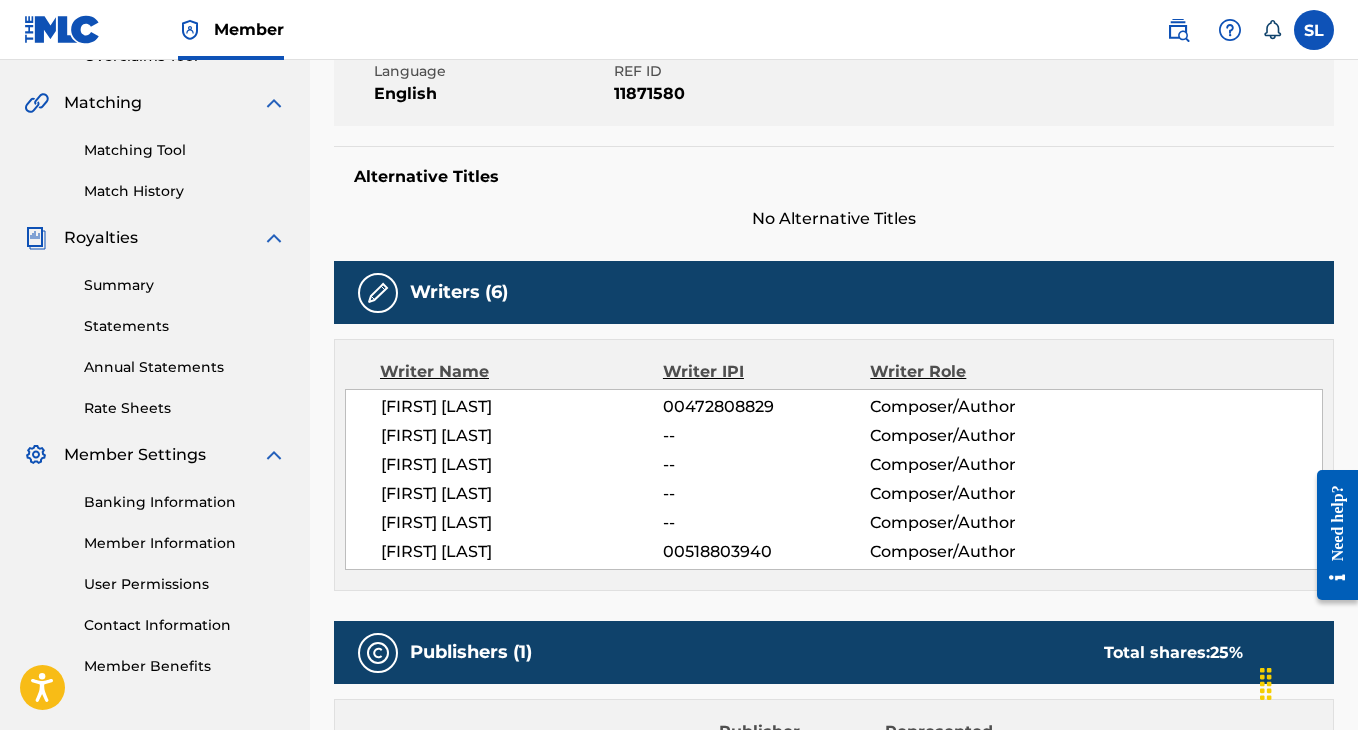 scroll, scrollTop: 448, scrollLeft: 0, axis: vertical 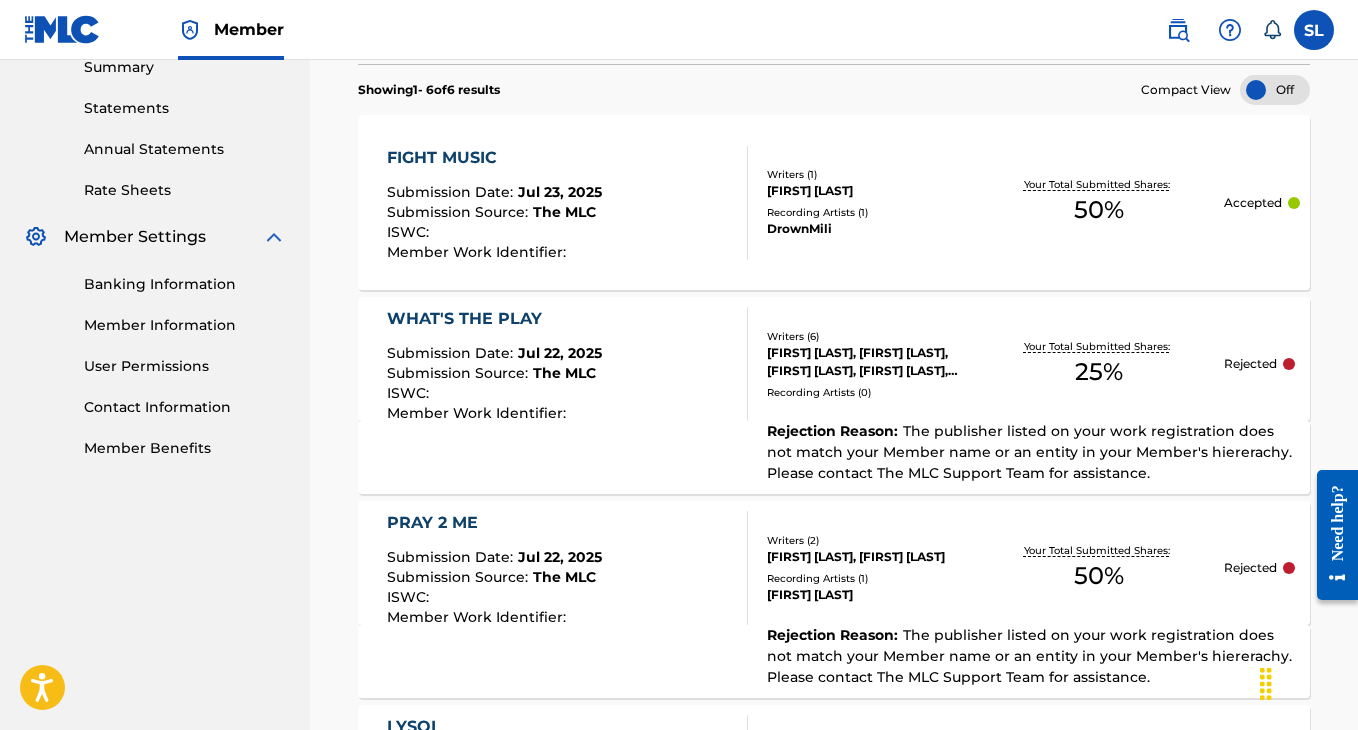 click on "PRAY 2 ME" at bounding box center (494, 523) 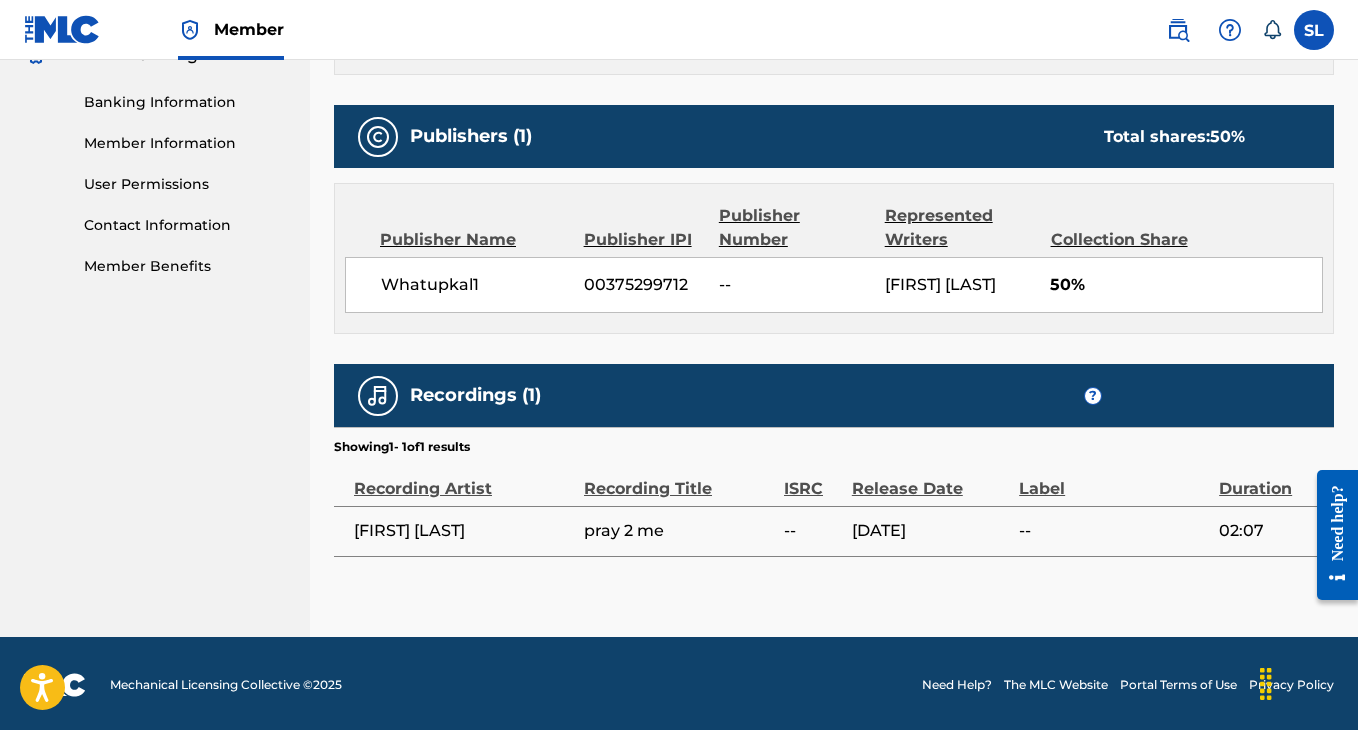 scroll, scrollTop: 0, scrollLeft: 0, axis: both 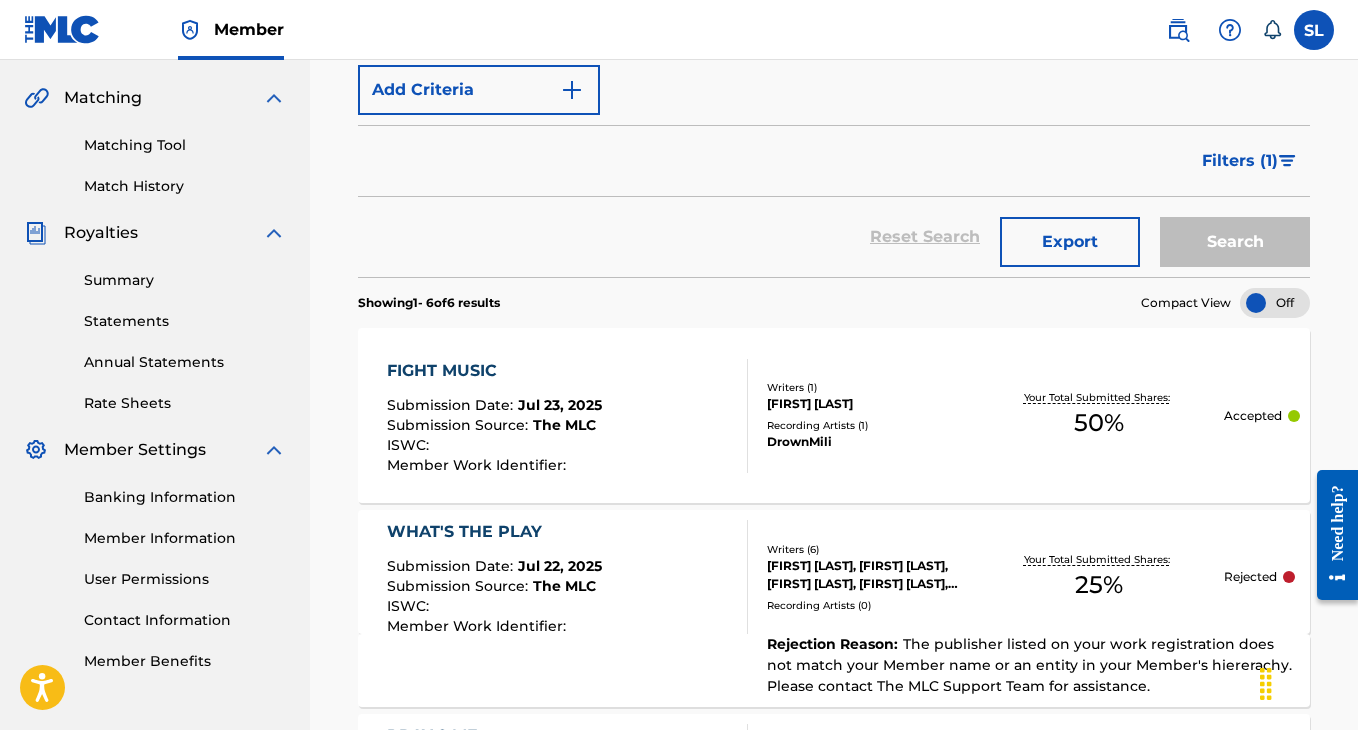 click on "FIGHT MUSIC" at bounding box center [494, 371] 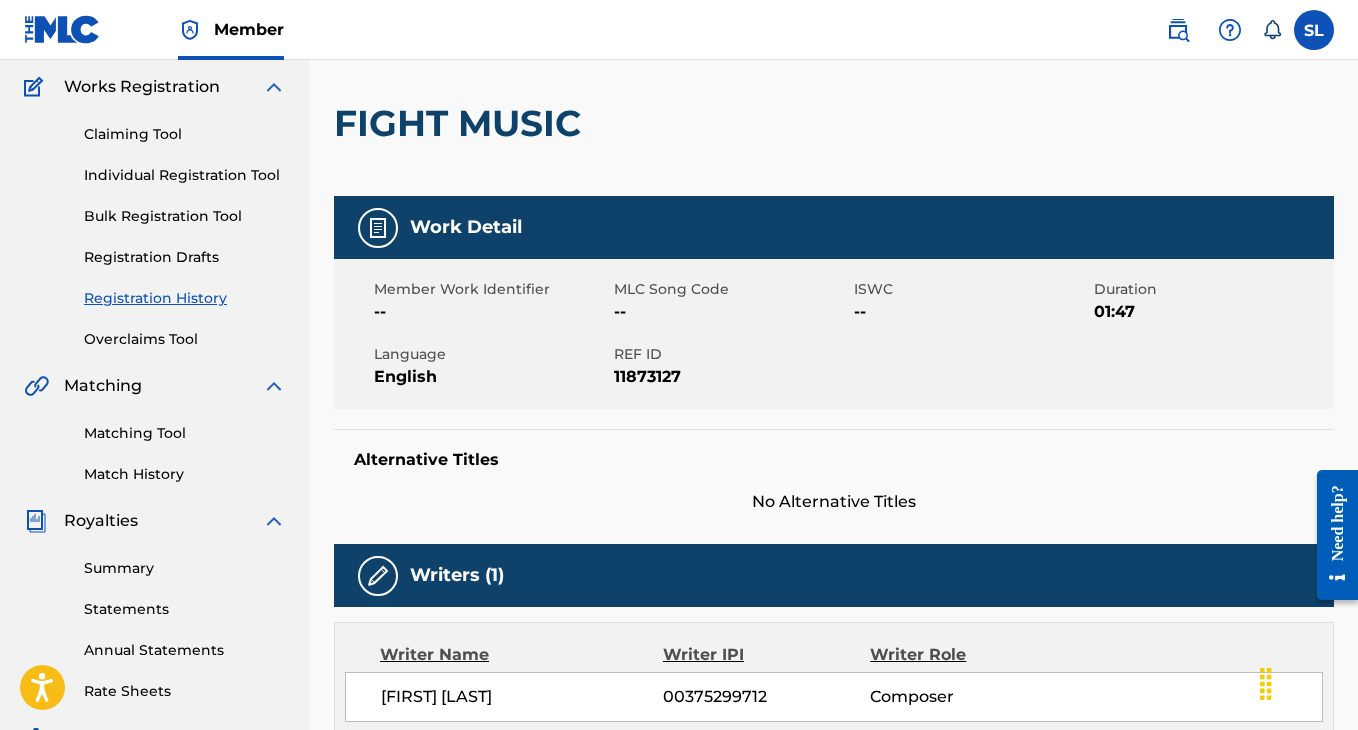 scroll, scrollTop: 0, scrollLeft: 0, axis: both 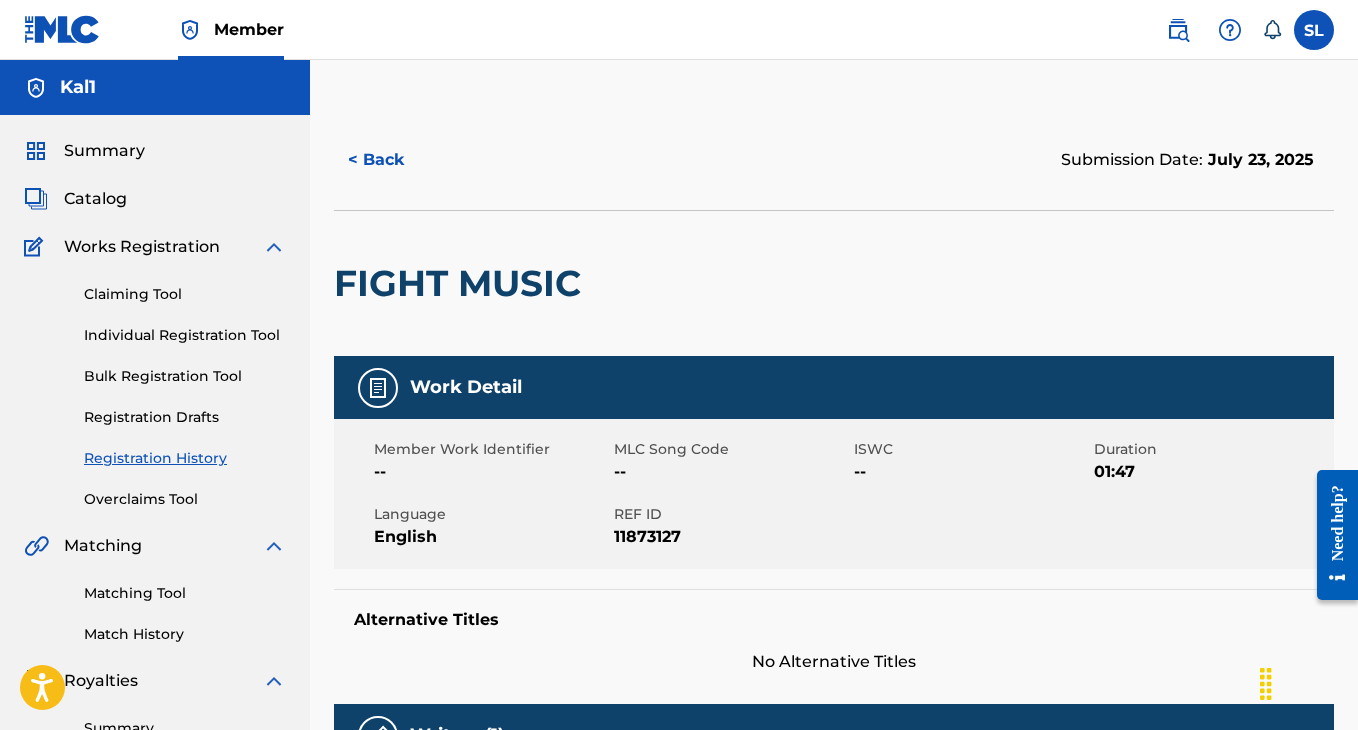 click on "< Back" at bounding box center (394, 160) 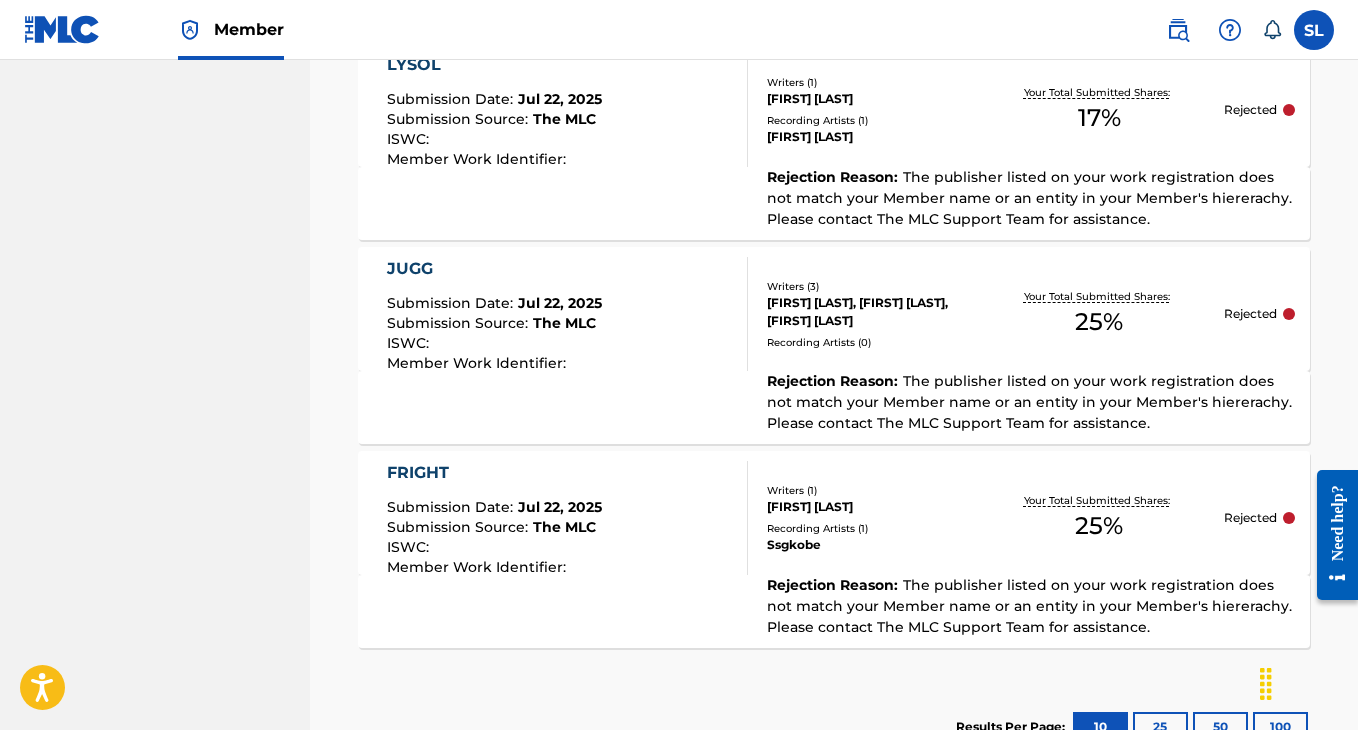 scroll, scrollTop: 1311, scrollLeft: 0, axis: vertical 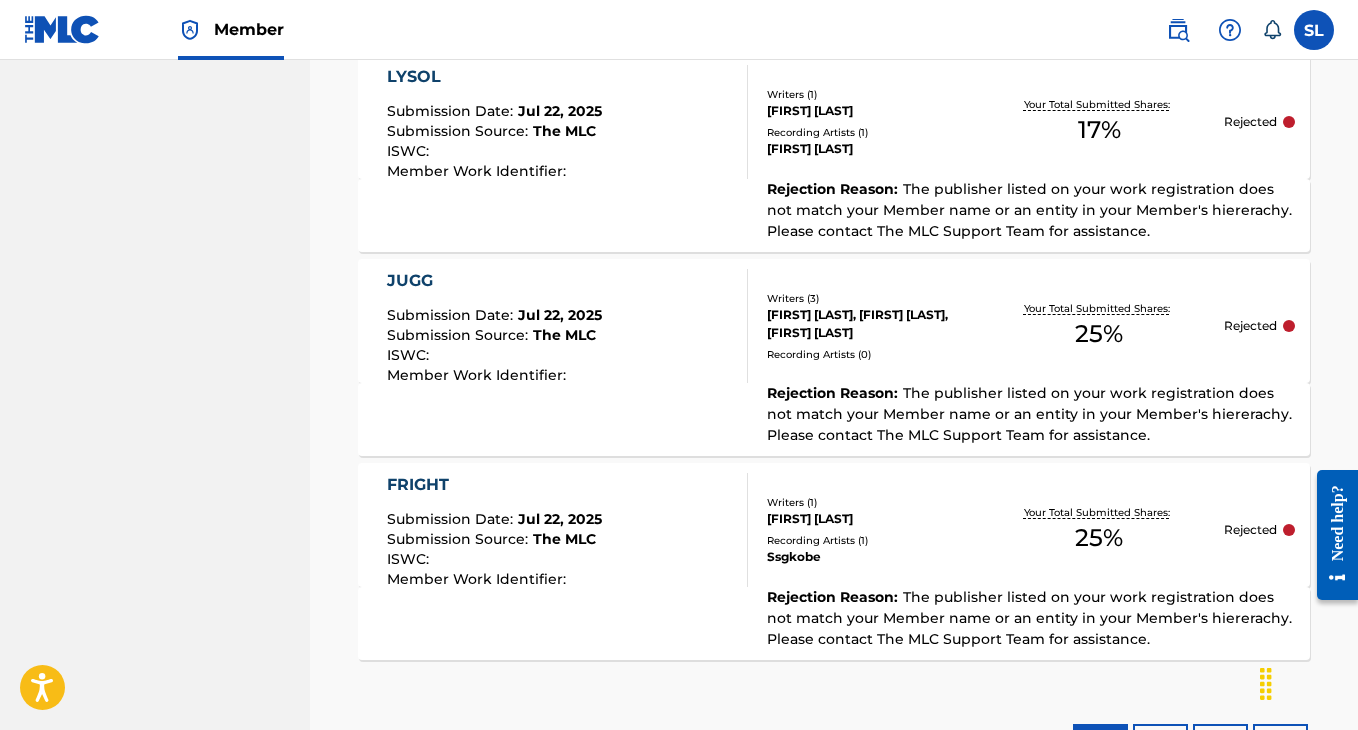 click on "The publisher listed on your work registration does not match your Member name or an entity in your Member's hiererachy. Please contact The MLC Support Team for assistance." at bounding box center (1029, 414) 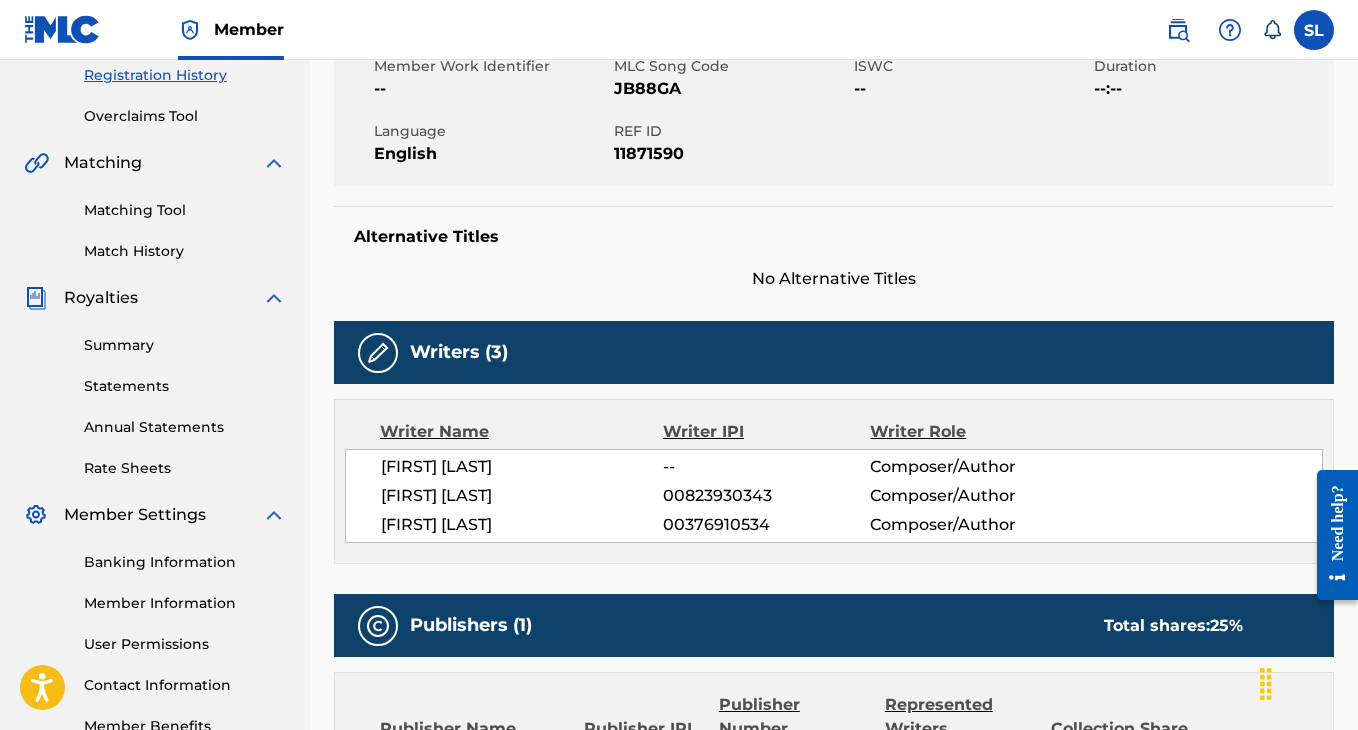 scroll, scrollTop: 381, scrollLeft: 0, axis: vertical 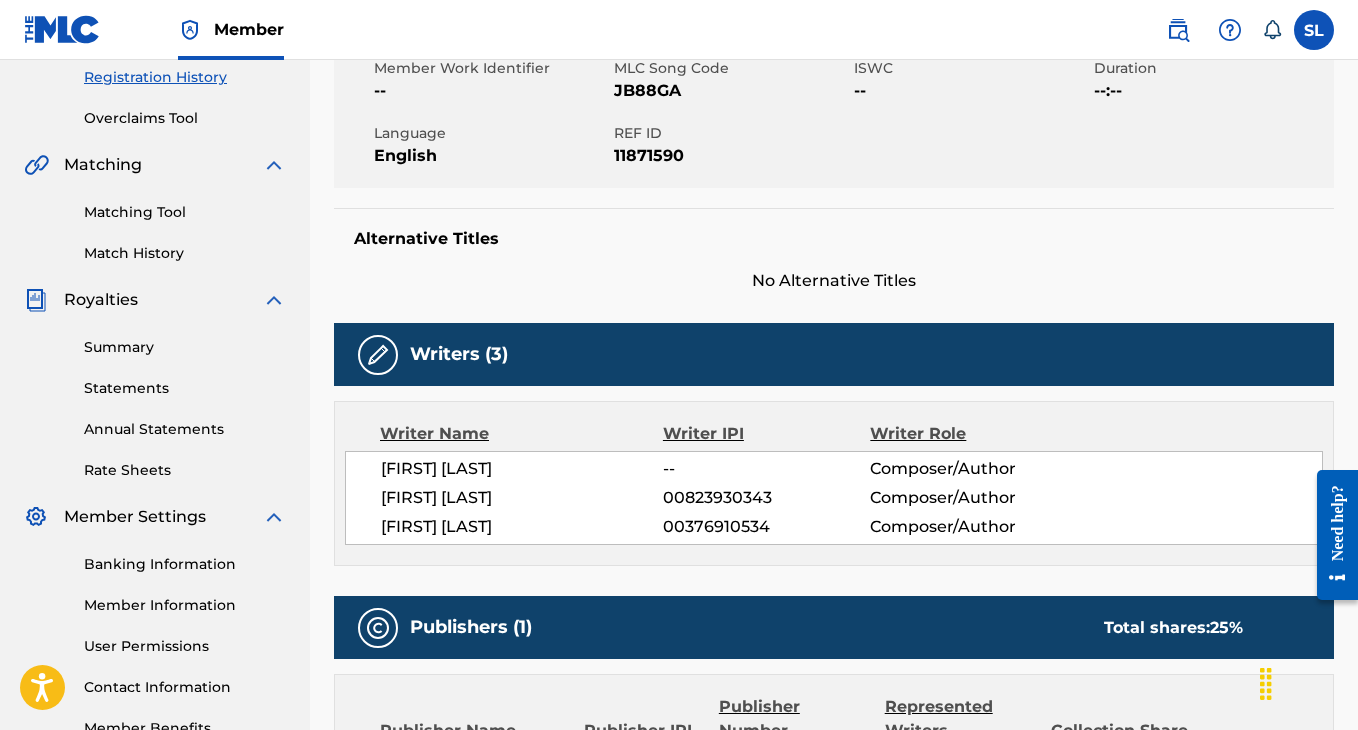drag, startPoint x: 574, startPoint y: 497, endPoint x: 372, endPoint y: 497, distance: 202 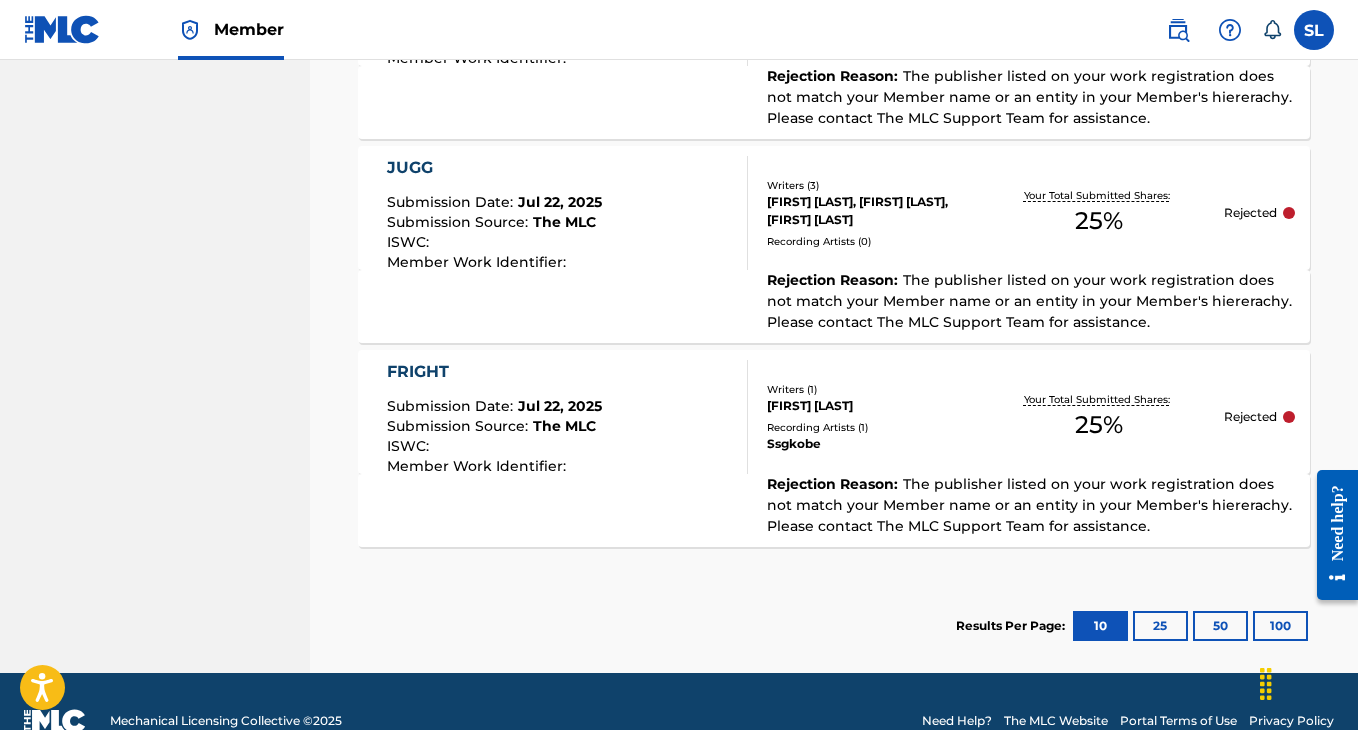 scroll, scrollTop: 1463, scrollLeft: 0, axis: vertical 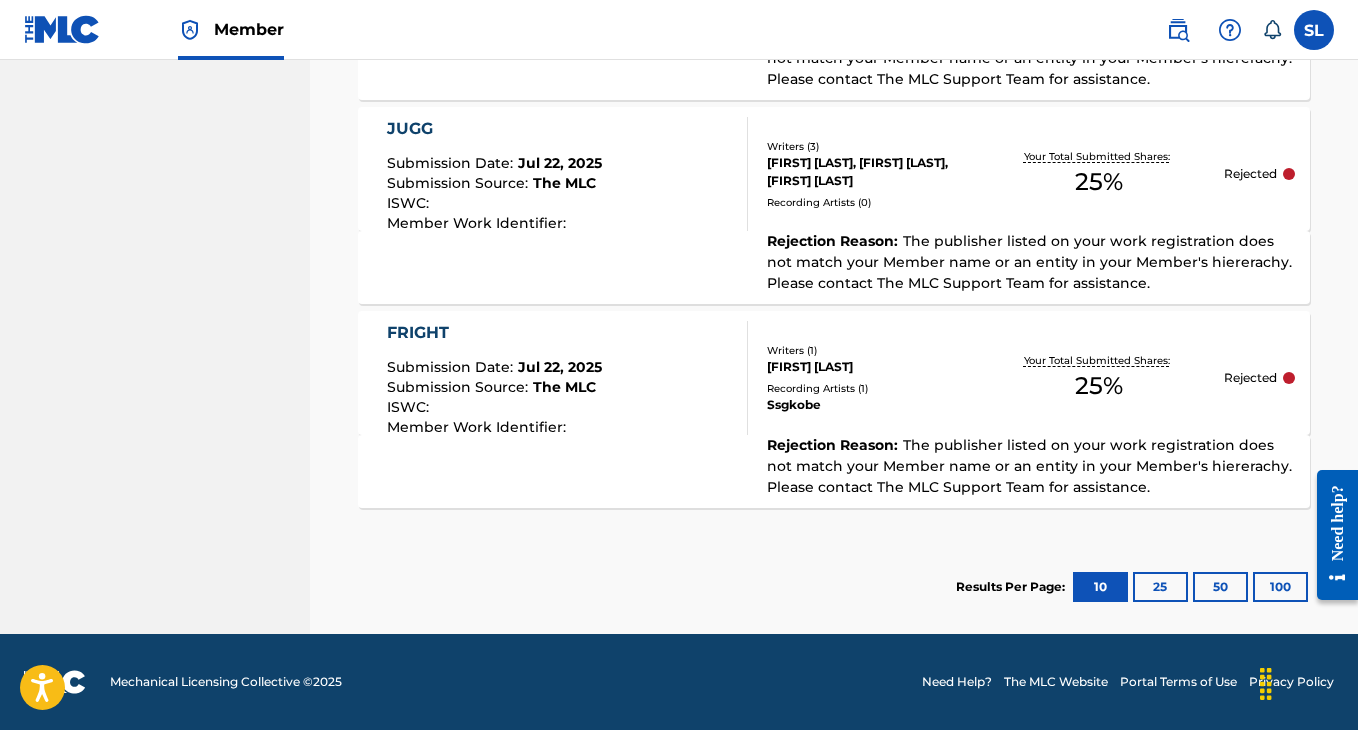 click on "FRIGHT Submission Date : Jul 22, 2025 Submission Source : The MLC ISWC : Member Work Identifier :" at bounding box center (568, 378) 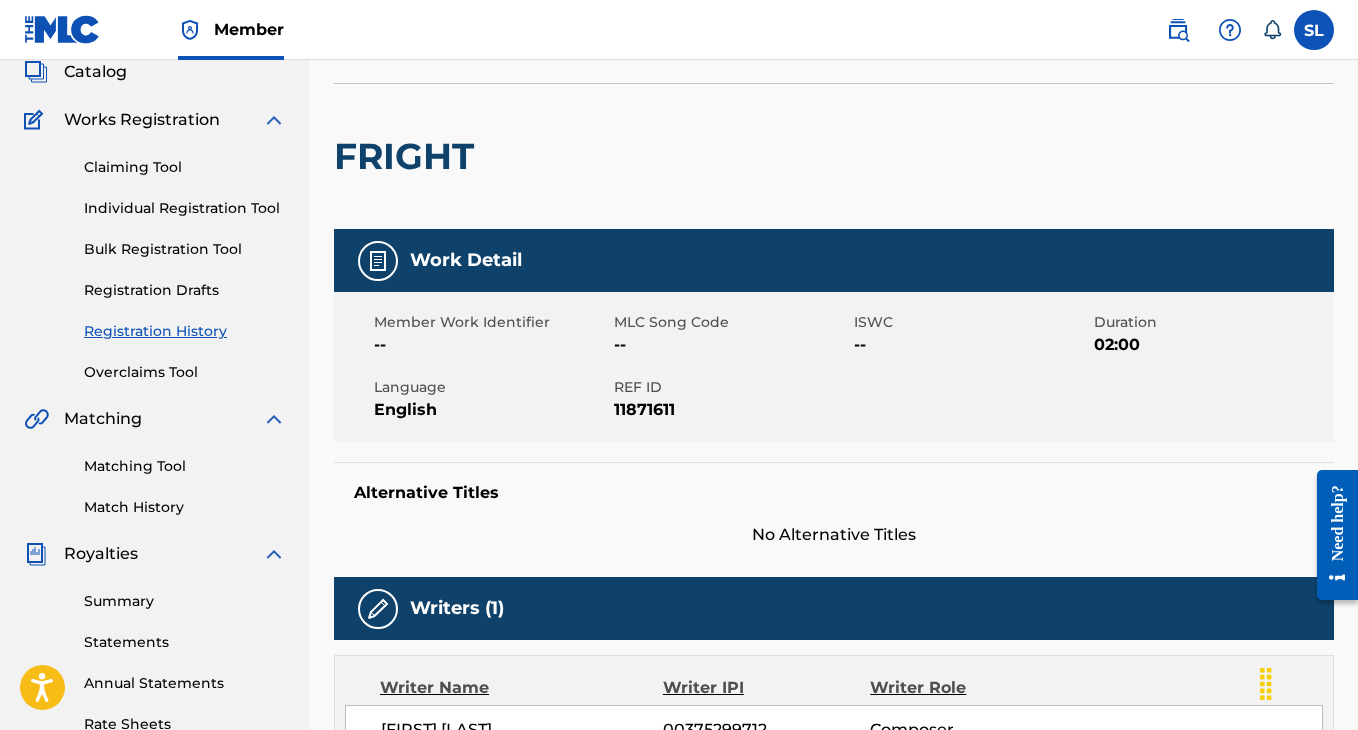 scroll, scrollTop: 0, scrollLeft: 0, axis: both 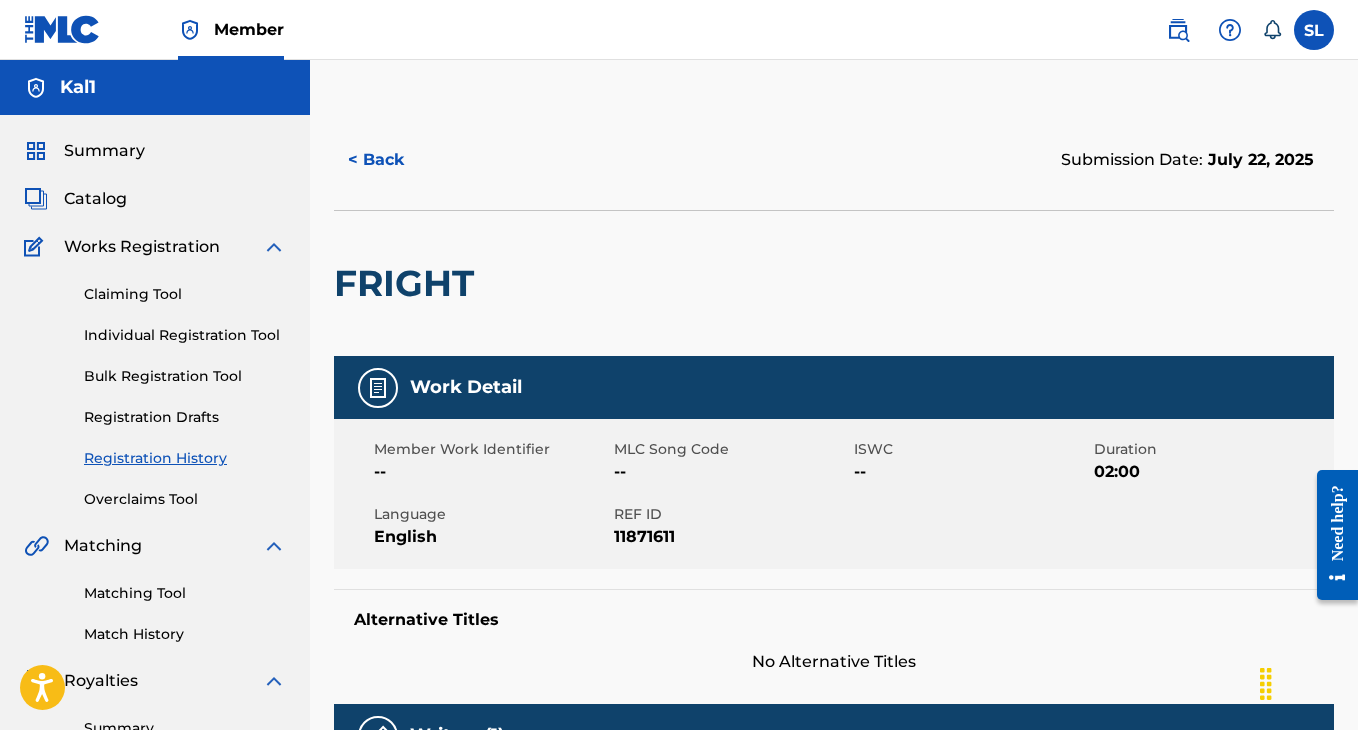 click on "Claiming Tool Individual Registration Tool Bulk Registration Tool Registration Drafts Registration History Overclaims Tool" at bounding box center (155, 384) 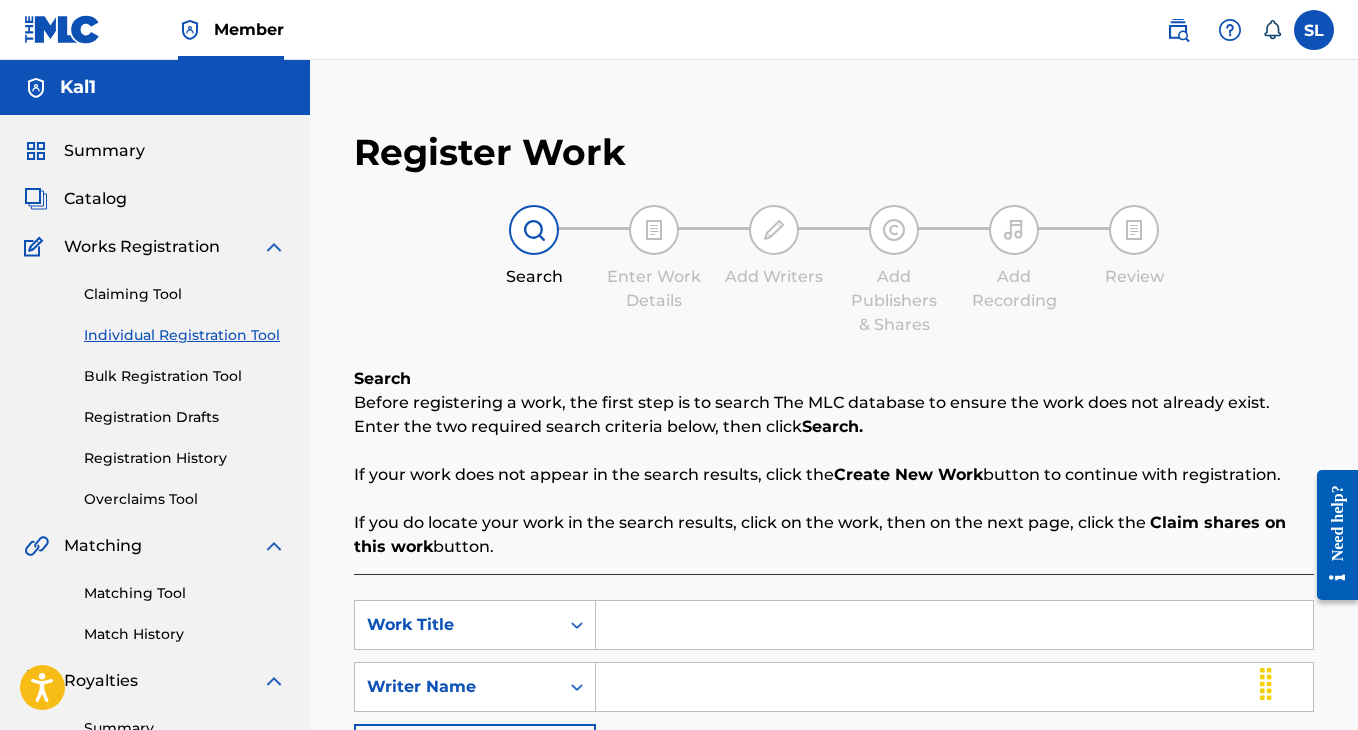 click at bounding box center (954, 625) 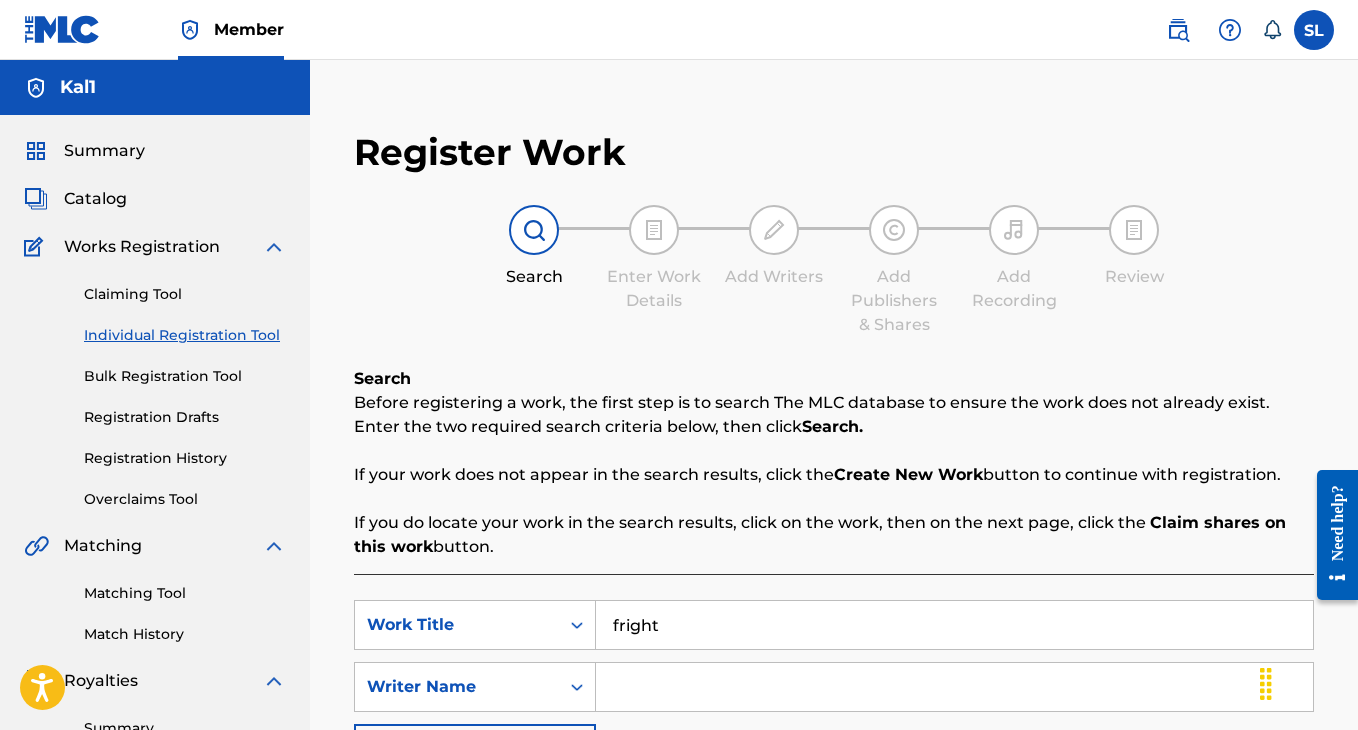 type on "fright" 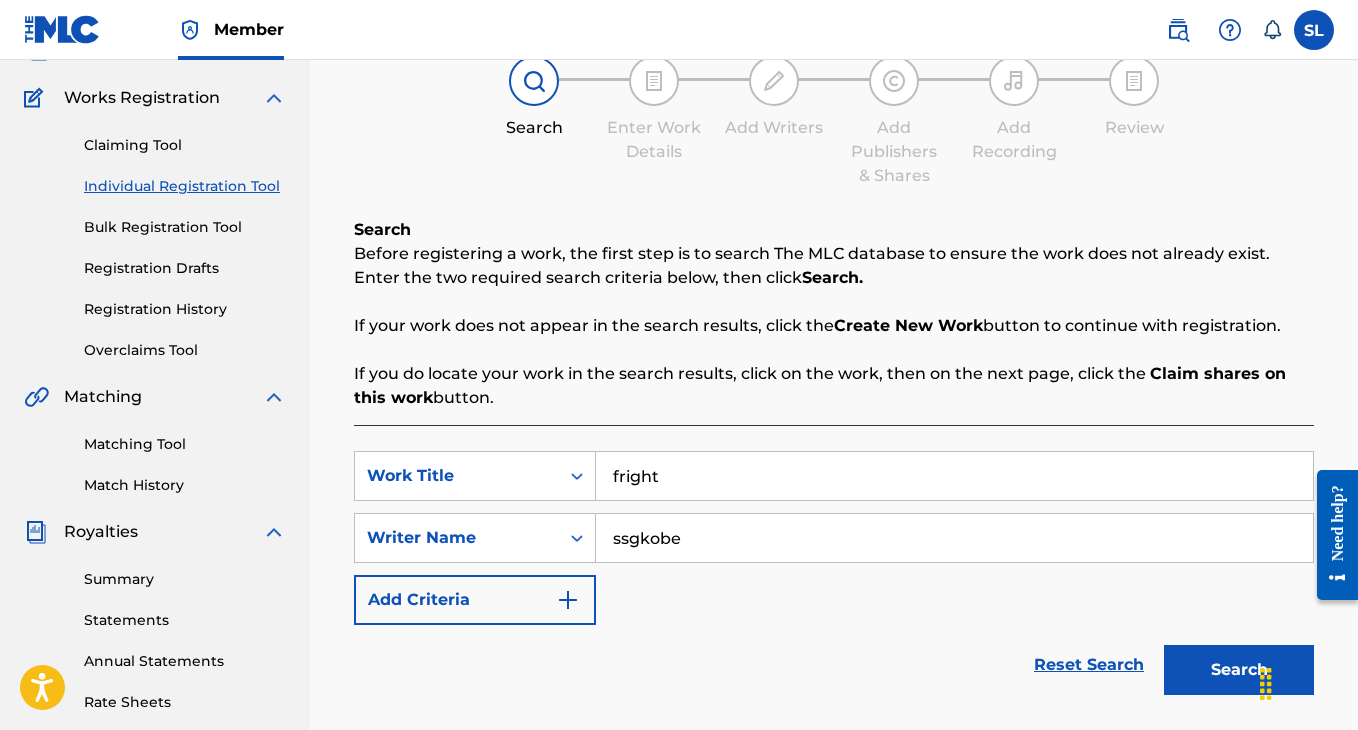 scroll, scrollTop: 260, scrollLeft: 0, axis: vertical 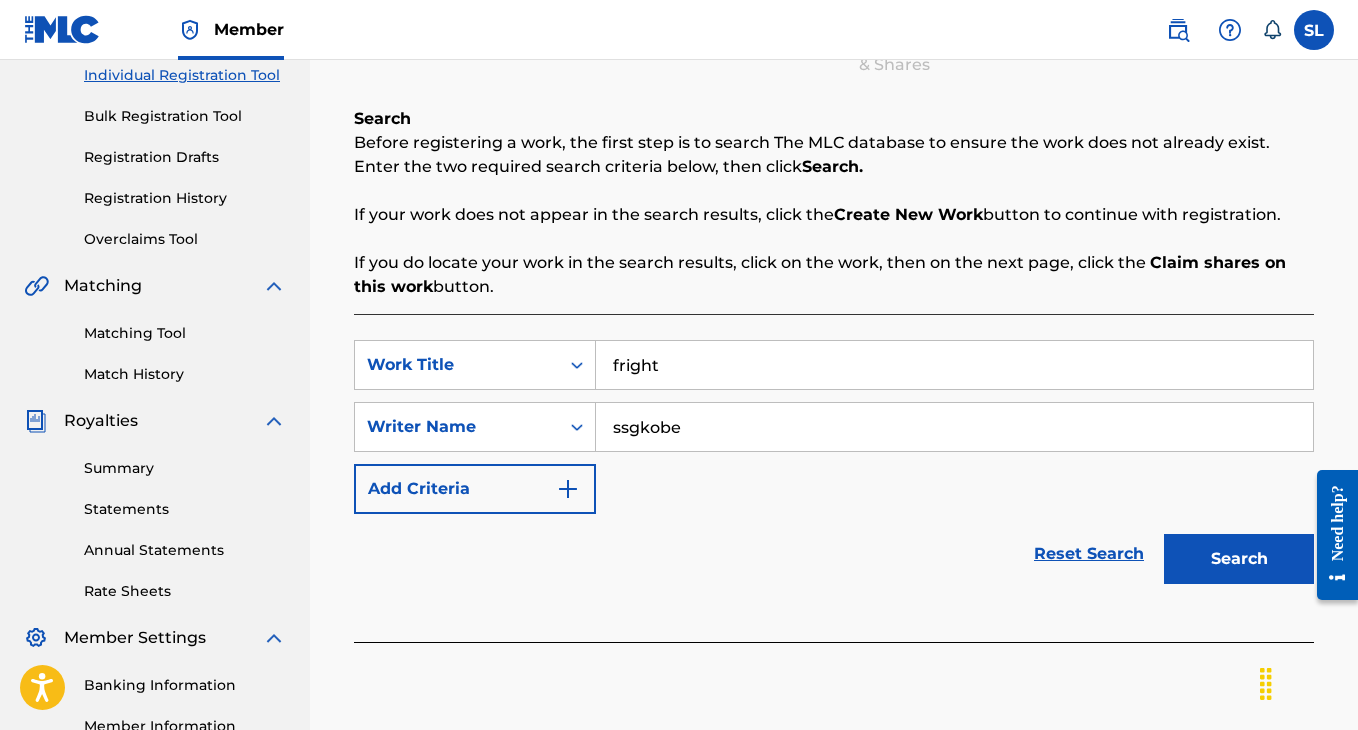 type on "ssgkobe" 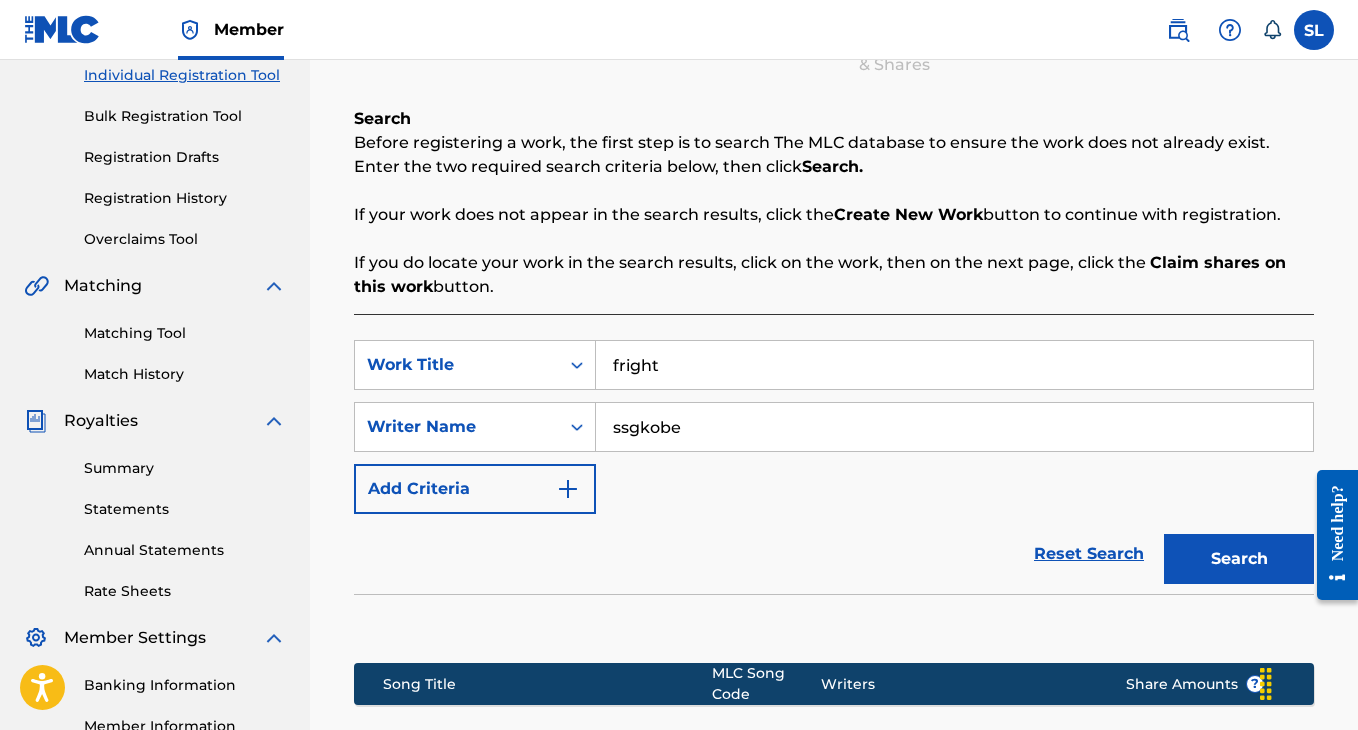 scroll, scrollTop: 551, scrollLeft: 0, axis: vertical 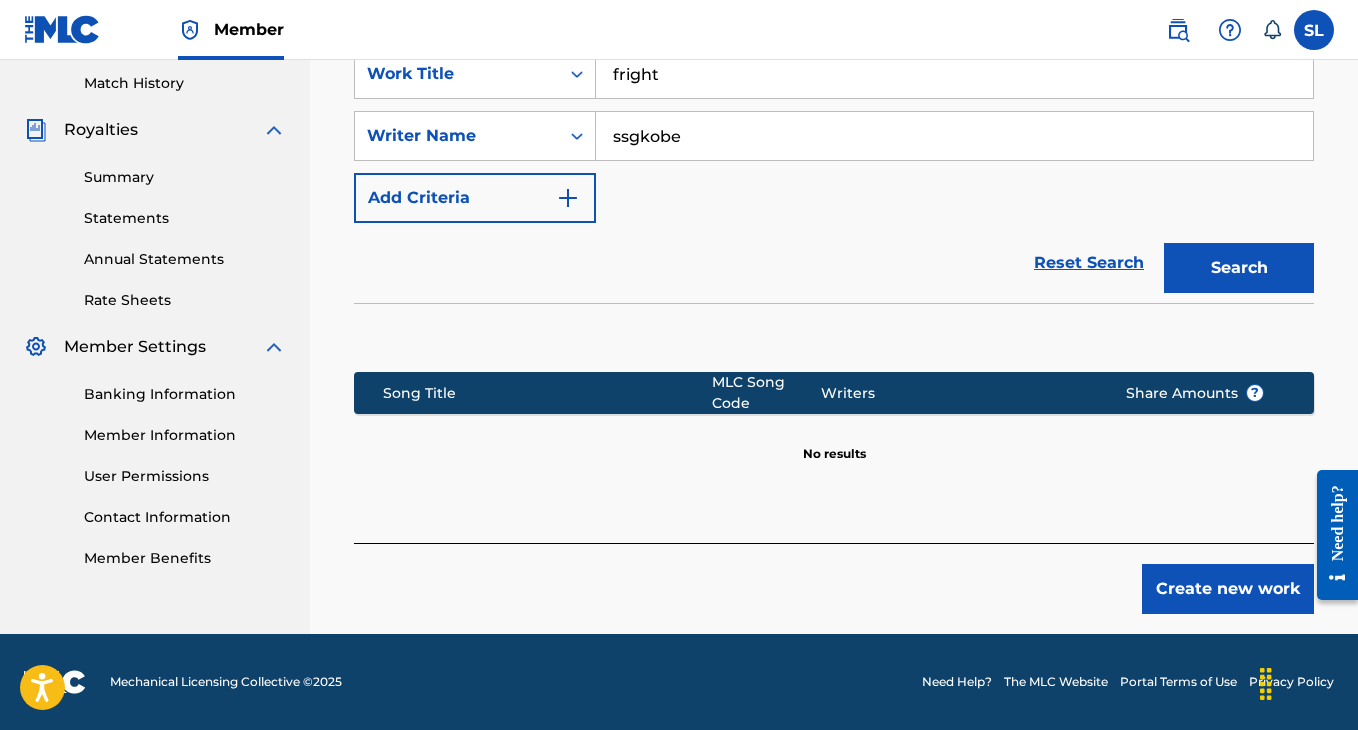 click on "Create new work" at bounding box center (1228, 589) 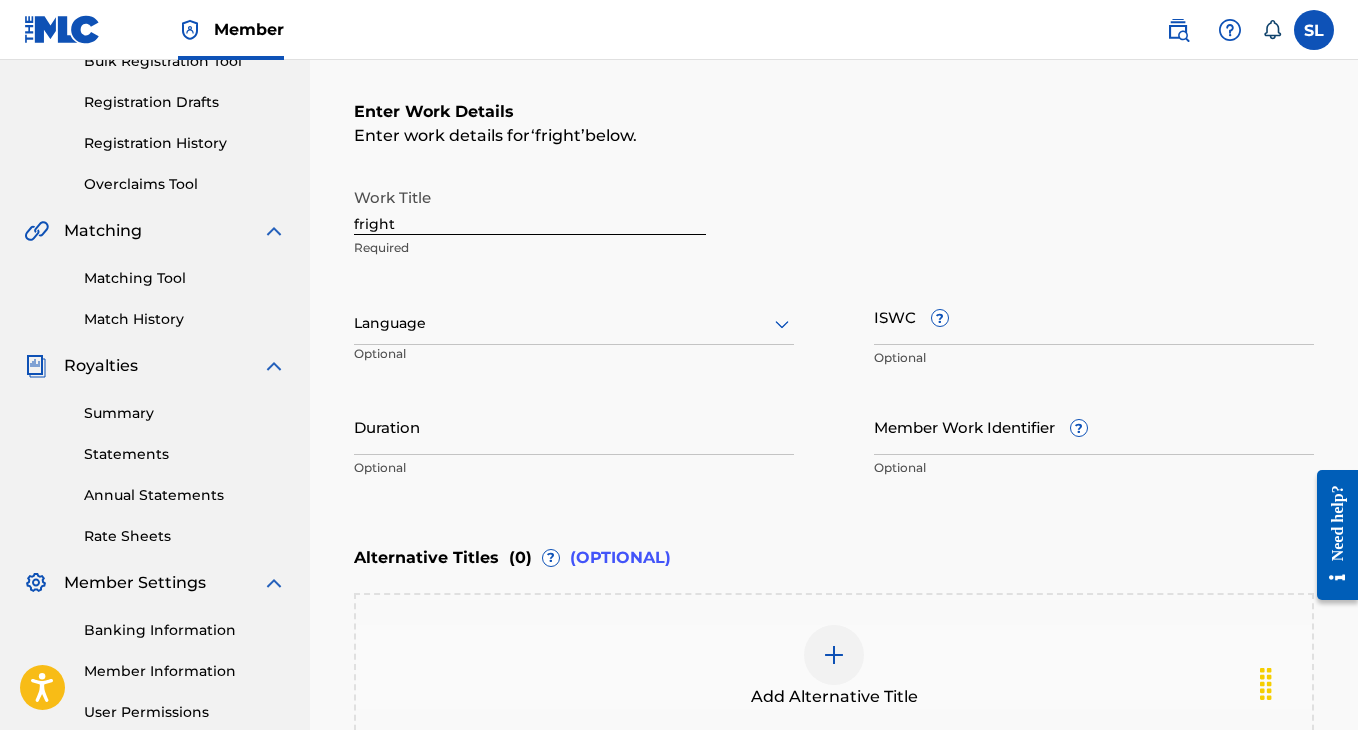 scroll, scrollTop: 383, scrollLeft: 0, axis: vertical 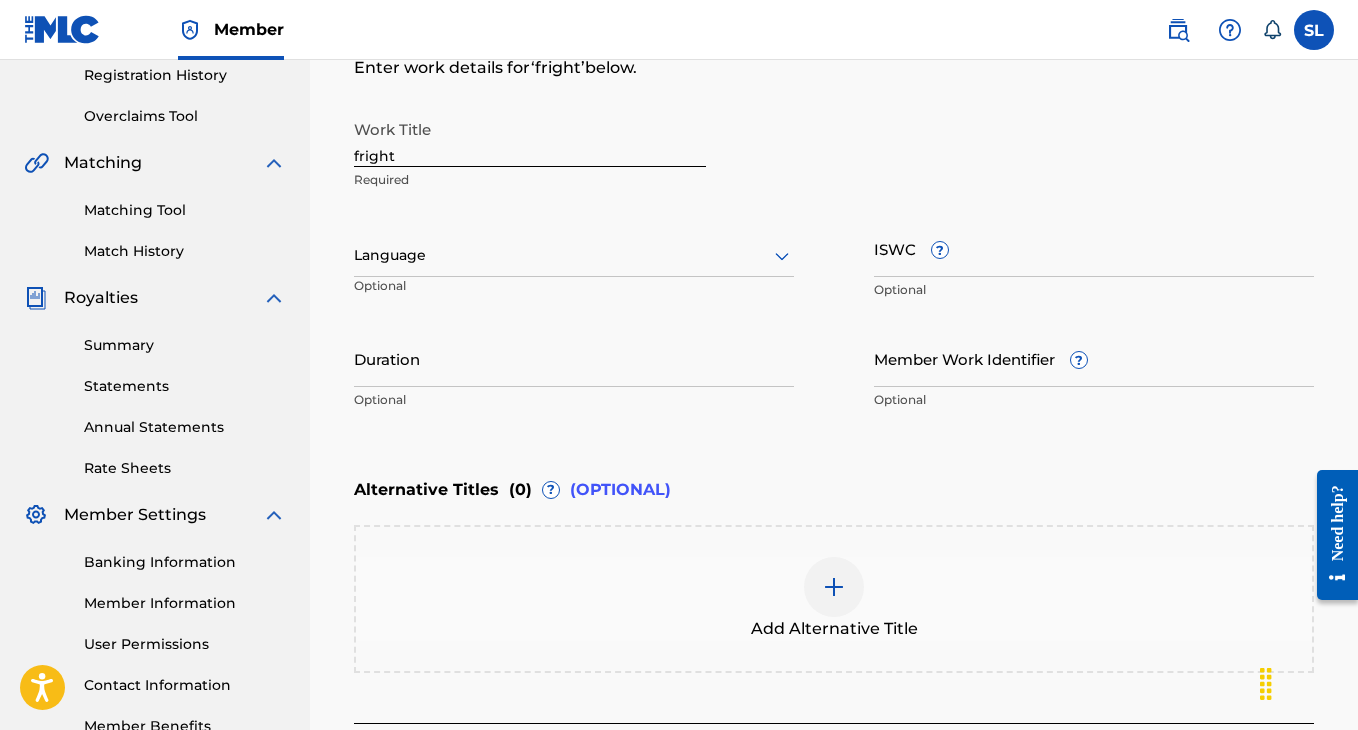 click on "Duration" at bounding box center [574, 358] 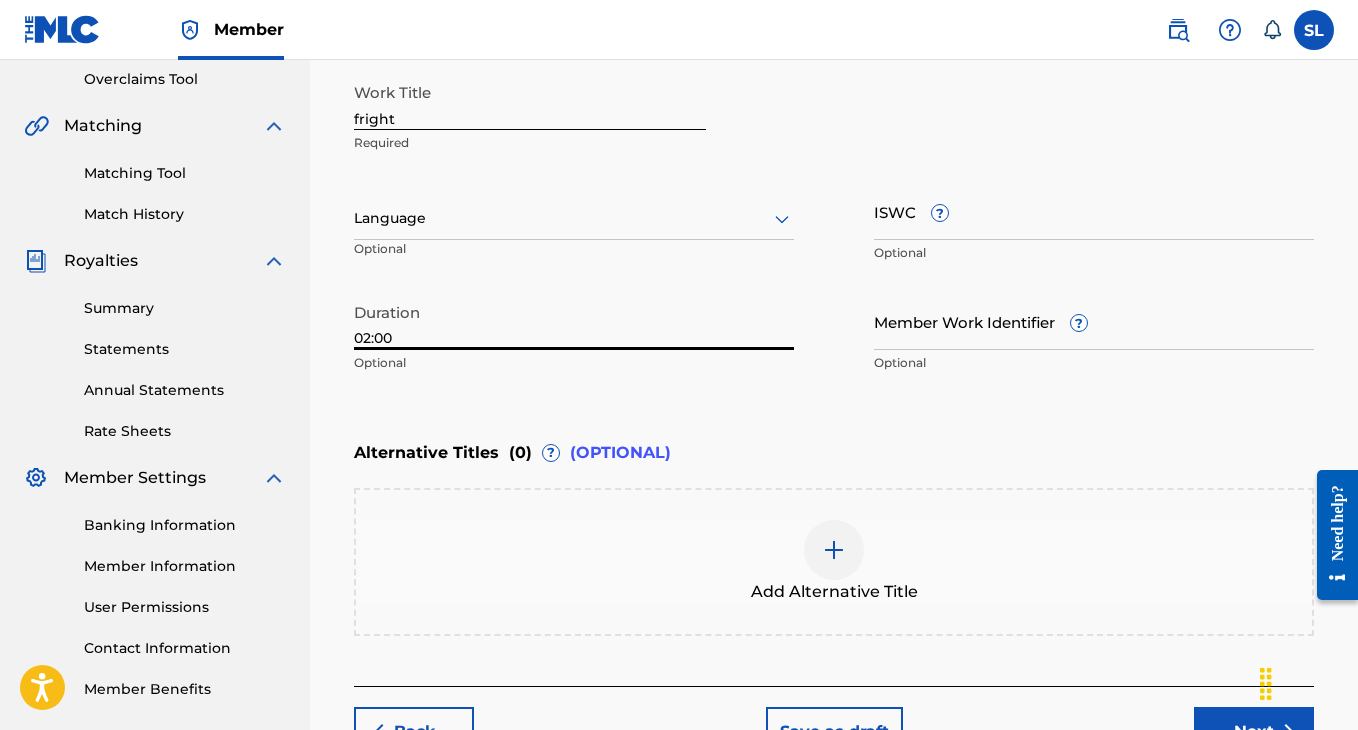 scroll, scrollTop: 433, scrollLeft: 0, axis: vertical 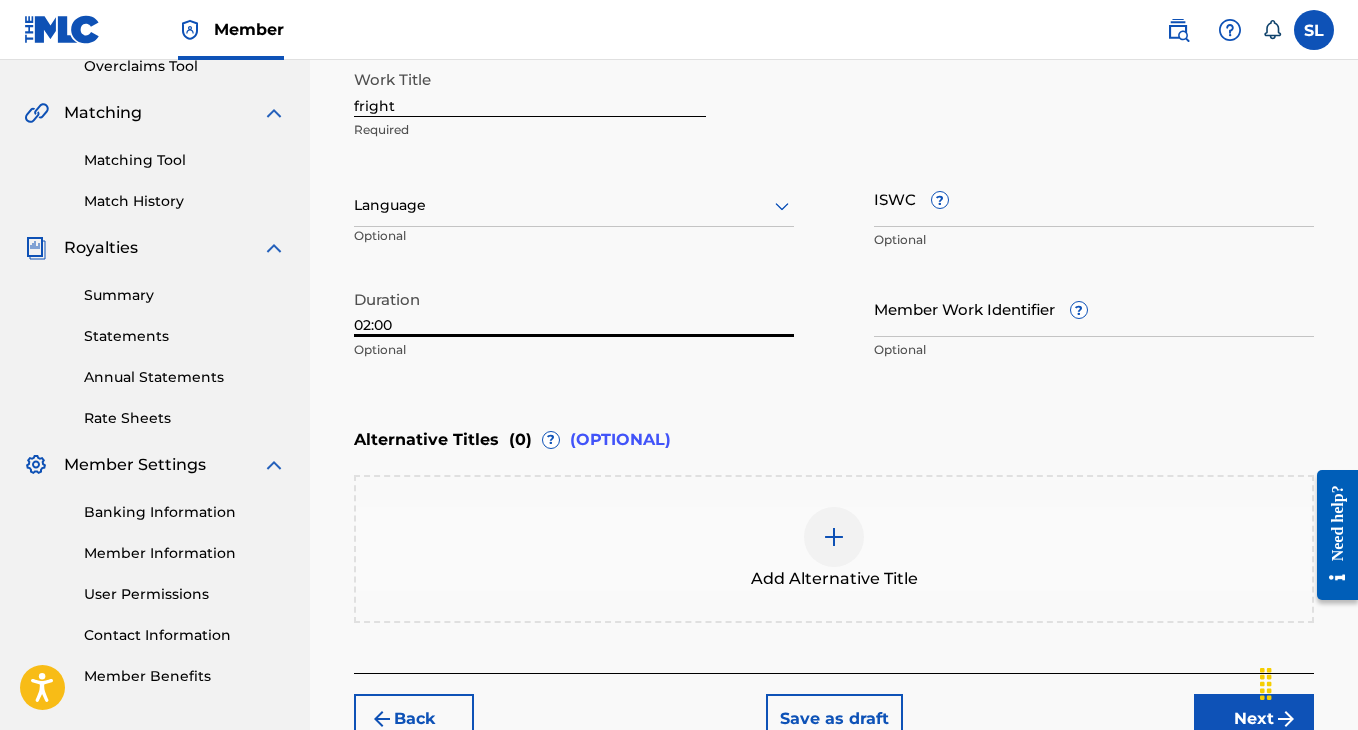 type on "02:00" 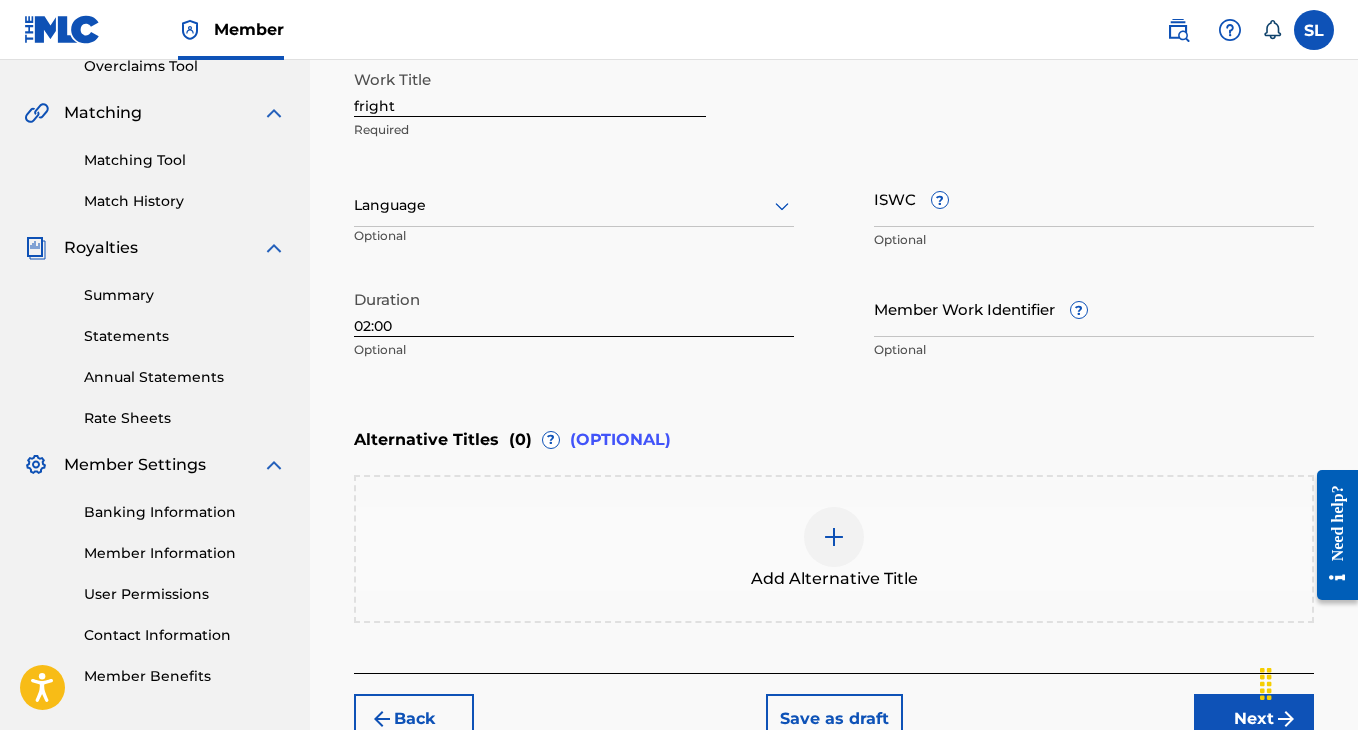 click on "Add Alternative Title" at bounding box center [834, 549] 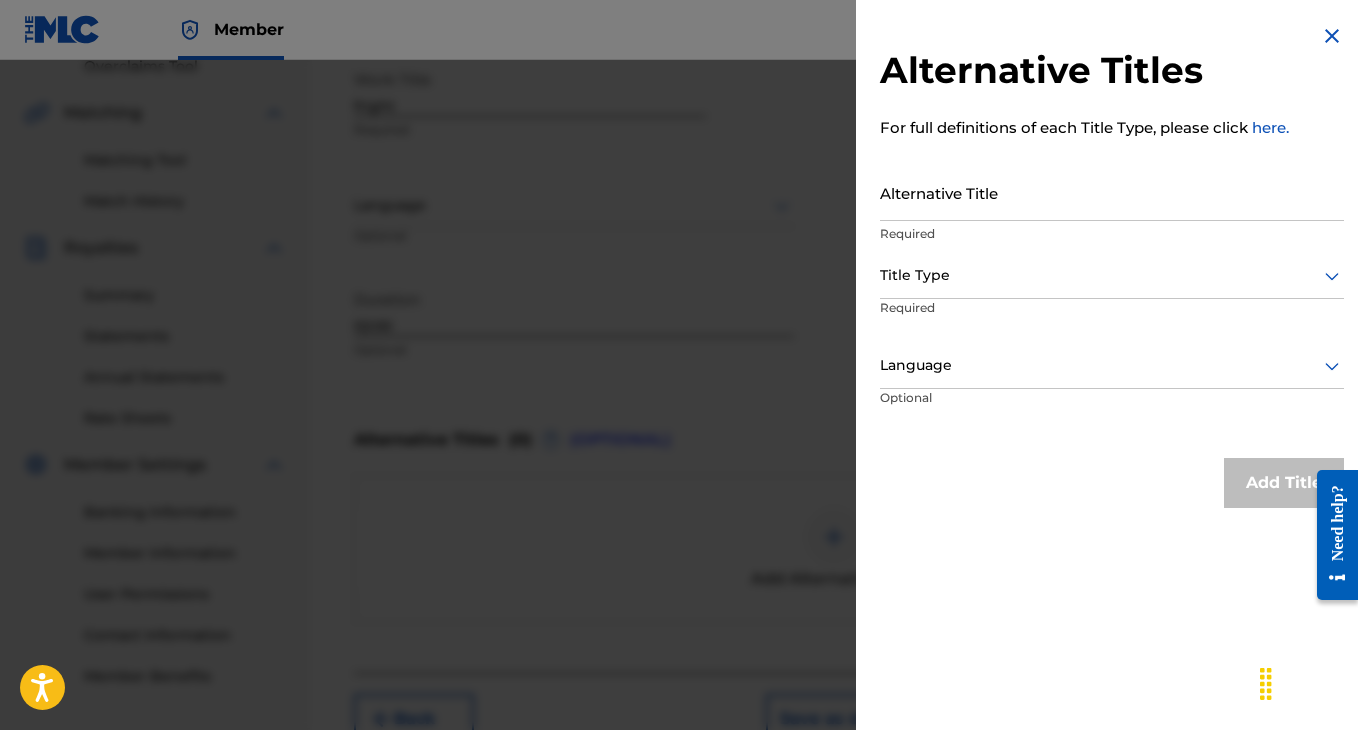 click at bounding box center [679, 425] 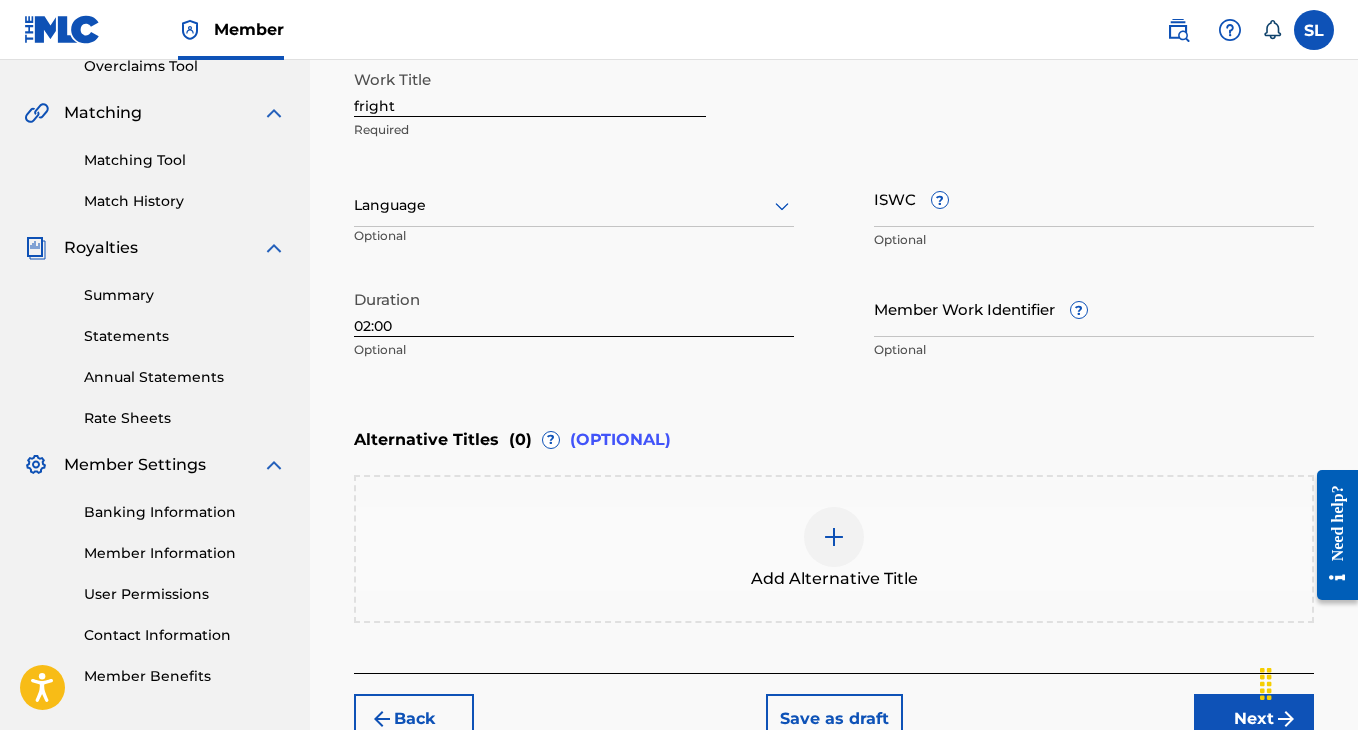 click on "Next" at bounding box center (1254, 719) 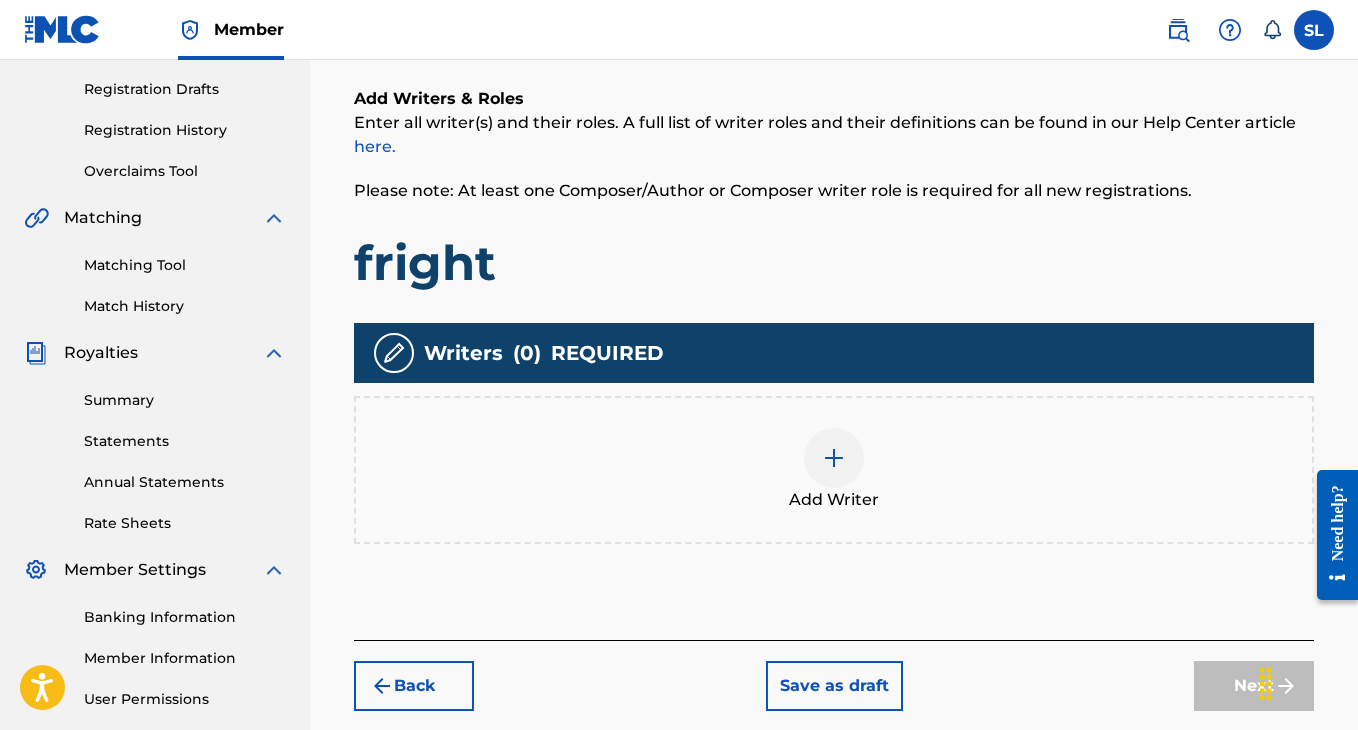 scroll, scrollTop: 385, scrollLeft: 0, axis: vertical 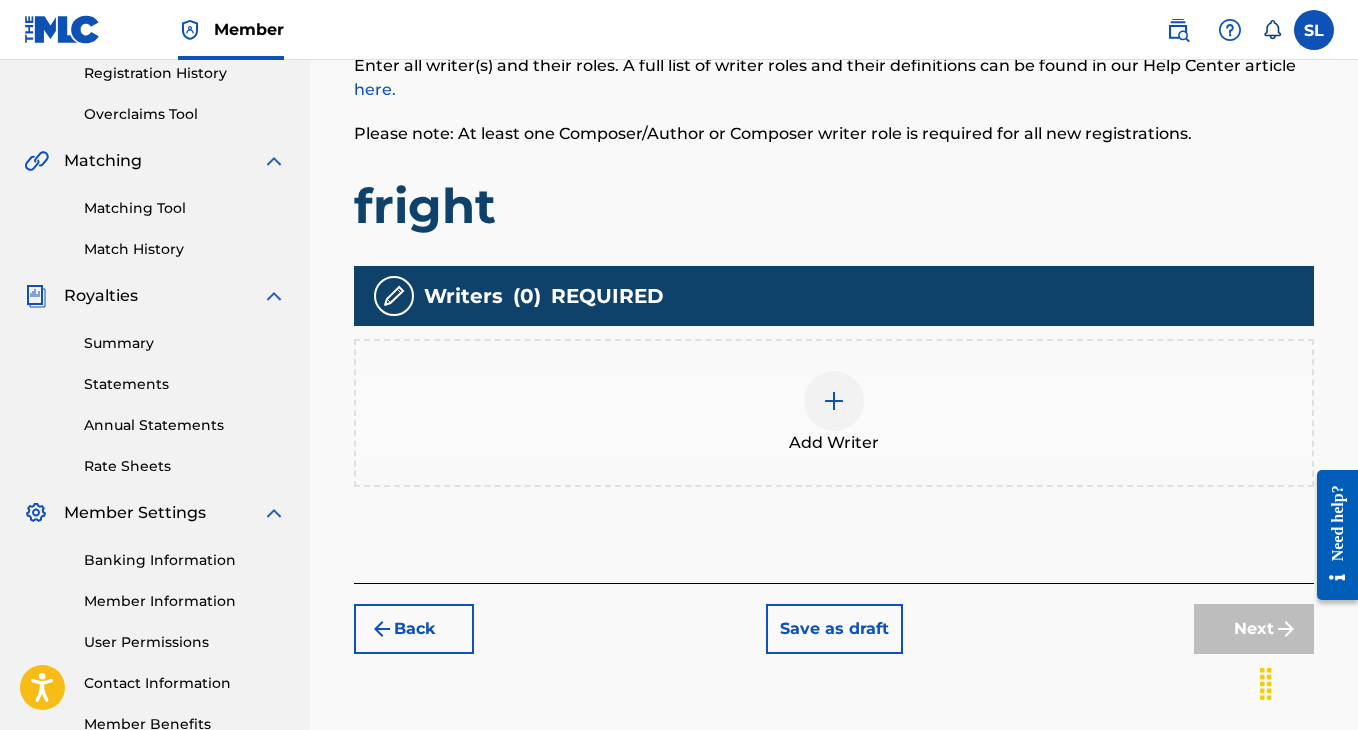 click at bounding box center (834, 401) 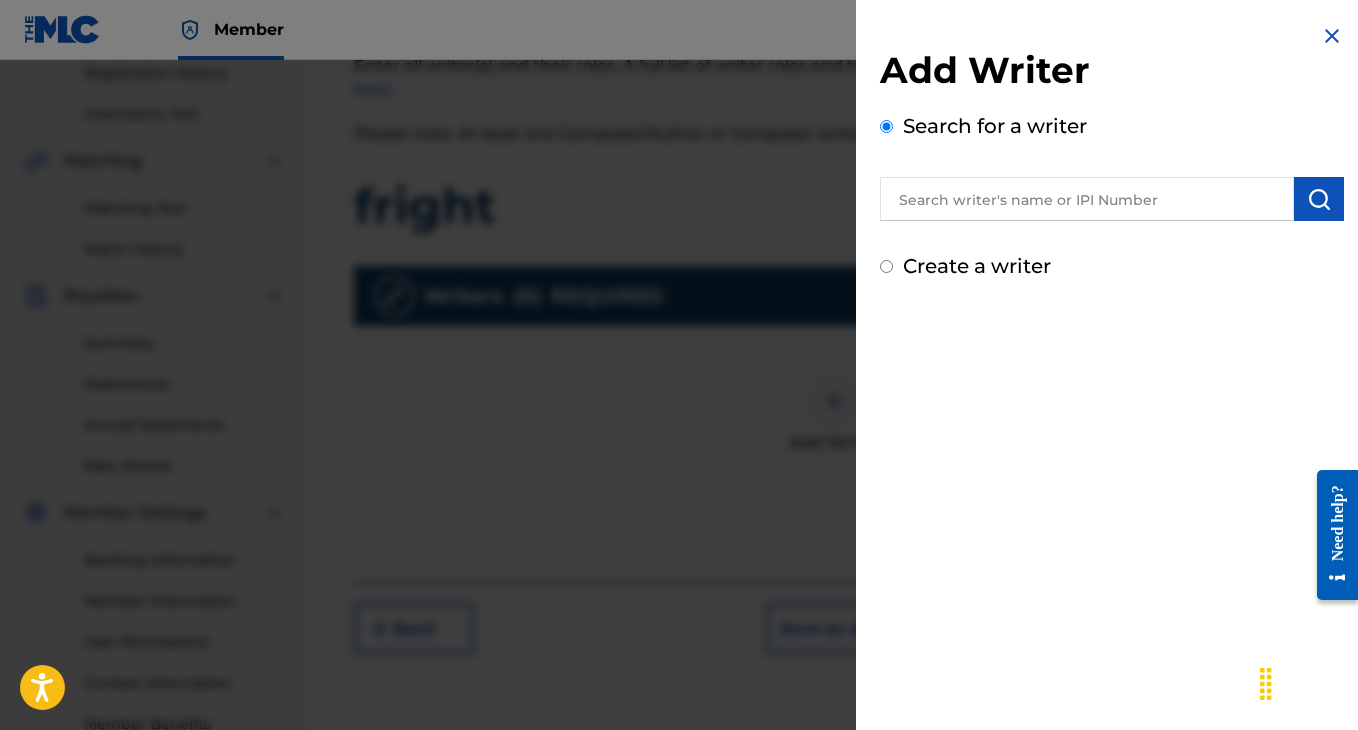 click at bounding box center [1087, 199] 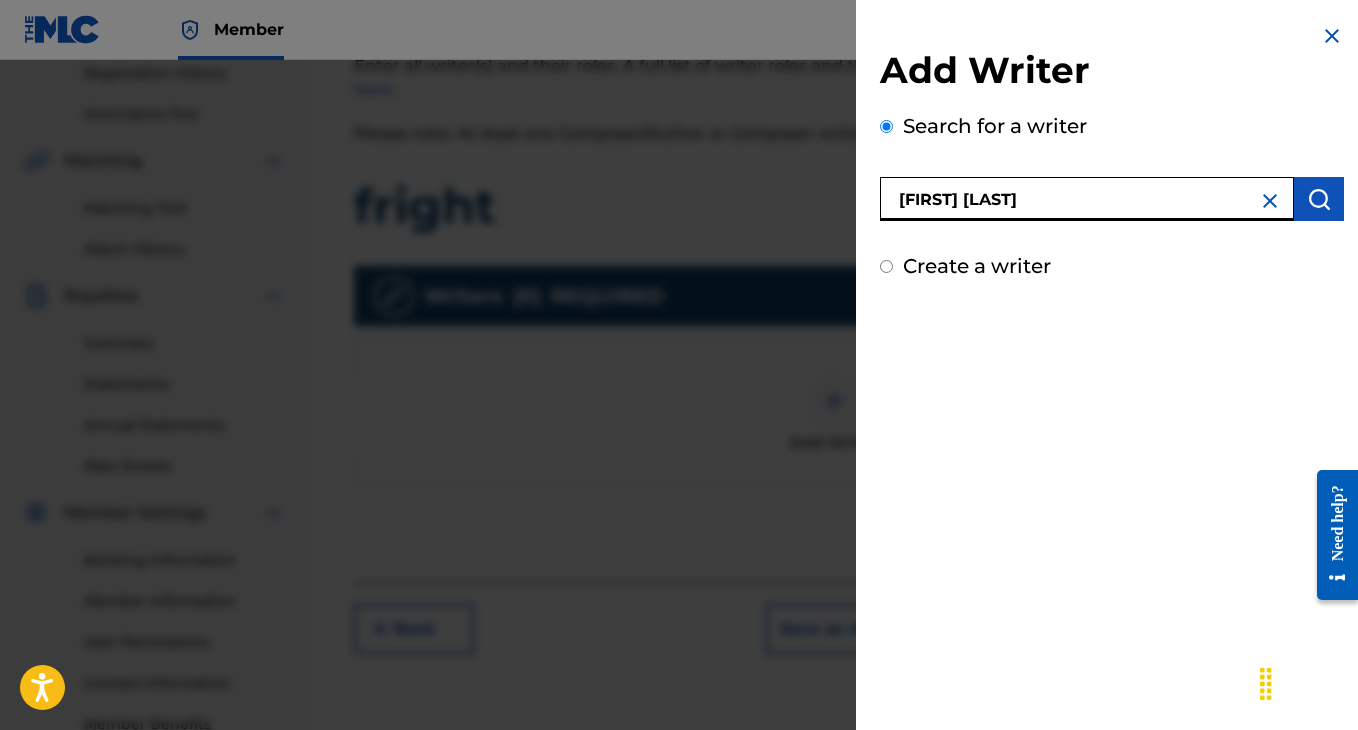 type on "[FIRST] [LAST]" 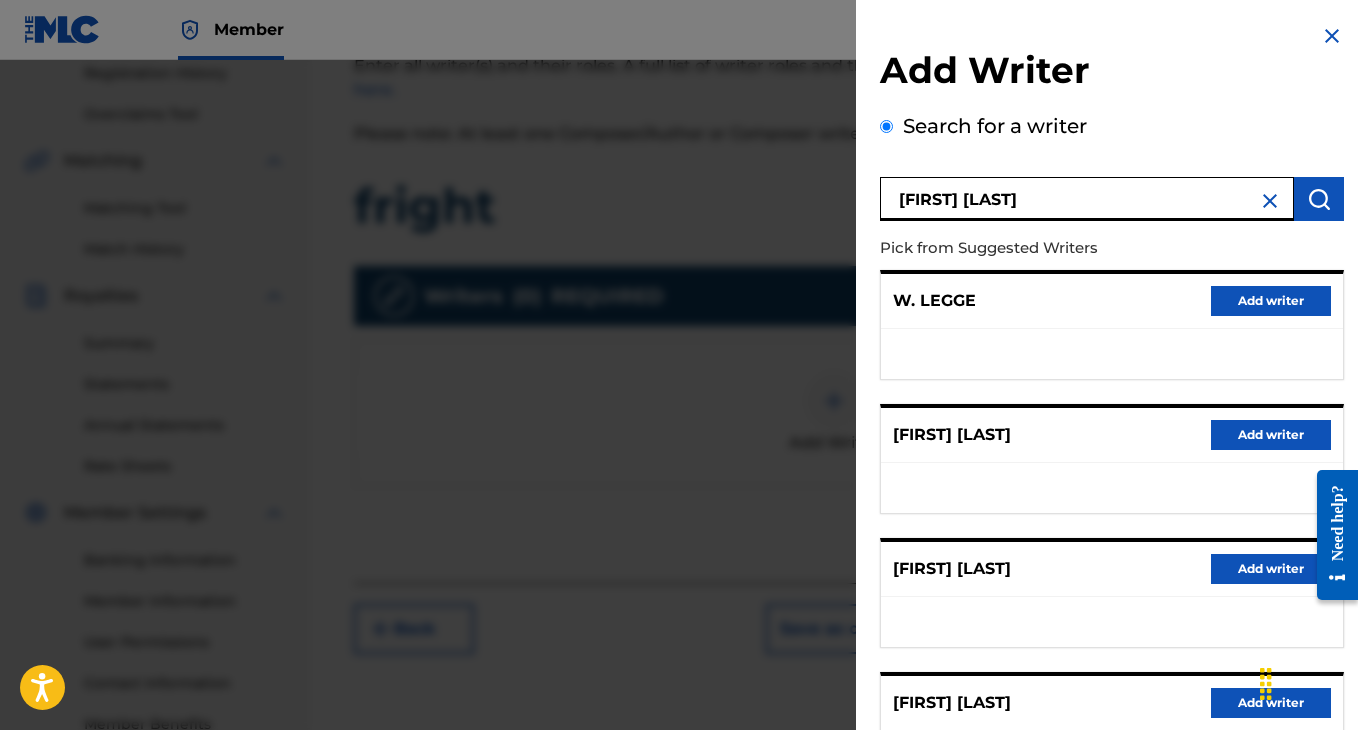 scroll, scrollTop: 182, scrollLeft: 0, axis: vertical 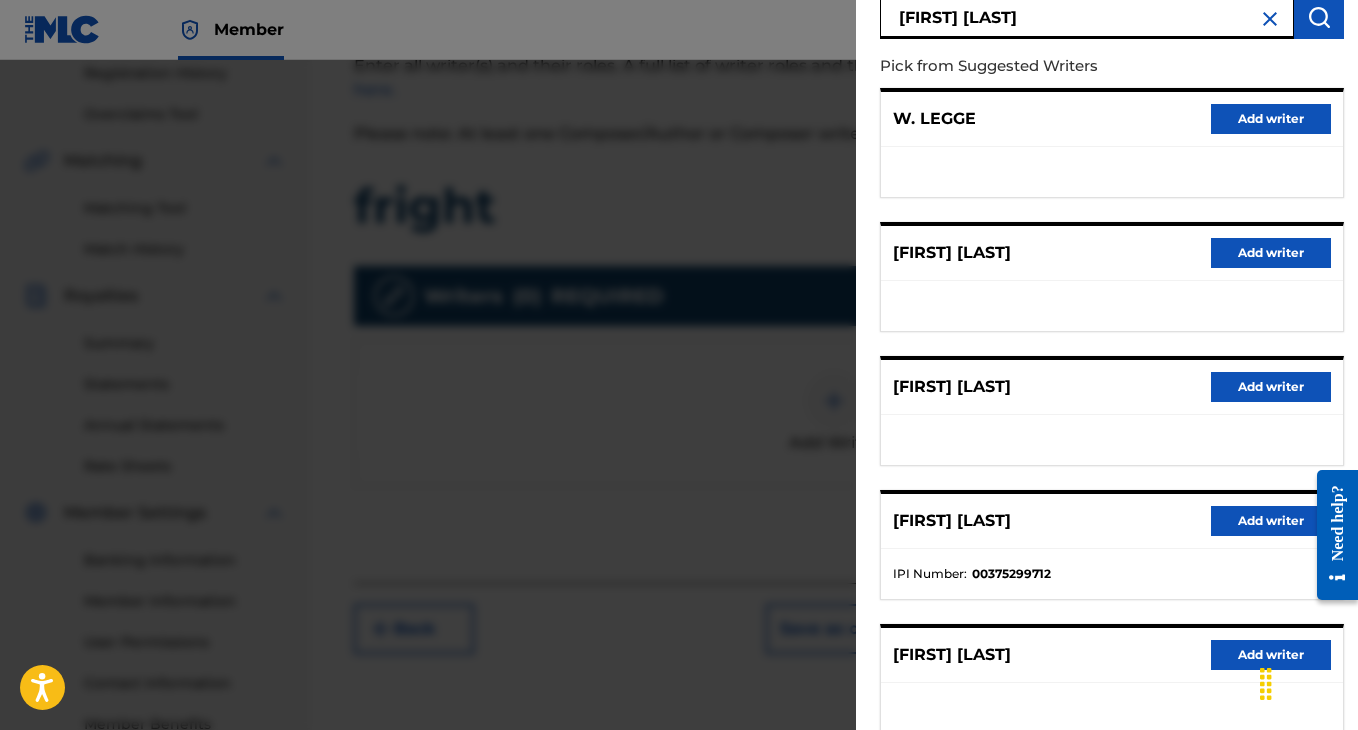 click on "Add writer" at bounding box center (1271, 521) 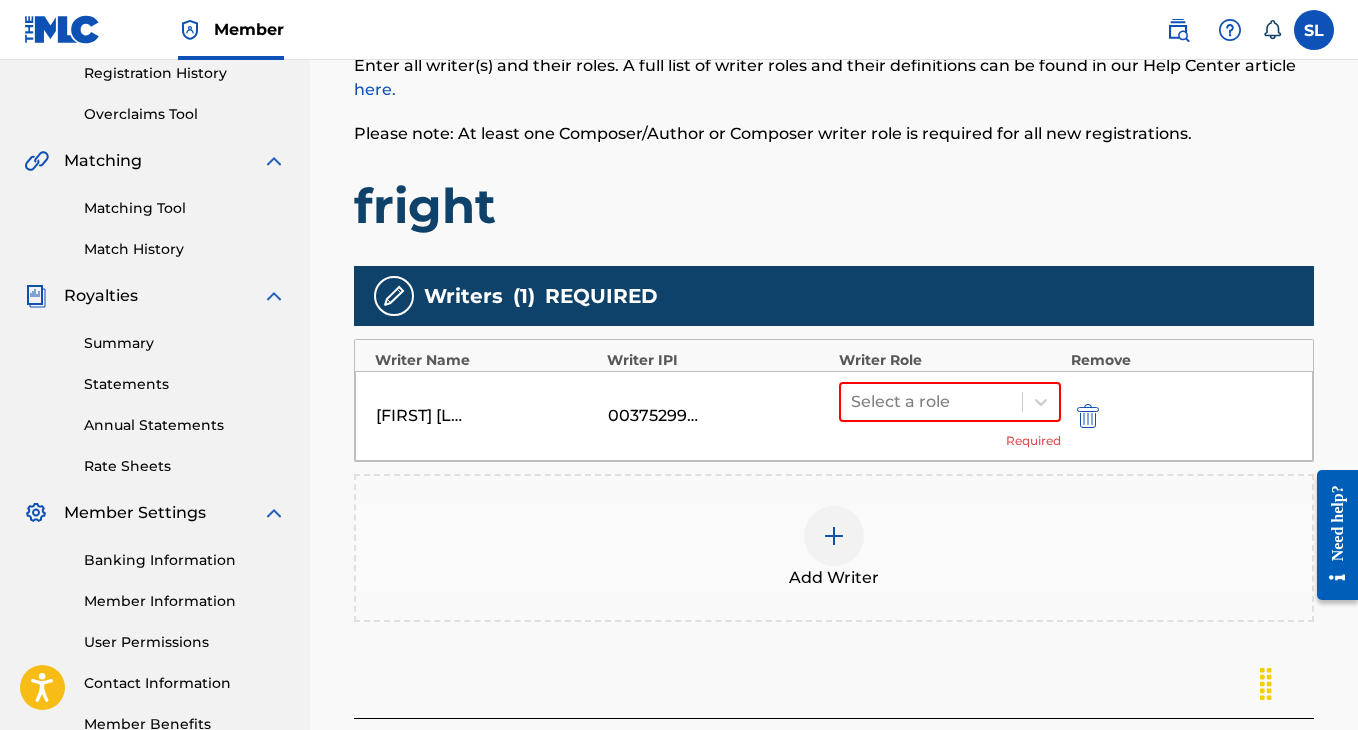 scroll, scrollTop: 401, scrollLeft: 0, axis: vertical 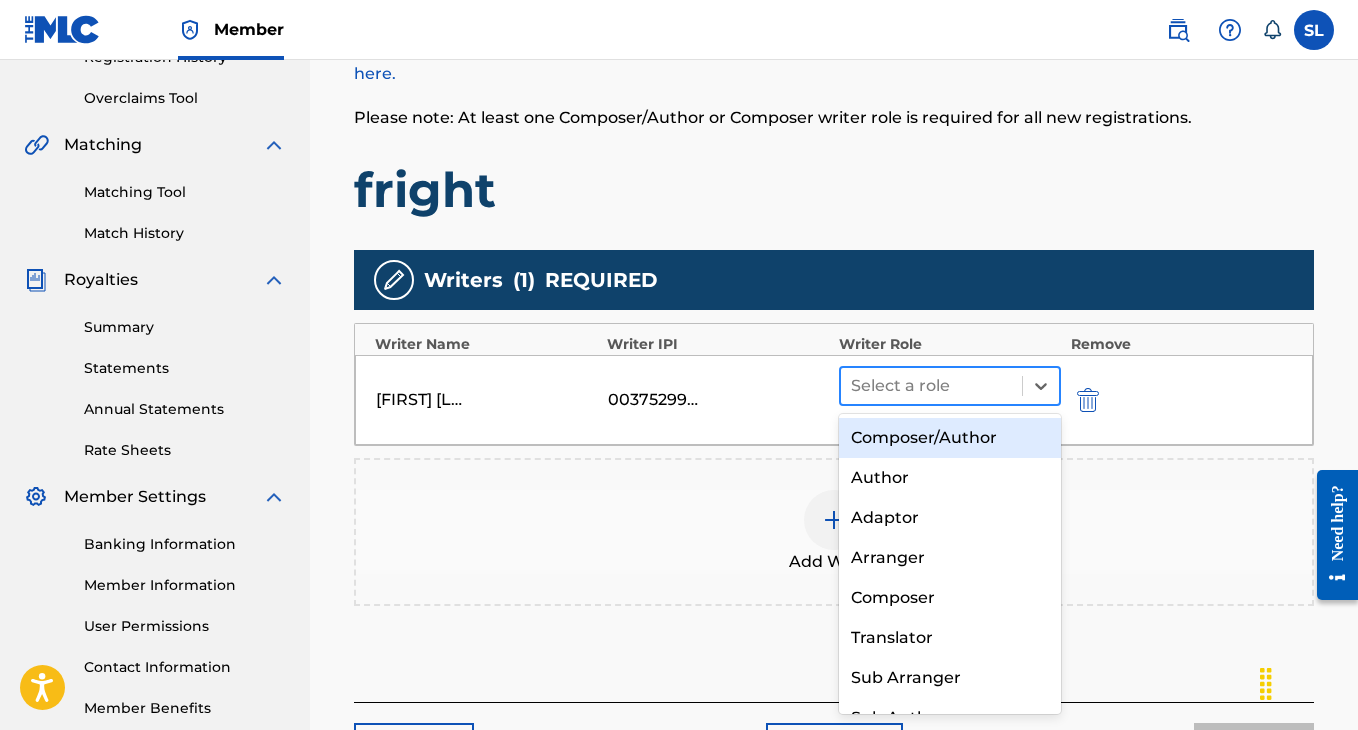 click at bounding box center [931, 386] 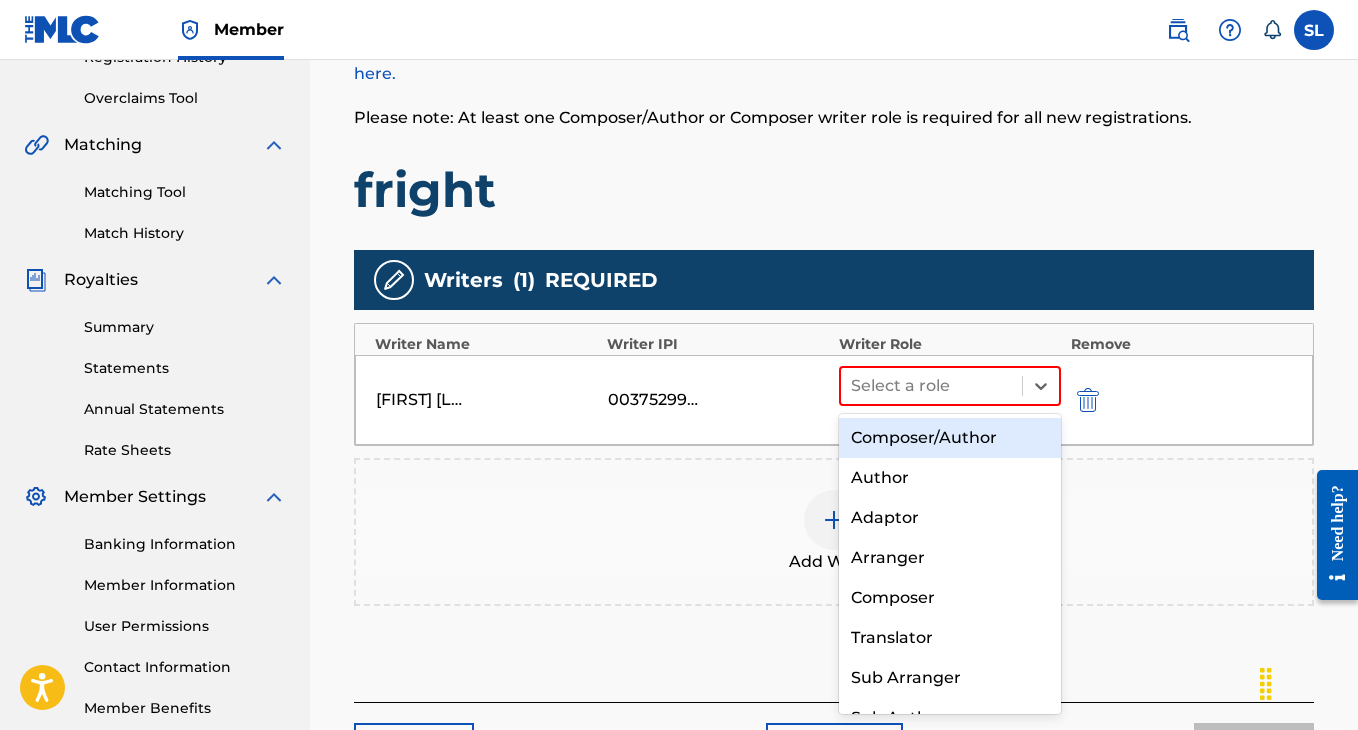 click on "Composer/Author" at bounding box center (950, 438) 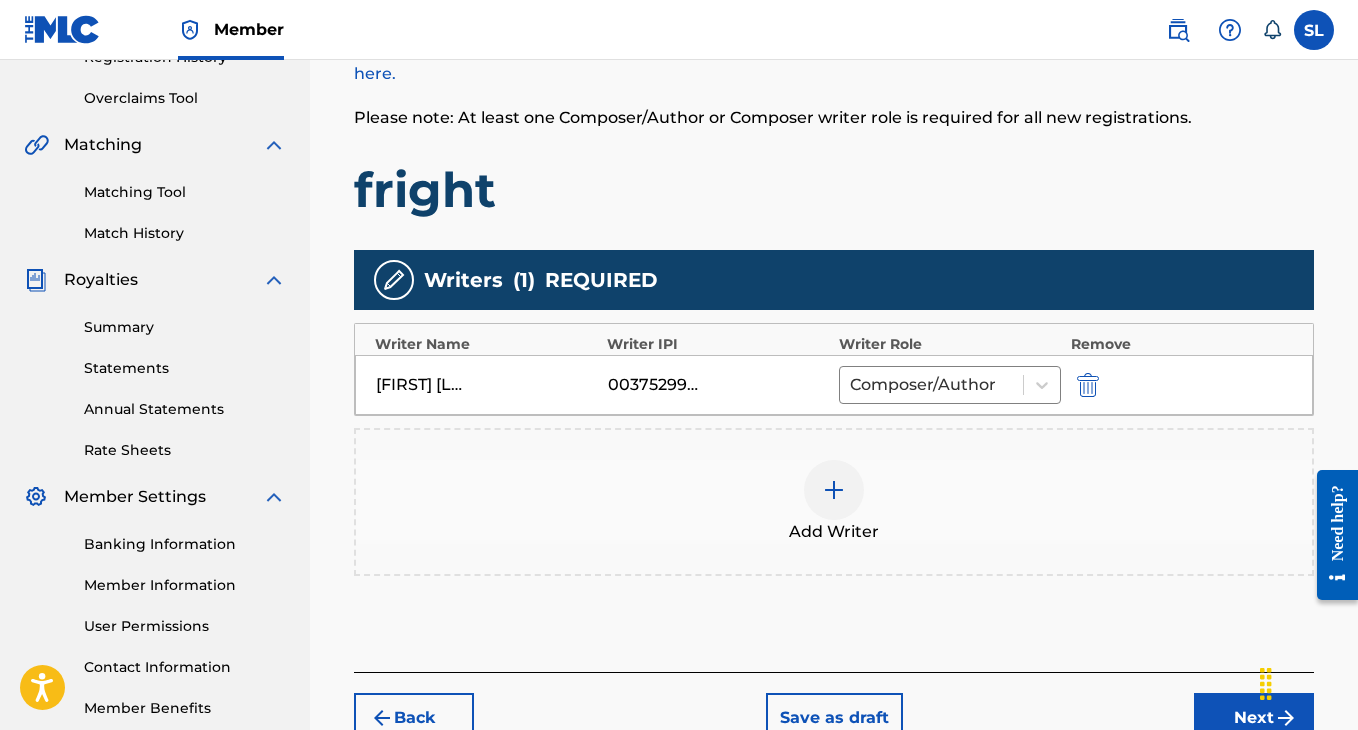 click on "Next" at bounding box center [1254, 718] 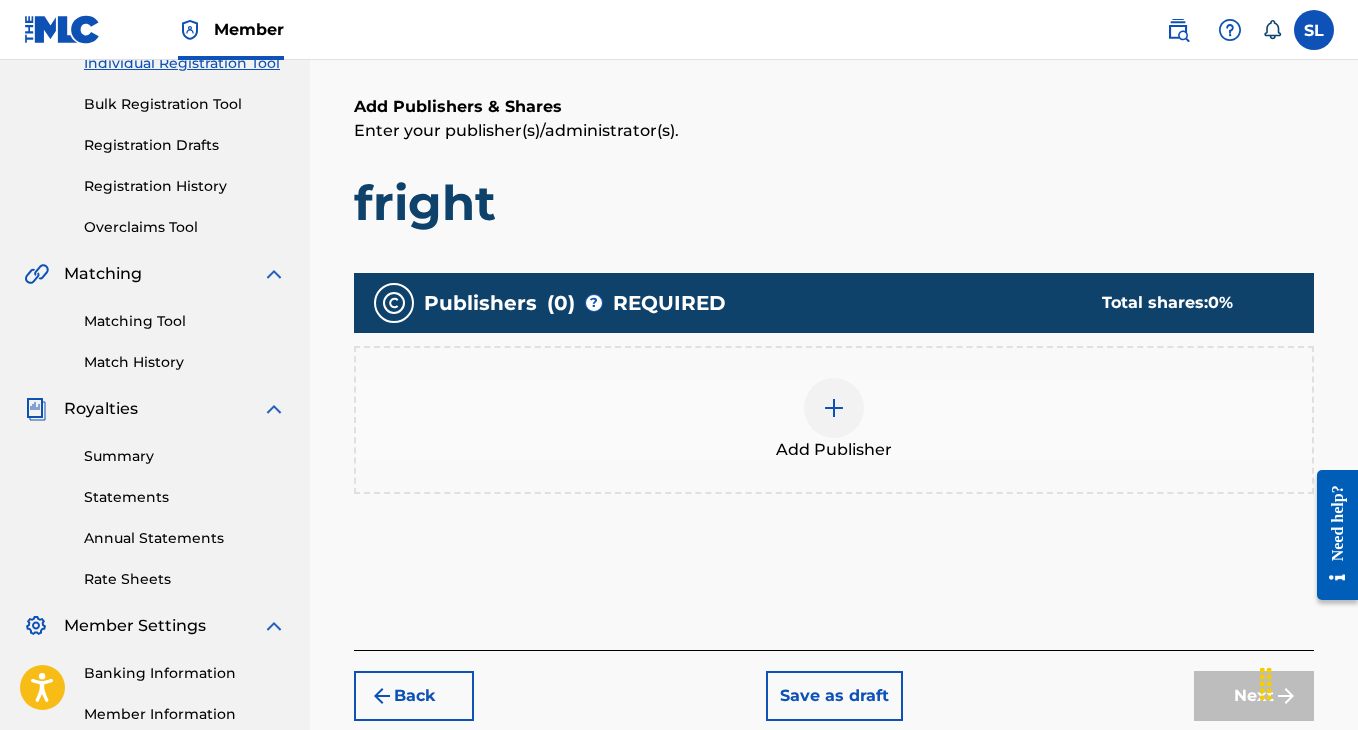 scroll, scrollTop: 318, scrollLeft: 0, axis: vertical 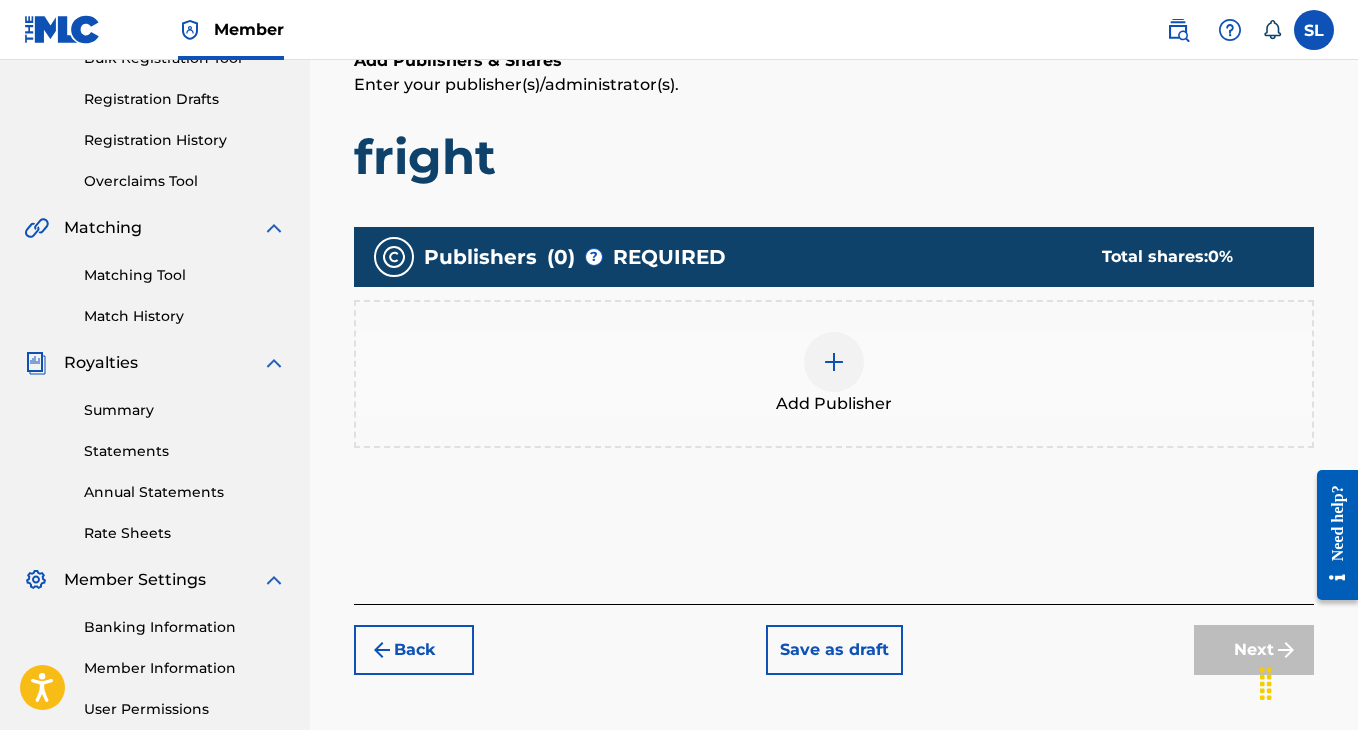 click at bounding box center [834, 362] 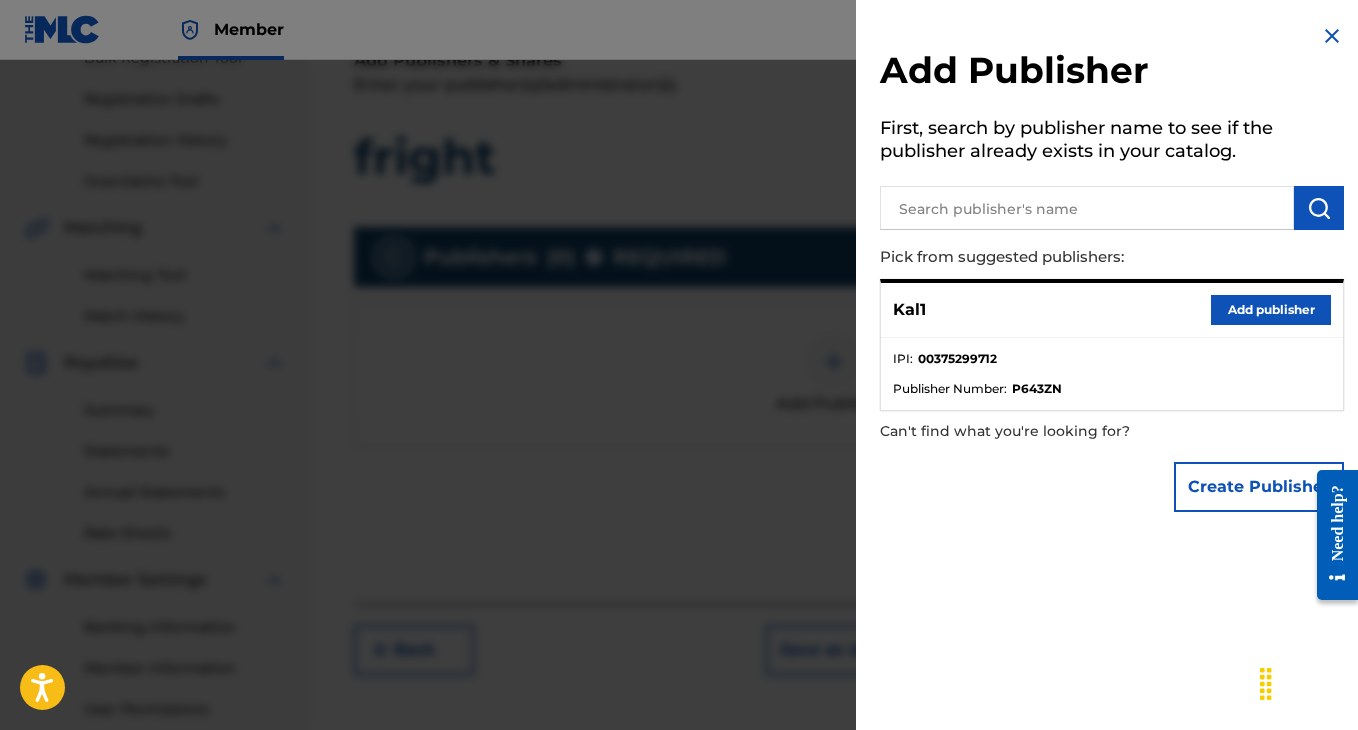 click on "Add publisher" at bounding box center (1271, 310) 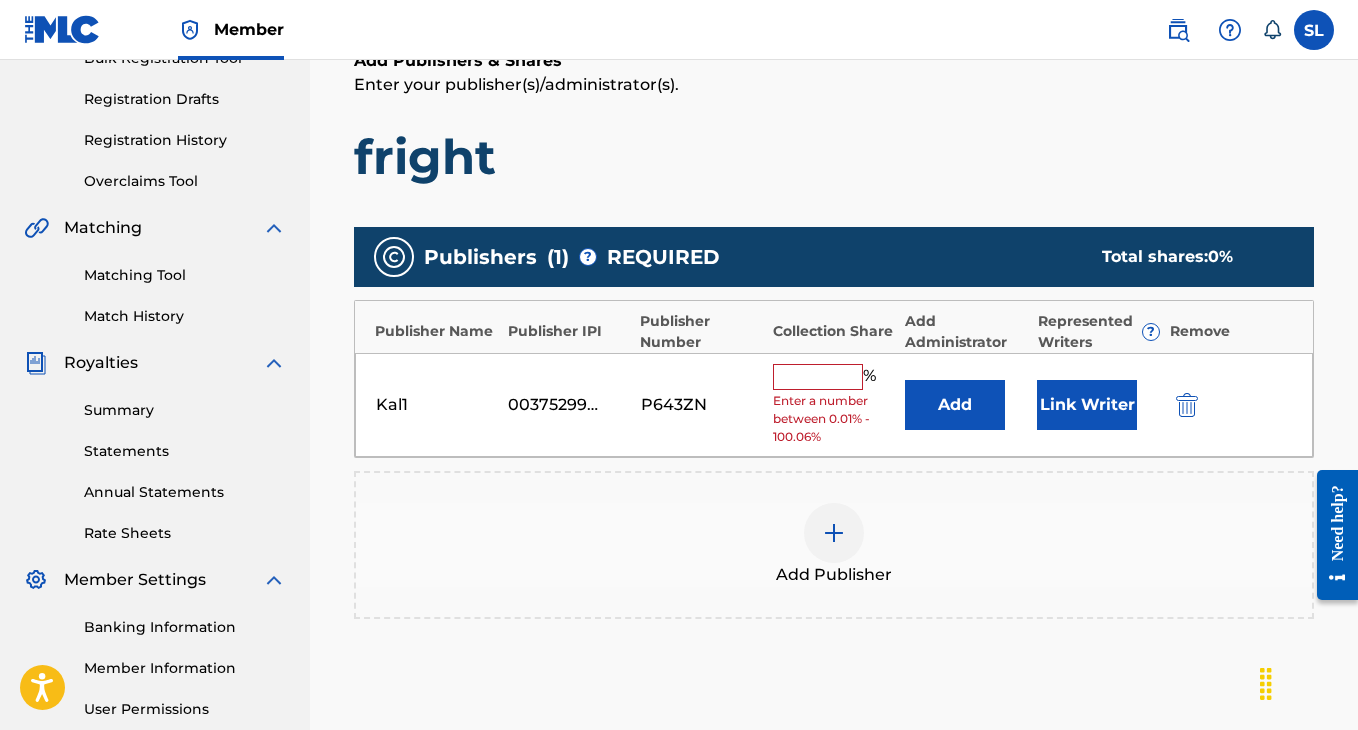 scroll, scrollTop: 380, scrollLeft: 0, axis: vertical 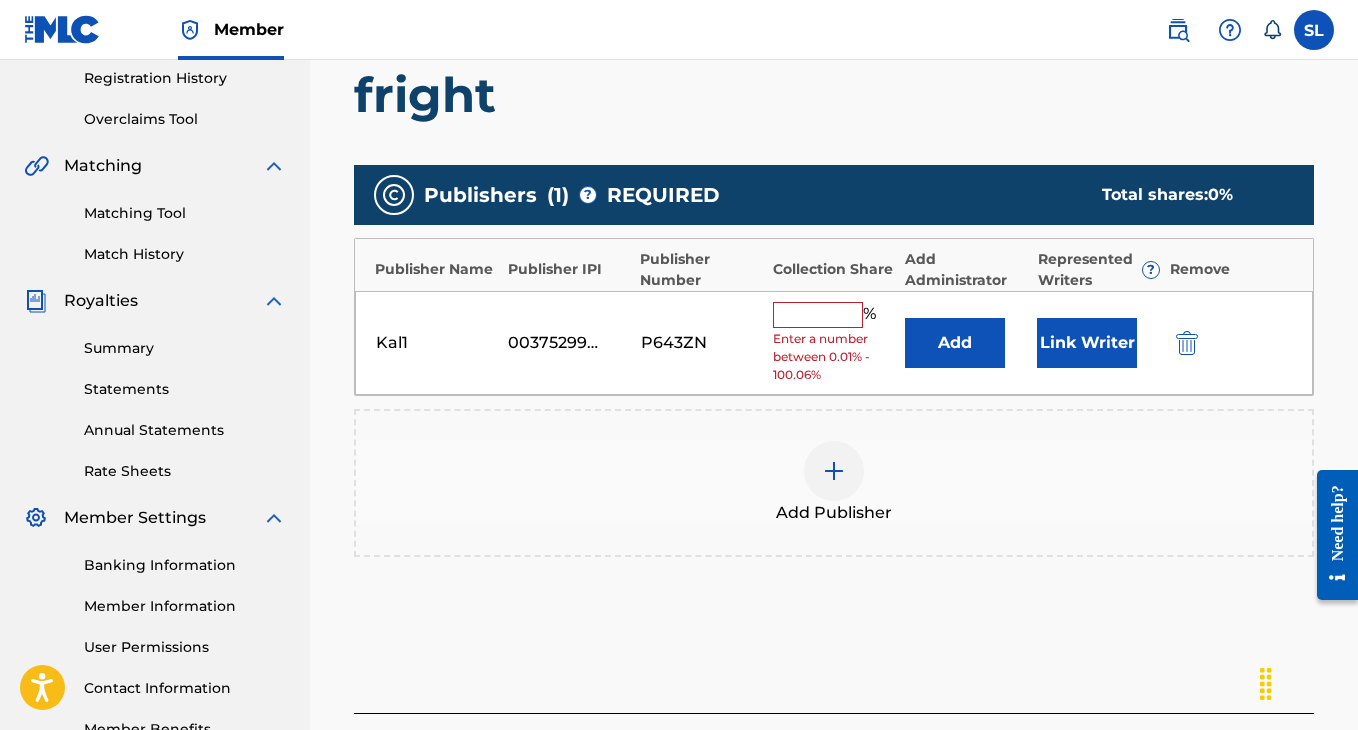 click at bounding box center (818, 315) 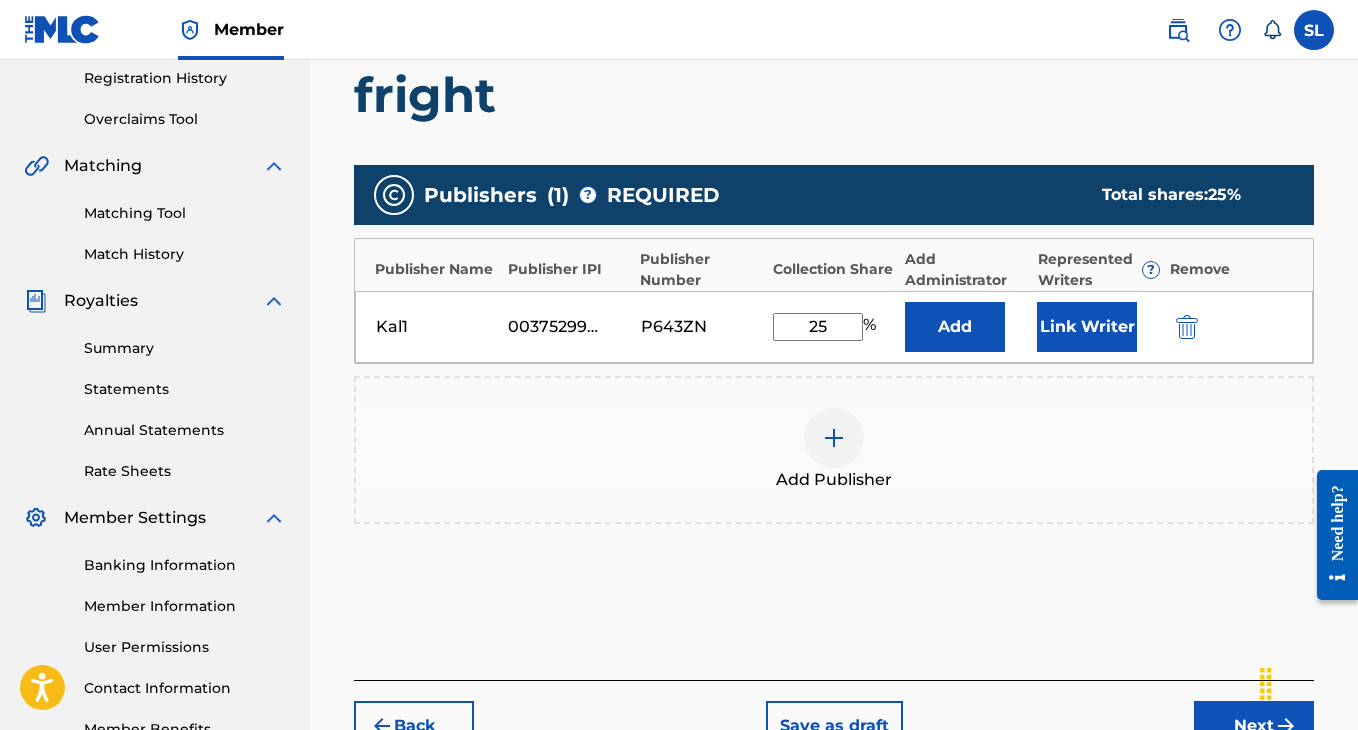 type on "25" 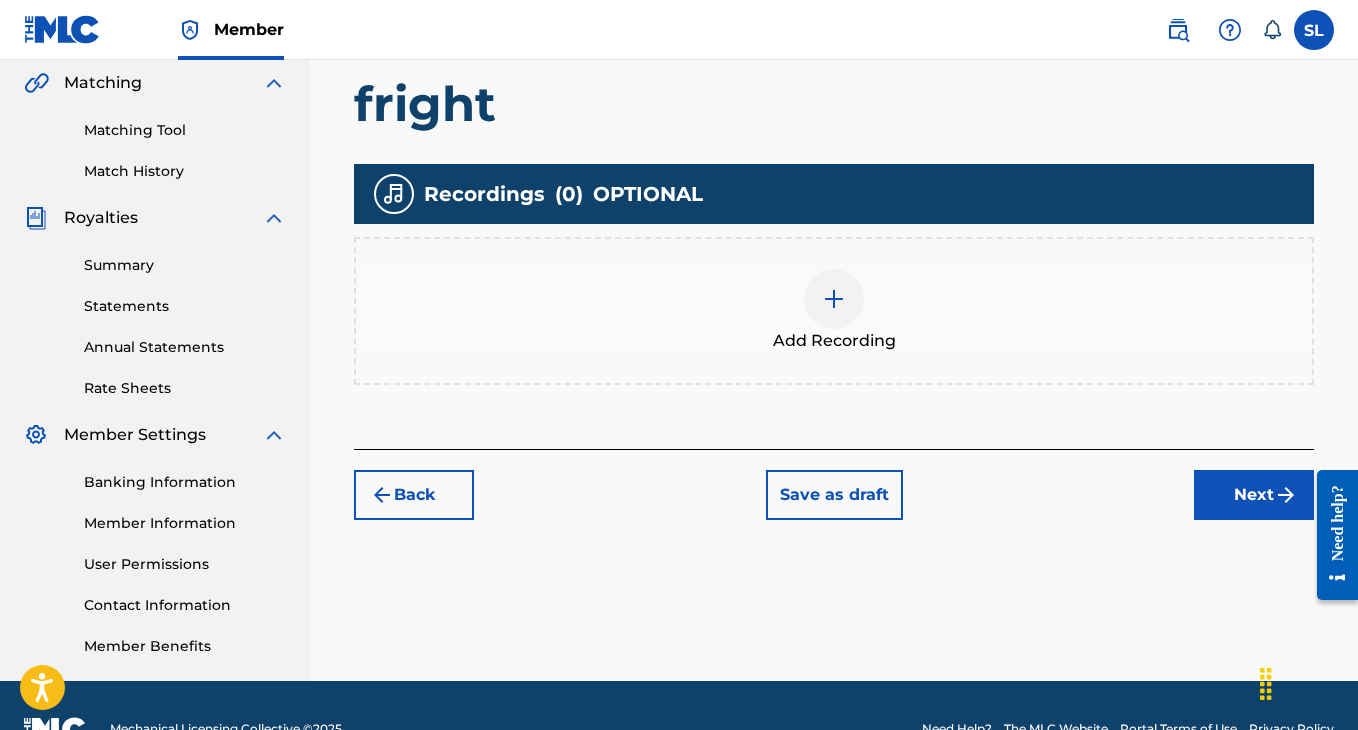 scroll, scrollTop: 439, scrollLeft: 0, axis: vertical 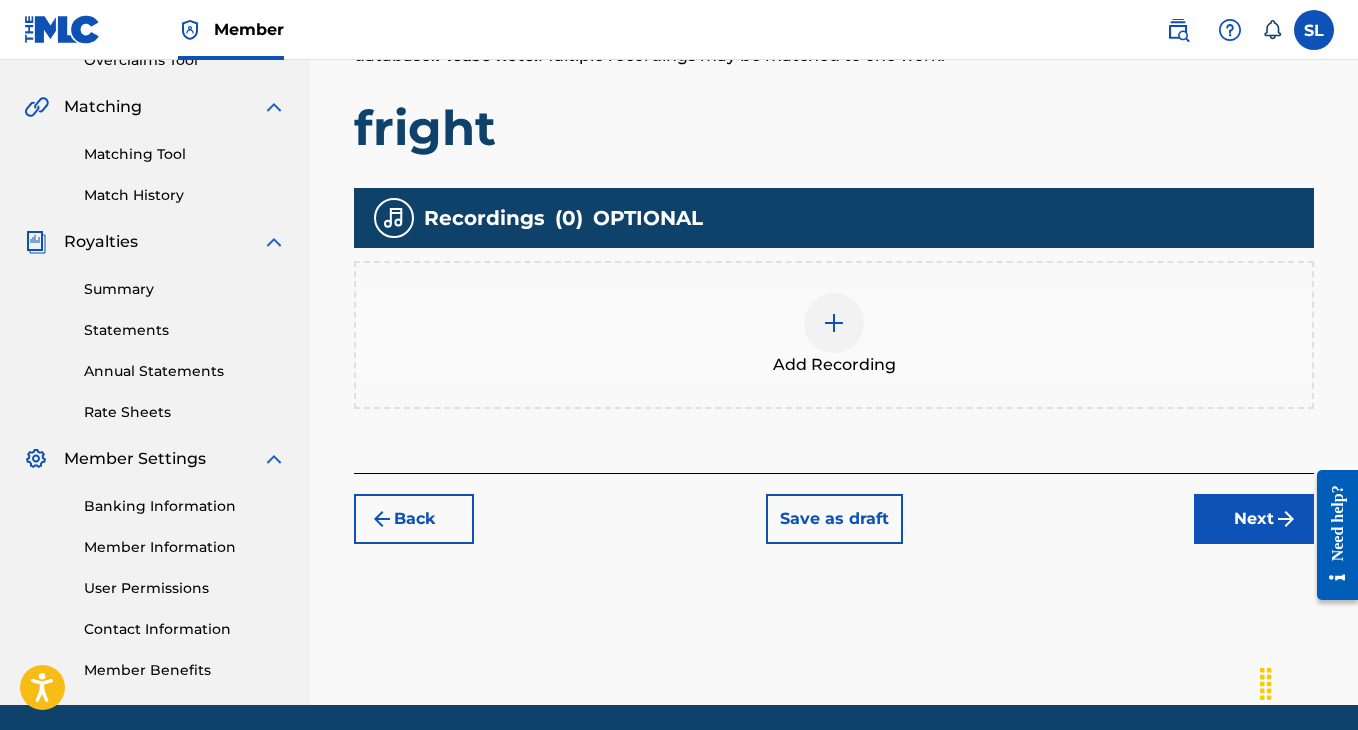 click on "Add Recording" at bounding box center (834, 335) 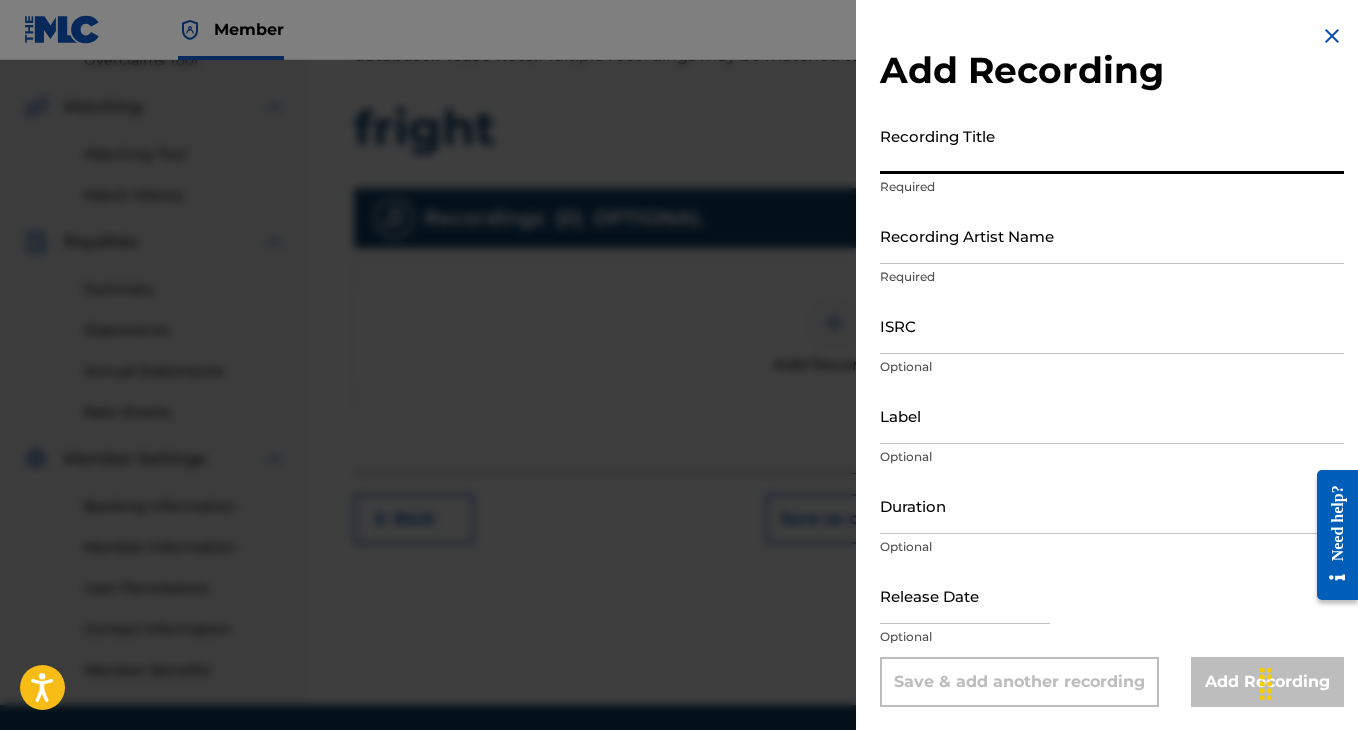 click on "Recording Title" at bounding box center (1112, 145) 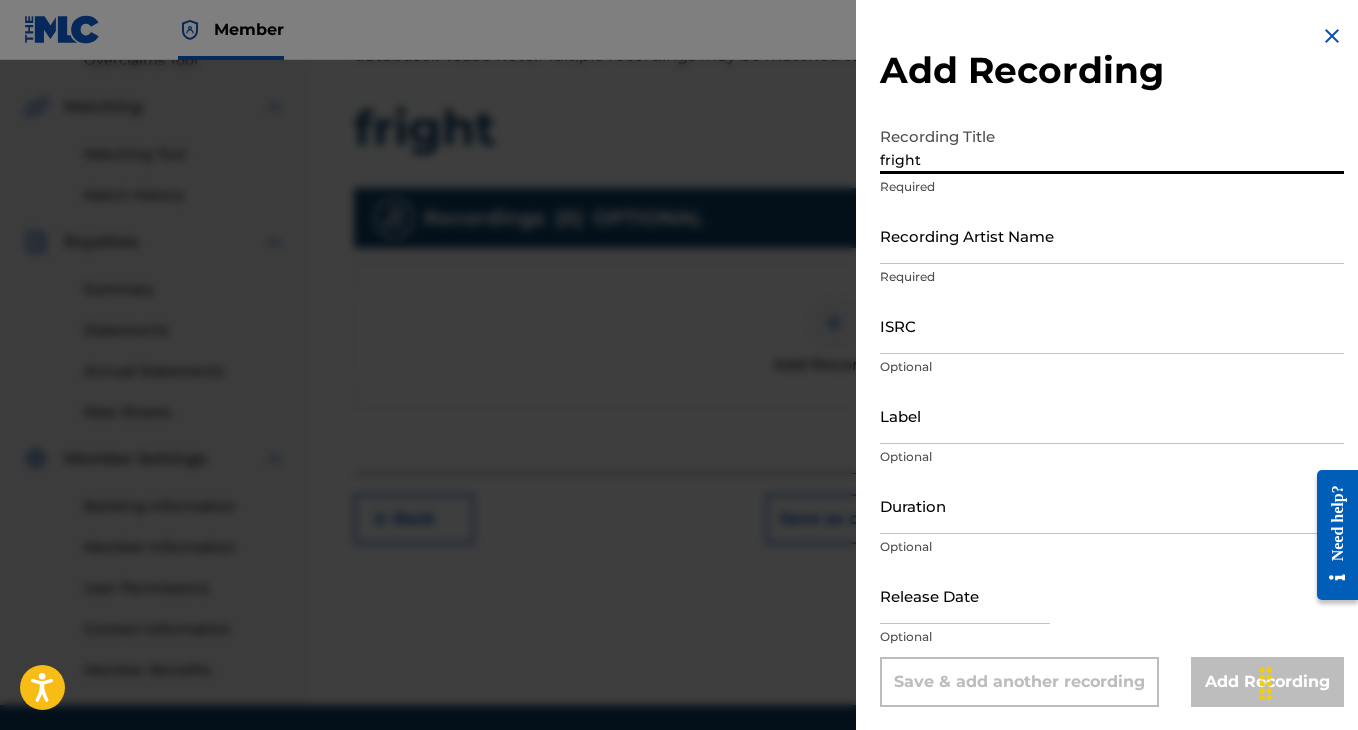 type on "fright" 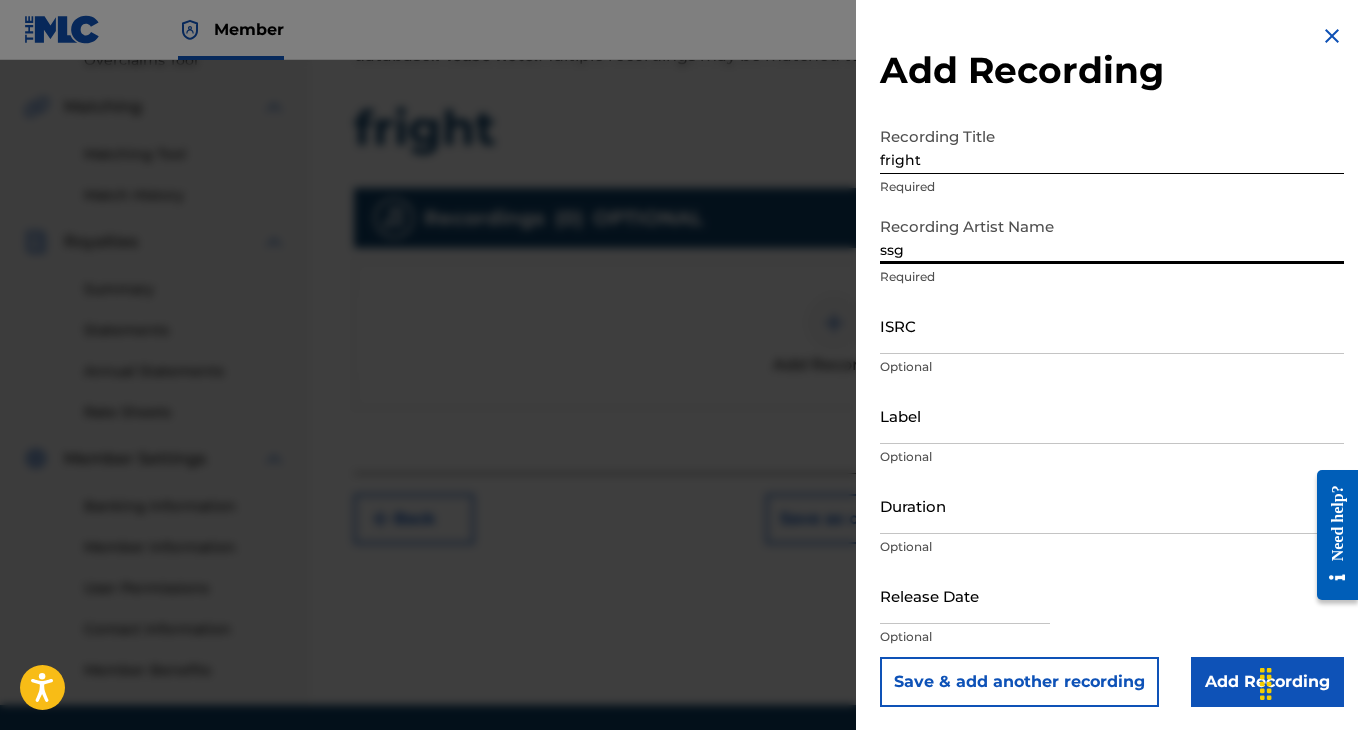type on "ssgkobe" 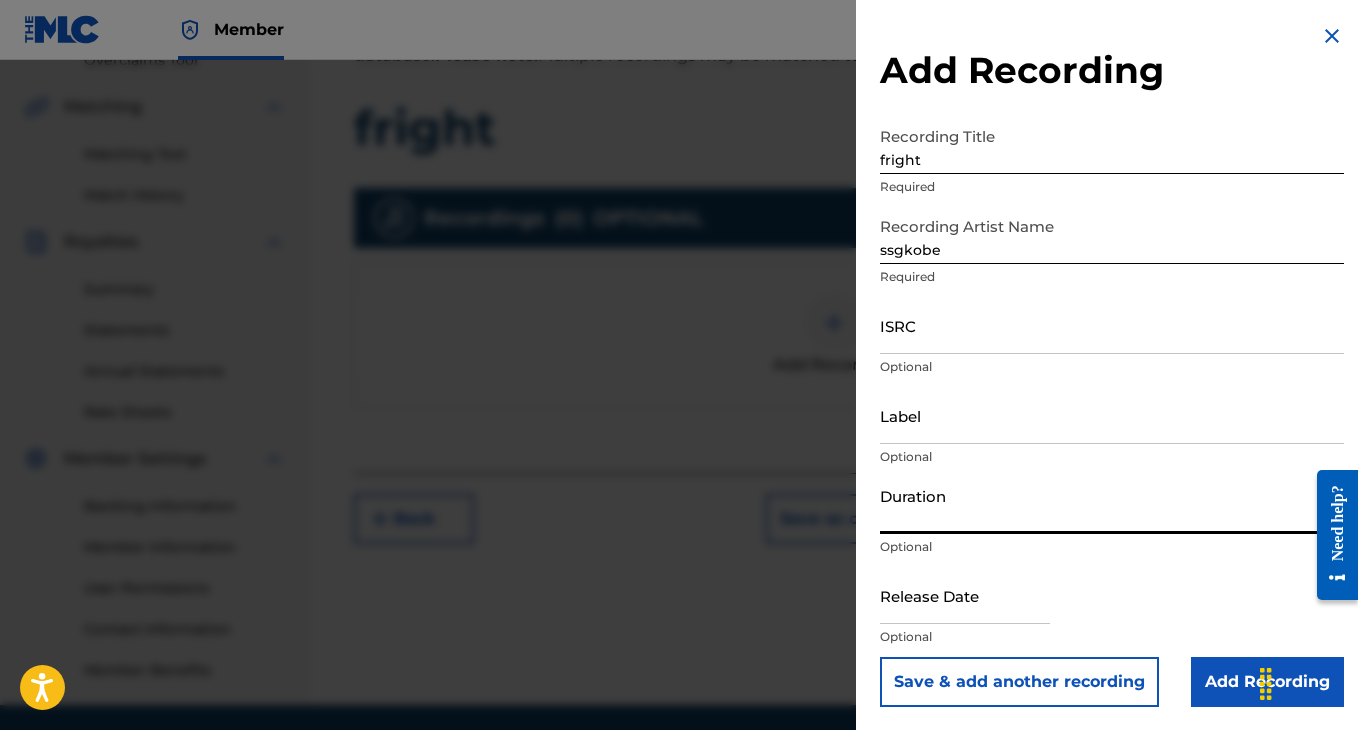 click on "Duration" at bounding box center (1112, 505) 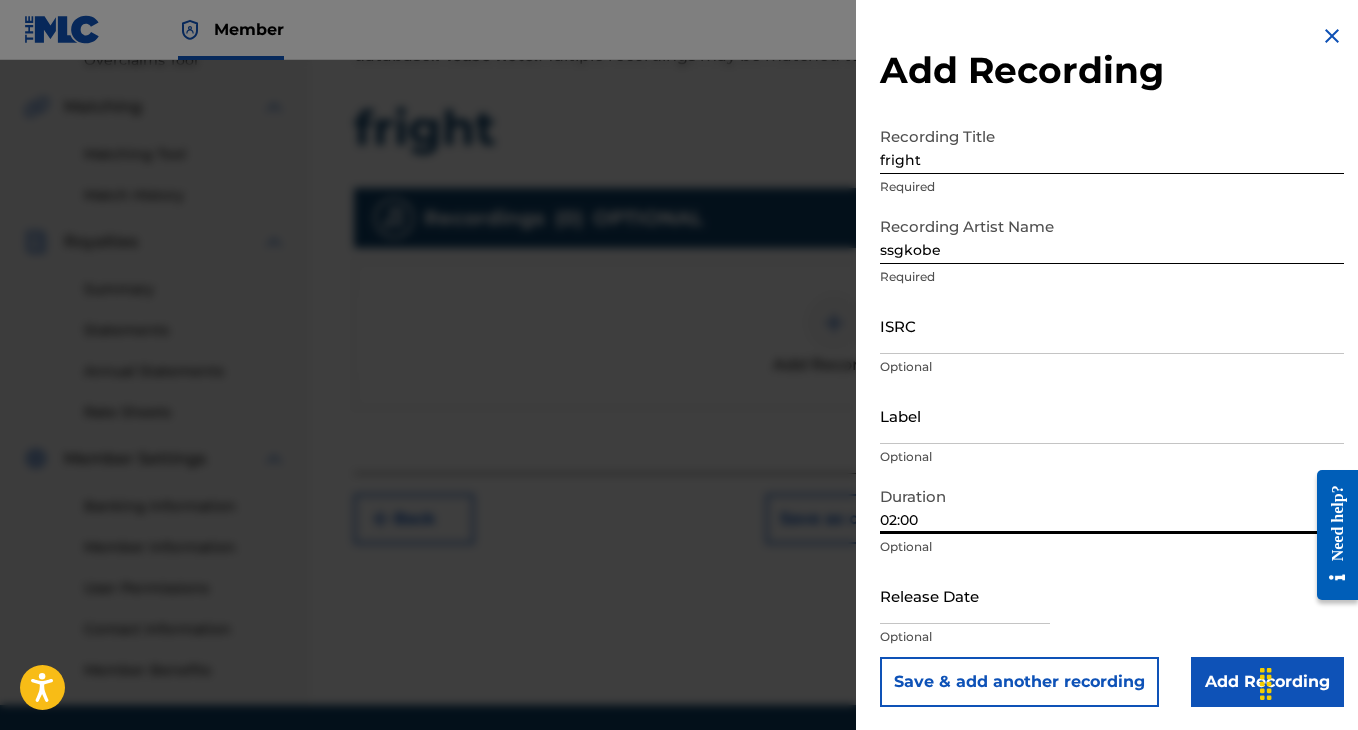 click at bounding box center [965, 595] 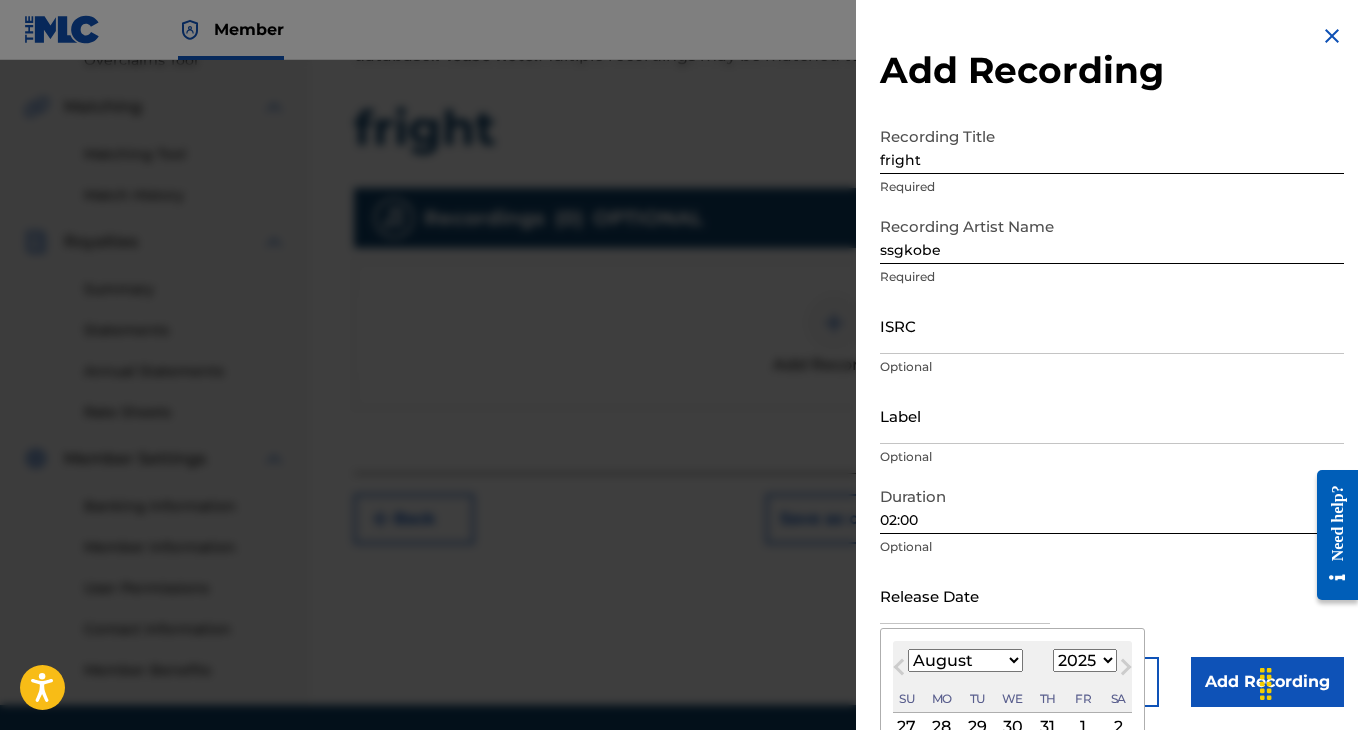 type on "February 23 2024" 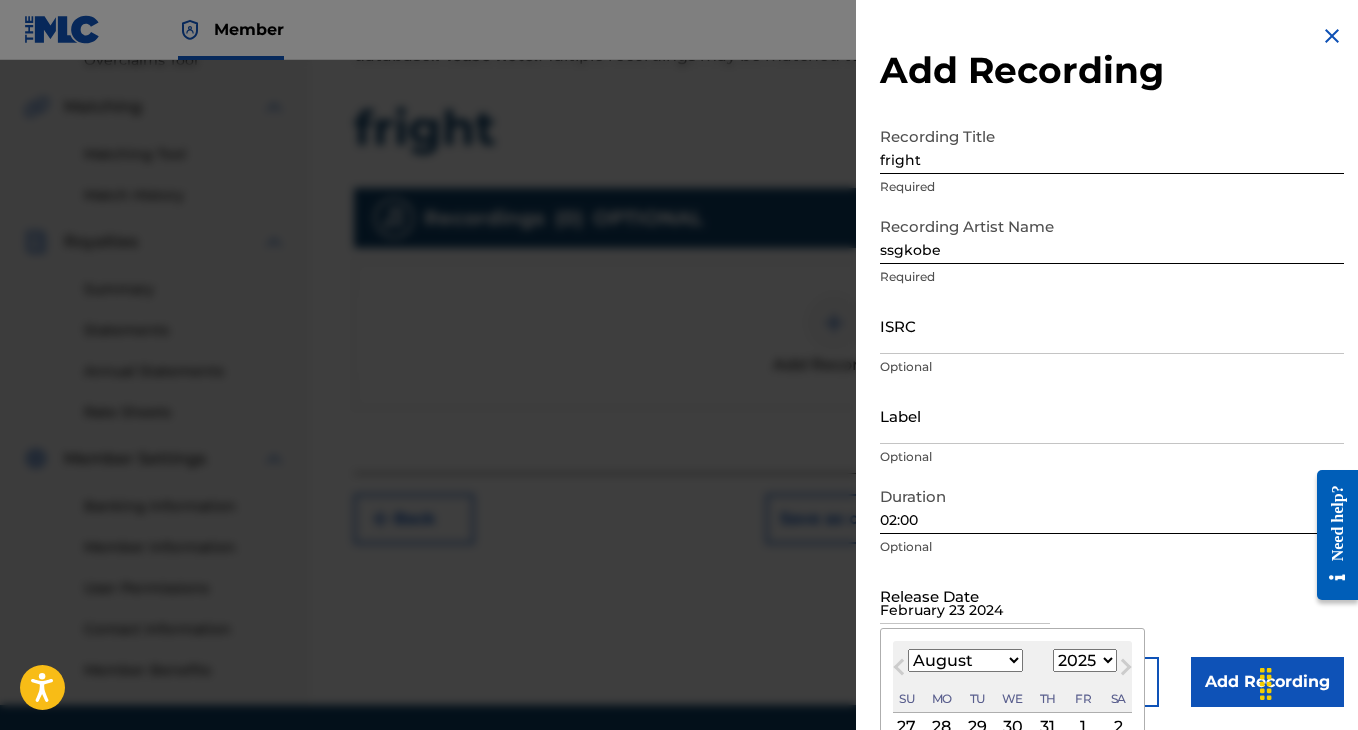 select on "1" 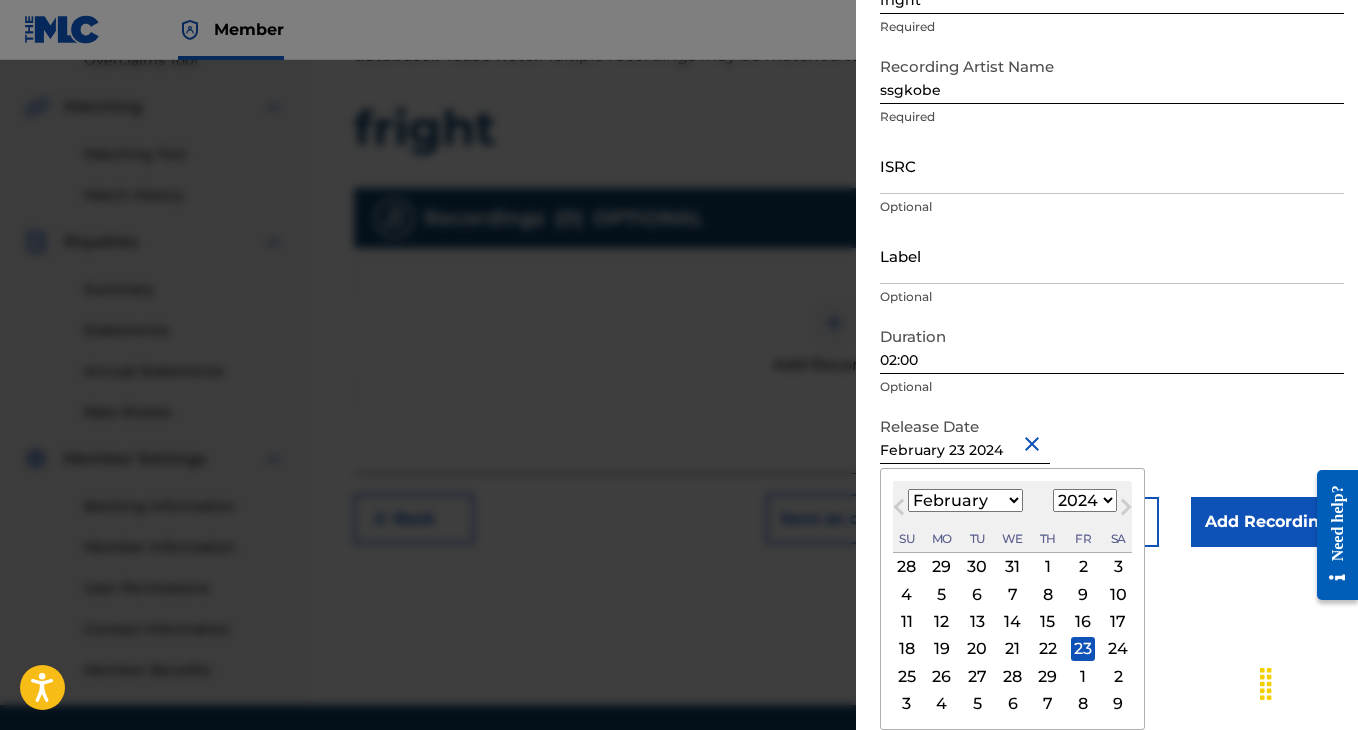 scroll, scrollTop: 1, scrollLeft: 0, axis: vertical 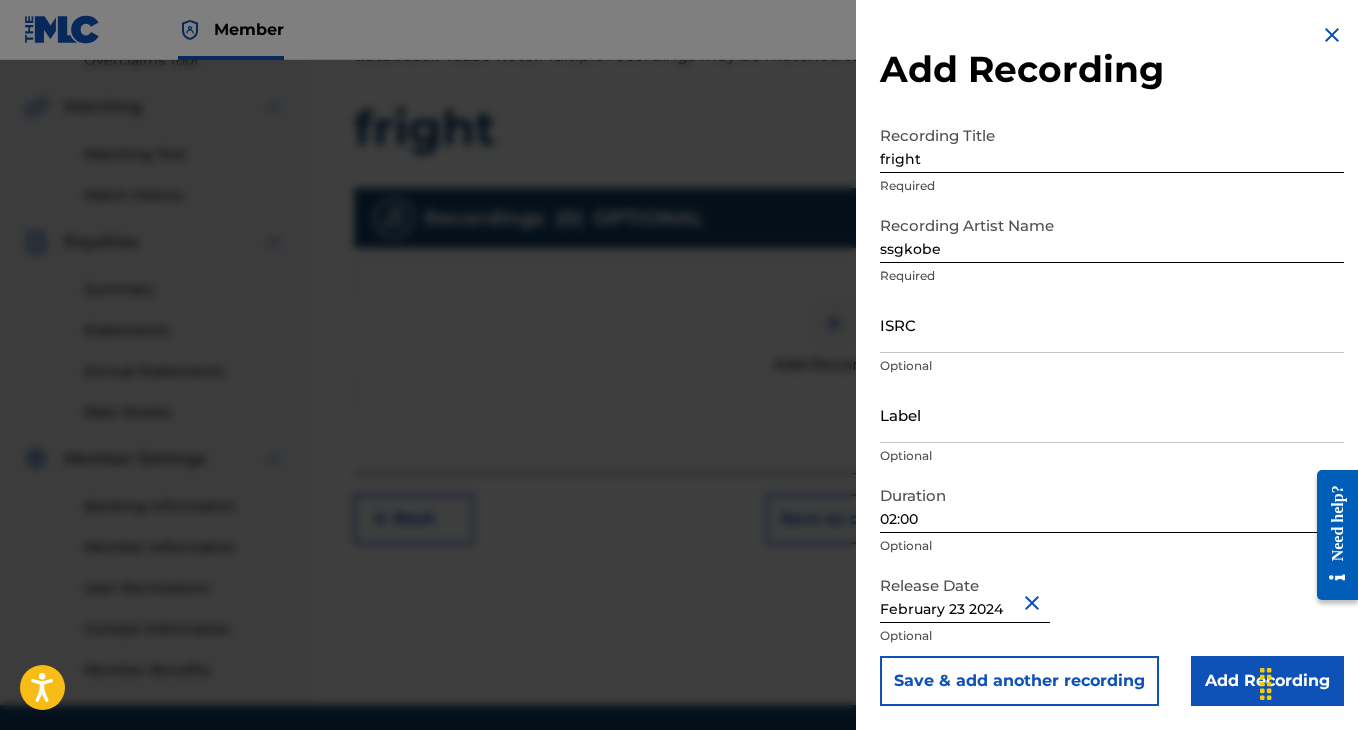 click on "Add Recording" at bounding box center (1267, 681) 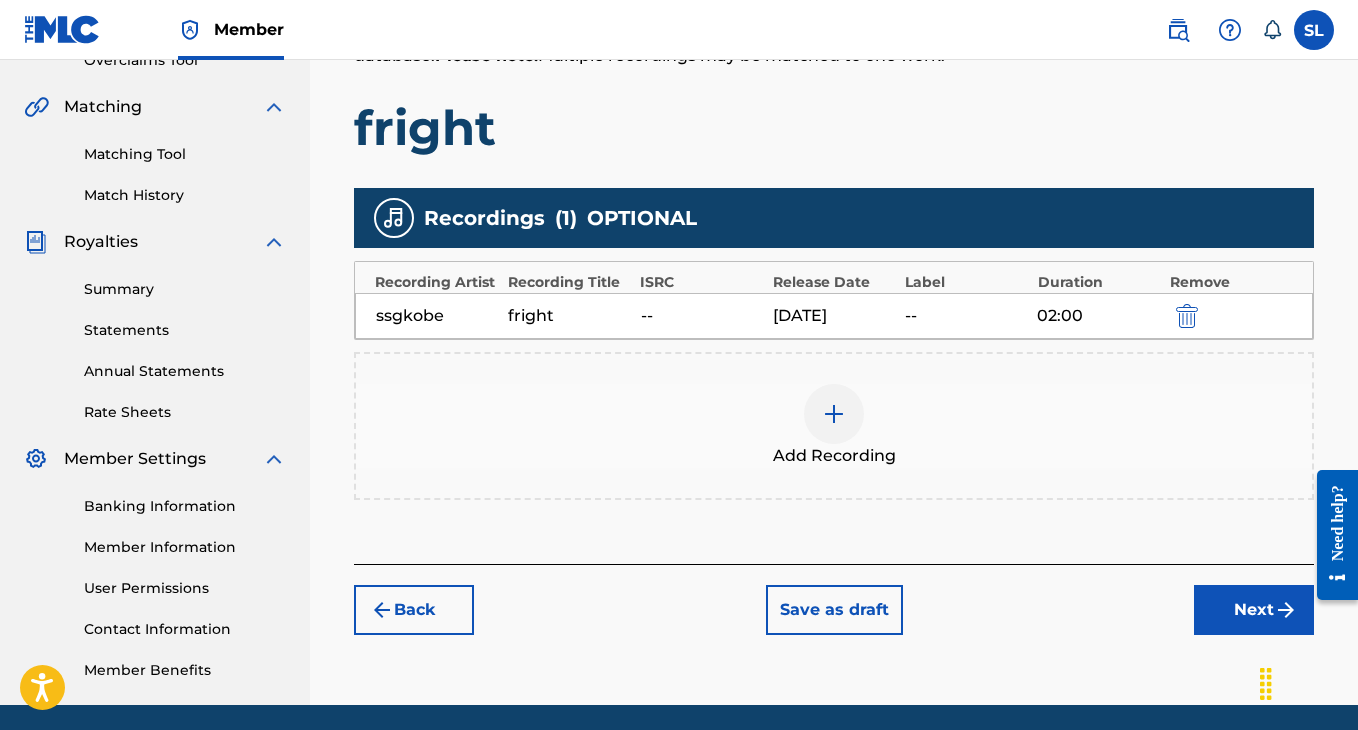 click on "Next" at bounding box center (1254, 610) 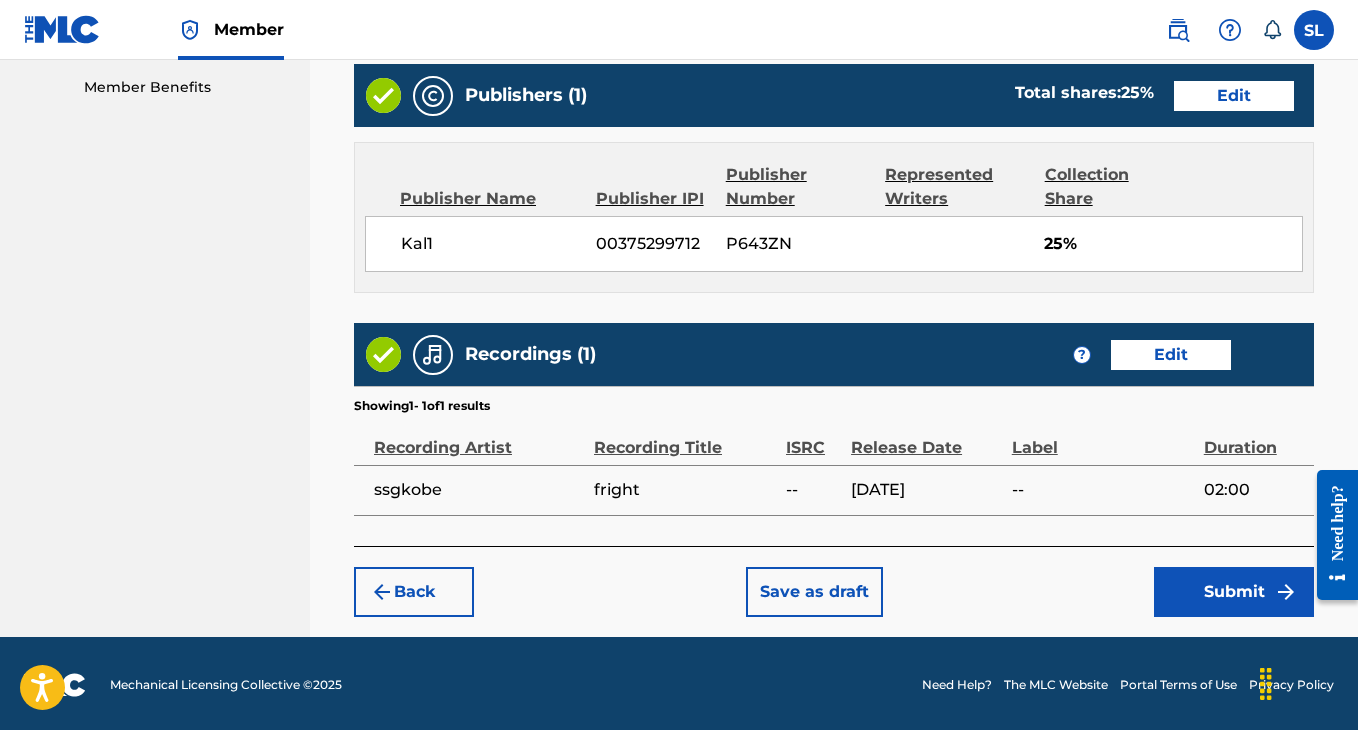 scroll, scrollTop: 1023, scrollLeft: 0, axis: vertical 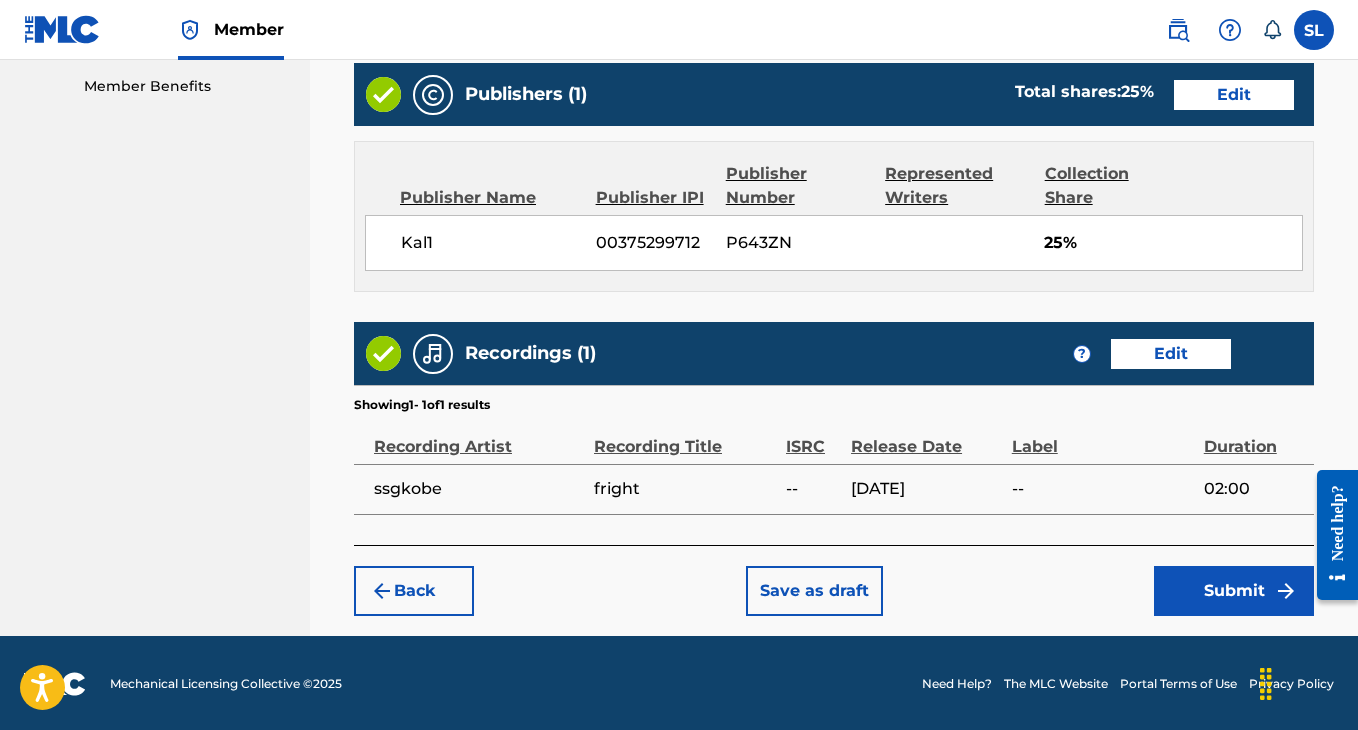 click on "Submit" at bounding box center [1234, 591] 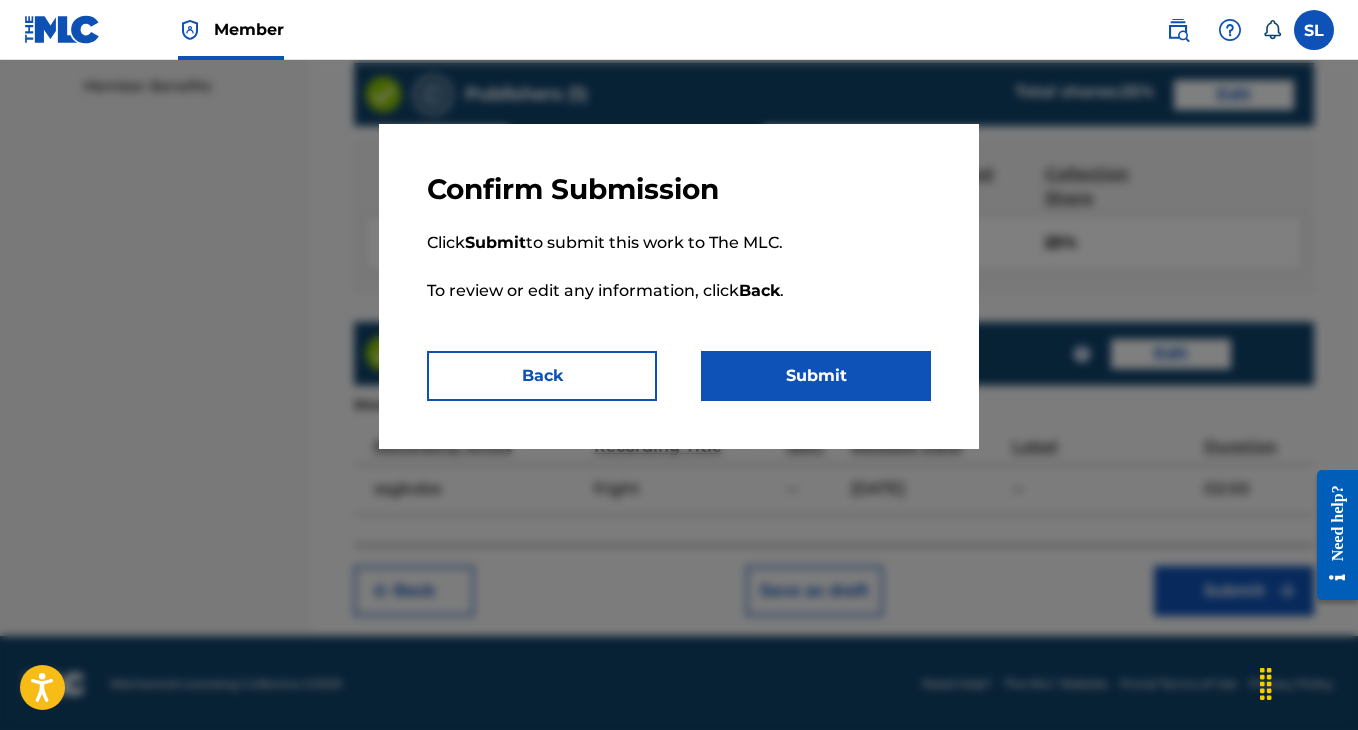click on "Submit" at bounding box center [816, 376] 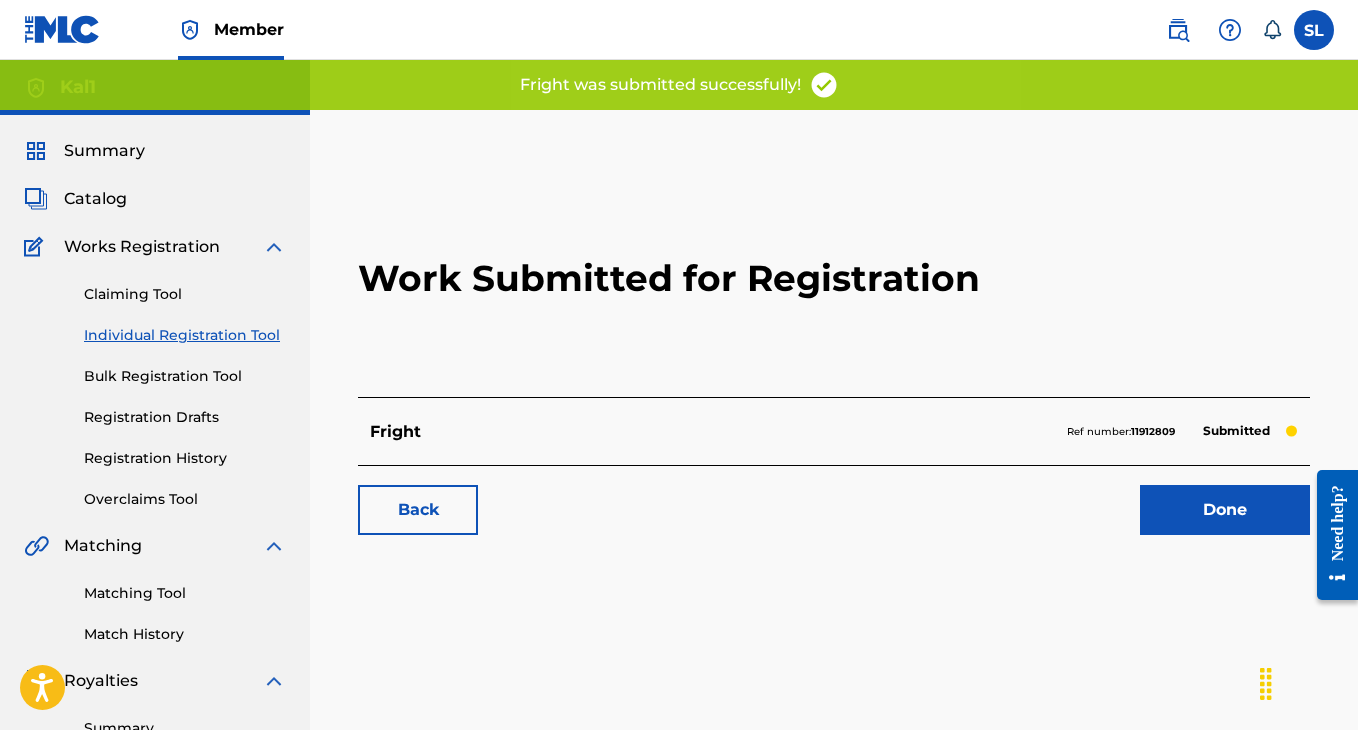 scroll, scrollTop: 46, scrollLeft: 0, axis: vertical 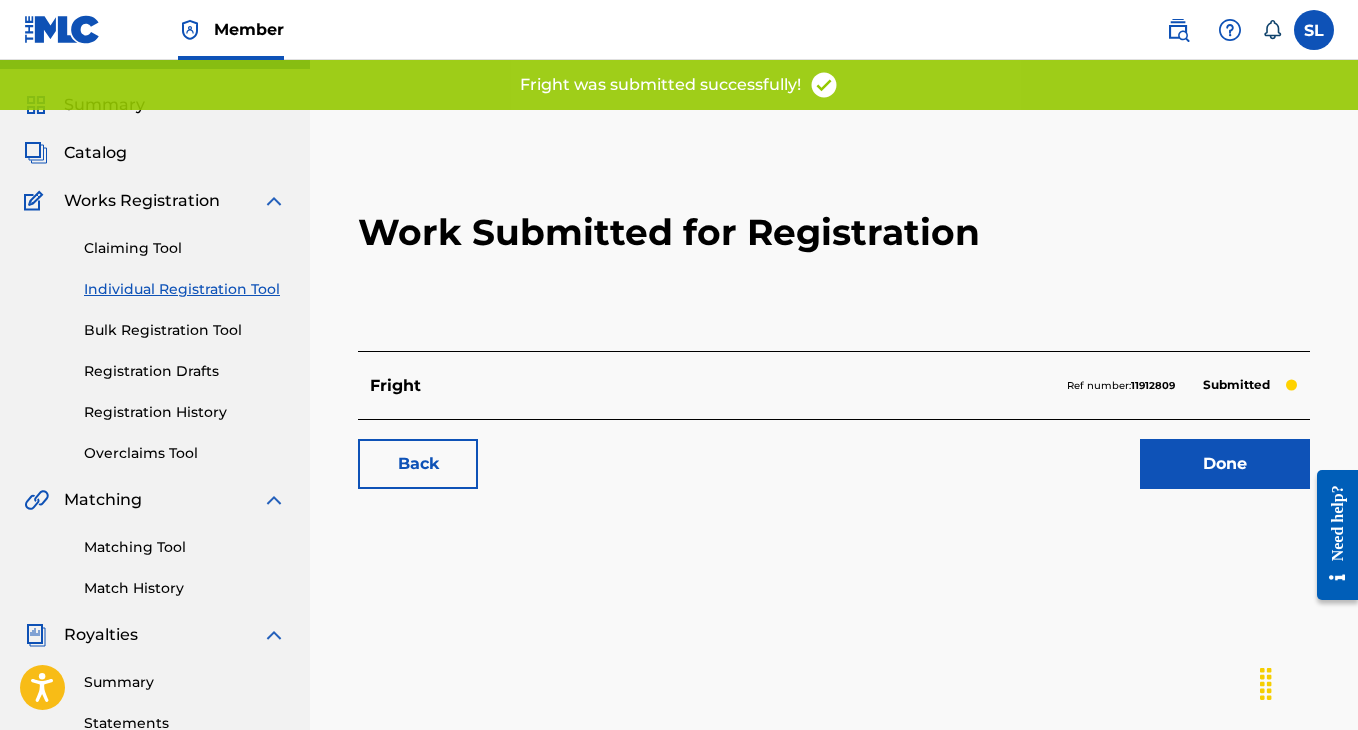 click on "Submitted" at bounding box center (1236, 385) 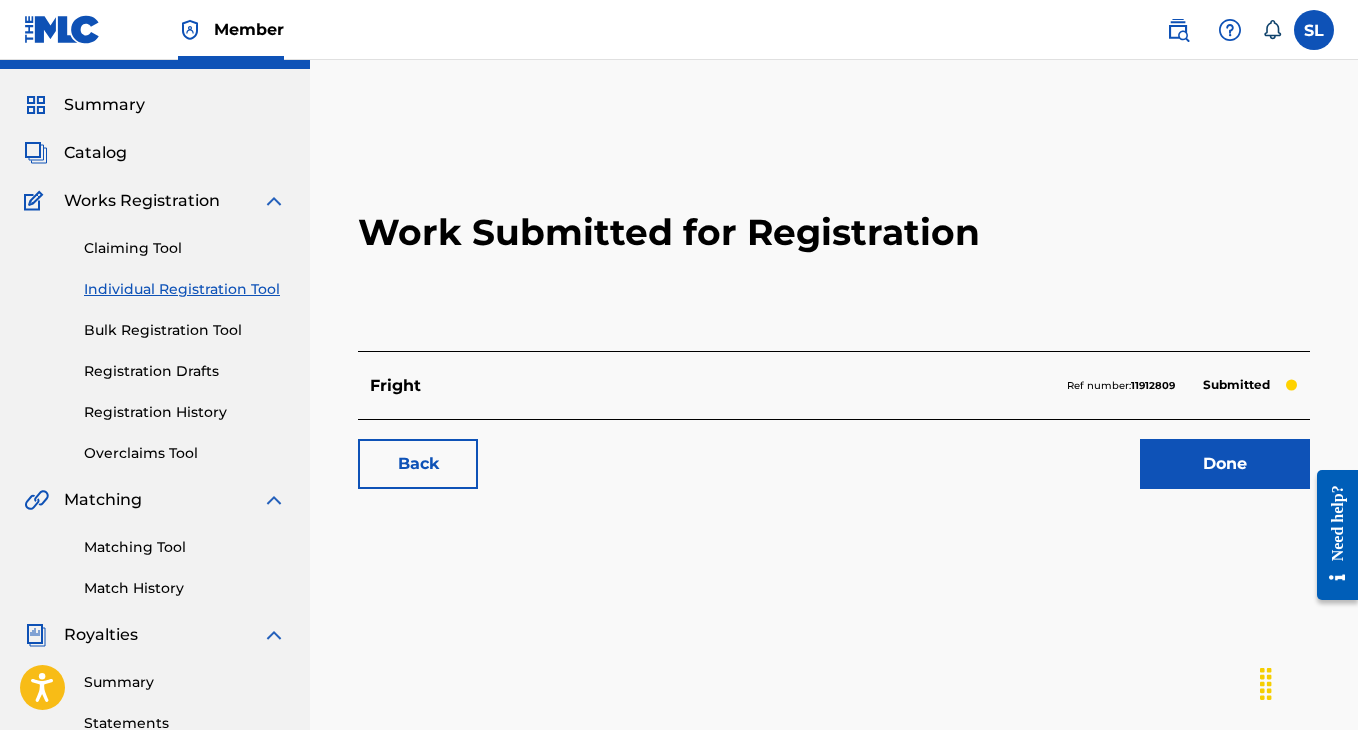 click on "Registration History" at bounding box center [185, 412] 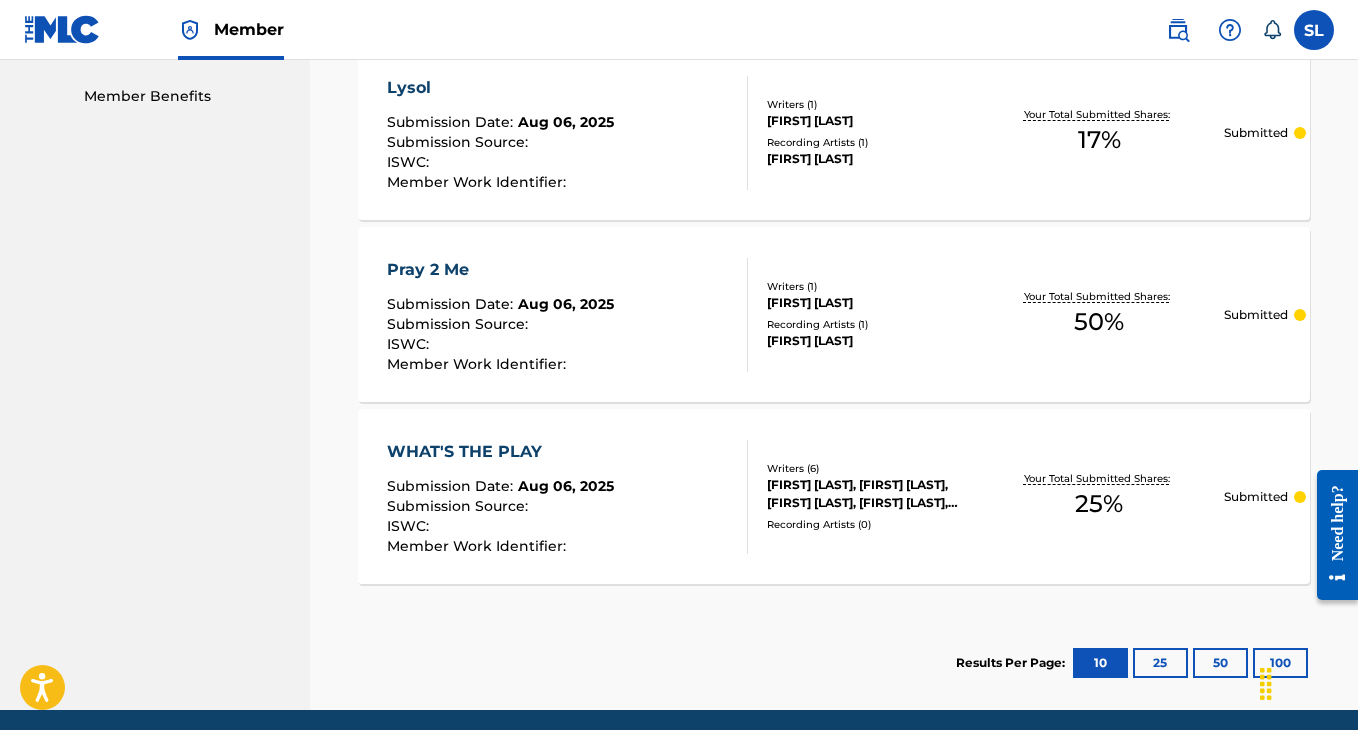 scroll, scrollTop: 1089, scrollLeft: 0, axis: vertical 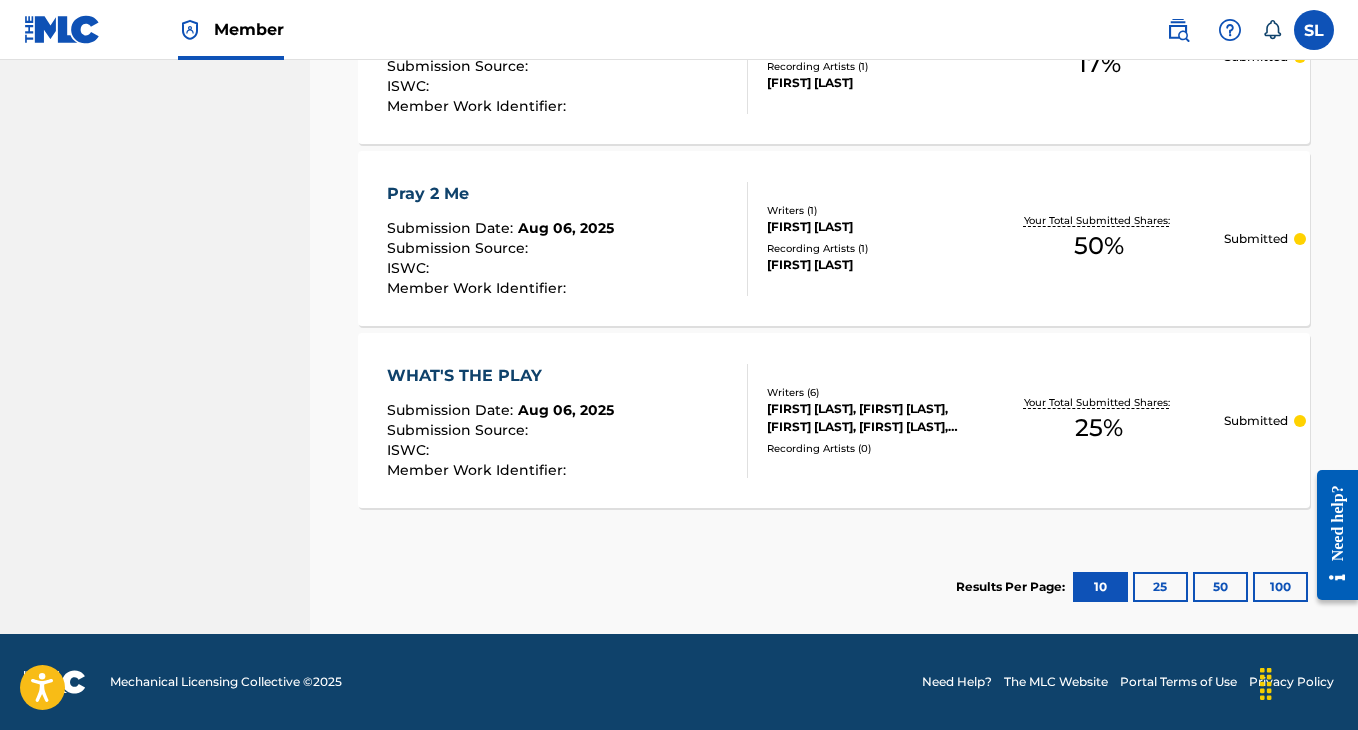 click on "25" at bounding box center (1160, 587) 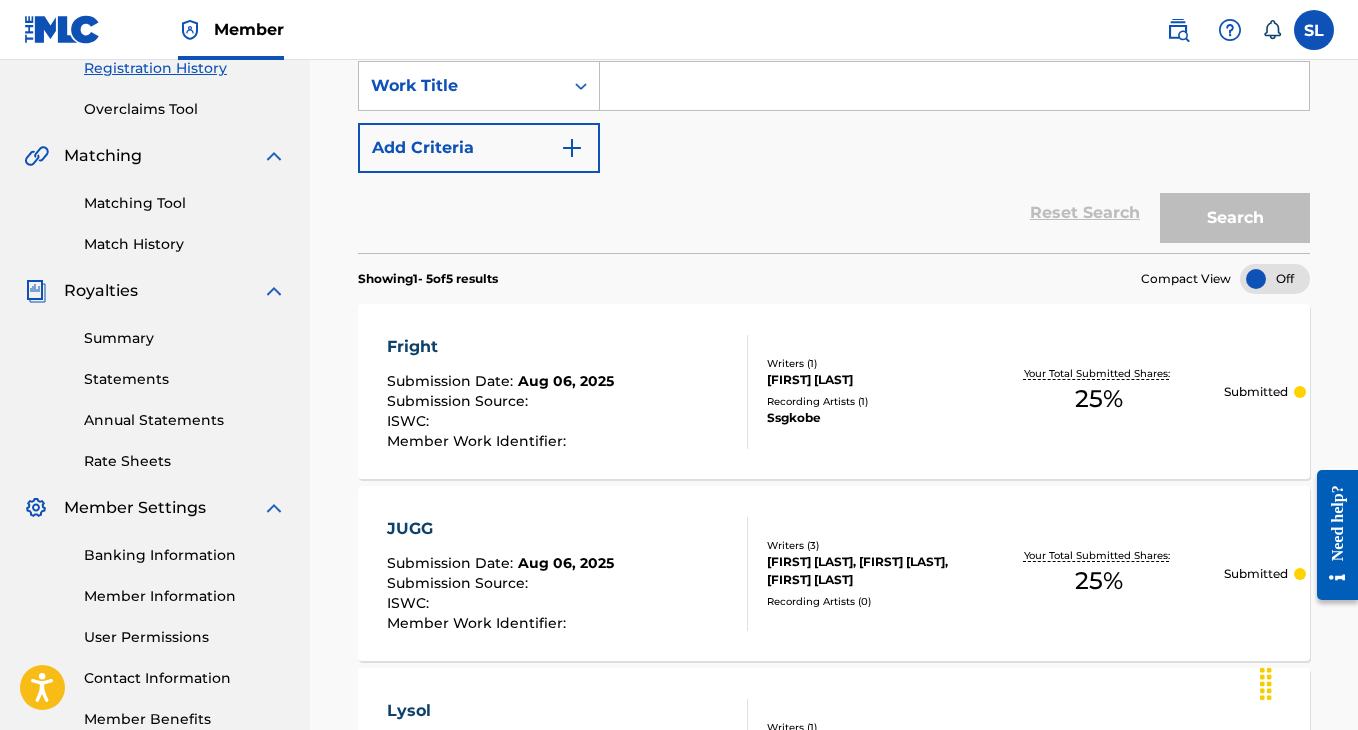 scroll, scrollTop: 142, scrollLeft: 0, axis: vertical 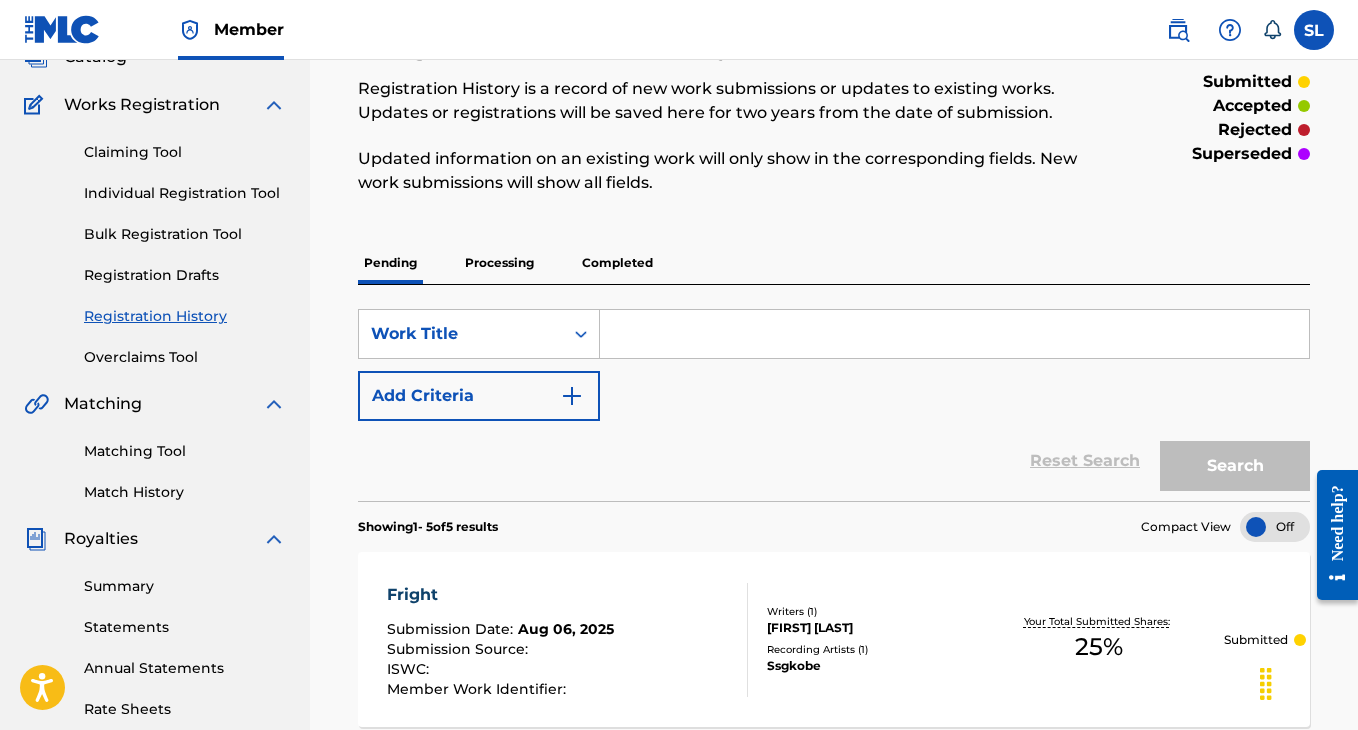 click on "Completed" at bounding box center [617, 263] 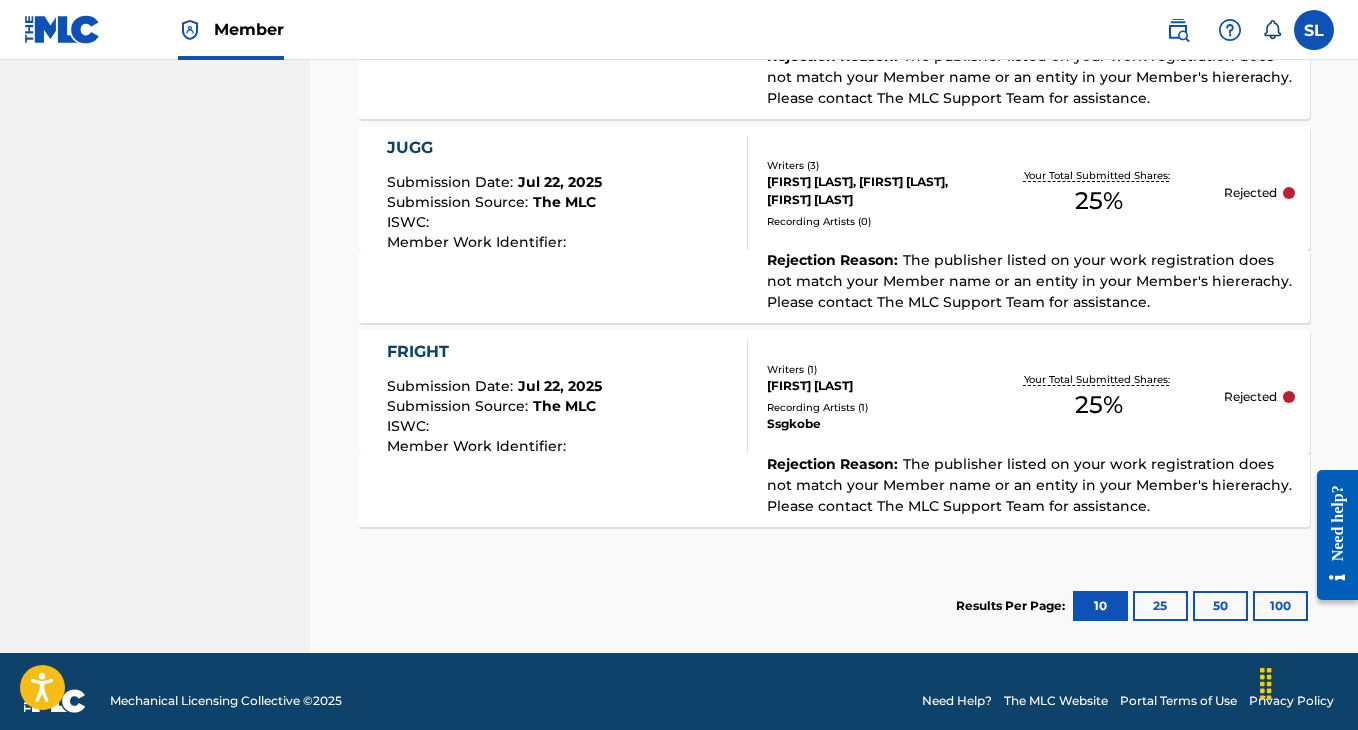 scroll, scrollTop: 1403, scrollLeft: 0, axis: vertical 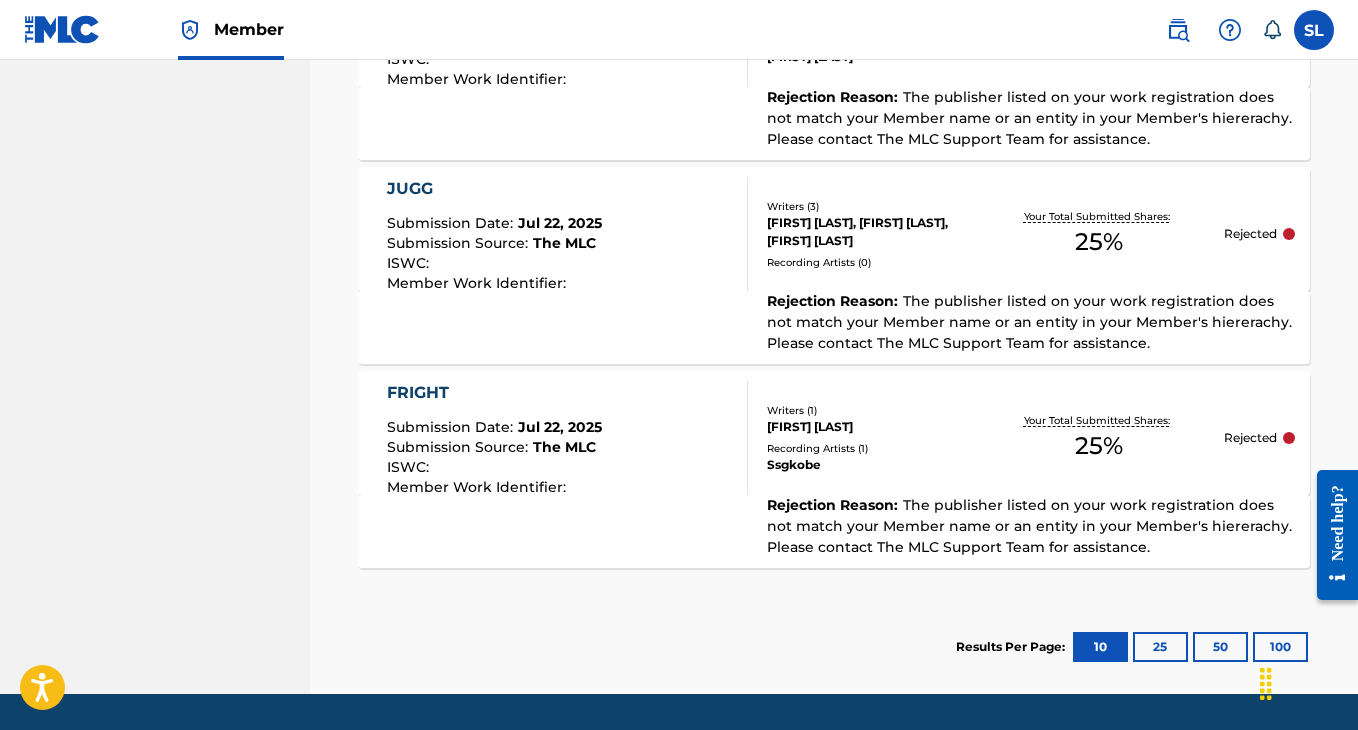 click on "25" at bounding box center [1160, 647] 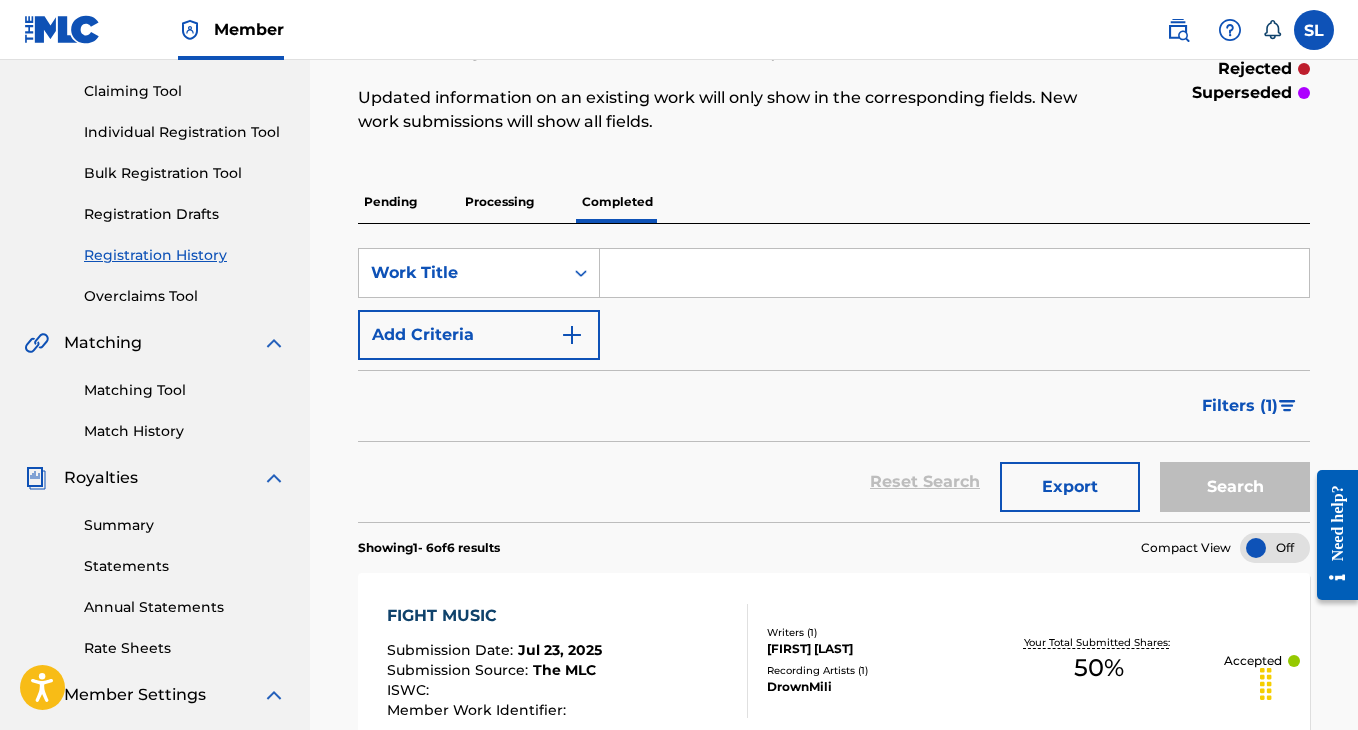 scroll, scrollTop: 201, scrollLeft: 0, axis: vertical 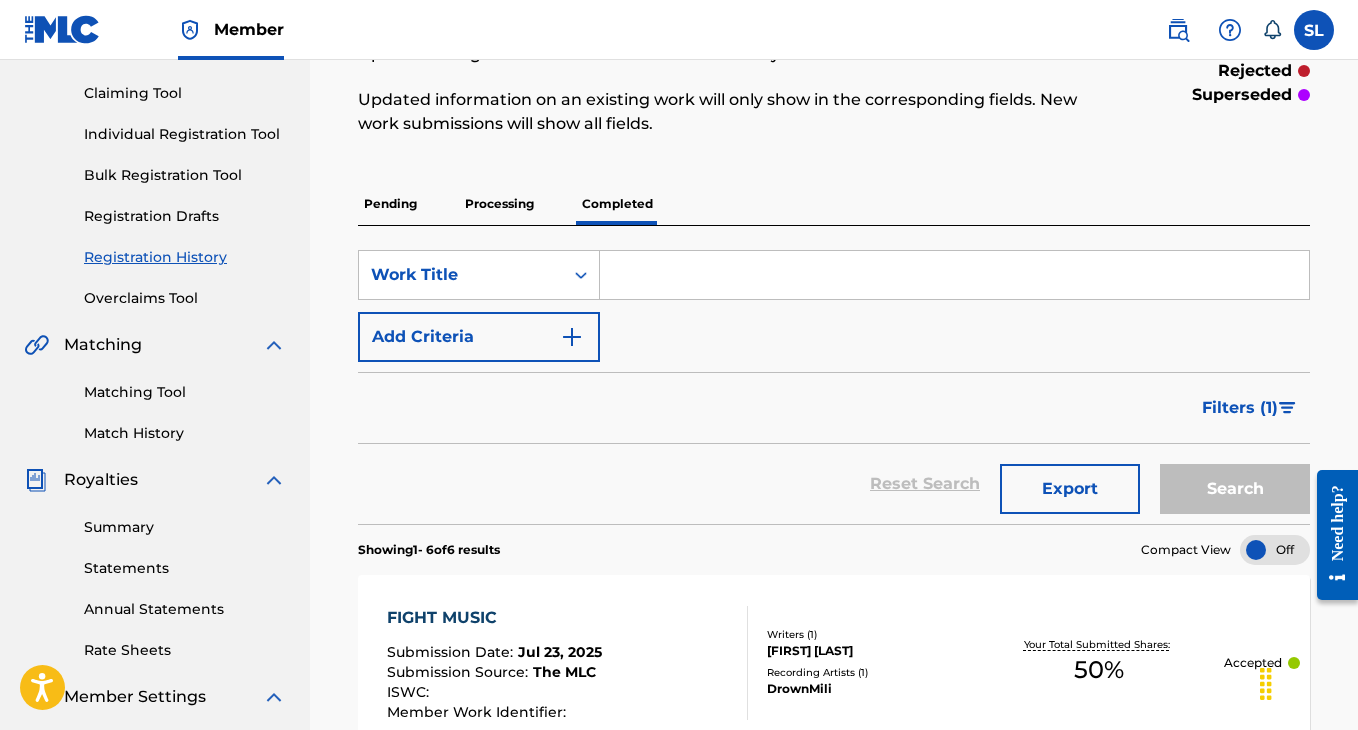 click on "Pending" at bounding box center [390, 204] 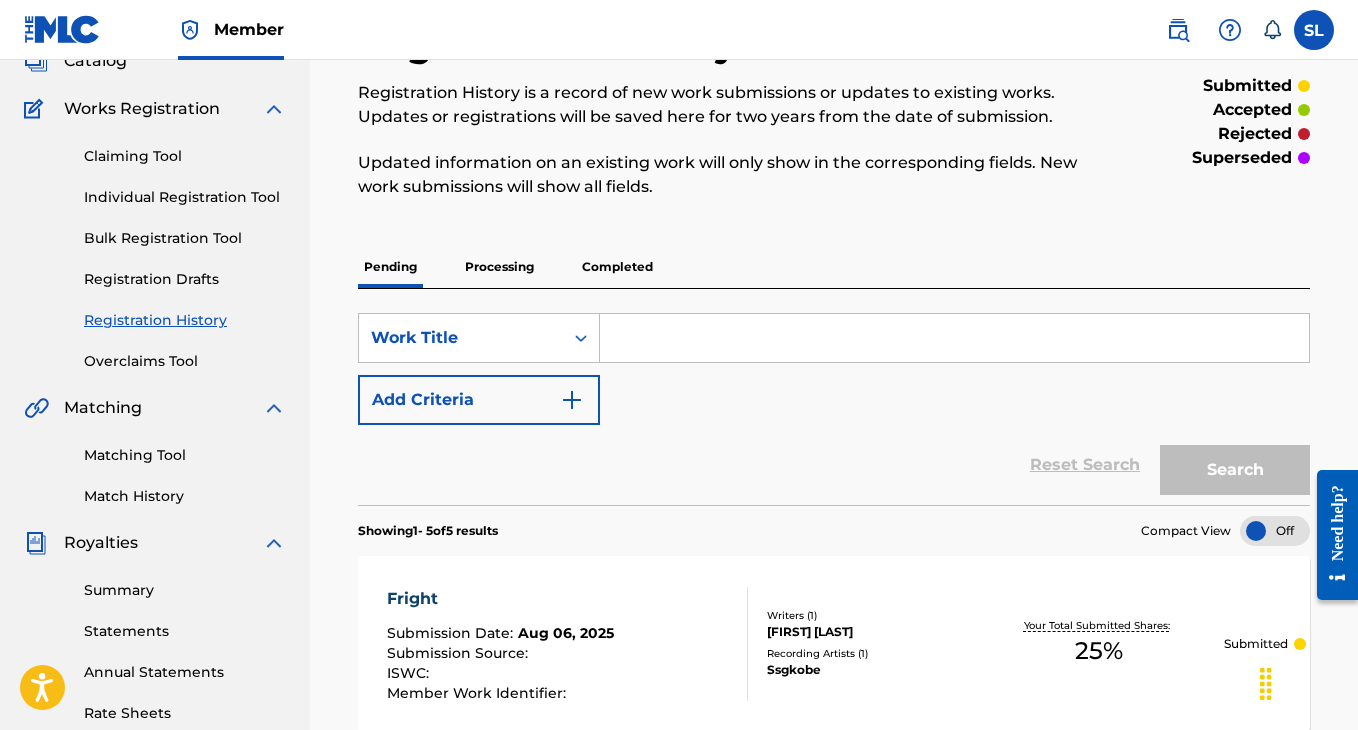 scroll, scrollTop: 0, scrollLeft: 0, axis: both 